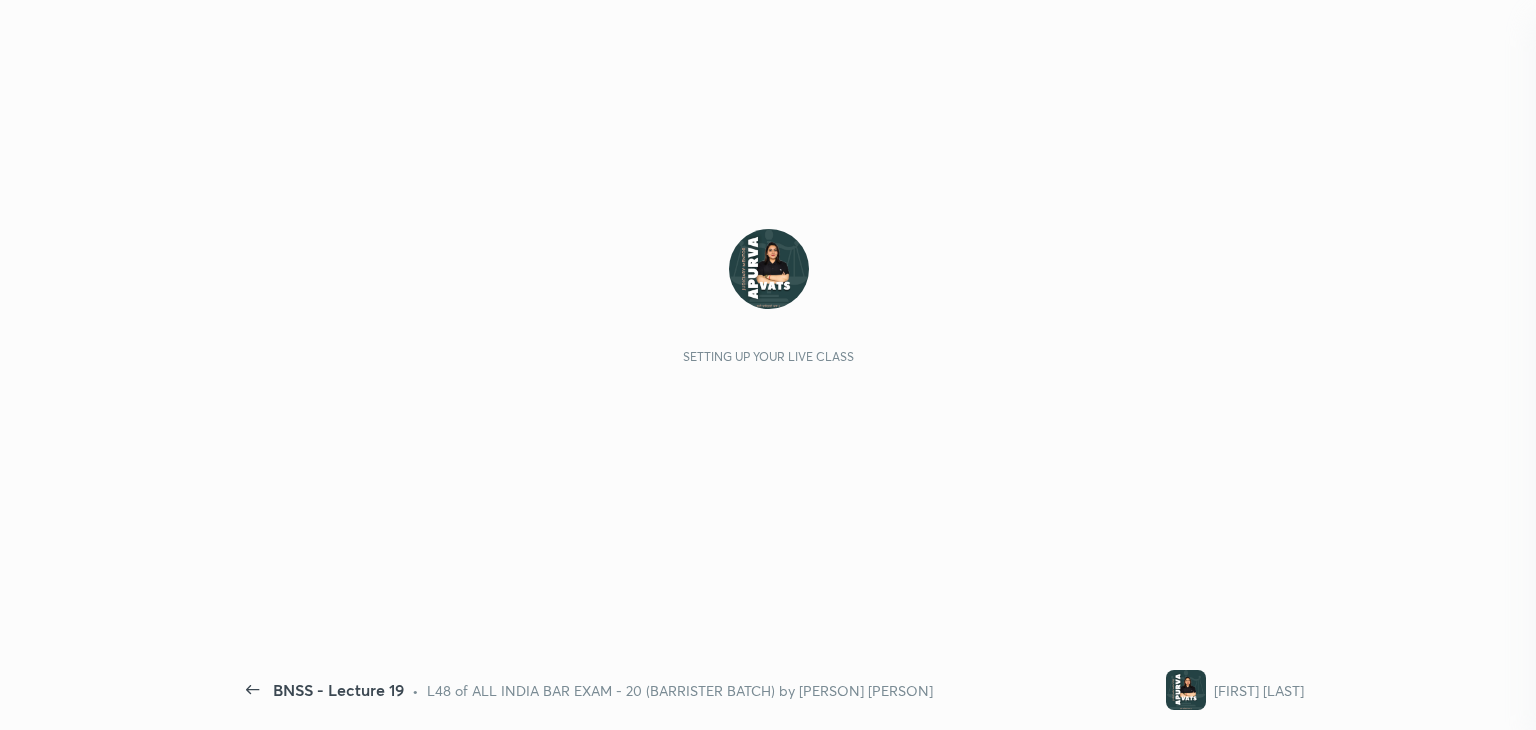 scroll, scrollTop: 0, scrollLeft: 0, axis: both 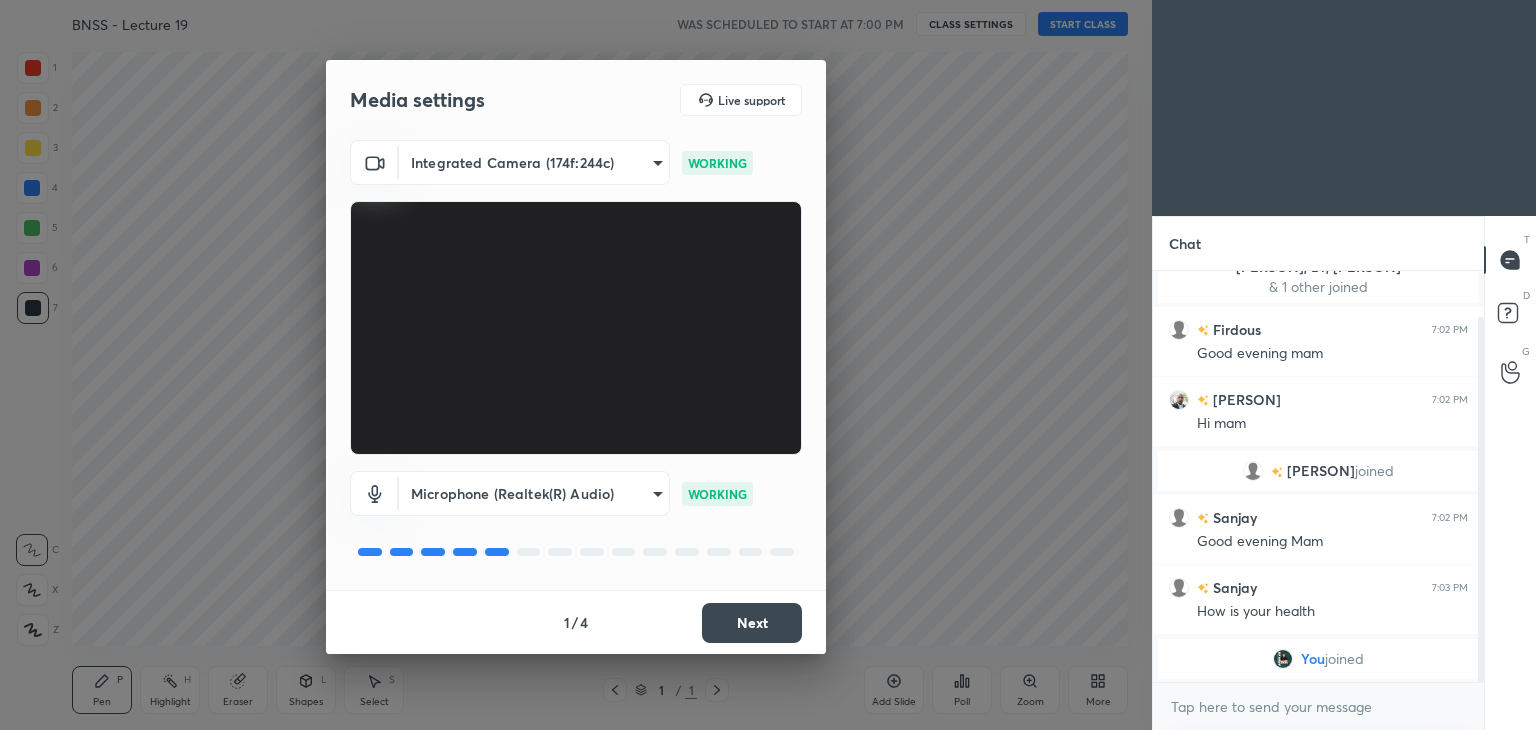 click on "Next" at bounding box center [752, 623] 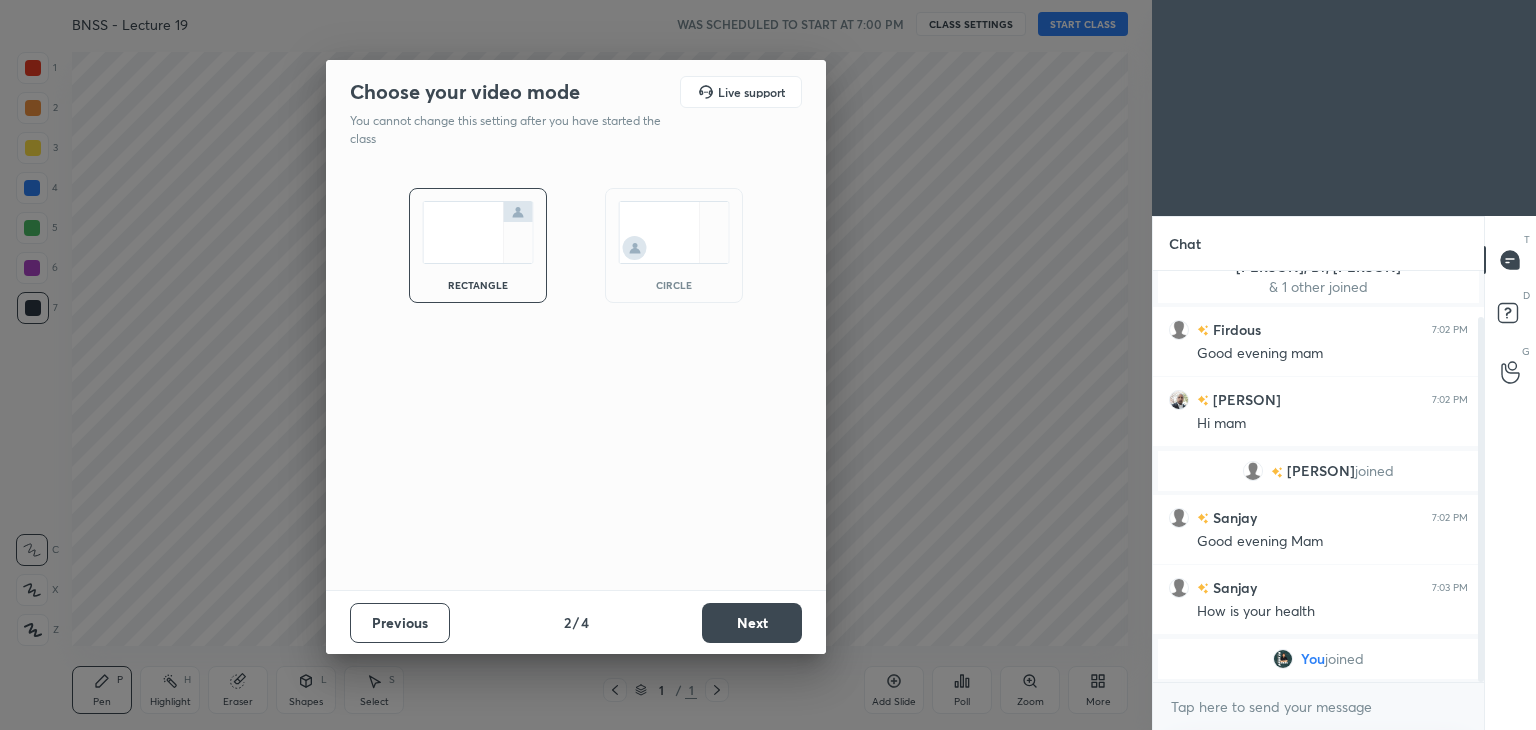 click on "circle" at bounding box center (674, 245) 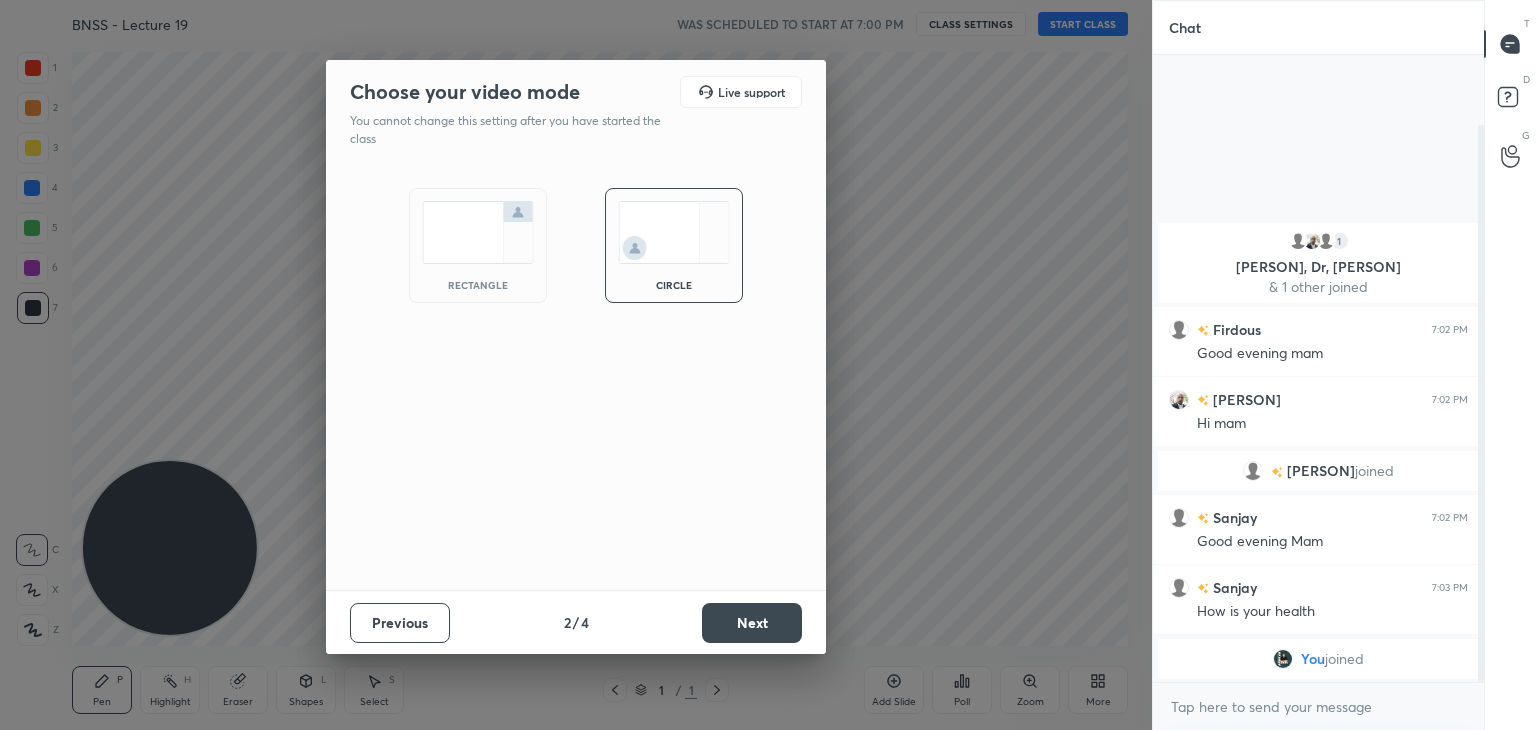 scroll, scrollTop: 0, scrollLeft: 0, axis: both 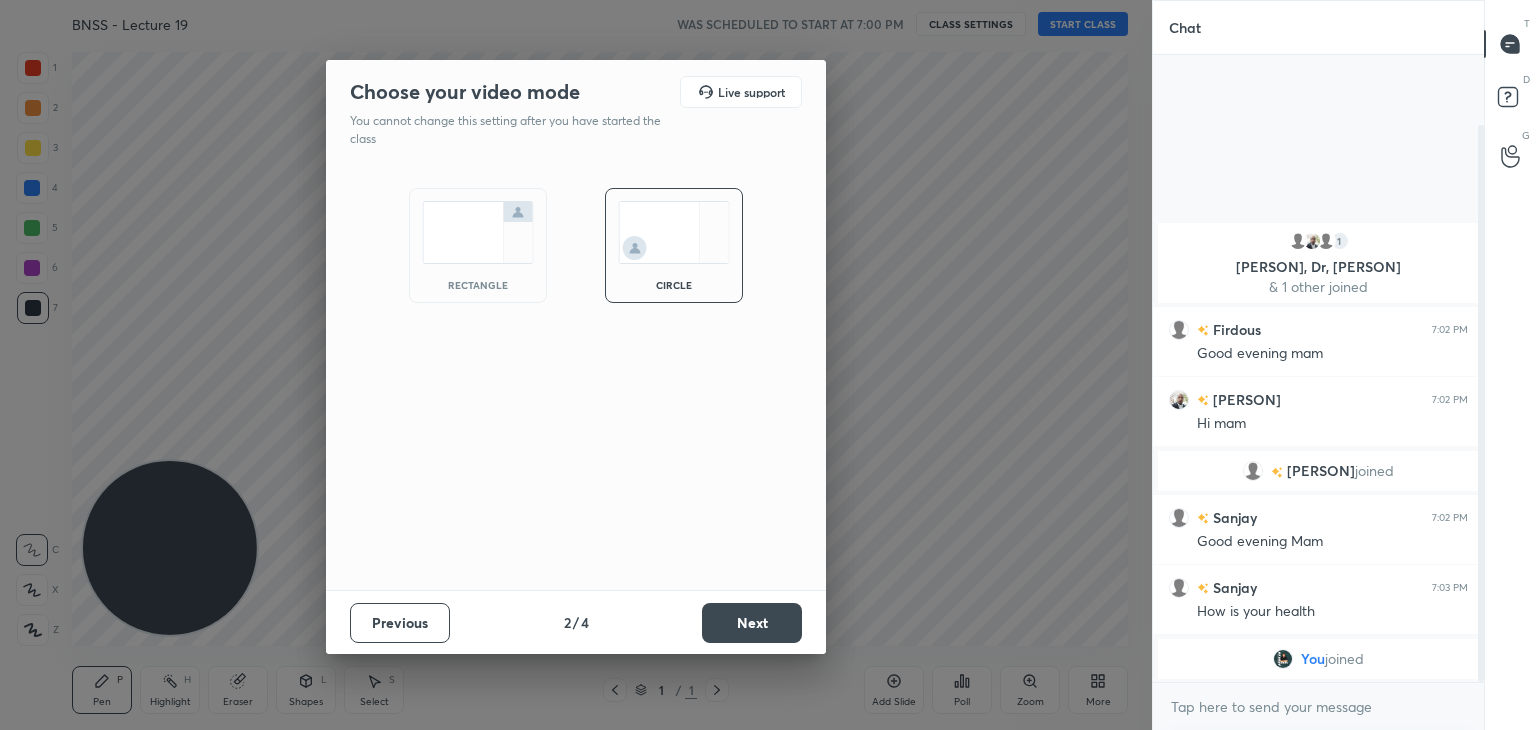 click on "Next" at bounding box center (752, 623) 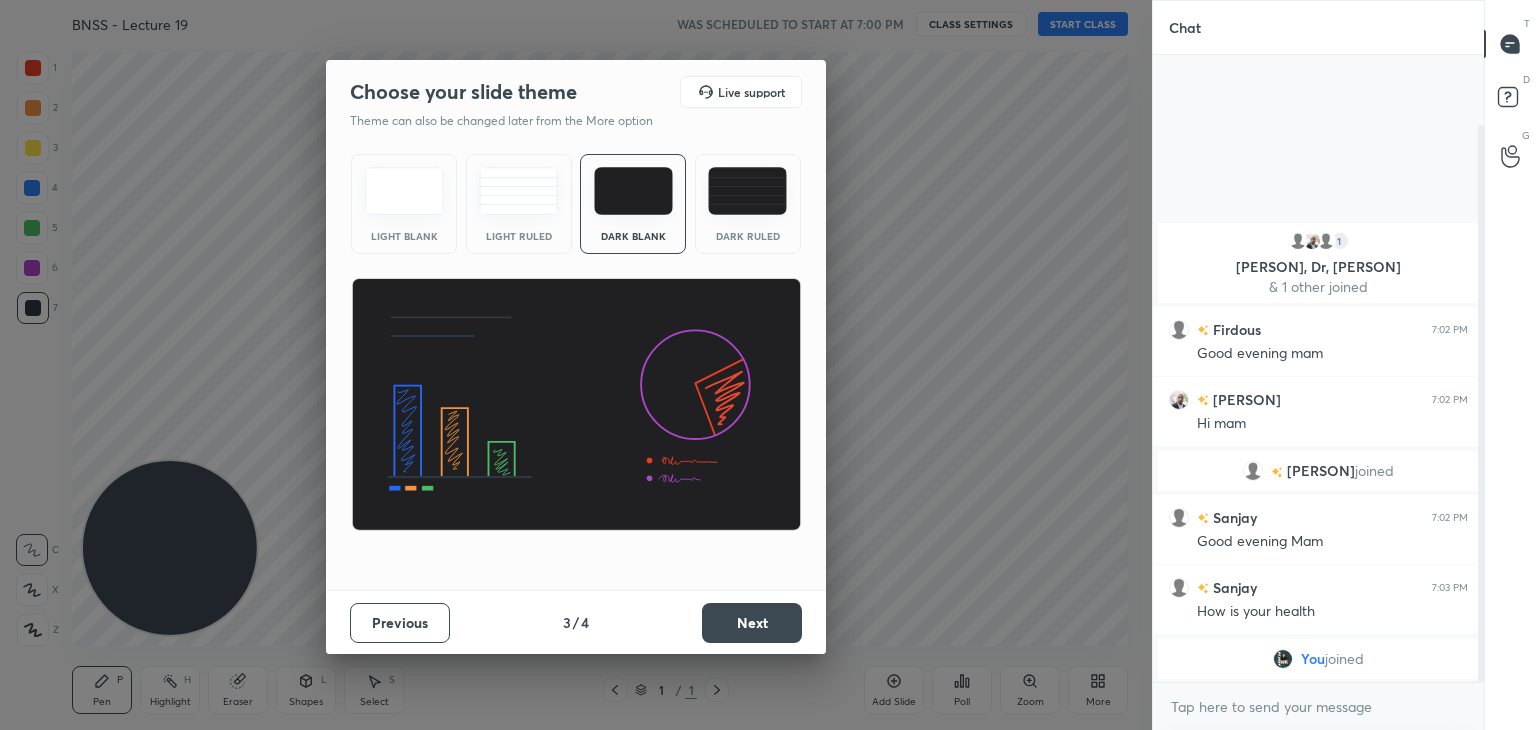 click on "Next" at bounding box center [752, 623] 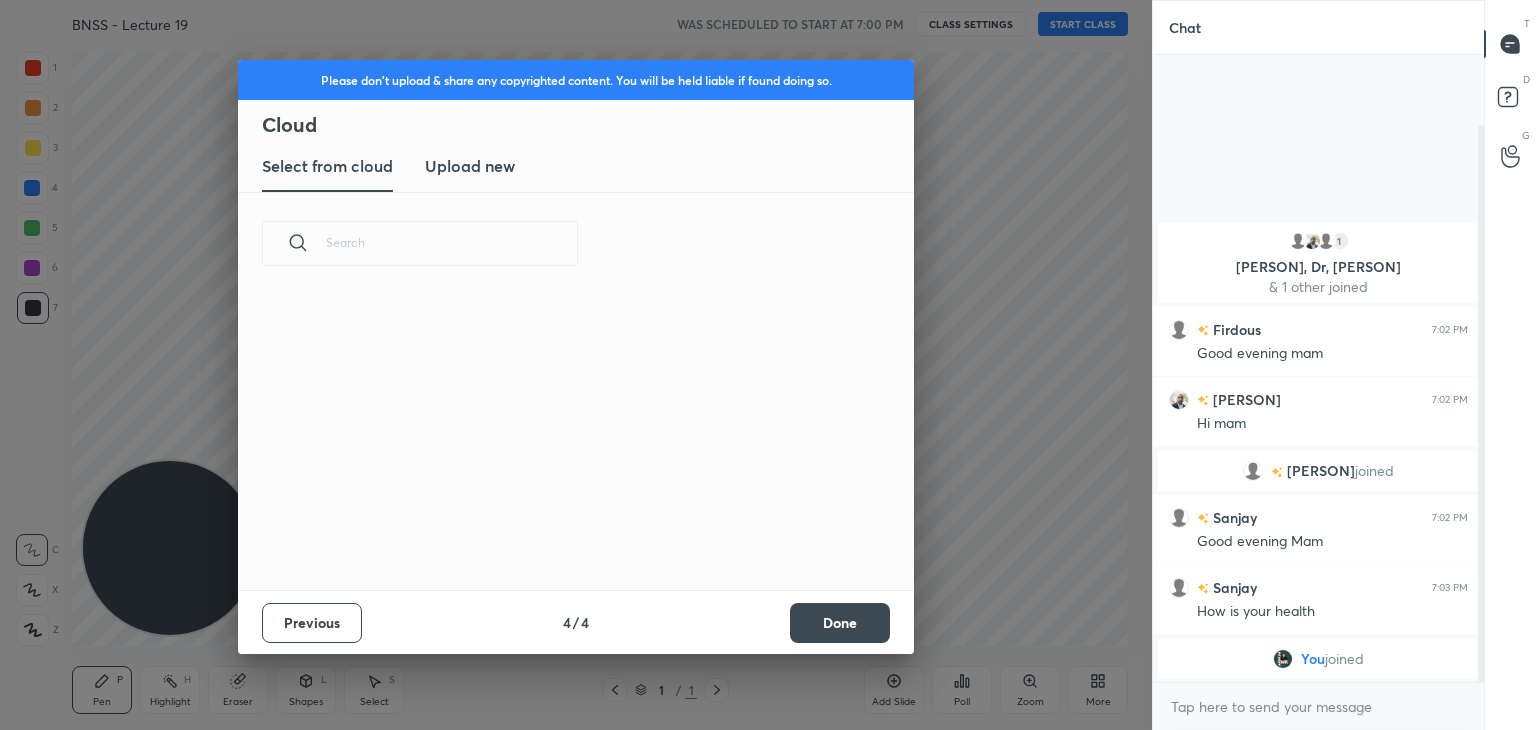 scroll, scrollTop: 296, scrollLeft: 642, axis: both 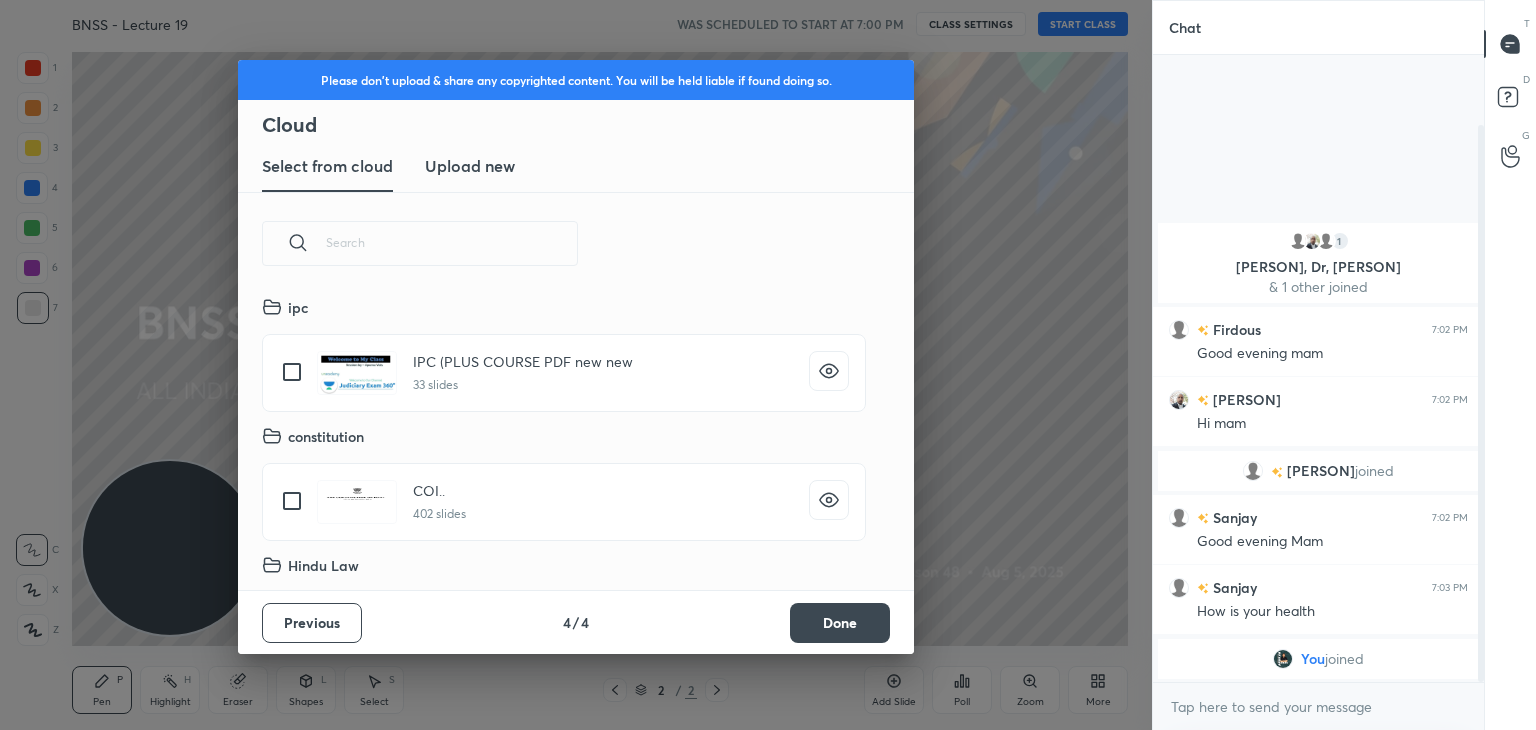 click on "Done" at bounding box center (840, 623) 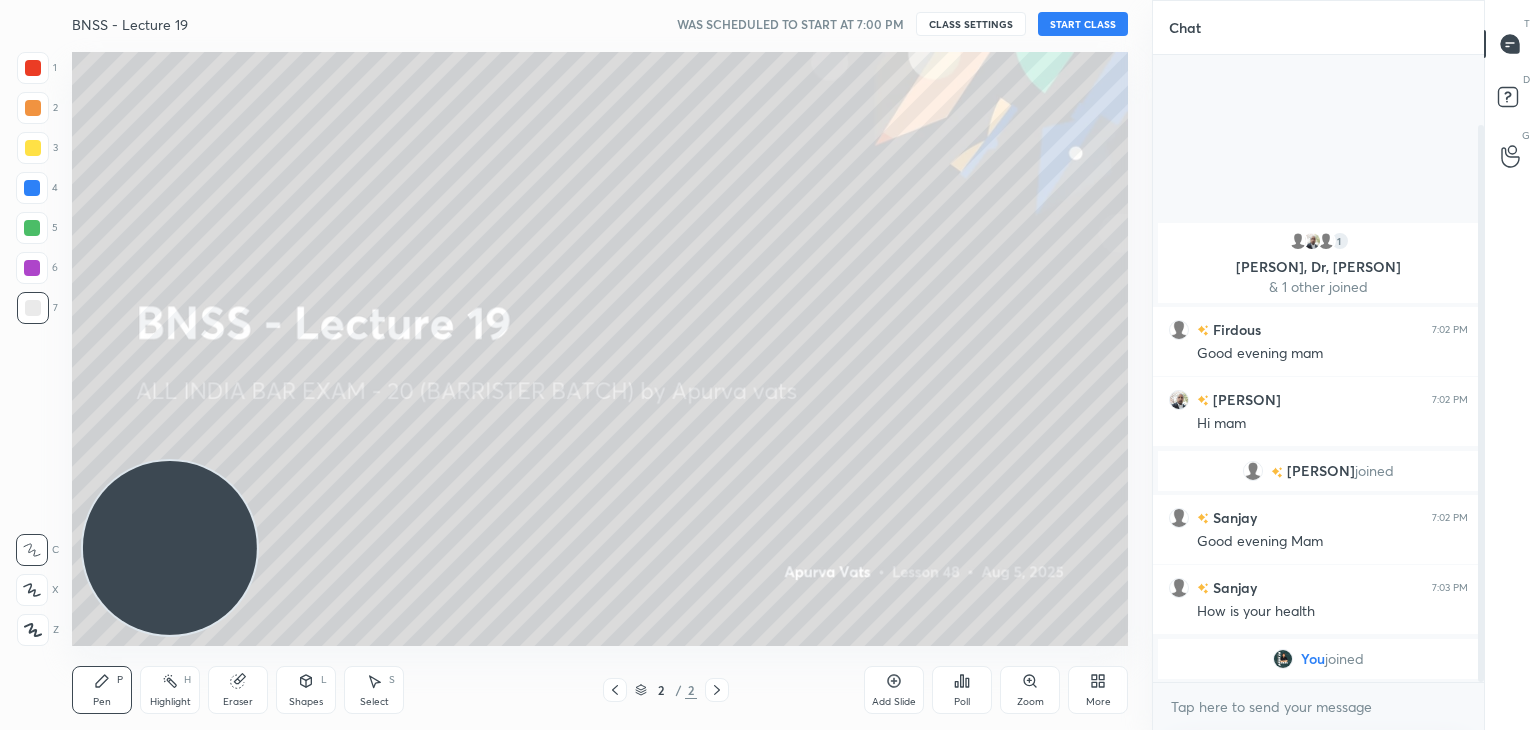click on "START CLASS" at bounding box center (1083, 24) 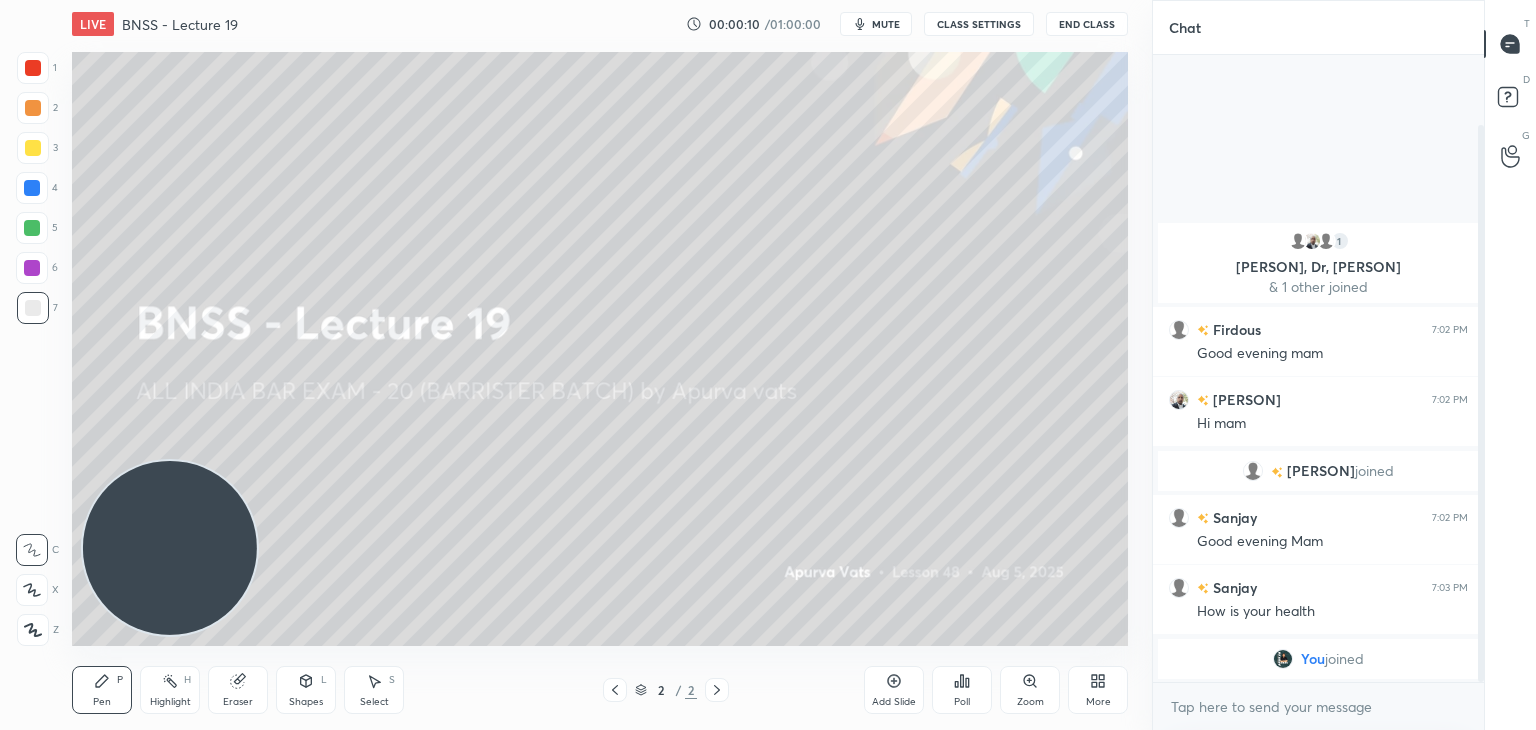 click on "mute" at bounding box center [886, 24] 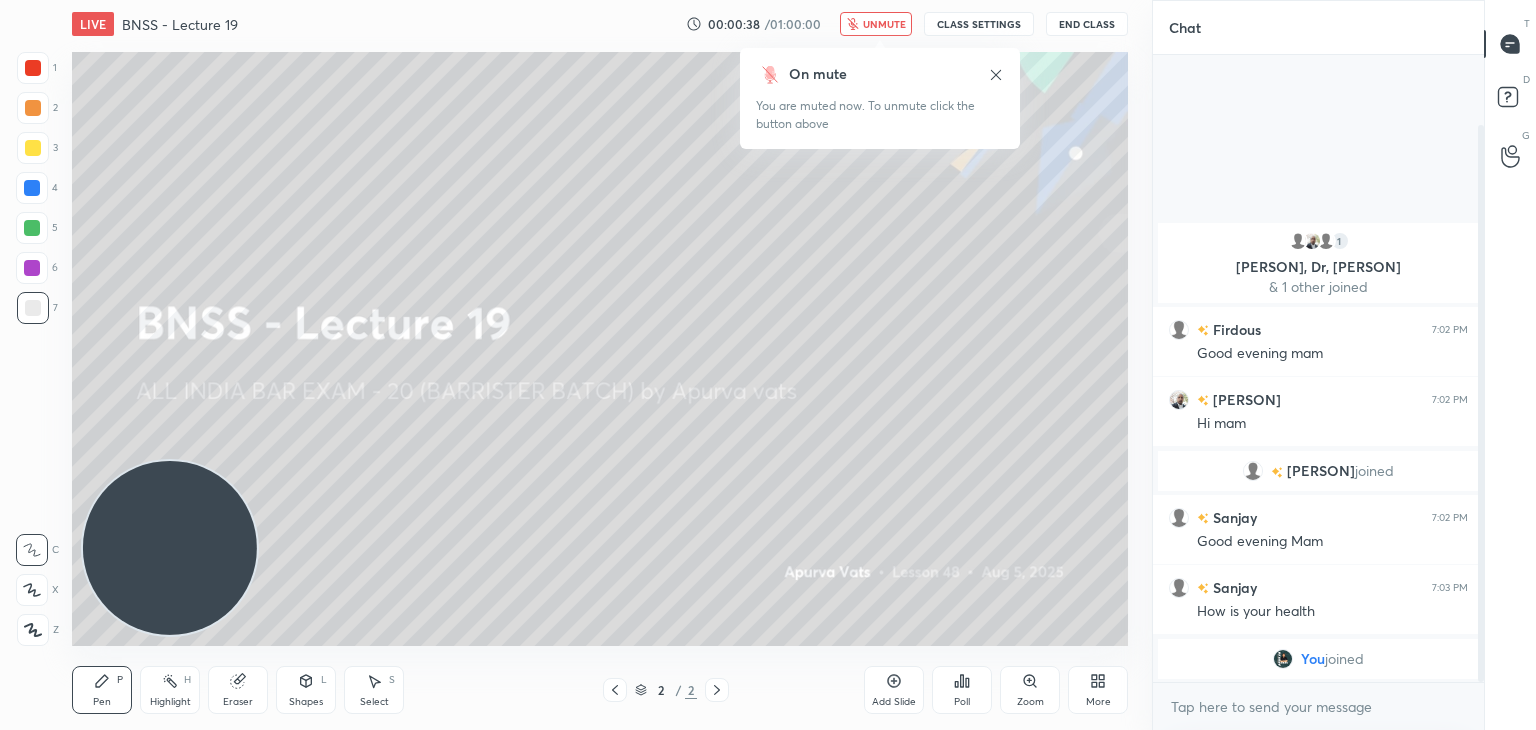 click on "unmute" at bounding box center (876, 24) 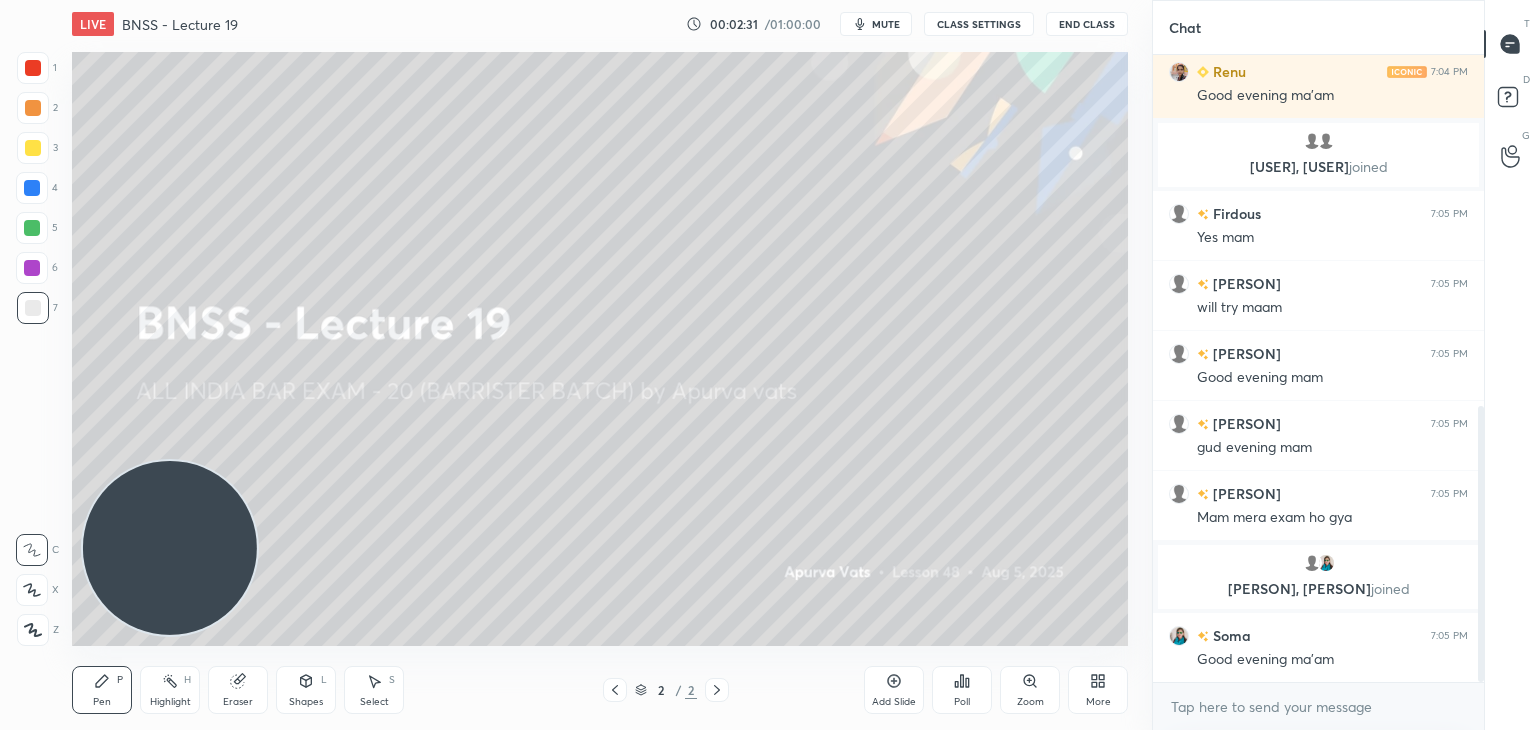 scroll, scrollTop: 798, scrollLeft: 0, axis: vertical 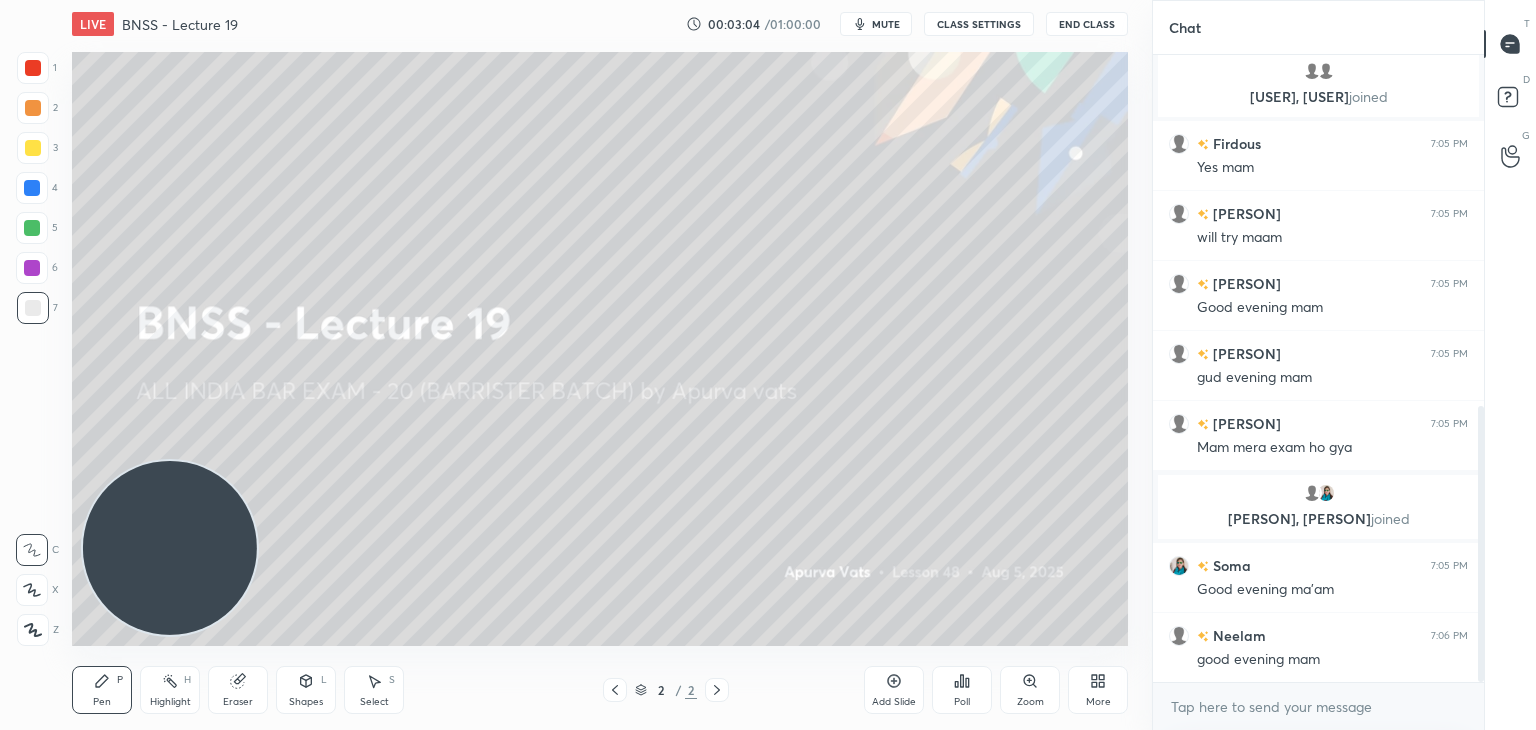 click 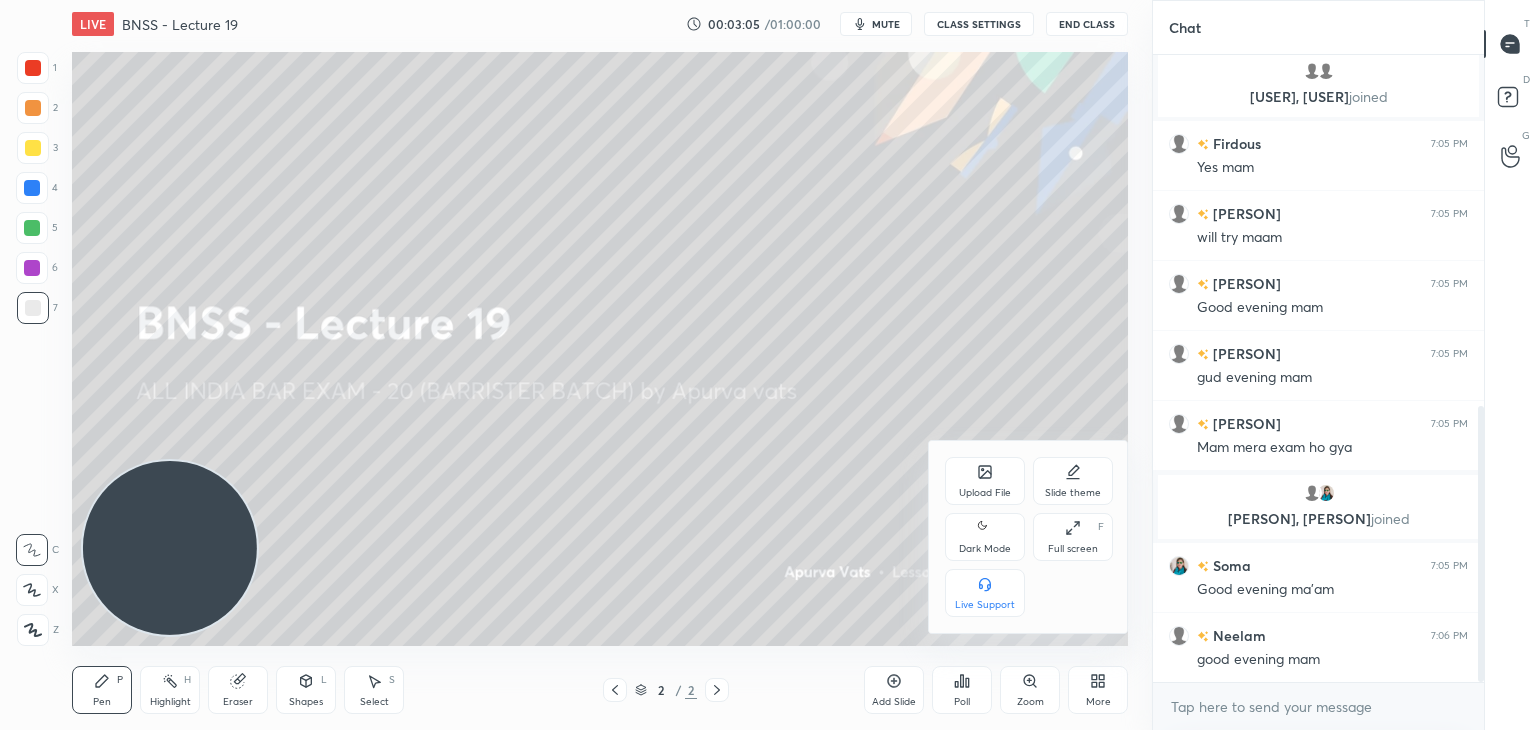 click on "Upload File" at bounding box center [985, 481] 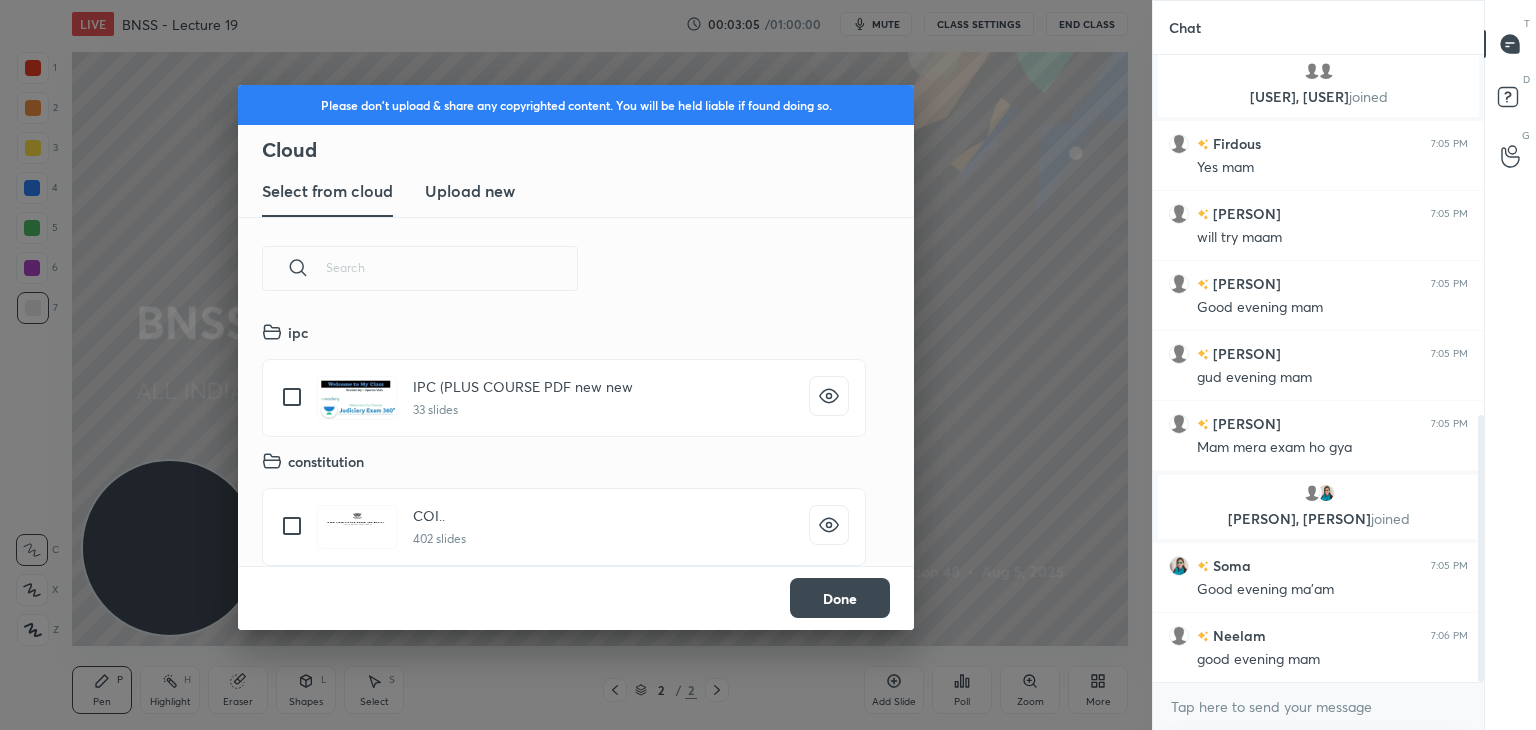 scroll, scrollTop: 846, scrollLeft: 0, axis: vertical 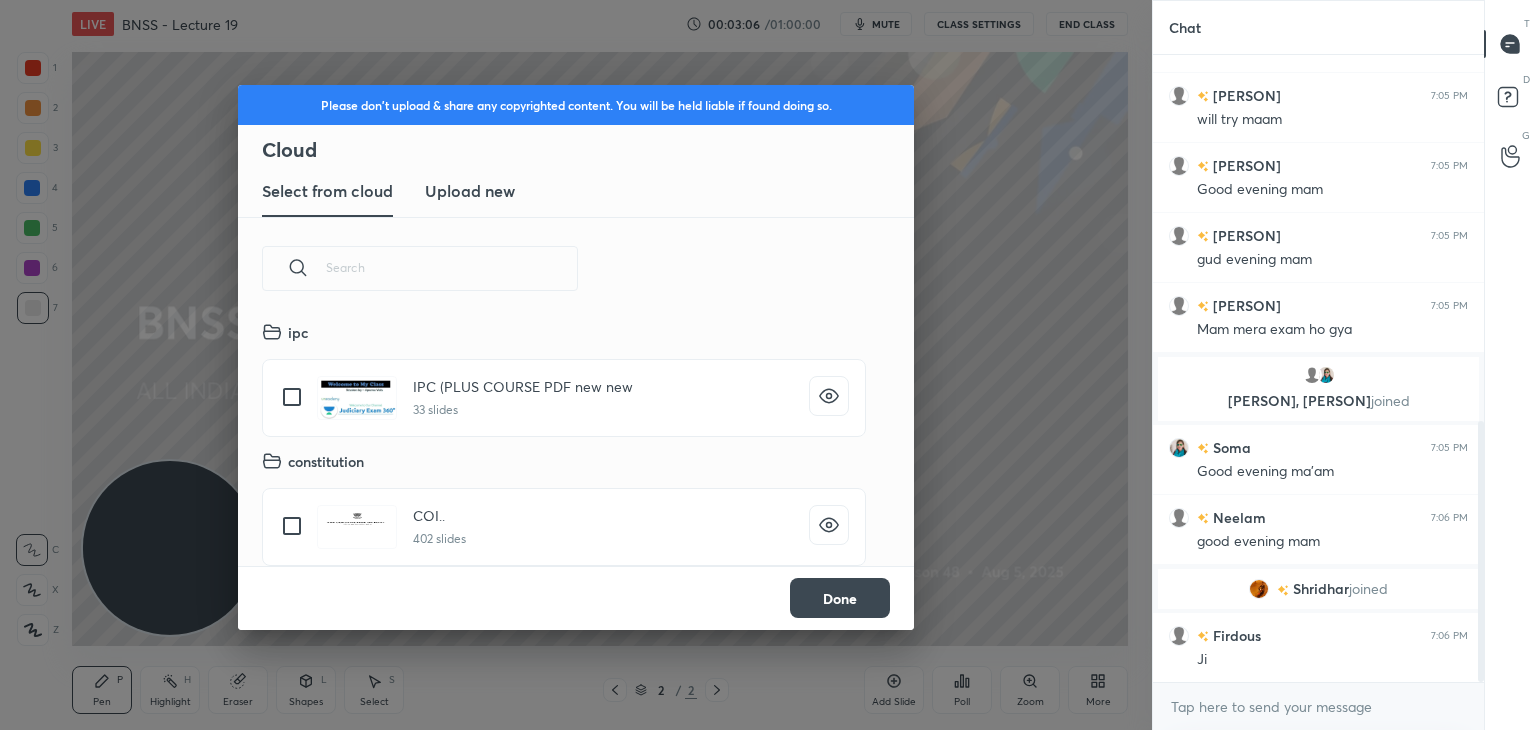 click on "Upload new" at bounding box center [470, 191] 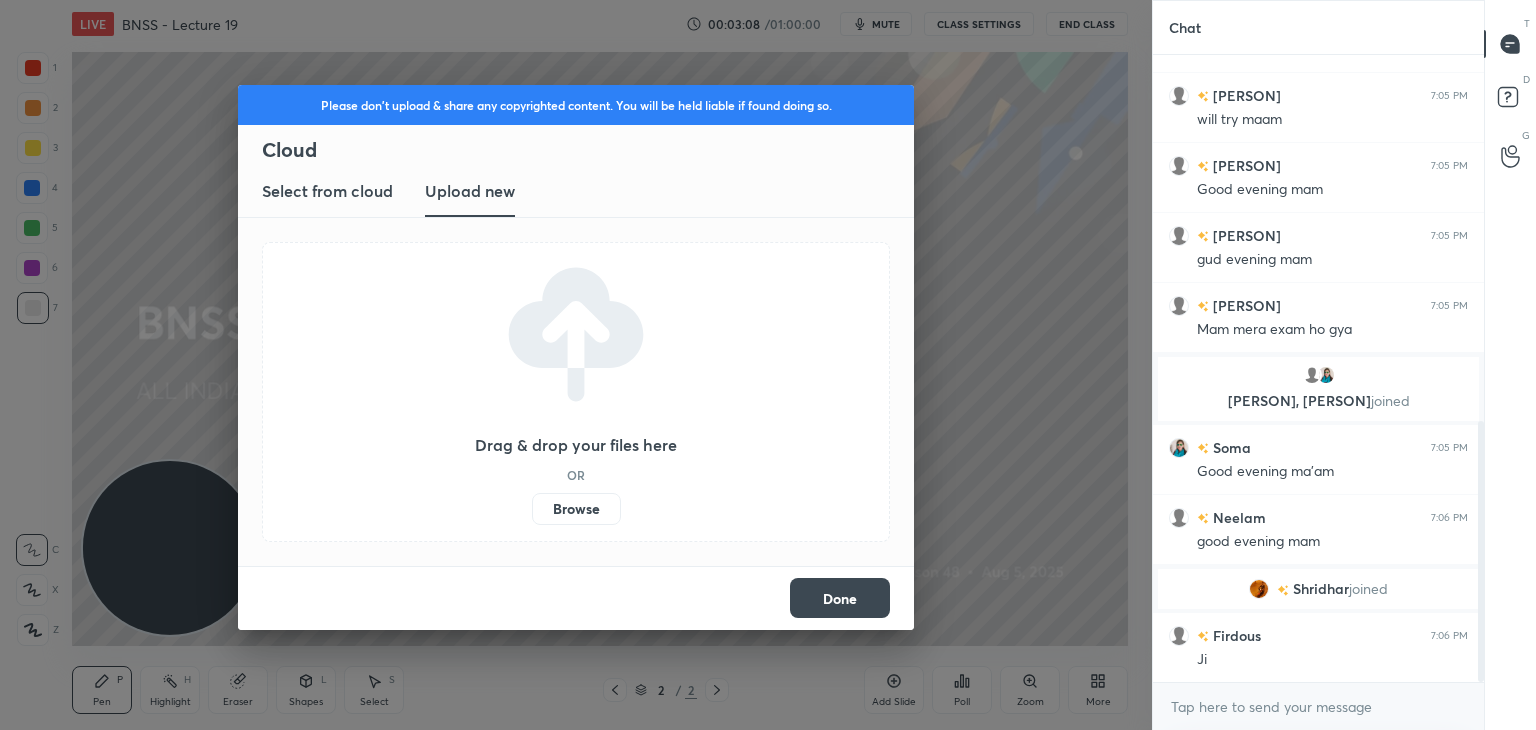 click on "Browse" at bounding box center [576, 509] 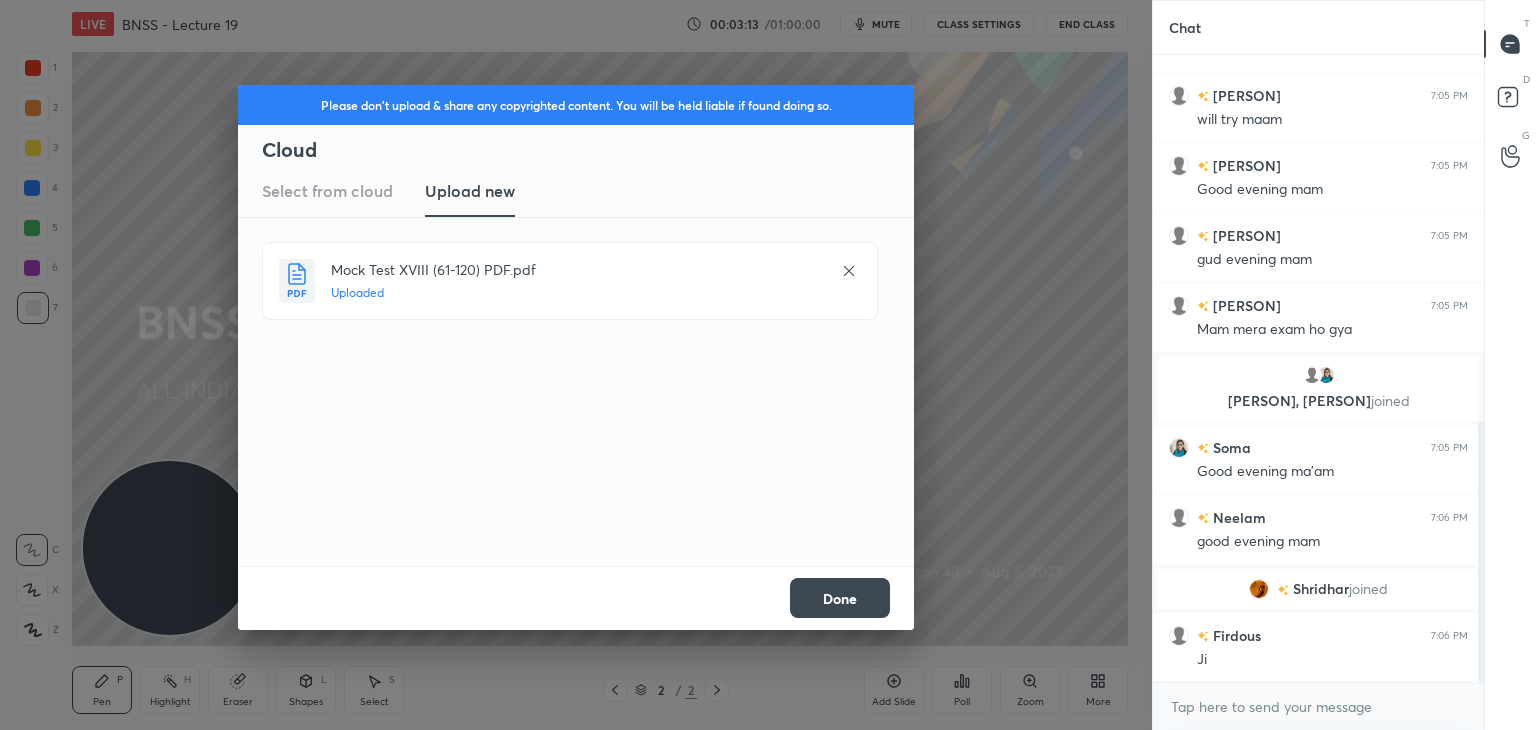 click on "Done" at bounding box center (840, 598) 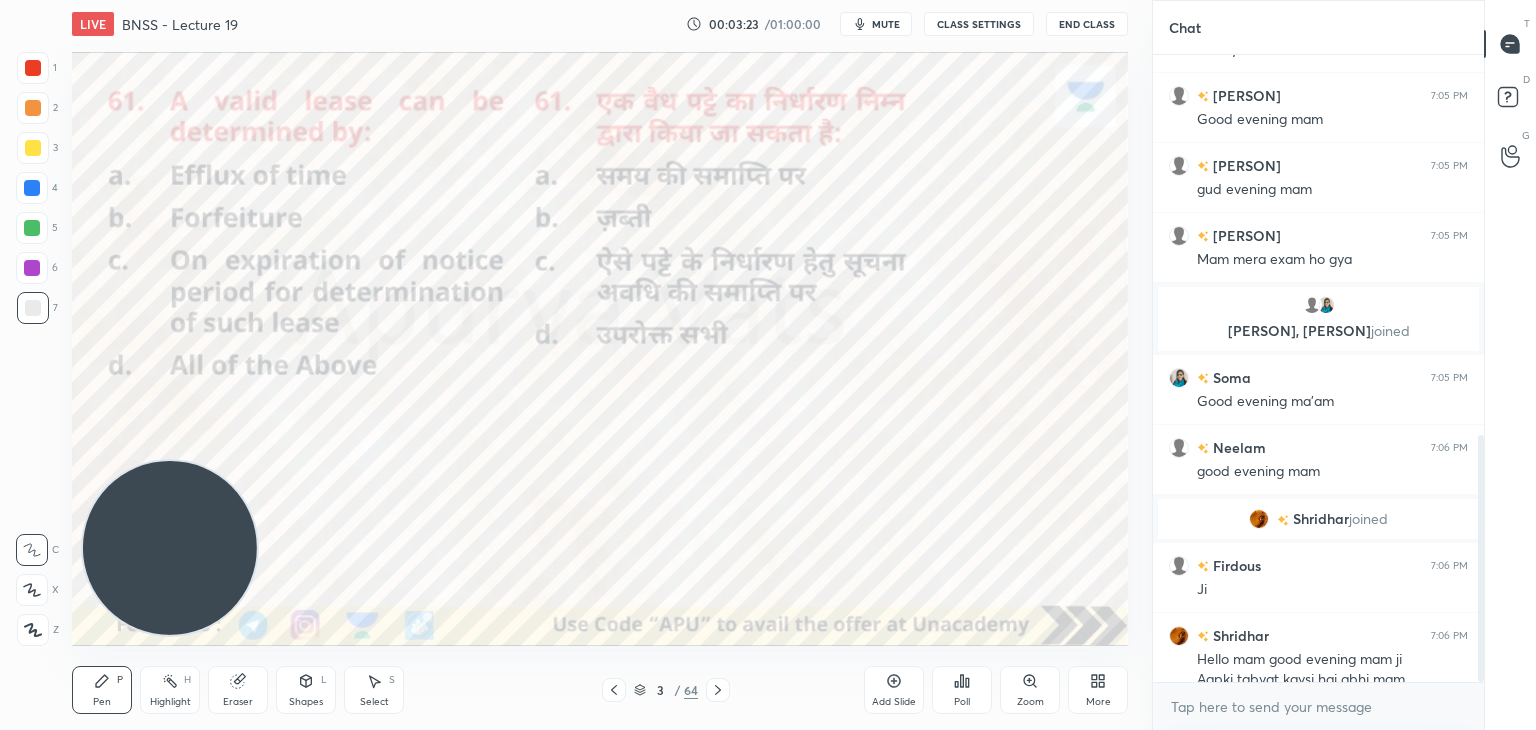 scroll, scrollTop: 968, scrollLeft: 0, axis: vertical 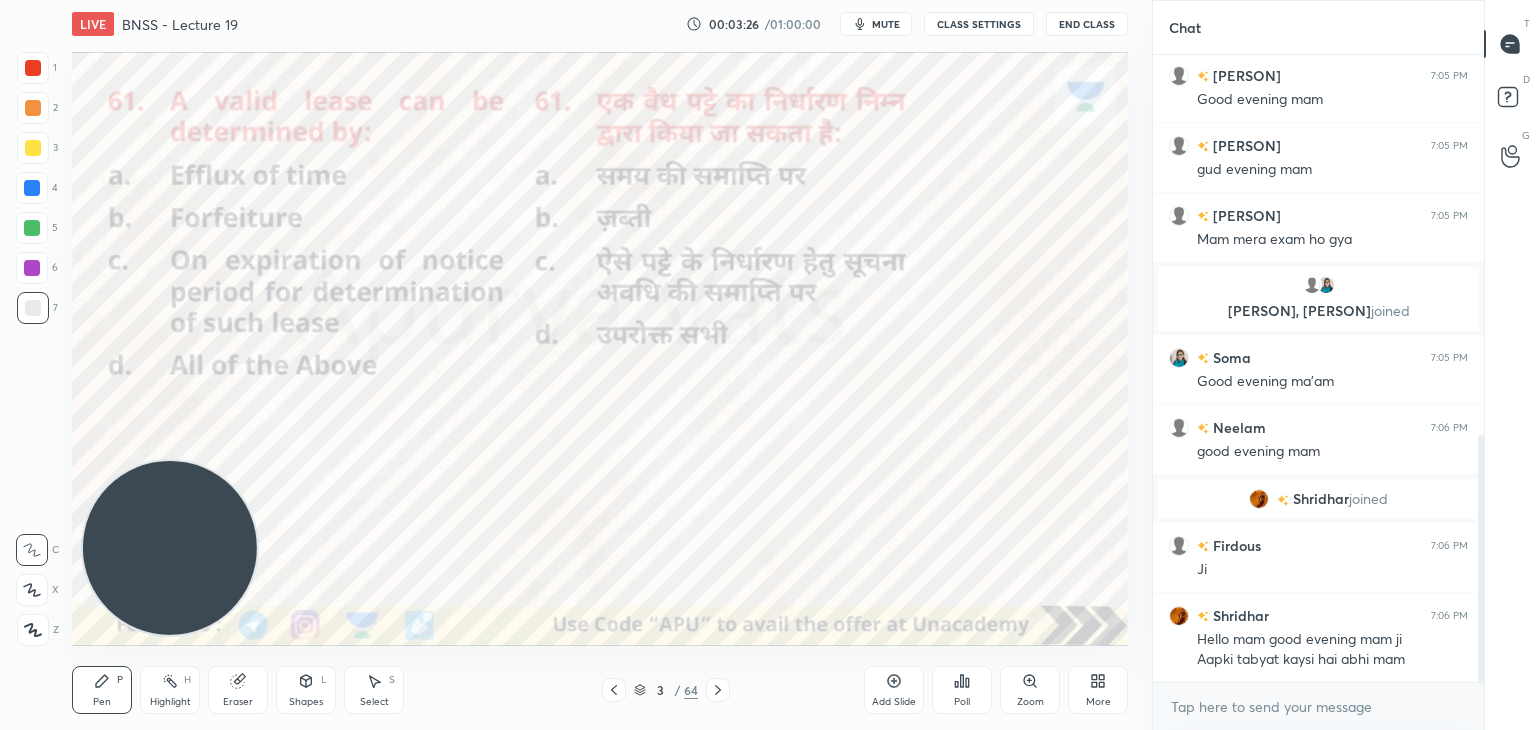 click at bounding box center (33, 68) 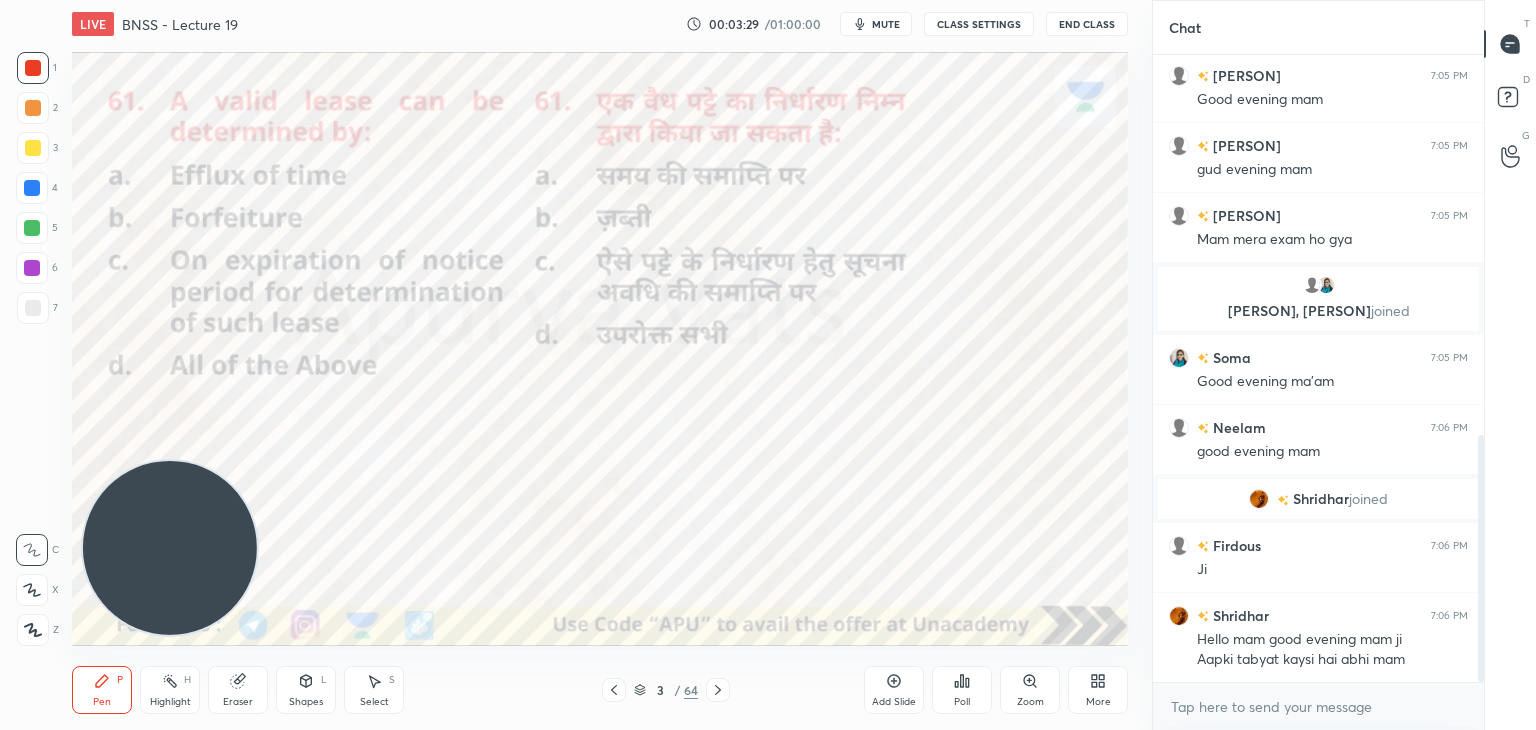 click 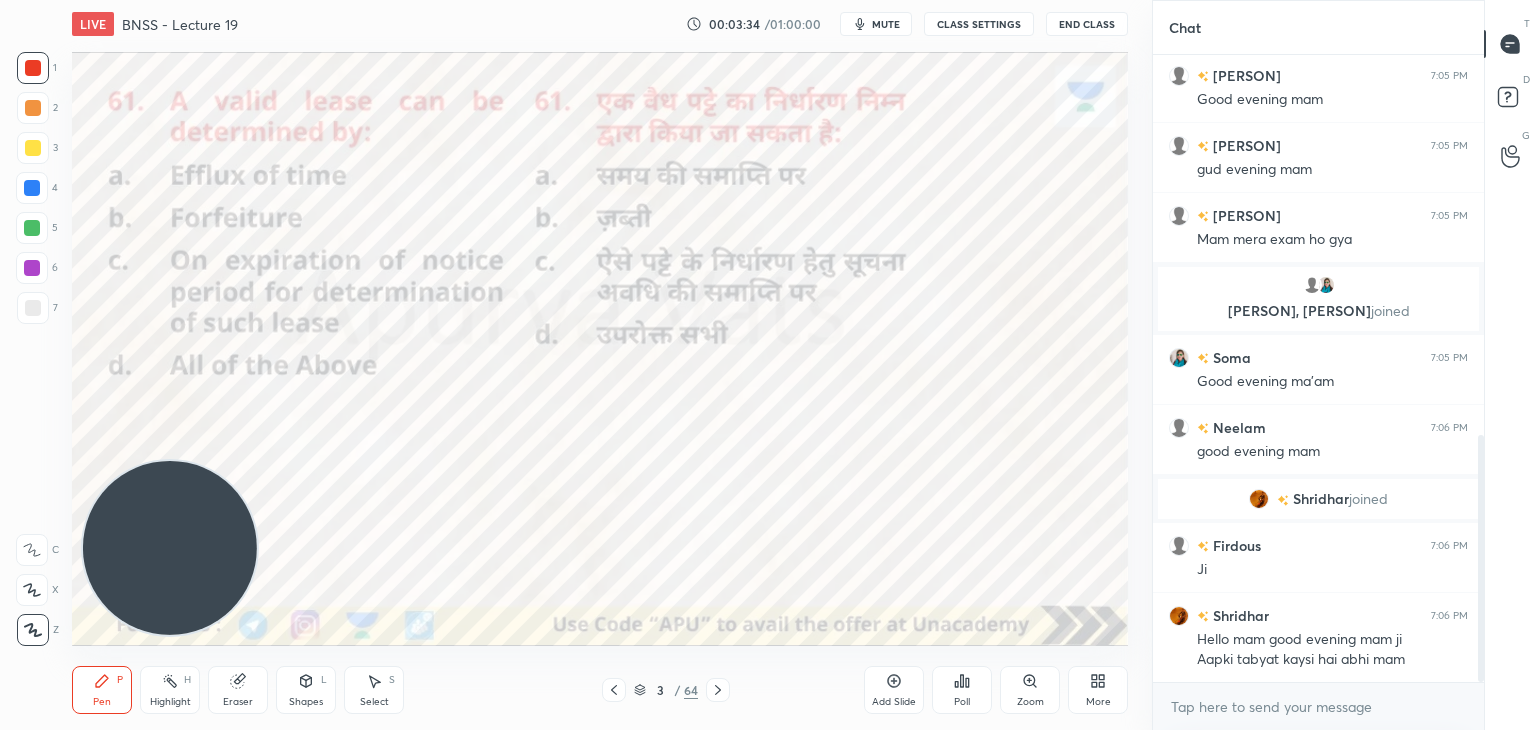 click 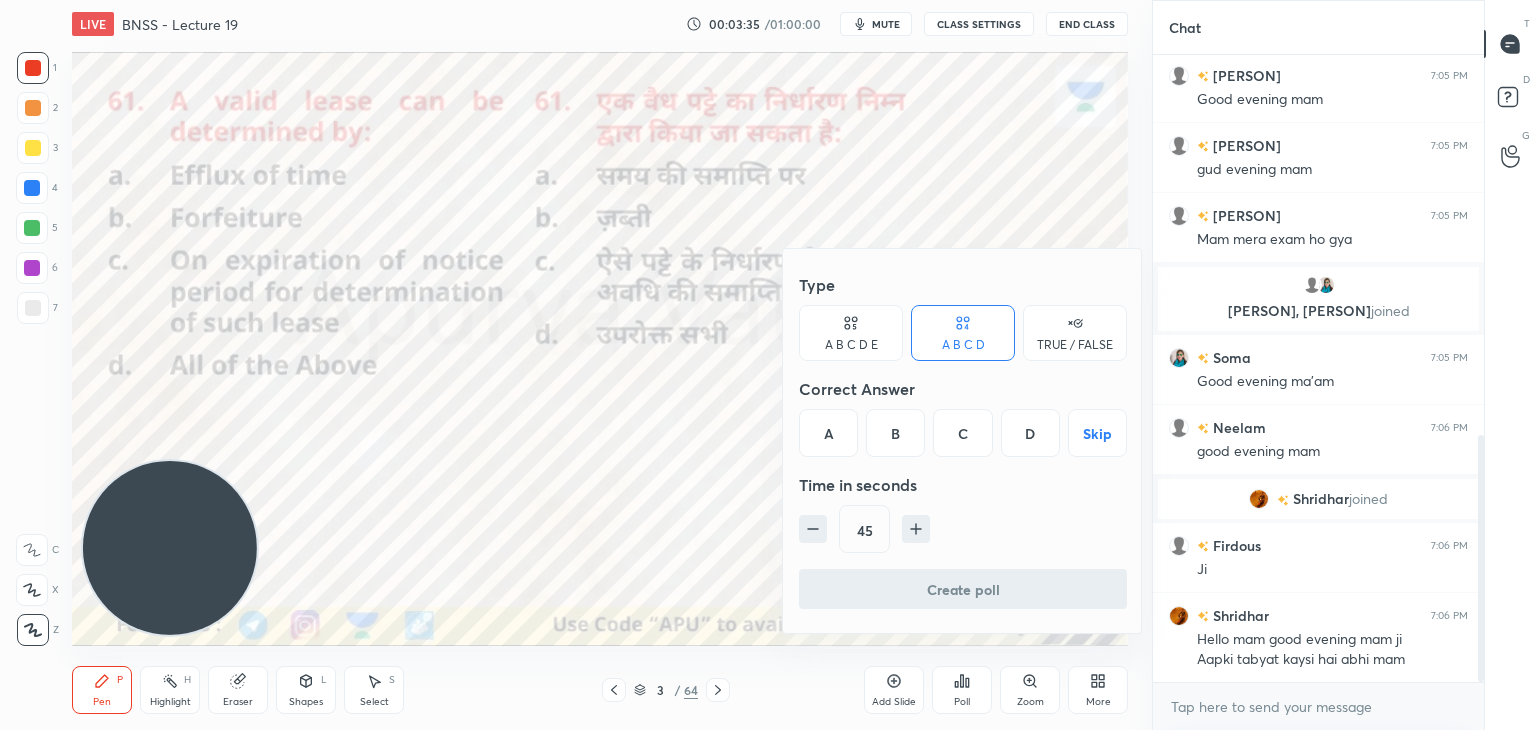 click on "D" at bounding box center (1030, 433) 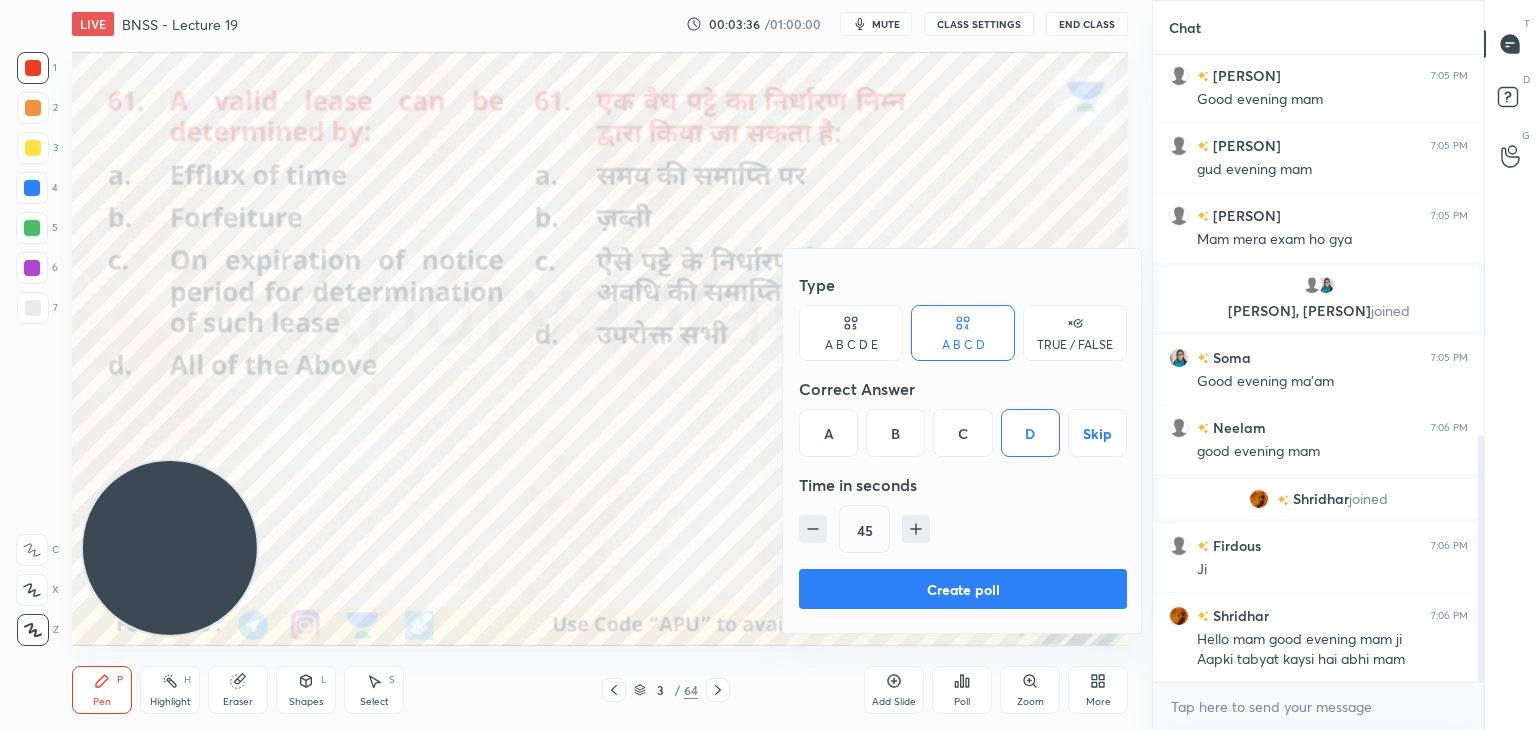 click on "Create poll" at bounding box center (963, 589) 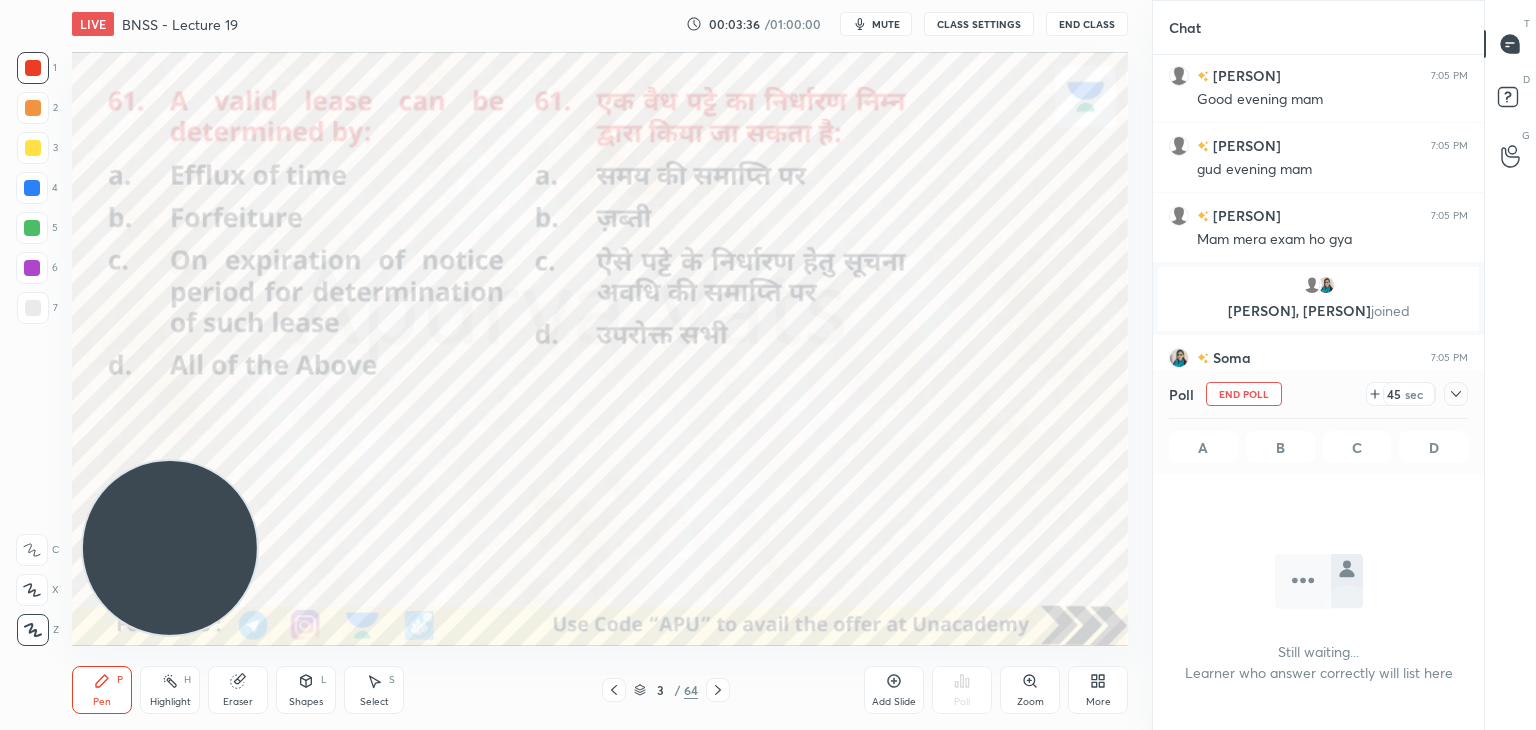 scroll, scrollTop: 538, scrollLeft: 325, axis: both 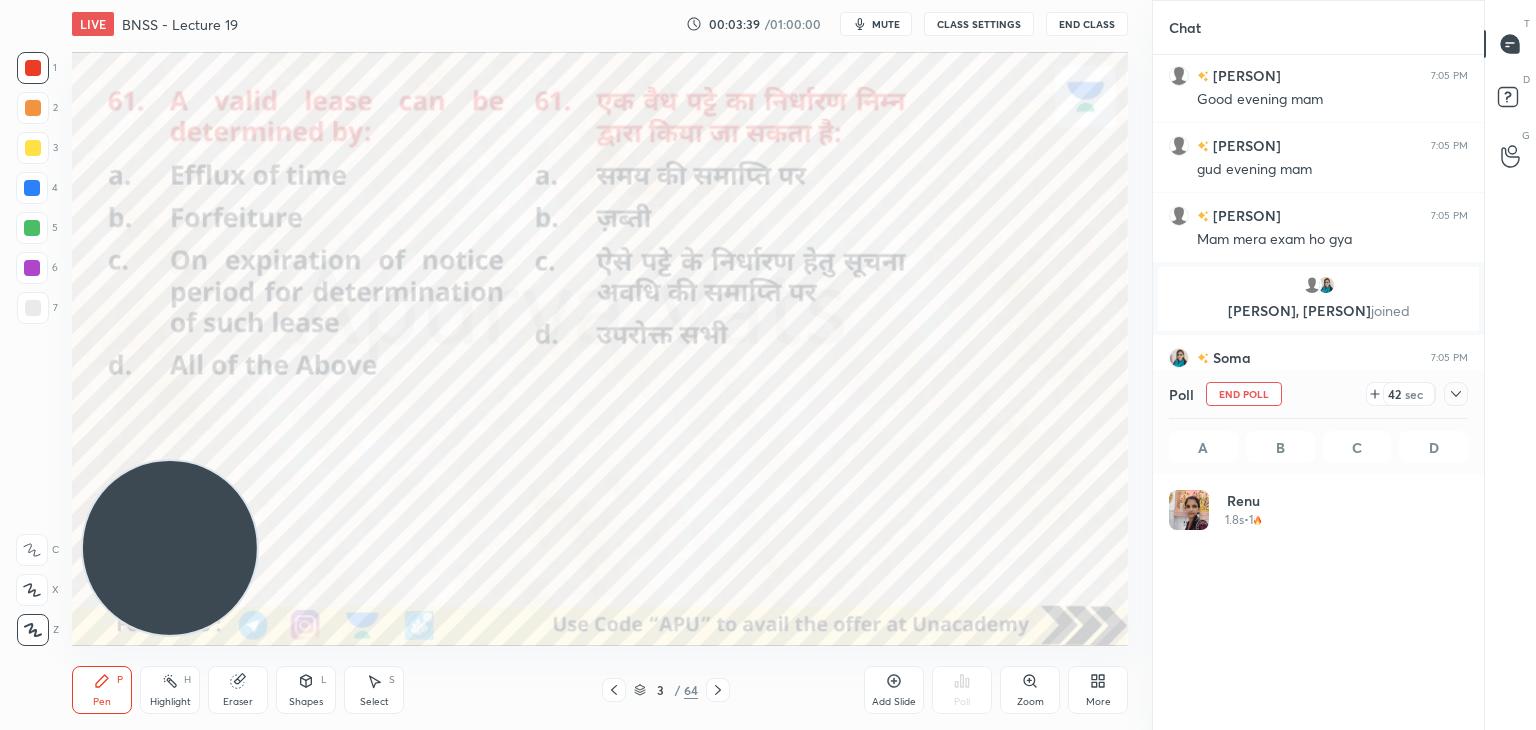 click on "mute" at bounding box center (886, 24) 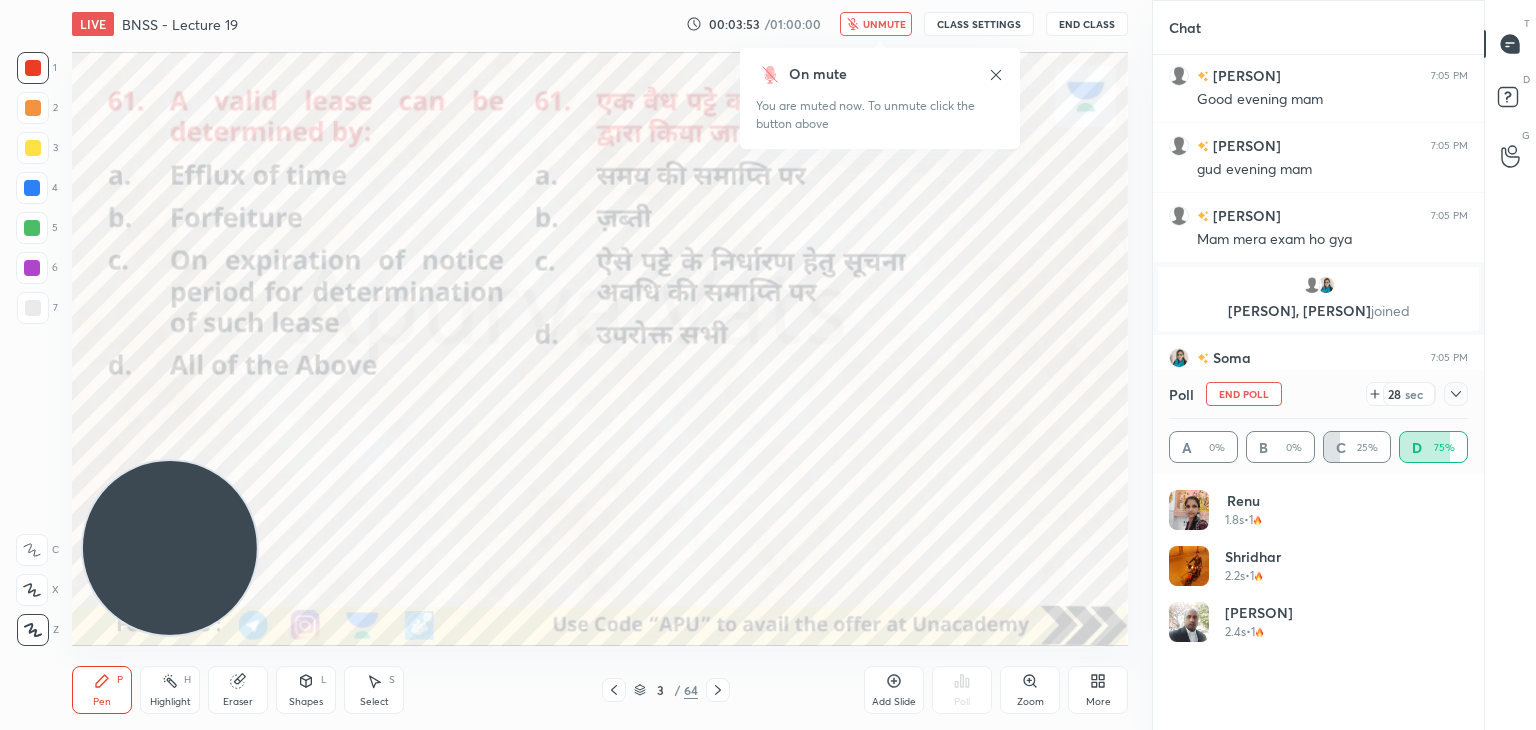 click on "unmute" at bounding box center [884, 24] 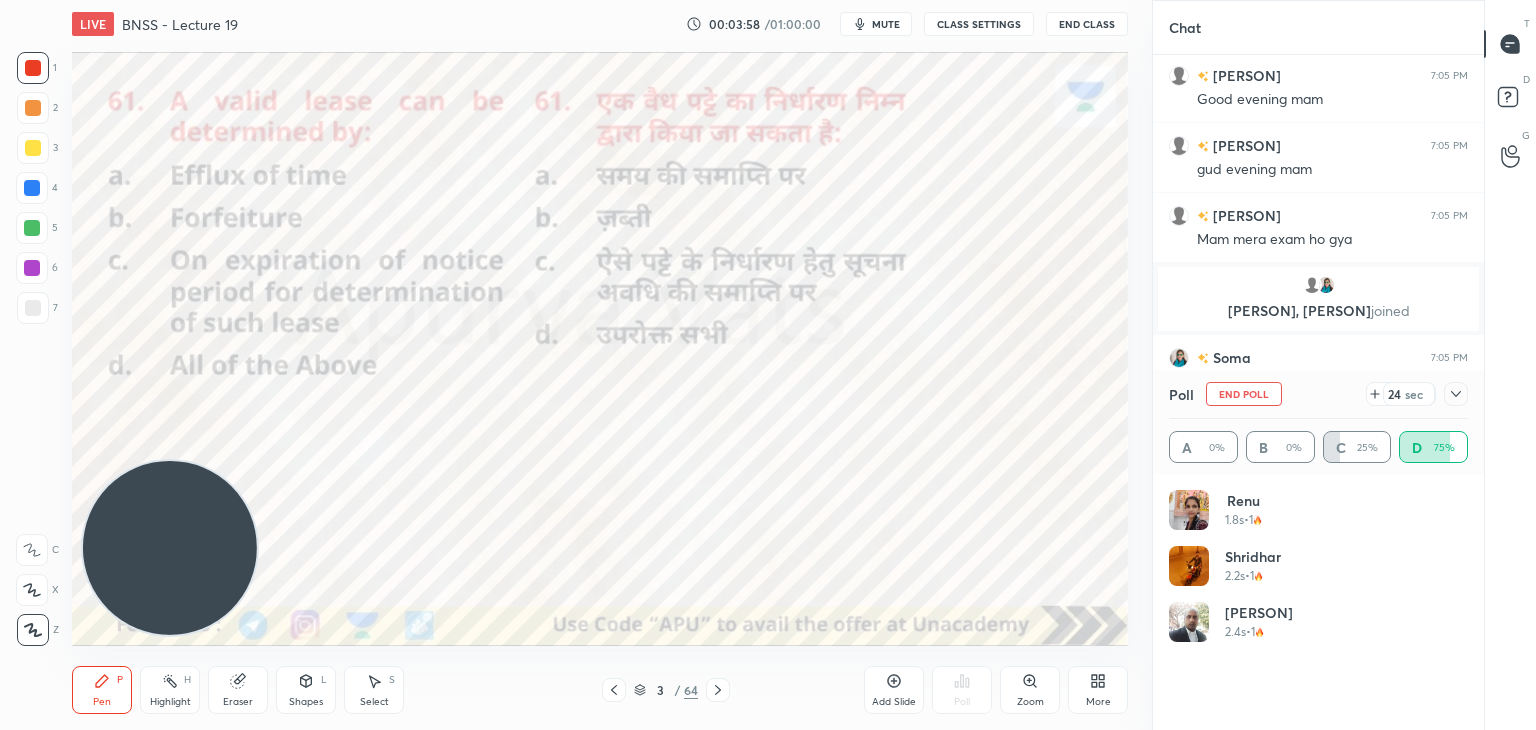 click on "mute" at bounding box center (886, 24) 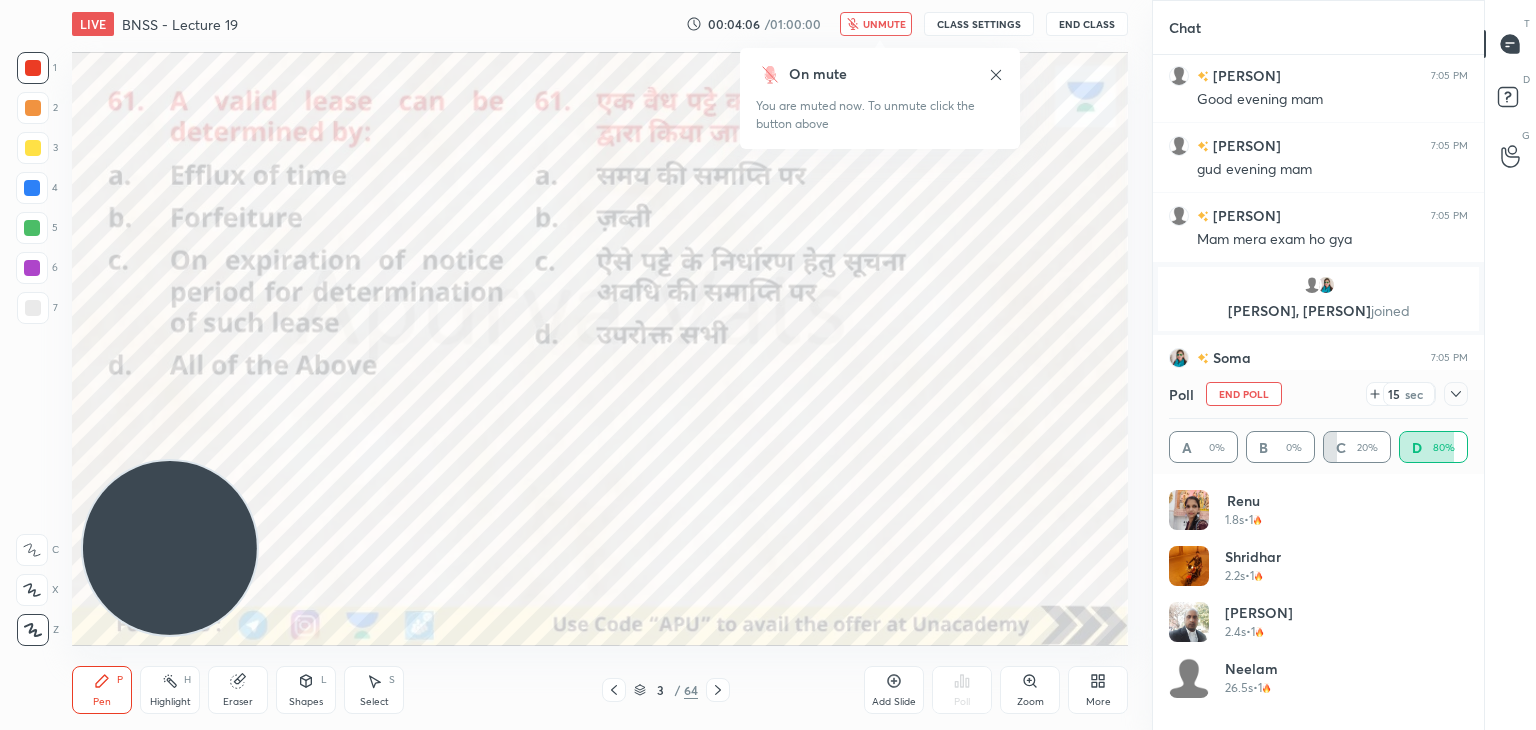 click on "unmute" at bounding box center (884, 24) 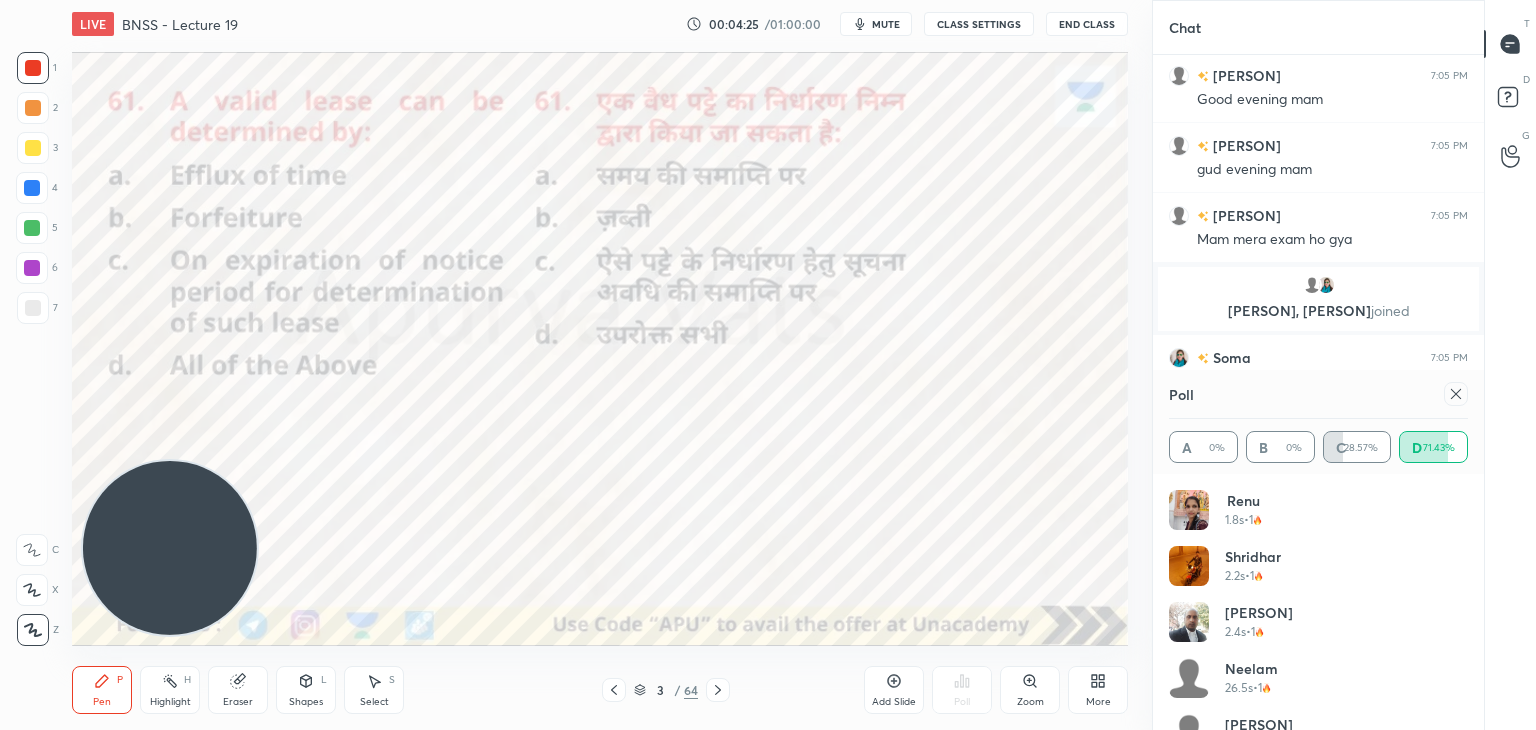 scroll, scrollTop: 40, scrollLeft: 0, axis: vertical 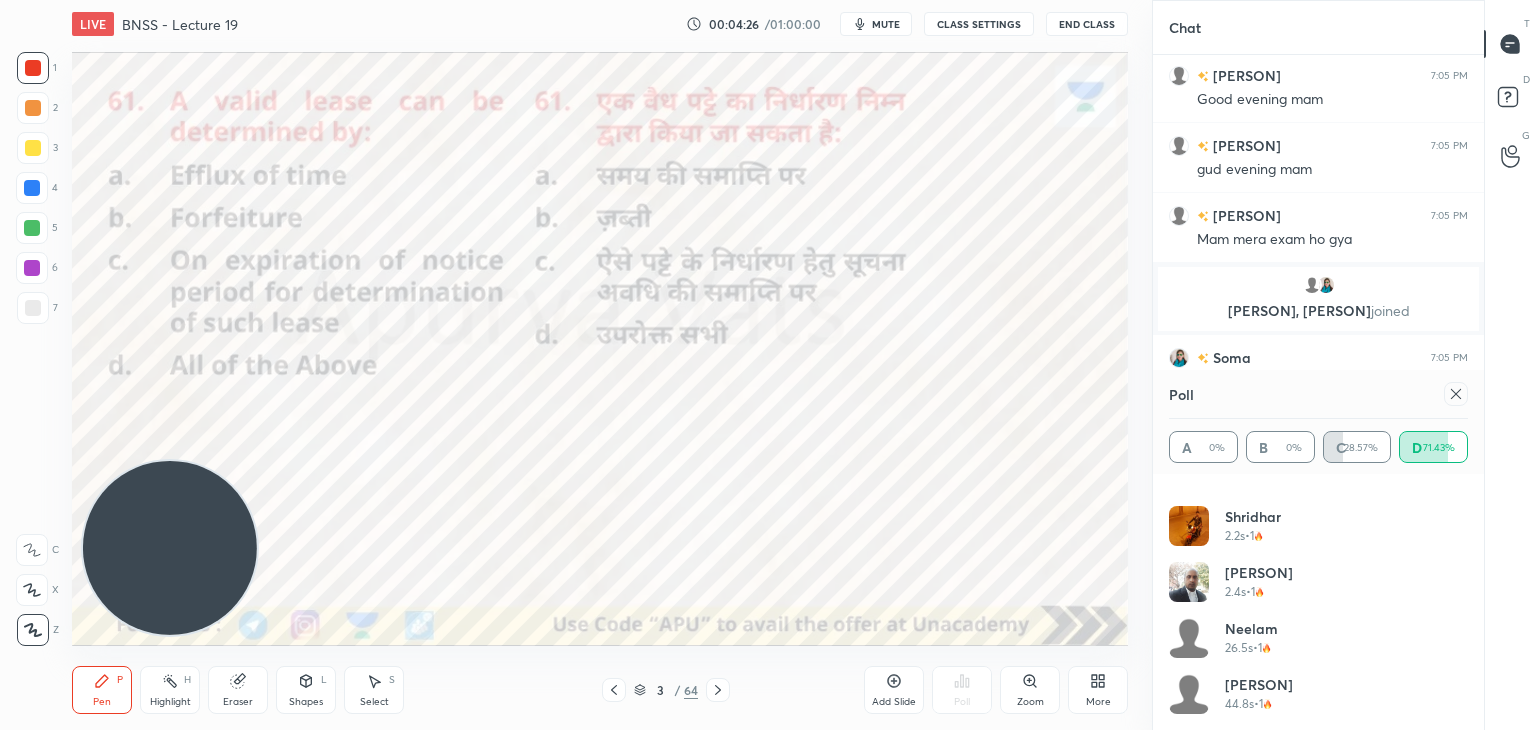 click 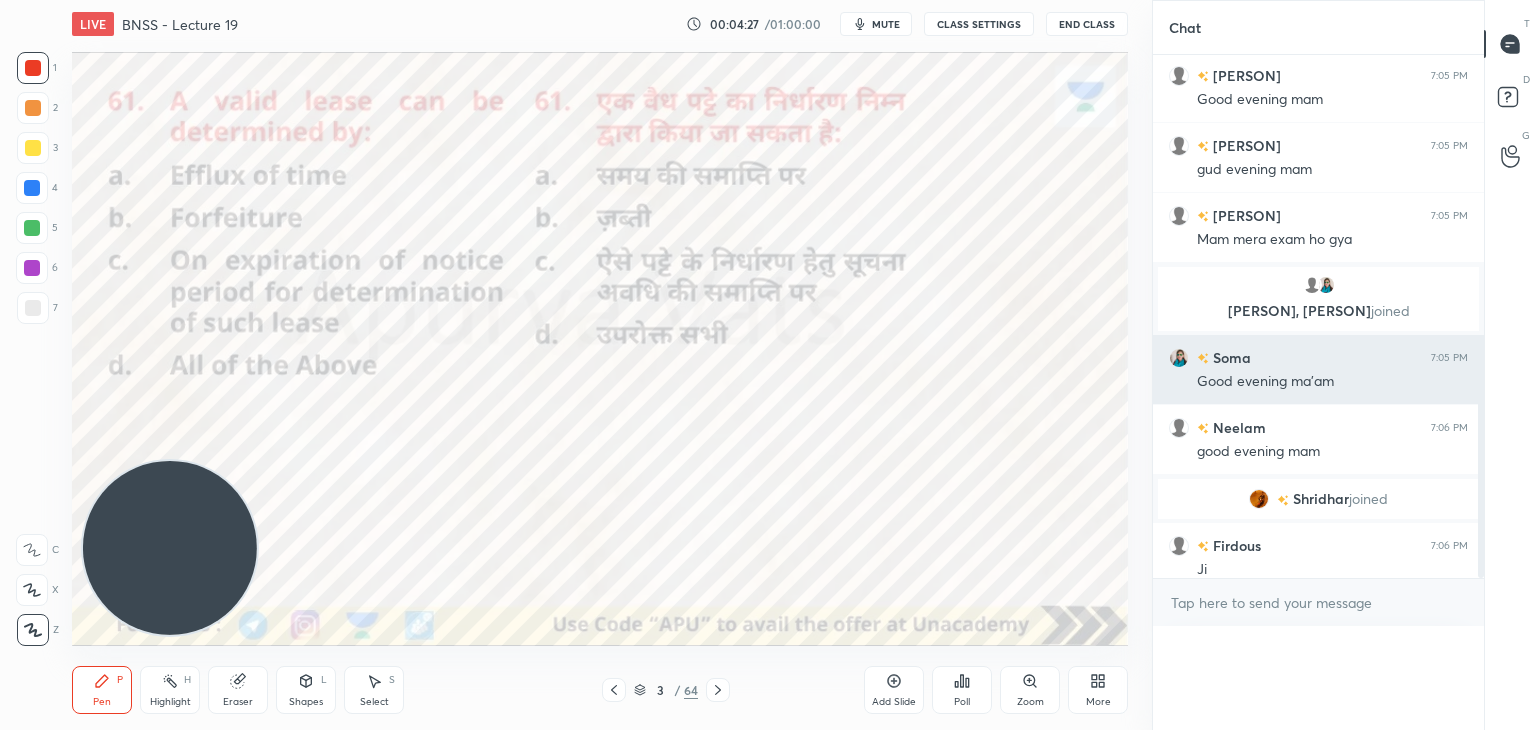 scroll, scrollTop: 0, scrollLeft: 0, axis: both 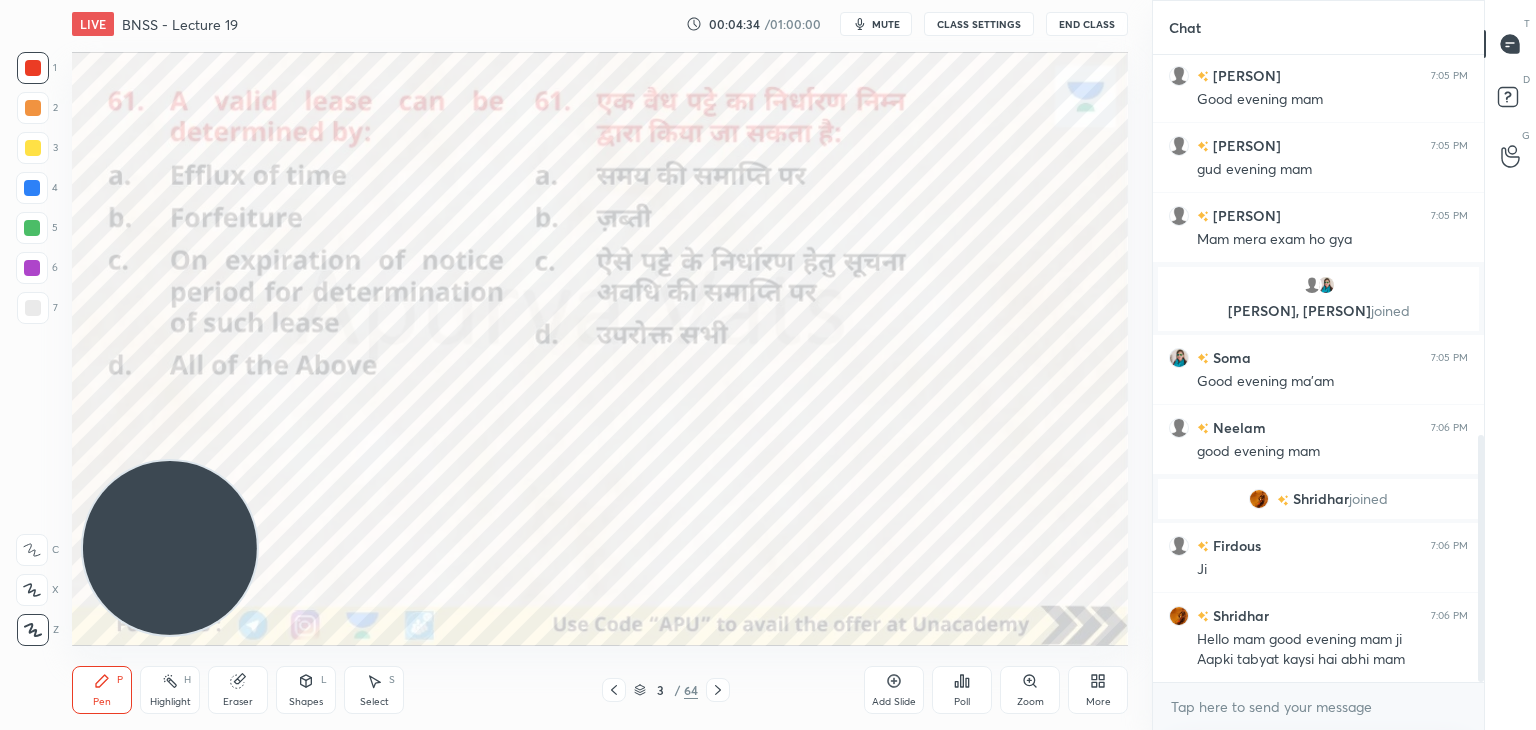 click 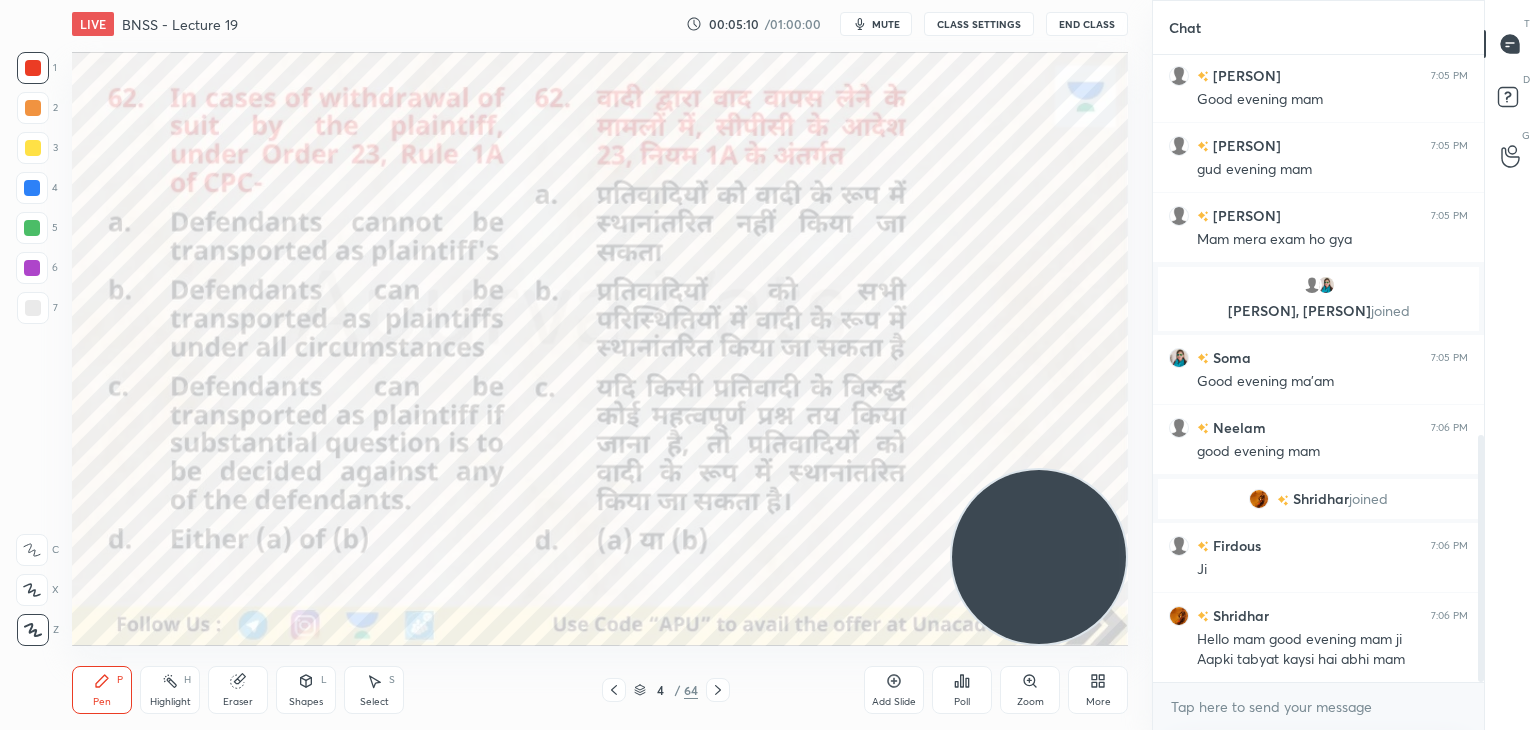click 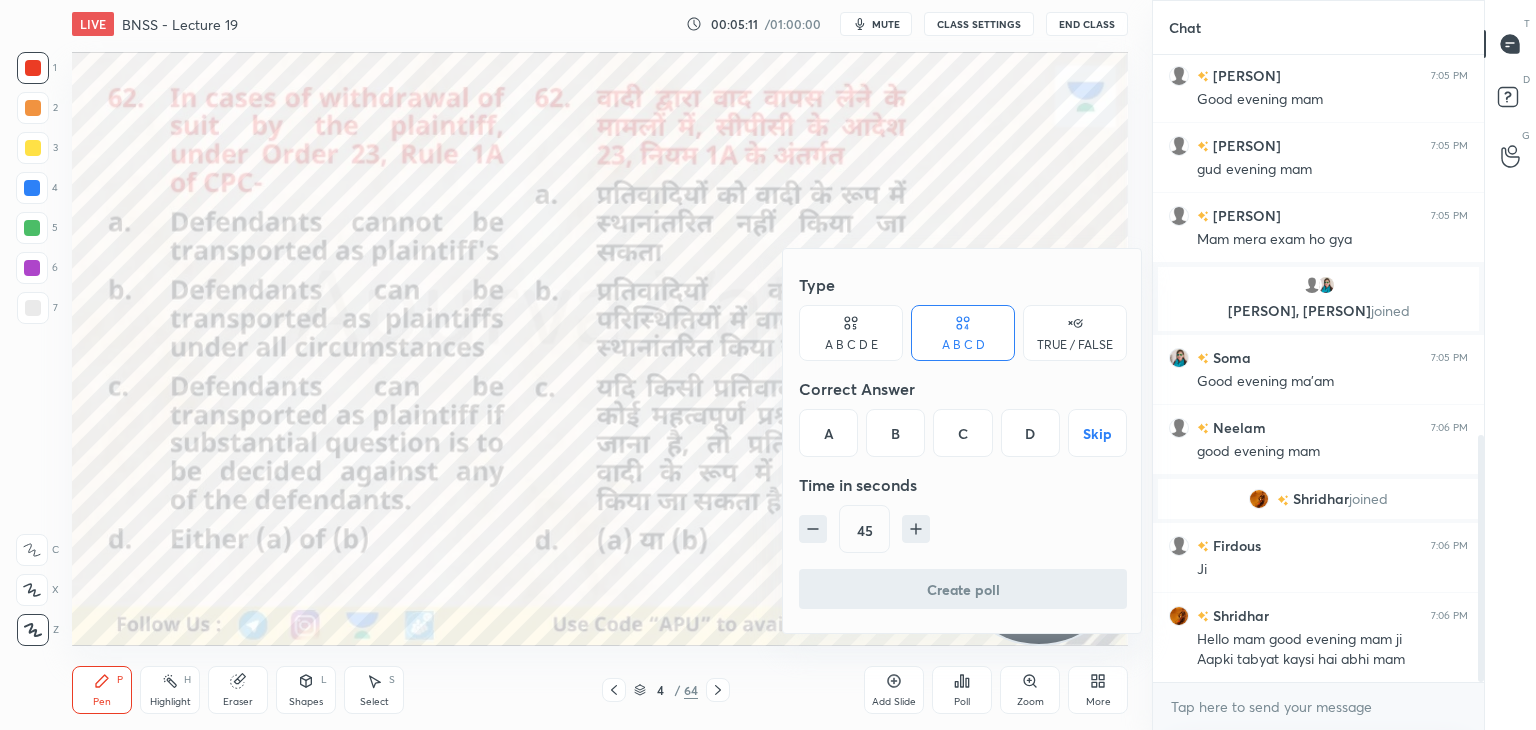 click on "C" at bounding box center [962, 433] 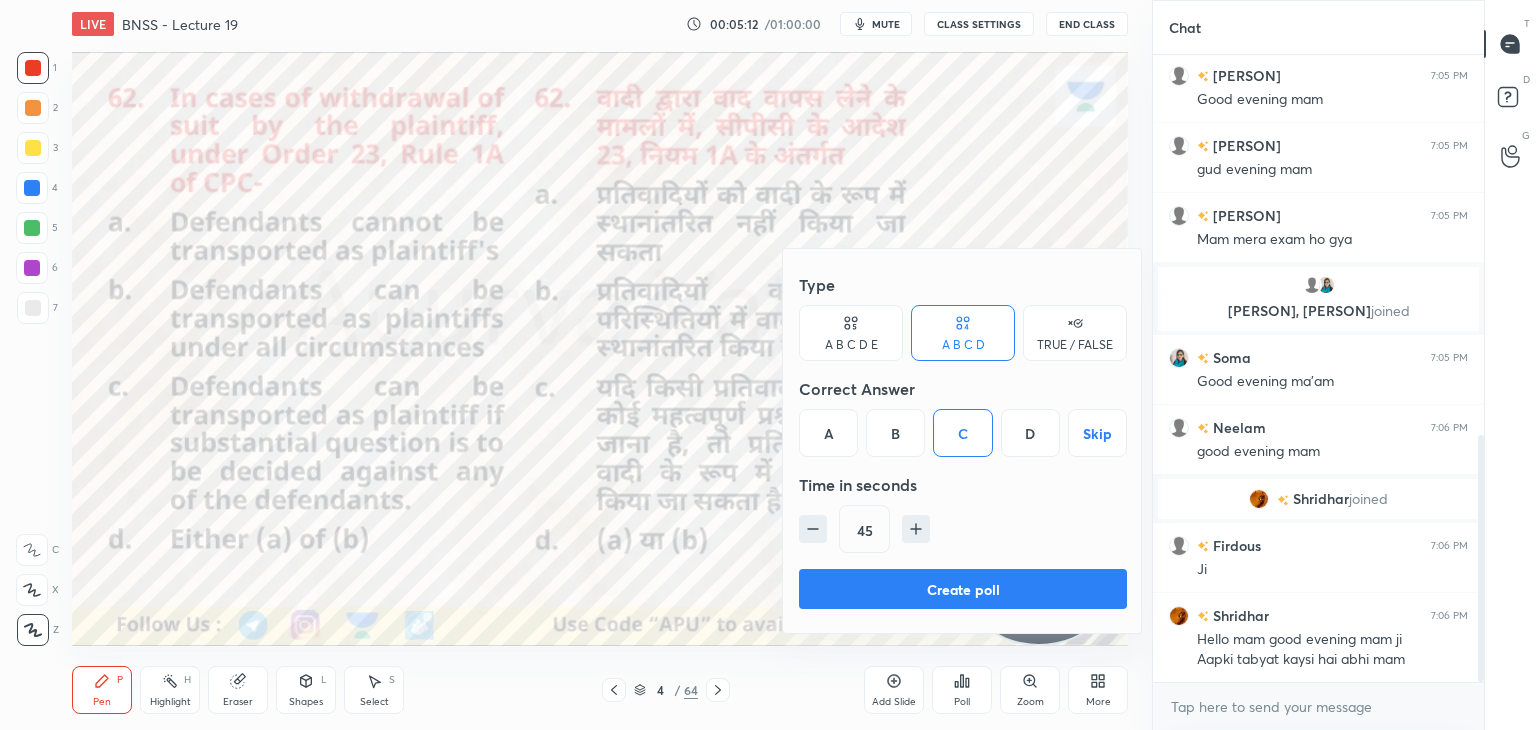 click on "Create poll" at bounding box center [963, 589] 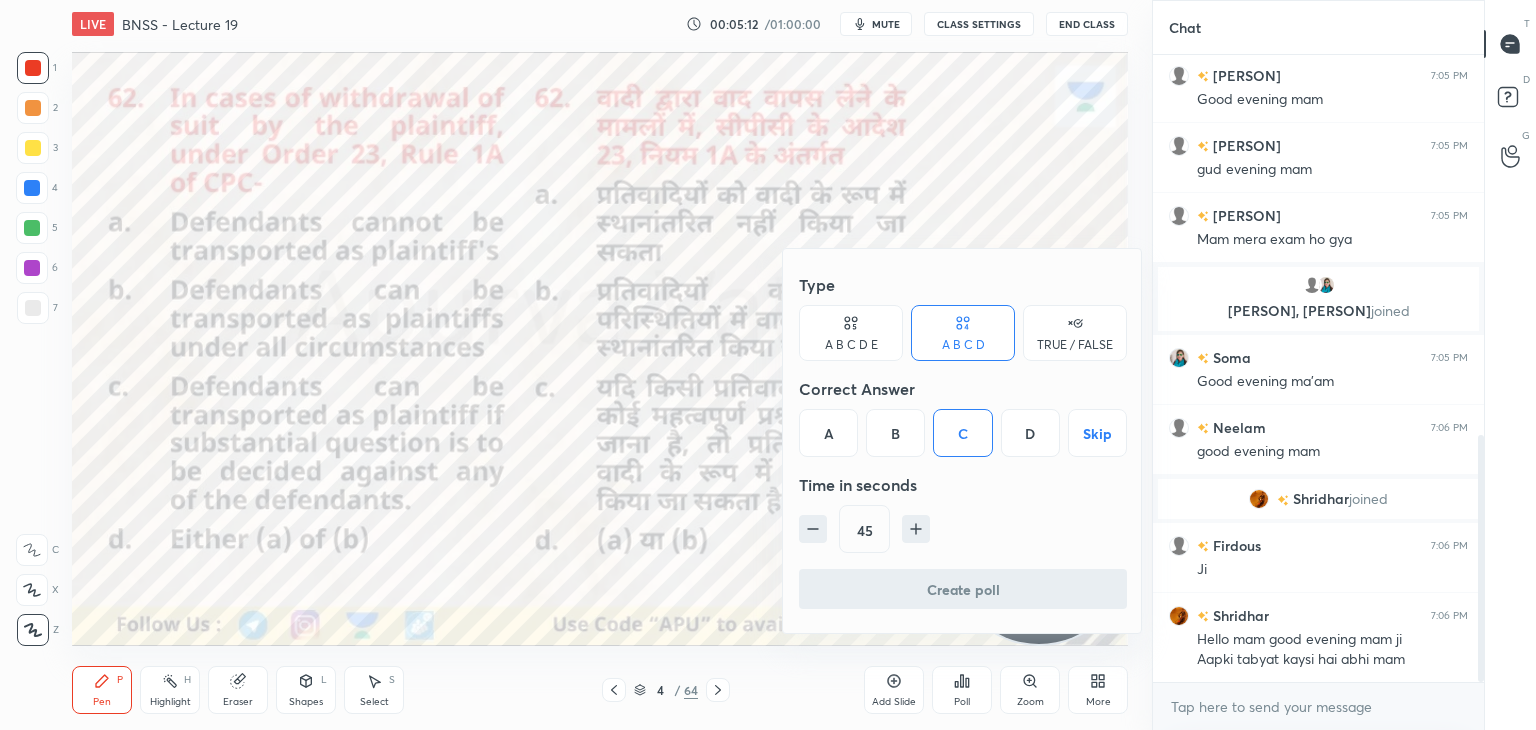 scroll, scrollTop: 598, scrollLeft: 325, axis: both 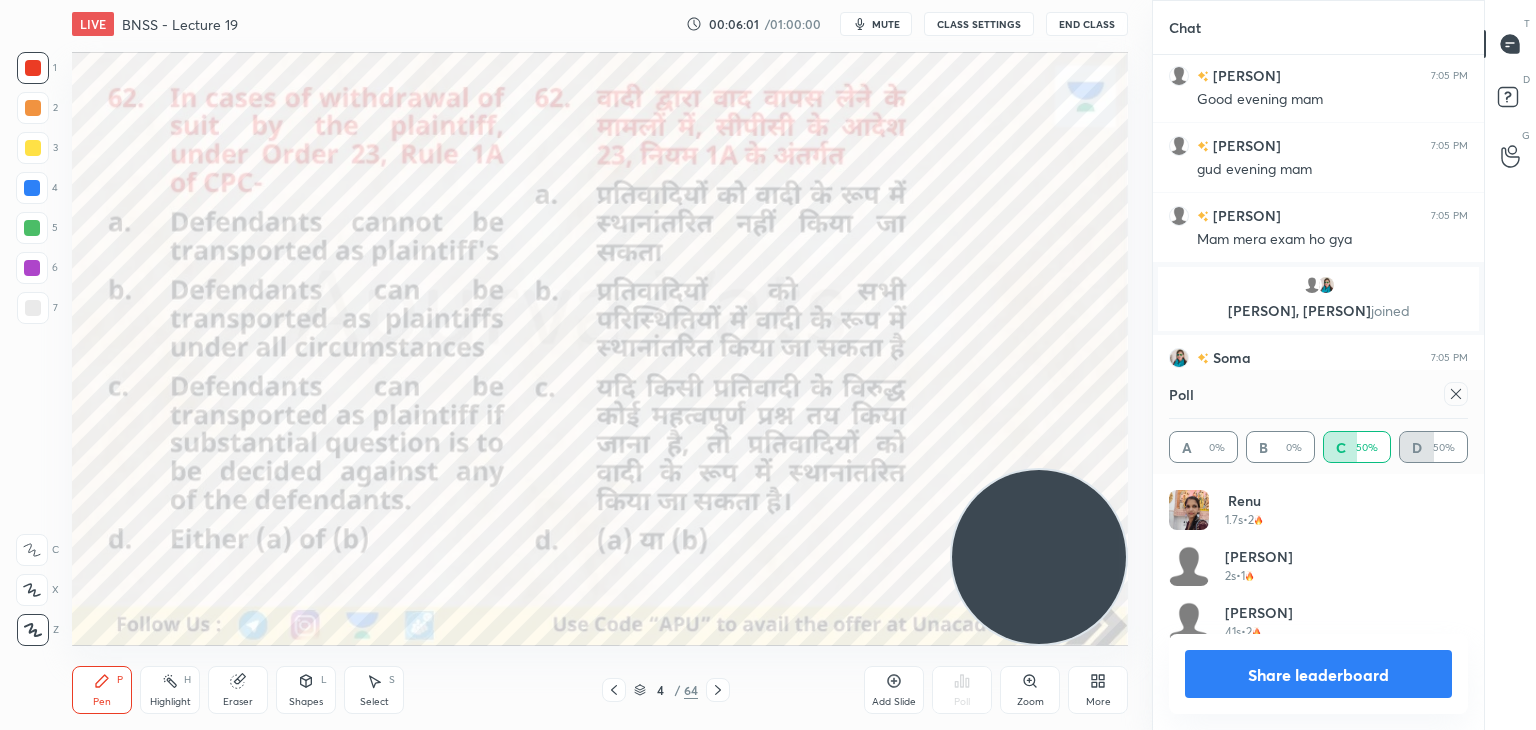 click on "Share leaderboard" at bounding box center [1318, 674] 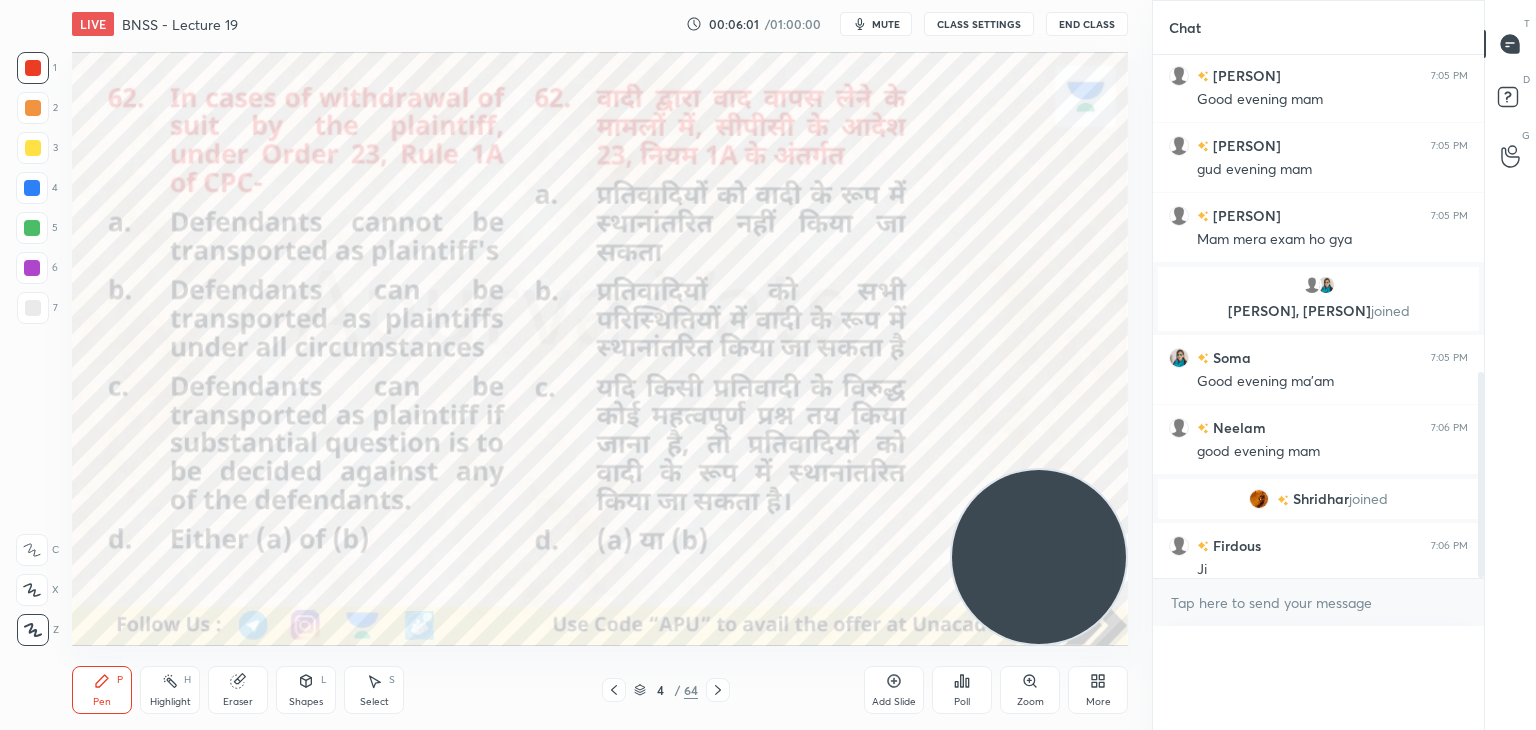 scroll, scrollTop: 137, scrollLeft: 293, axis: both 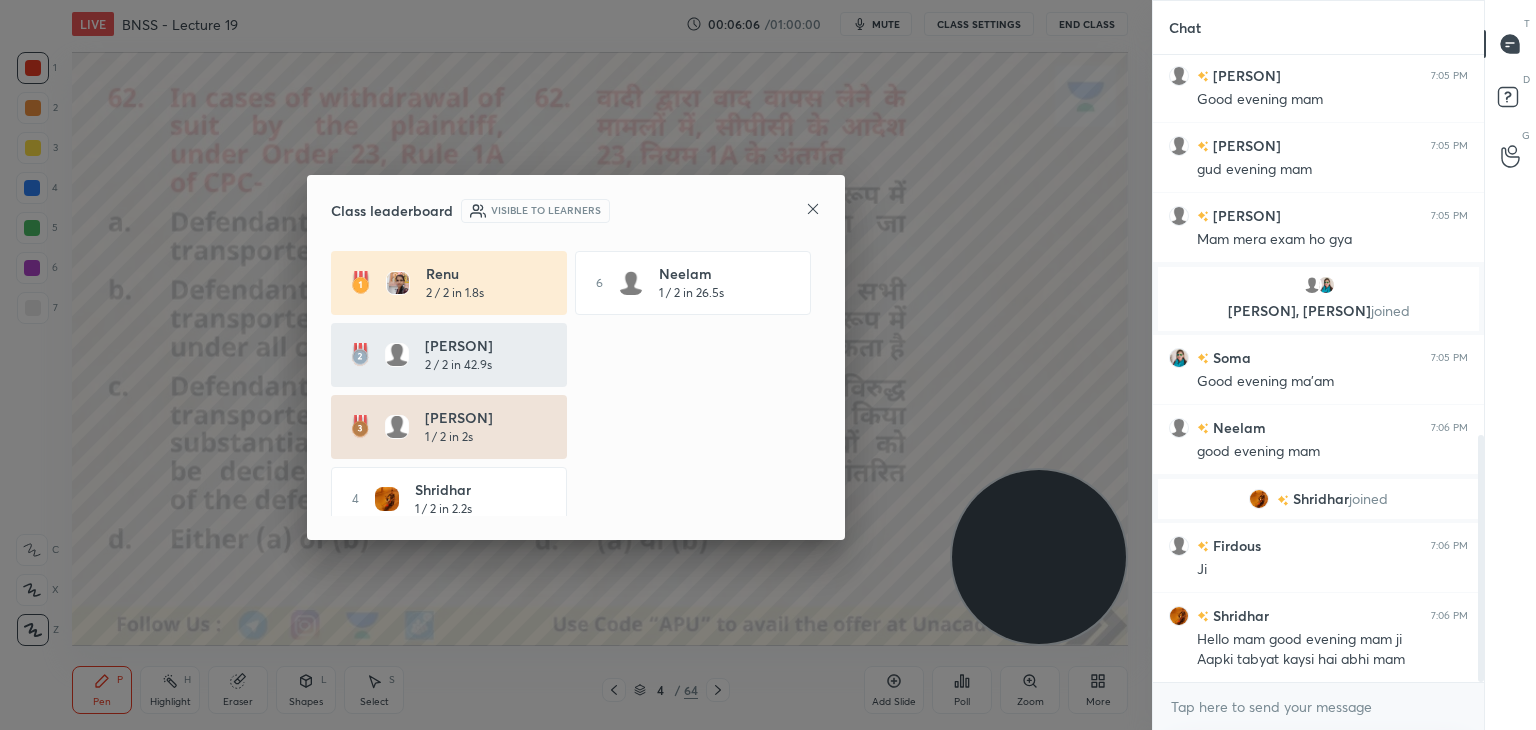 click on "Class leaderboard Visible to learners [PERSON] 2 / 2 in 1.8s 6 [PERSON] 1 / 2 in 26.5s [PERSON] 2 / 2 in 42.9s [PERSON] 1 / 2 in 2s 4 [PERSON] 1 / 2 in 2.2s 5 [PERSON] 1 / 2 in 2.4s" at bounding box center [576, 357] 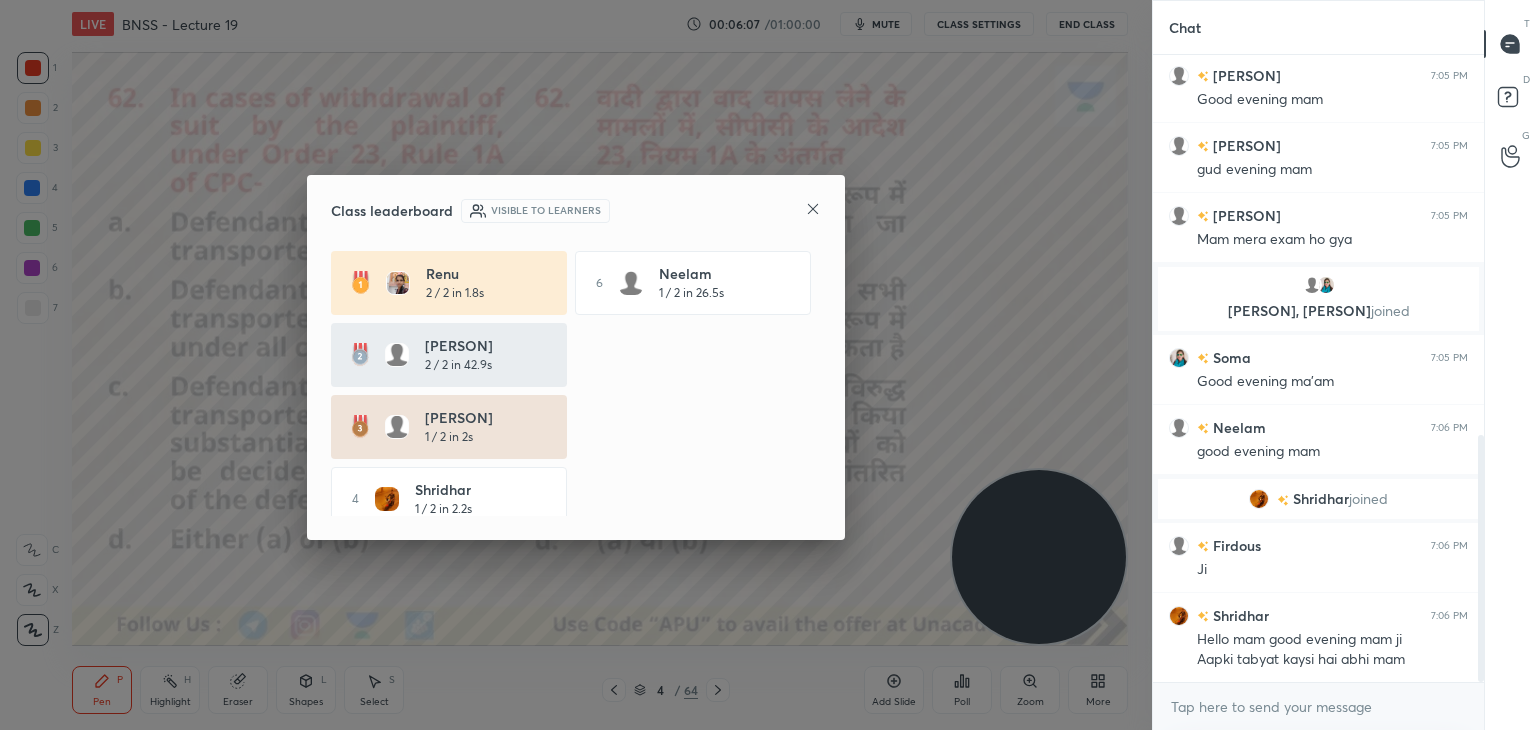 click 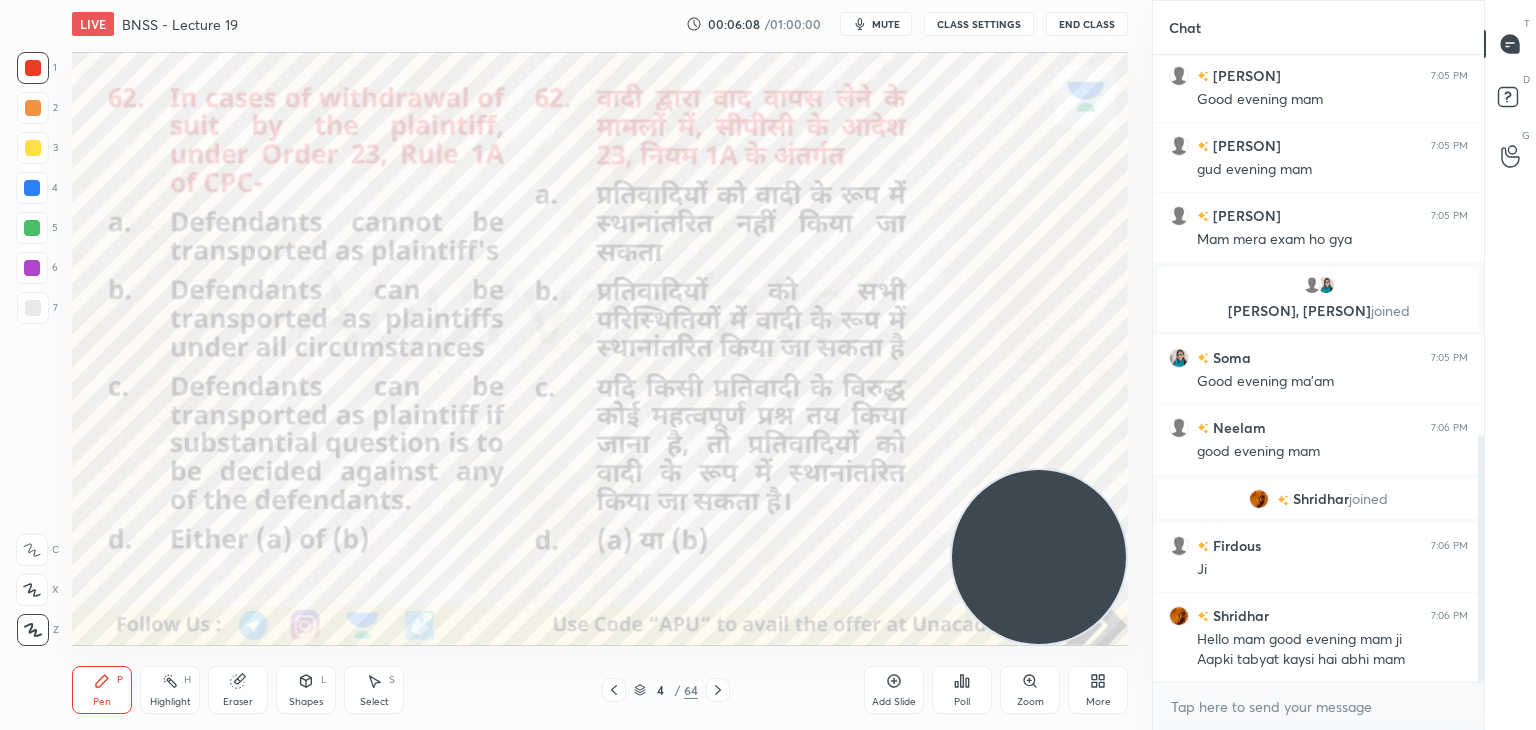 click on "mute" at bounding box center [876, 24] 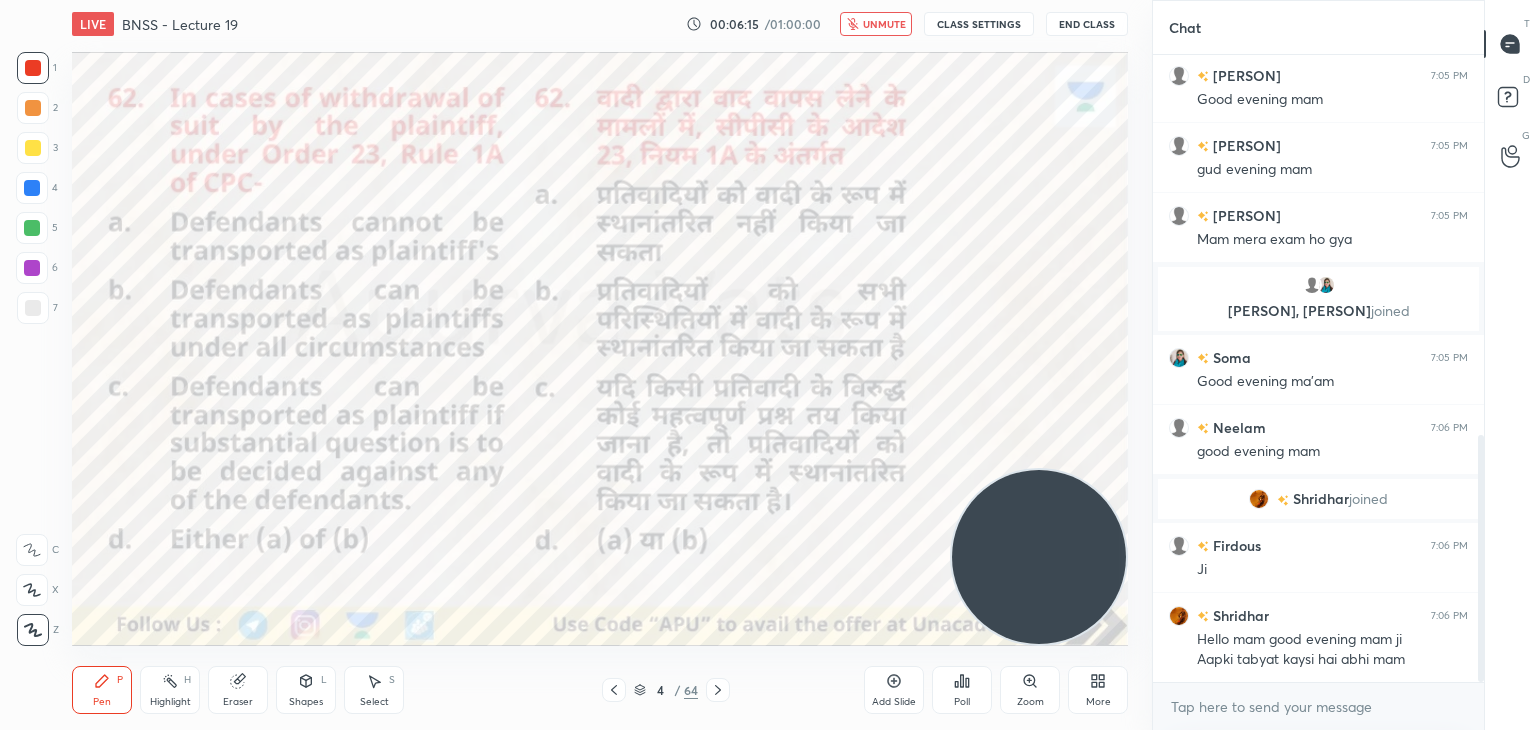click on "CLASS SETTINGS" at bounding box center [979, 24] 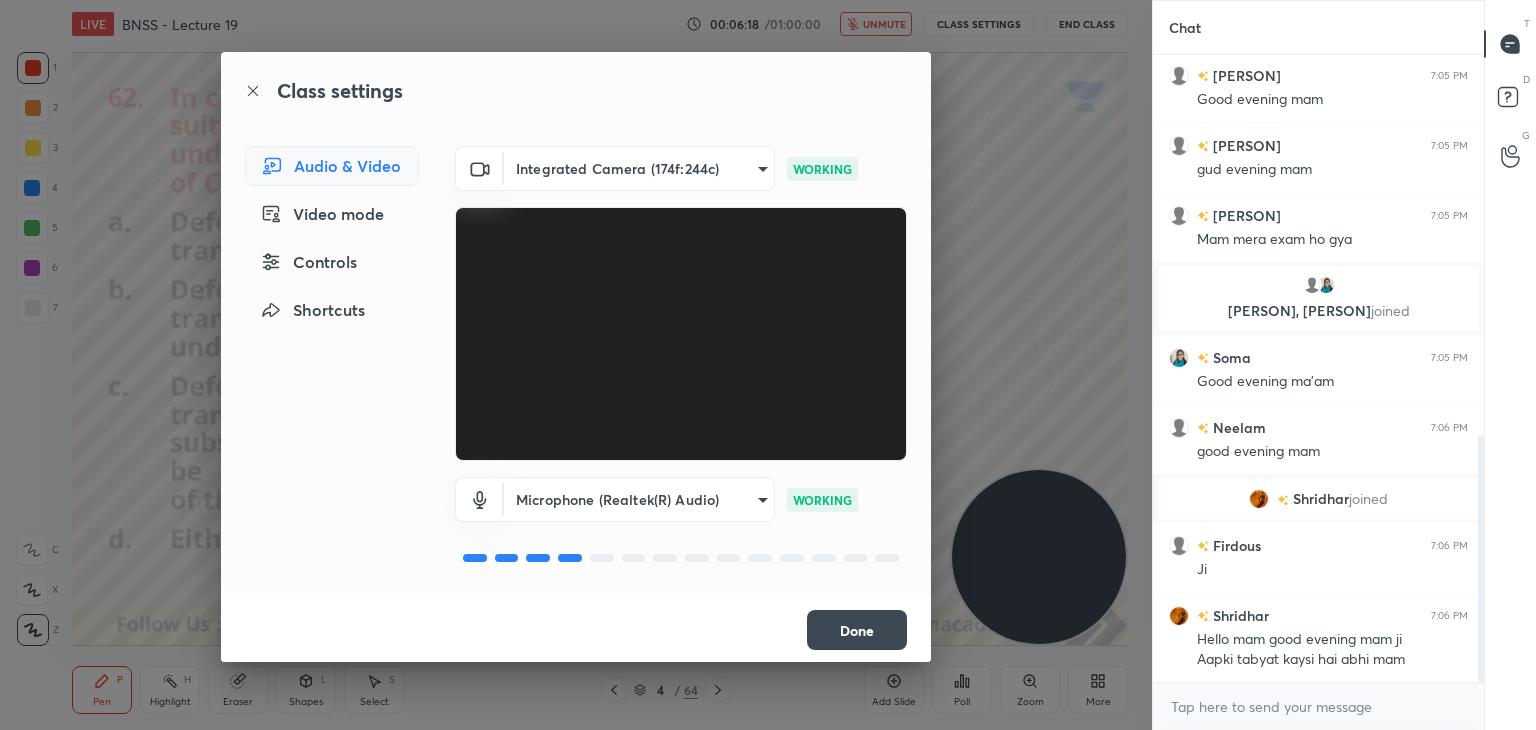 click on "Class settings Audio & Video Video mode Controls Shortcuts Integrated Camera (174f:244c) dc054871d398d488dc994b01f2dc79ab11b816add0dbab0806ea313c4c08cc60 WORKING Microphone (Realtek(R) Audio) 114497df61fc740210f121f6152f425bf68f22fa692c83a441a84c3d6c0cdcd9 WORKING Done" at bounding box center (576, 365) 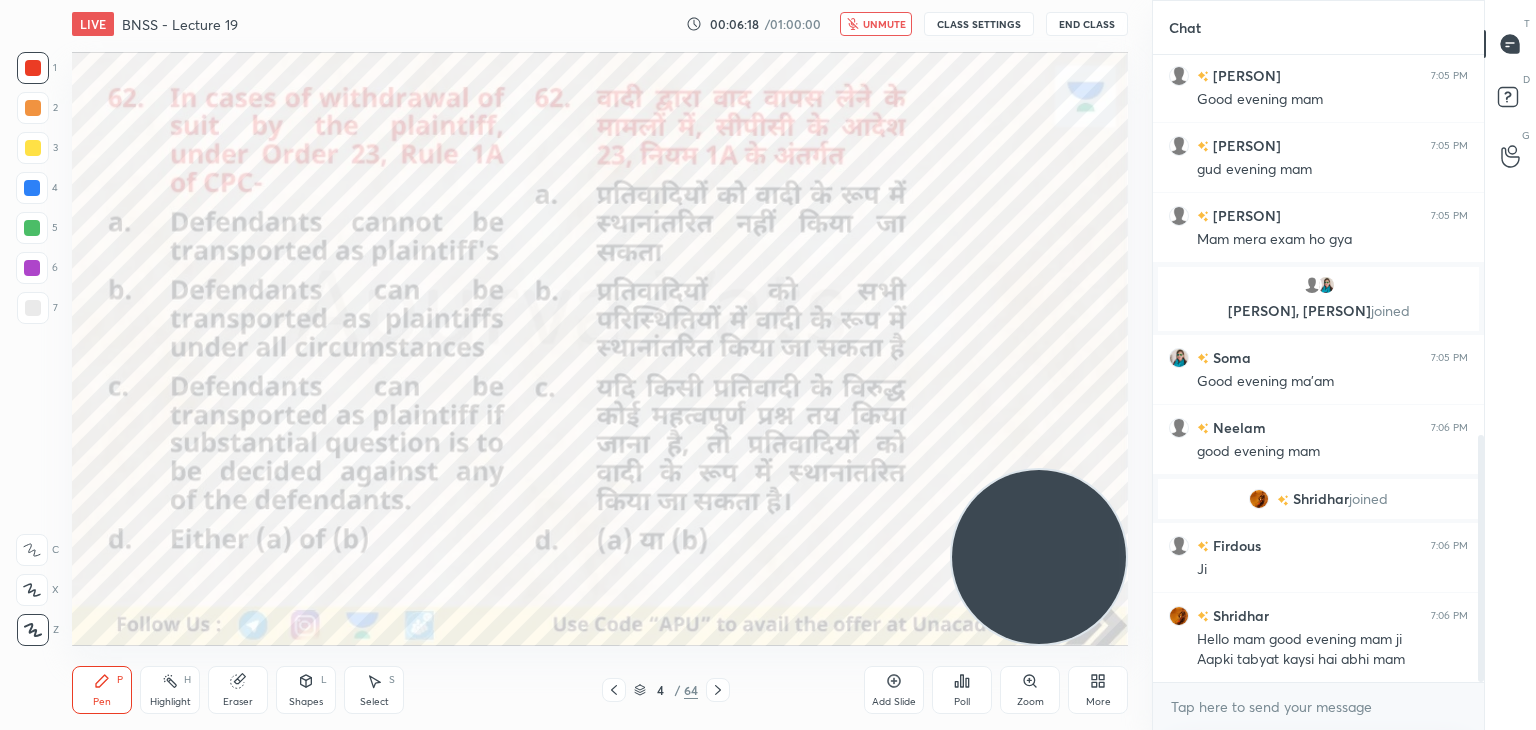 click on "unmute" at bounding box center (884, 24) 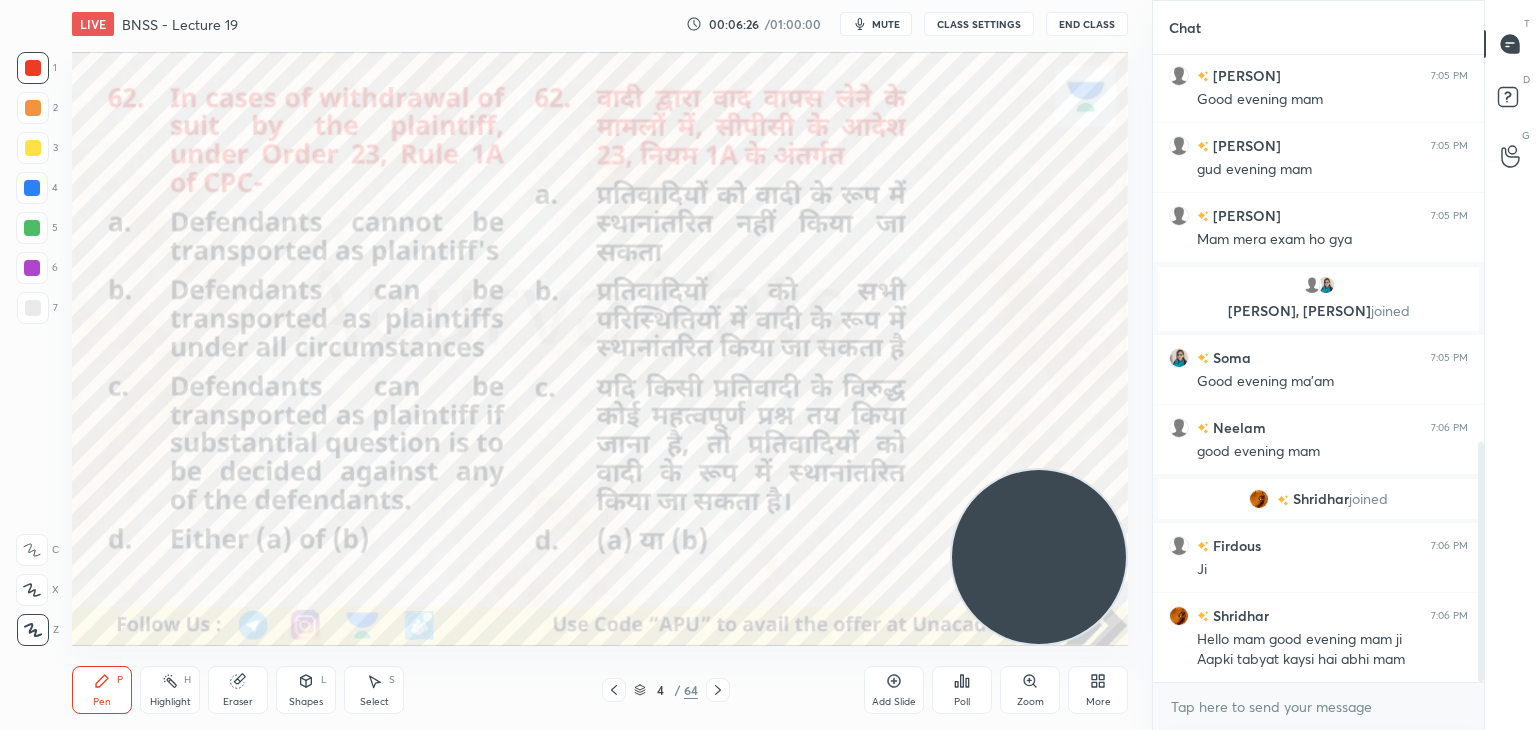 scroll, scrollTop: 1016, scrollLeft: 0, axis: vertical 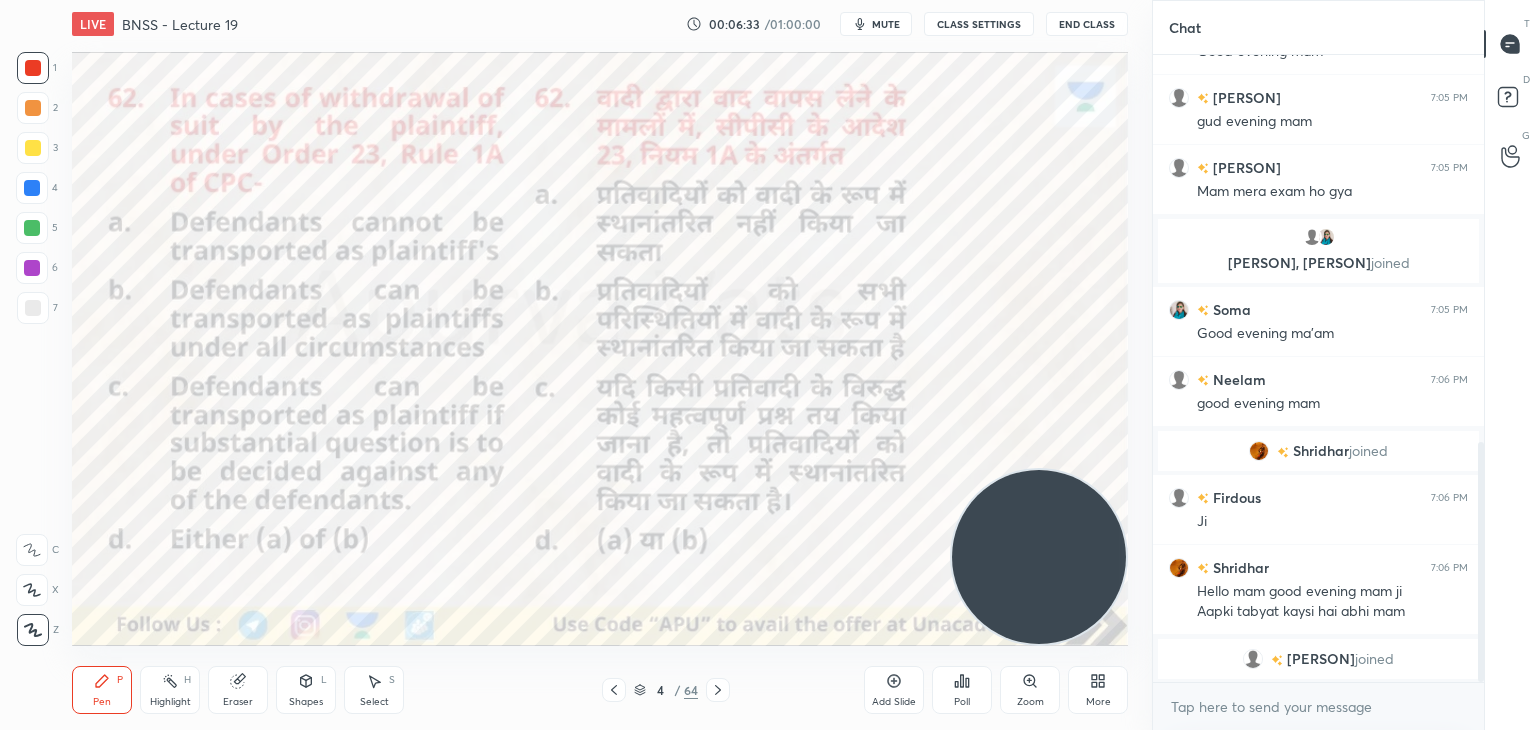 click 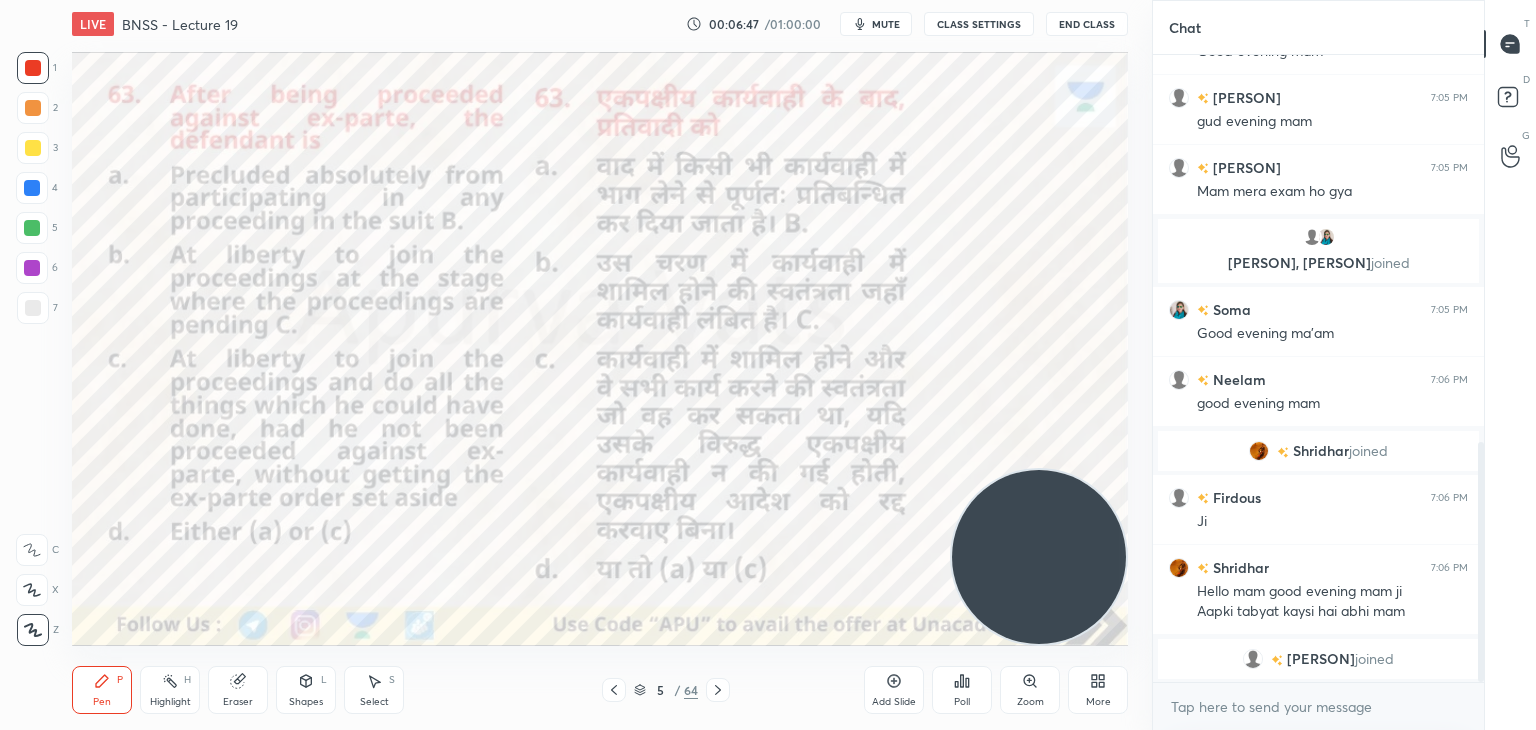 click on "Poll" at bounding box center [962, 702] 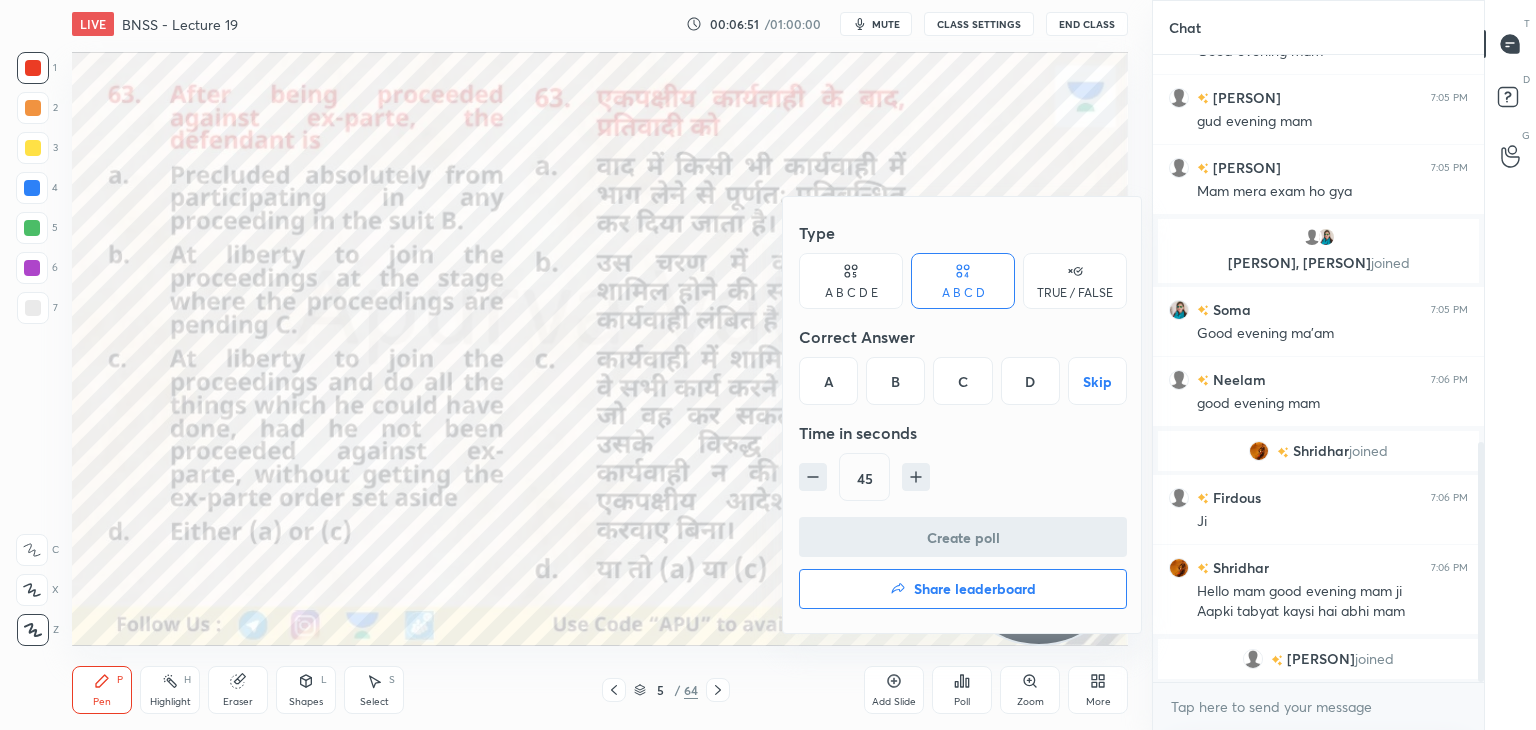 click on "B" at bounding box center (895, 381) 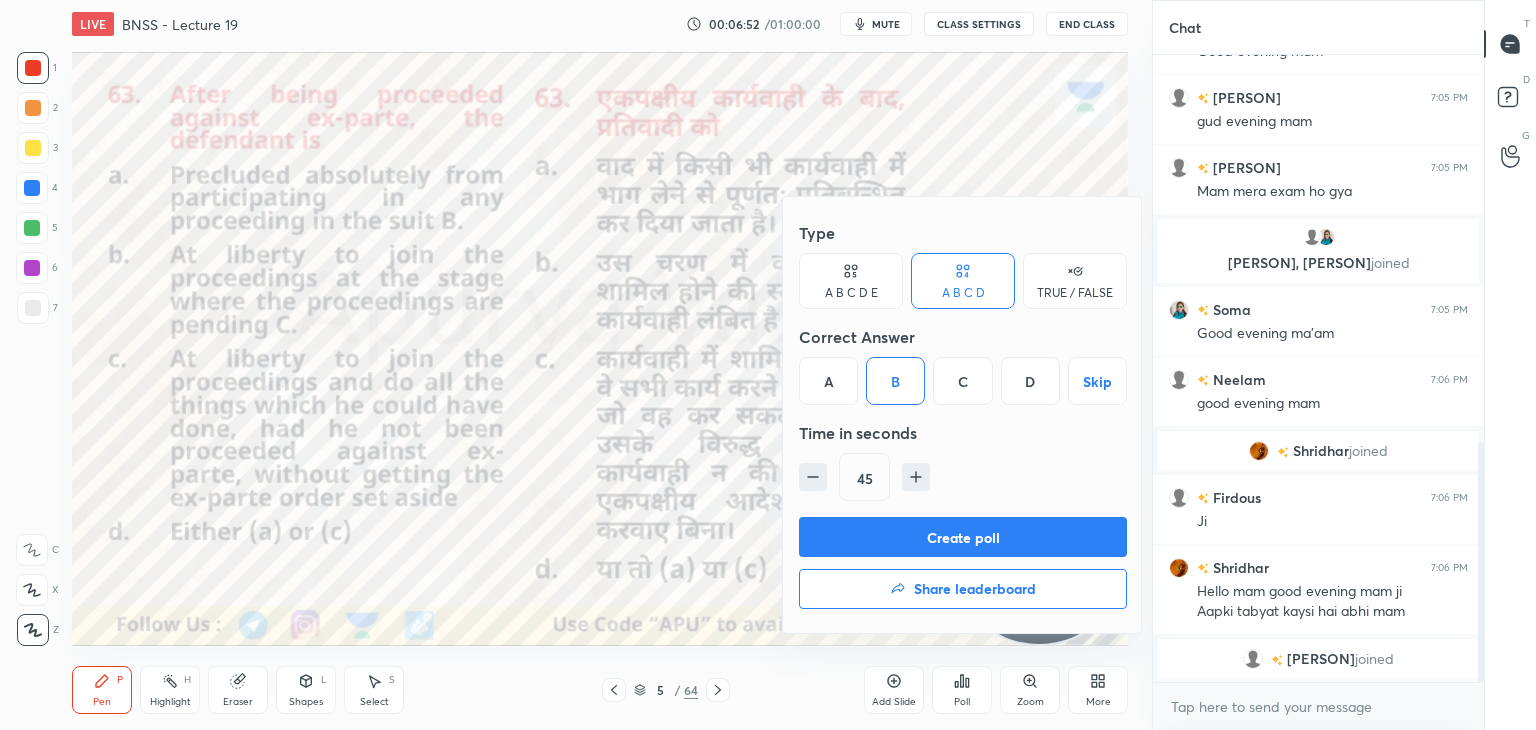 click on "Create poll" at bounding box center [963, 537] 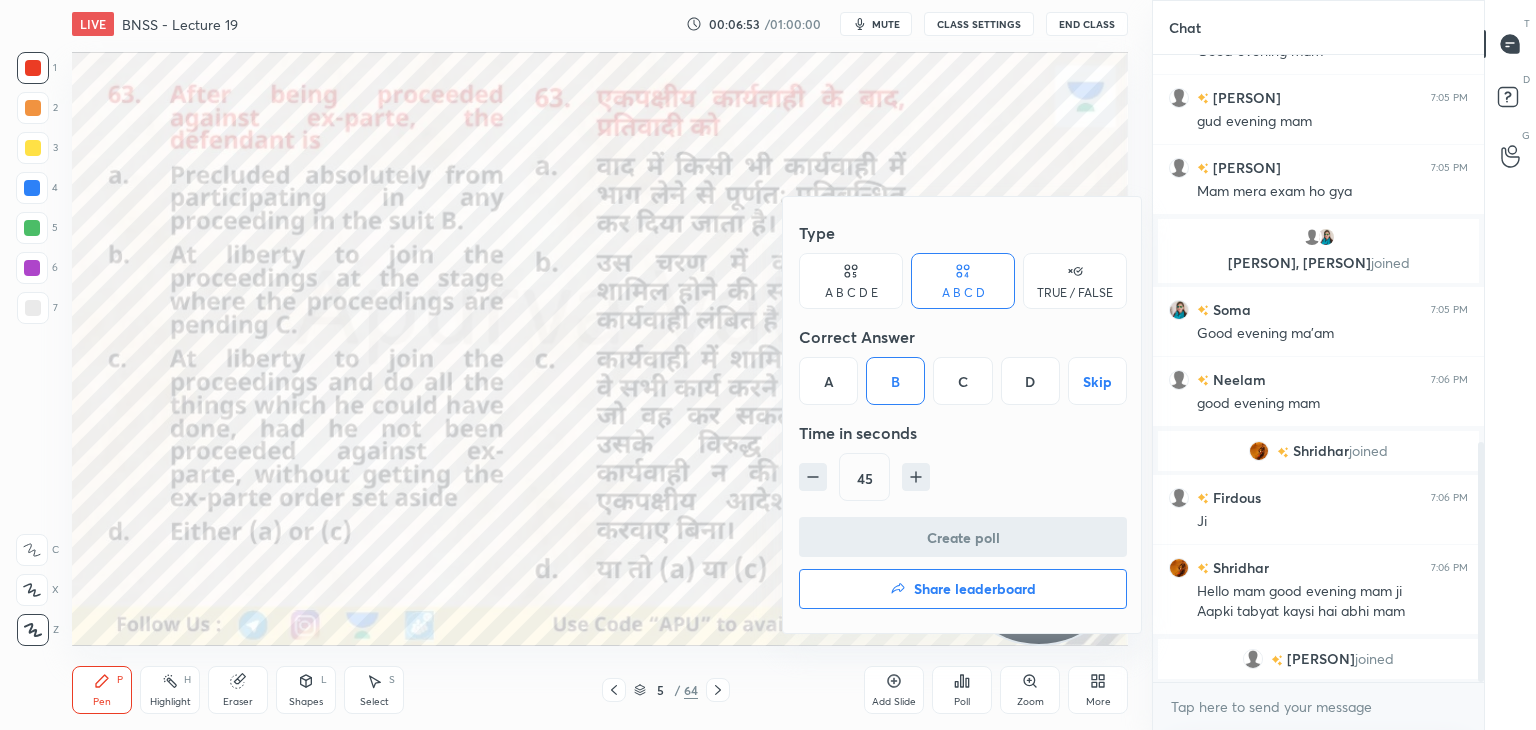 scroll, scrollTop: 604, scrollLeft: 325, axis: both 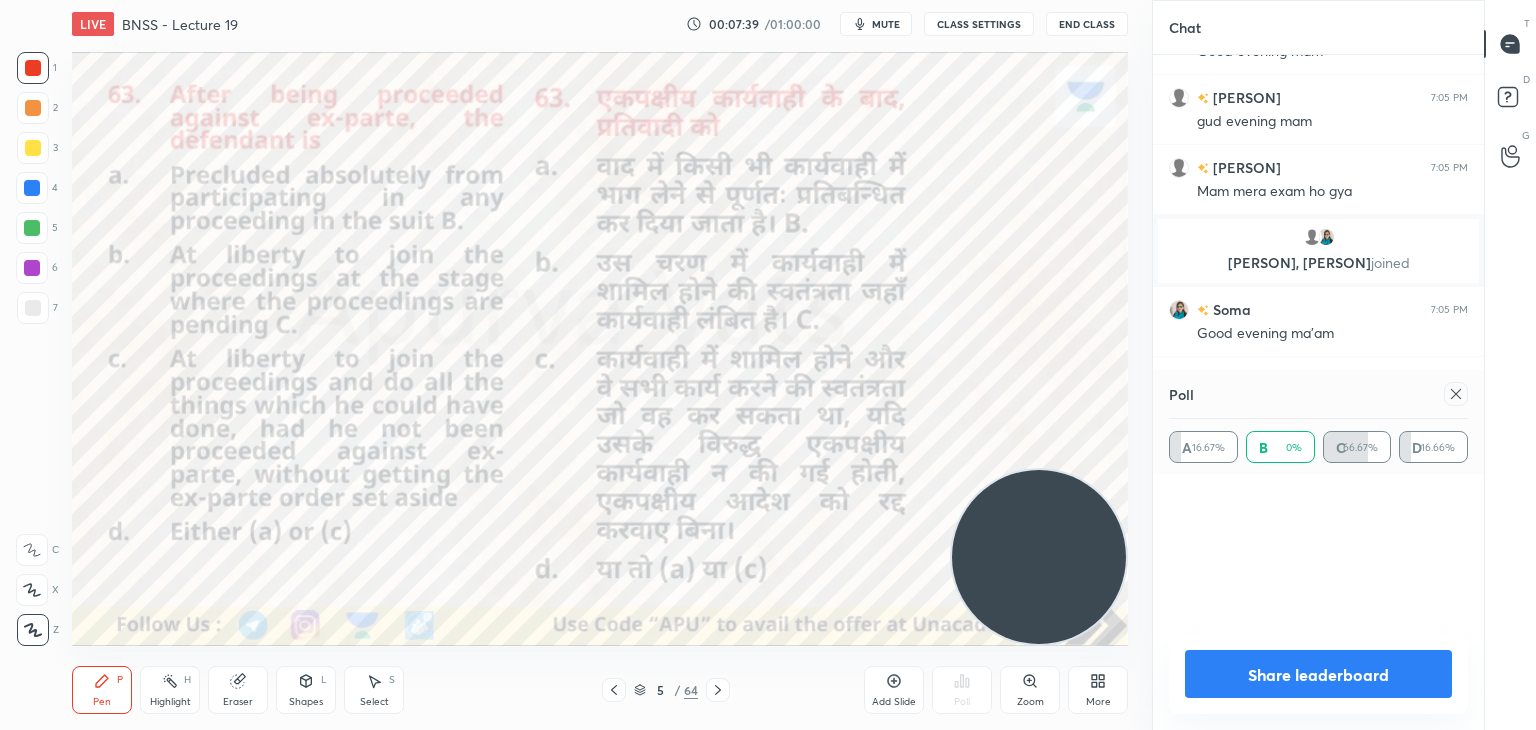 click on "LIVE BNSS - Lecture 19 00:07:39 /  01:00:00 mute CLASS SETTINGS End Class" at bounding box center [600, 24] 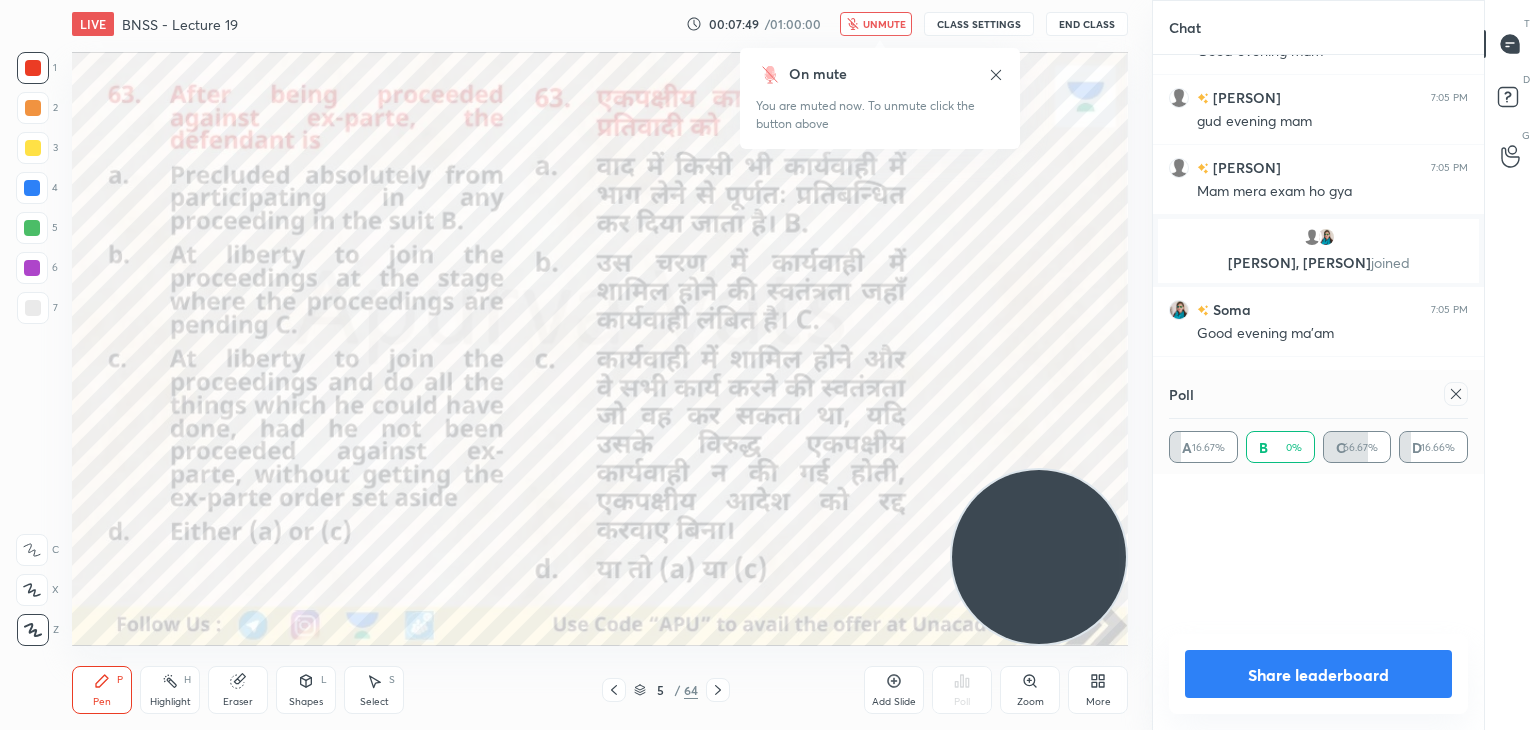 click on "unmute" at bounding box center (884, 24) 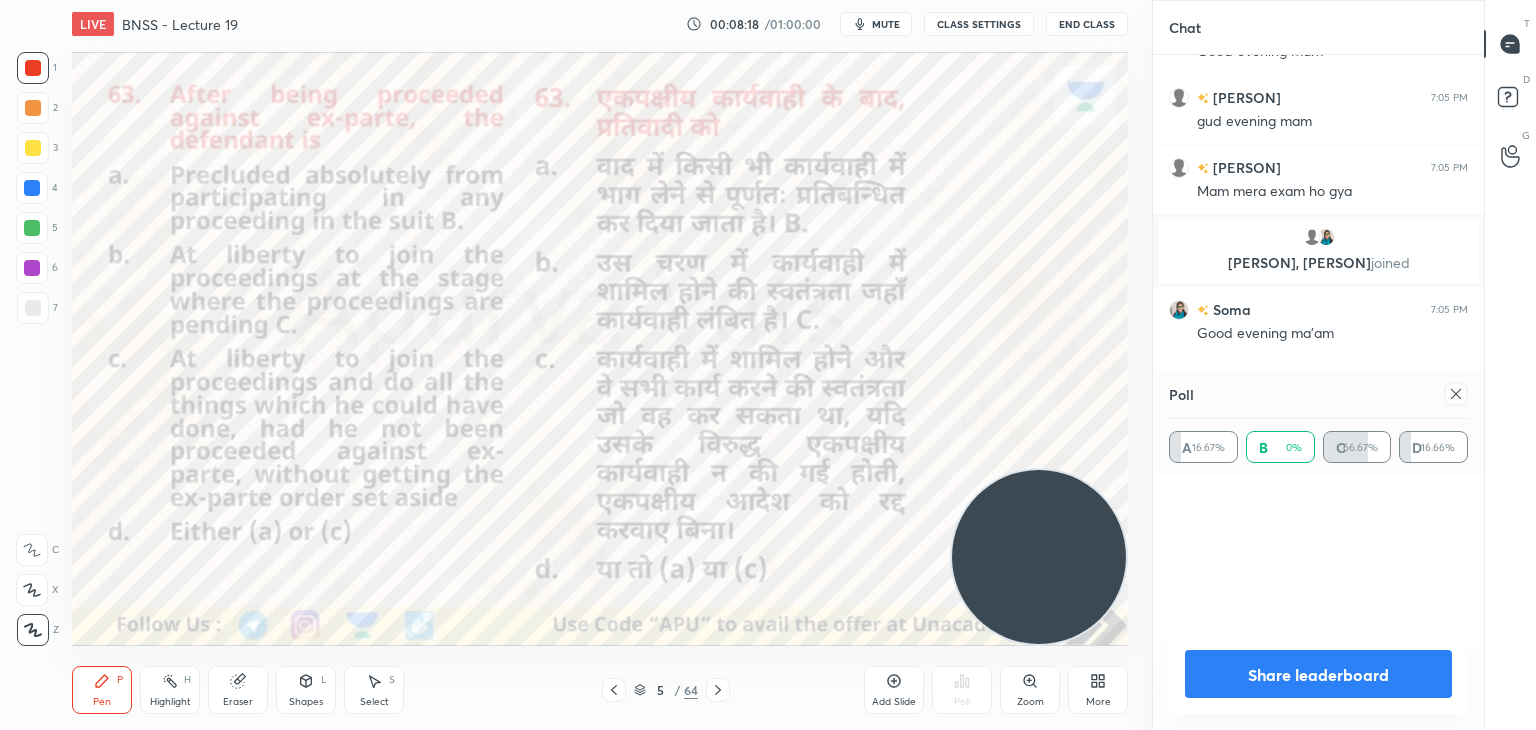 click 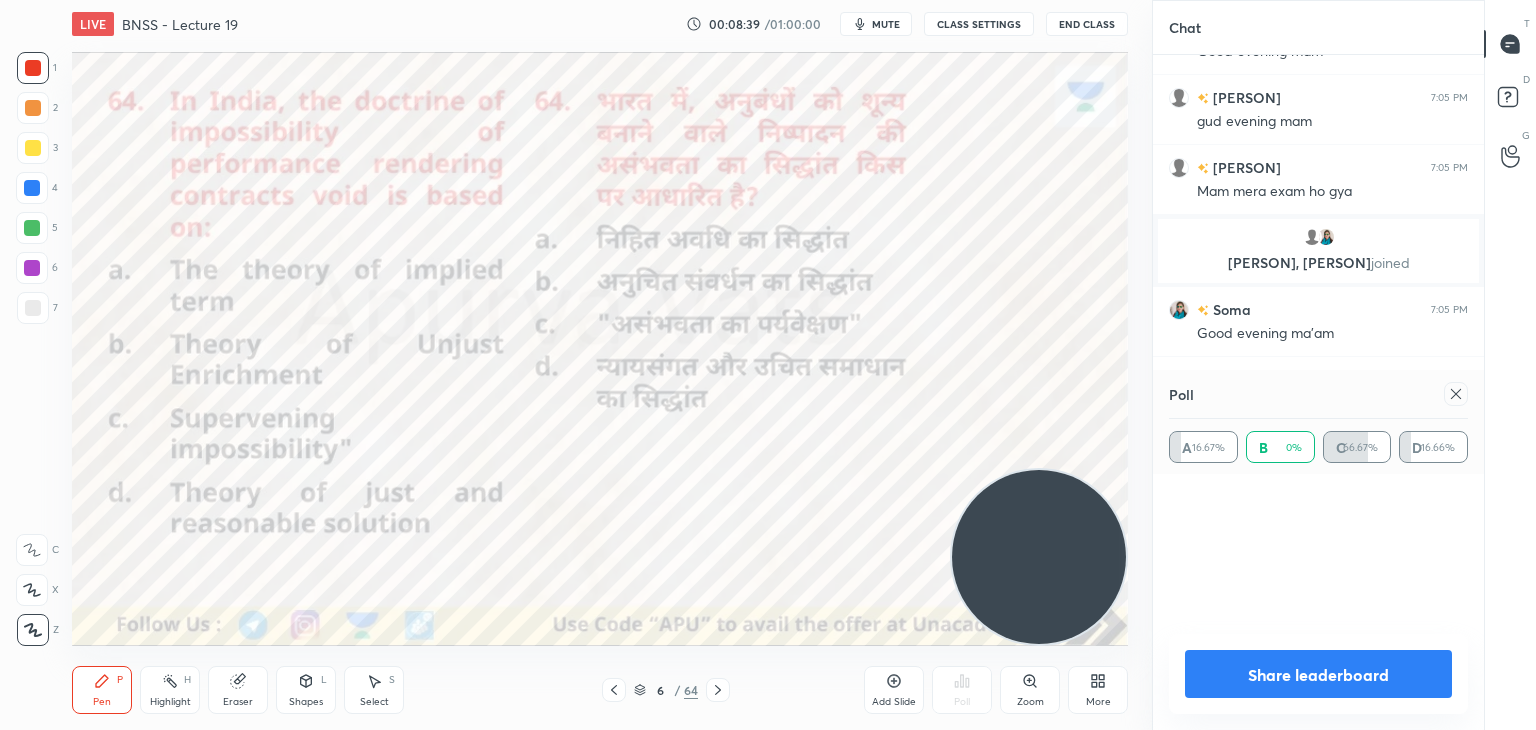 click on "mute" at bounding box center (886, 24) 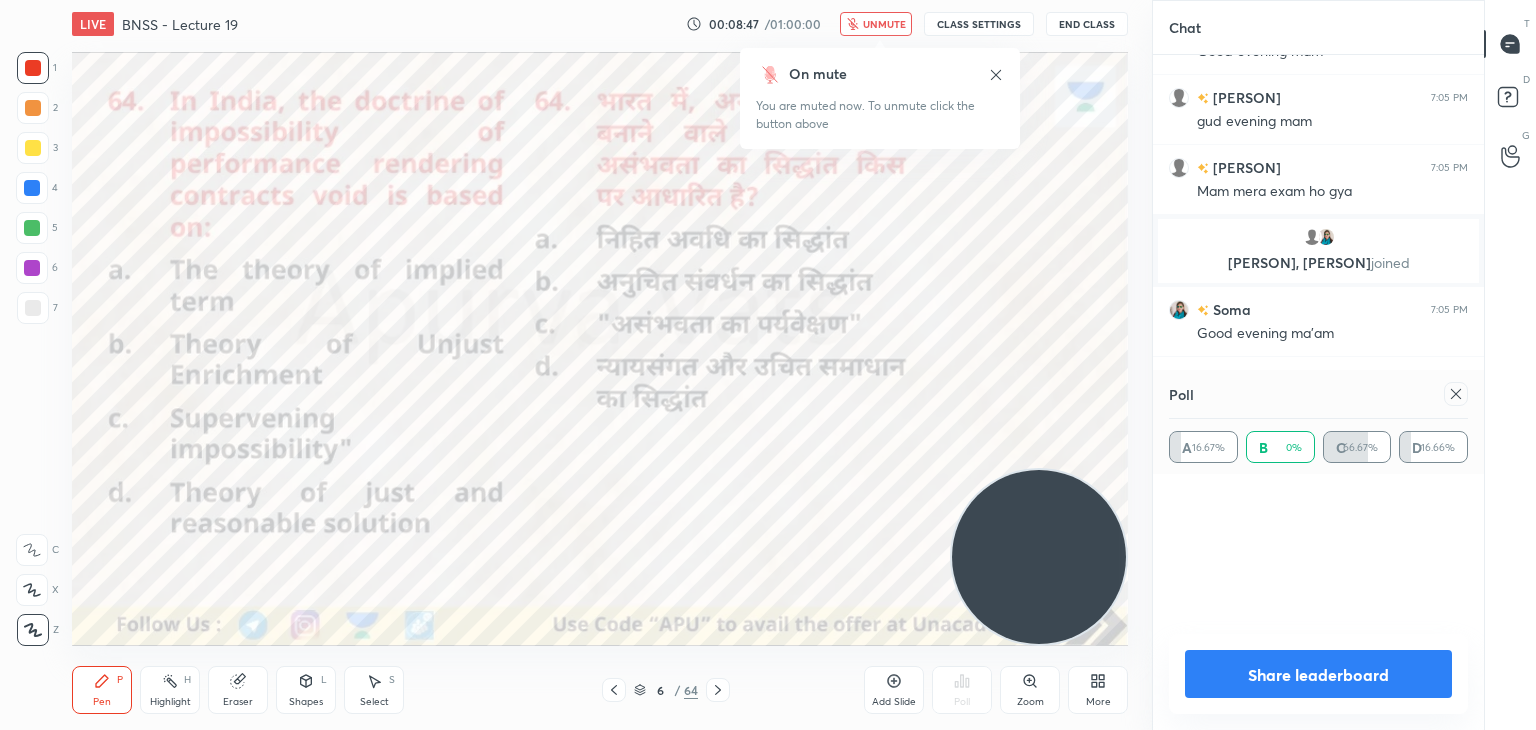 click on "Share leaderboard" at bounding box center (1318, 674) 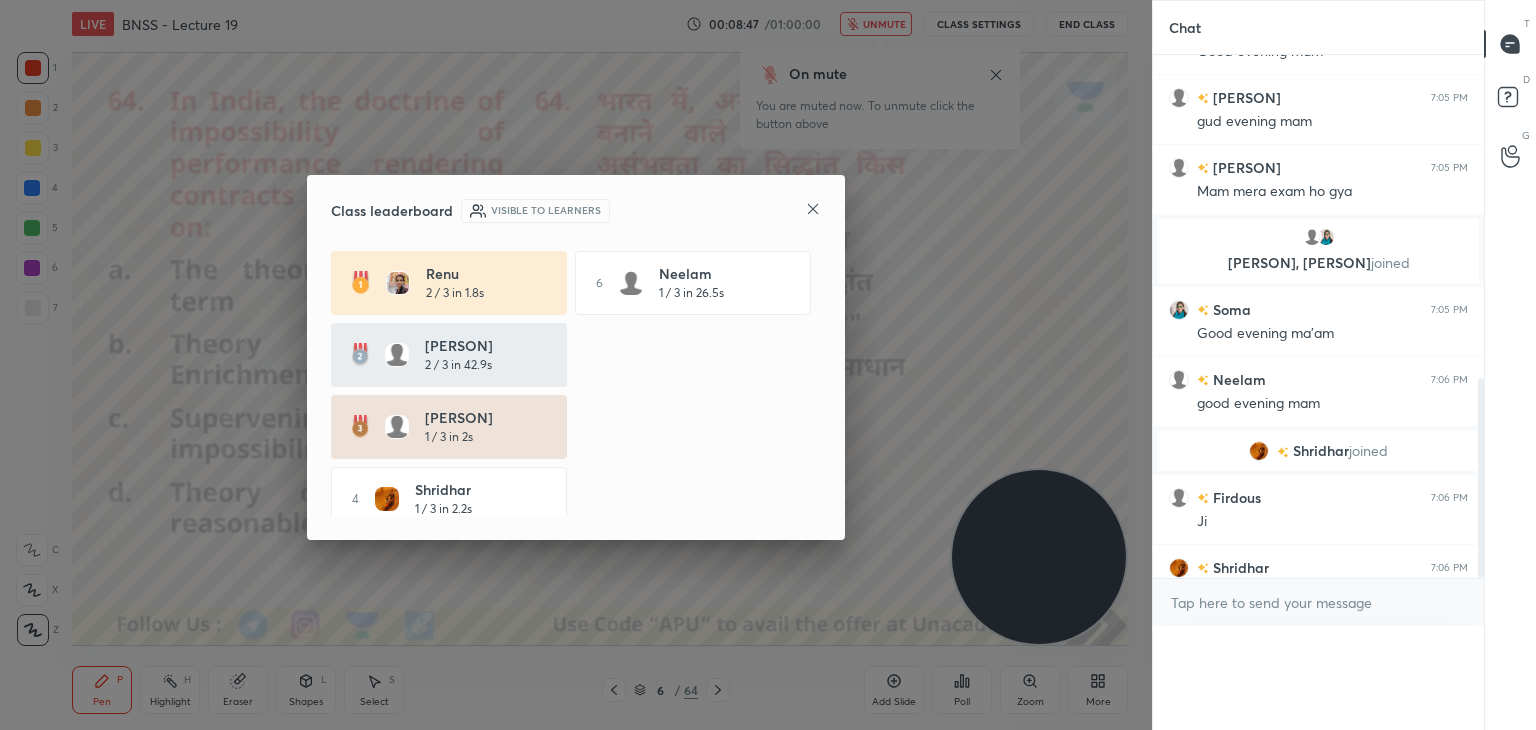 scroll, scrollTop: 541, scrollLeft: 325, axis: both 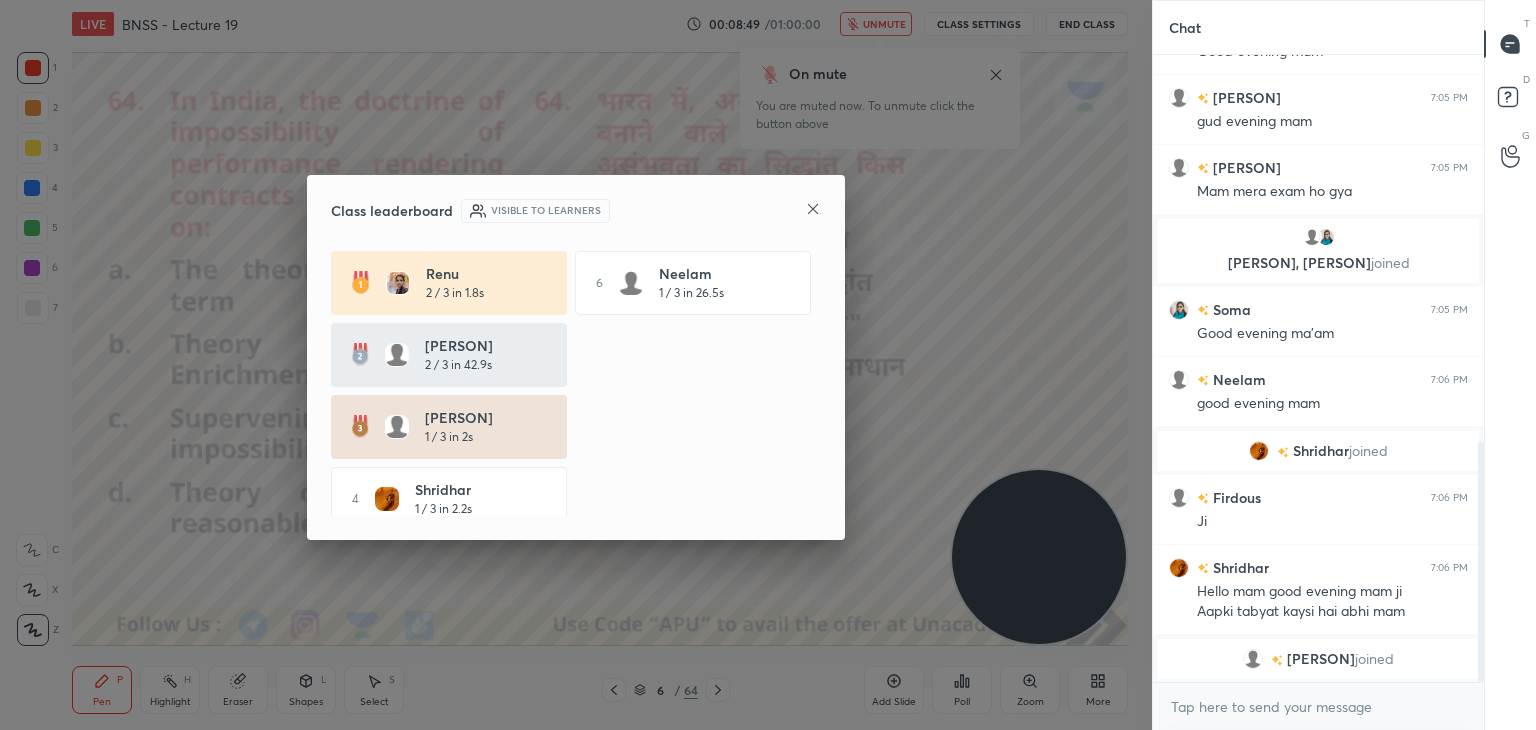 click 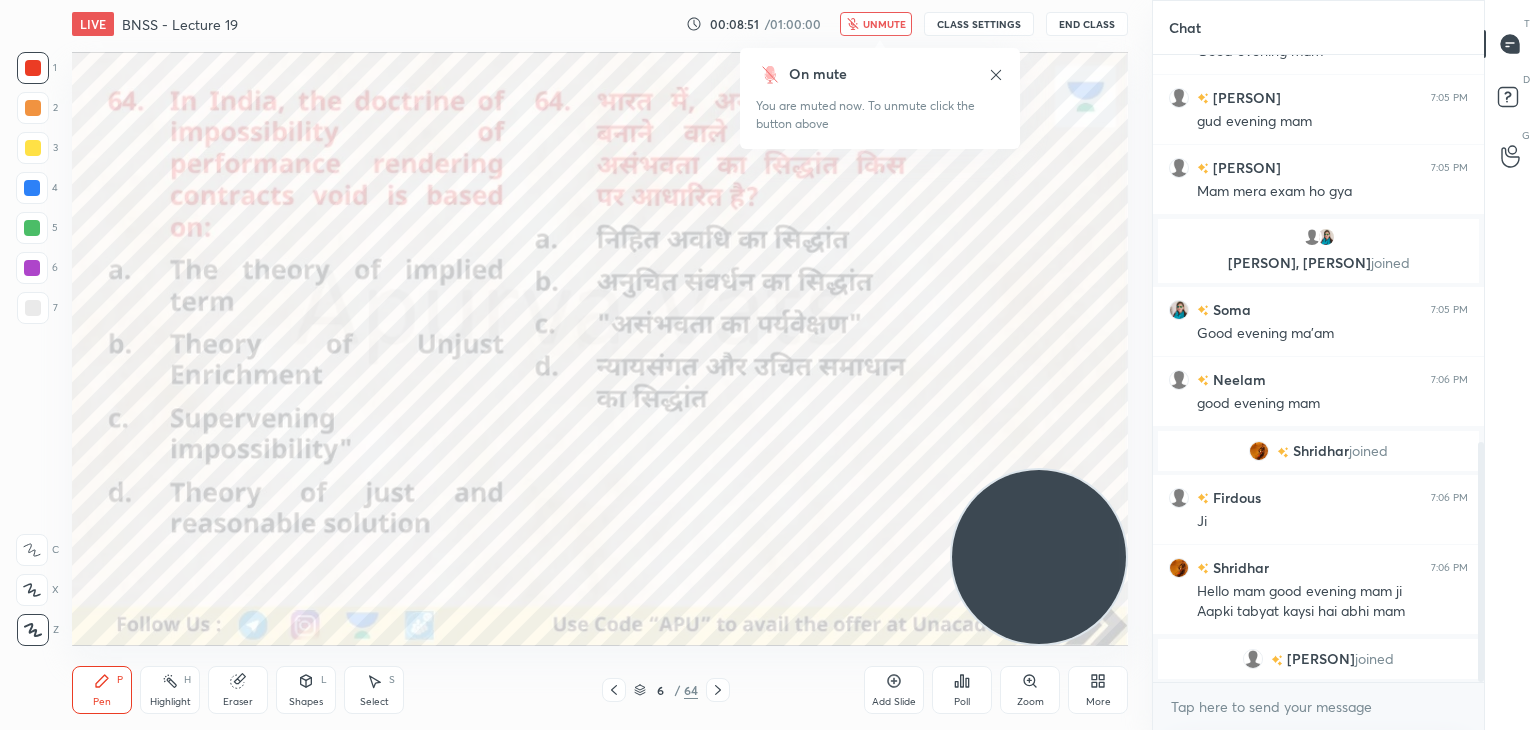 click on "Poll" at bounding box center (962, 690) 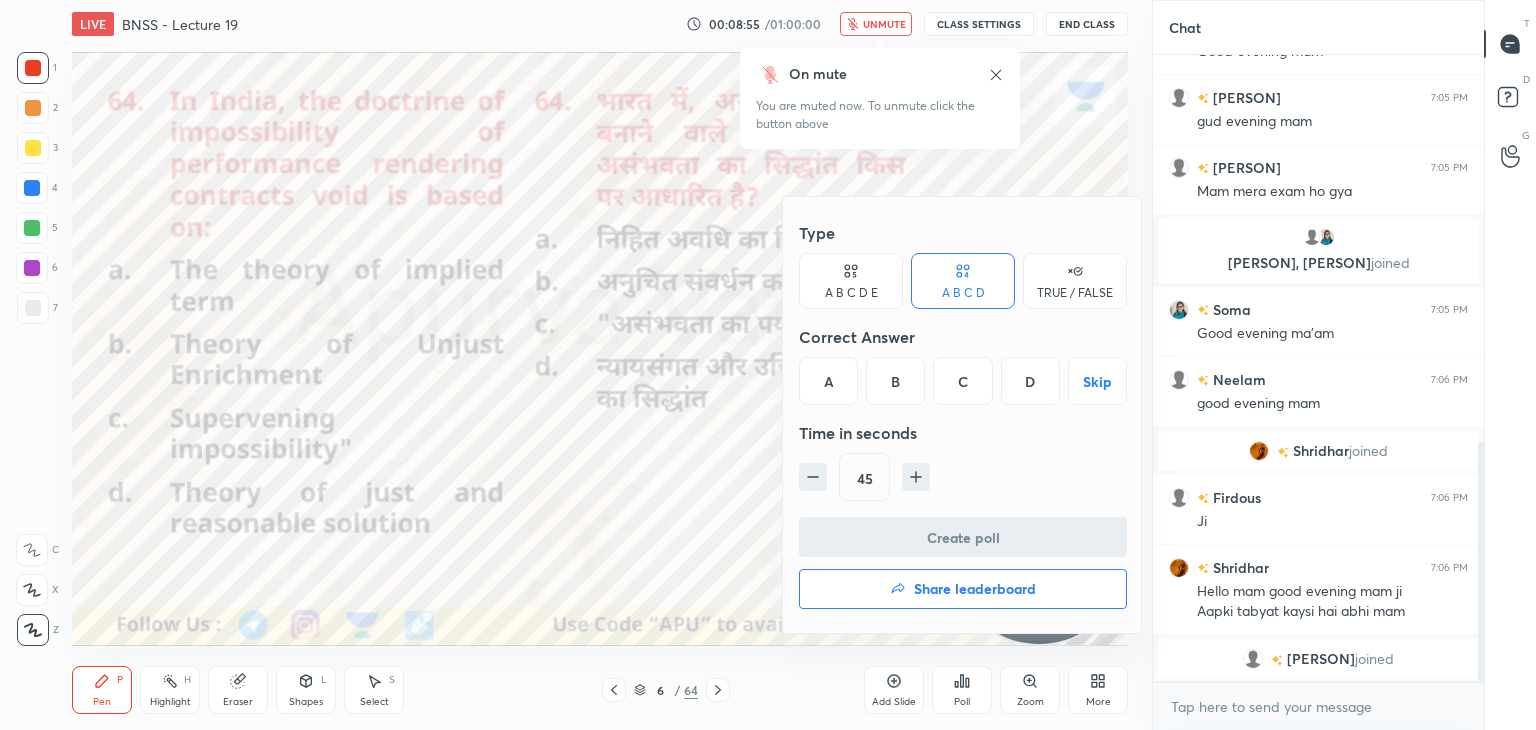 click on "C" at bounding box center [962, 381] 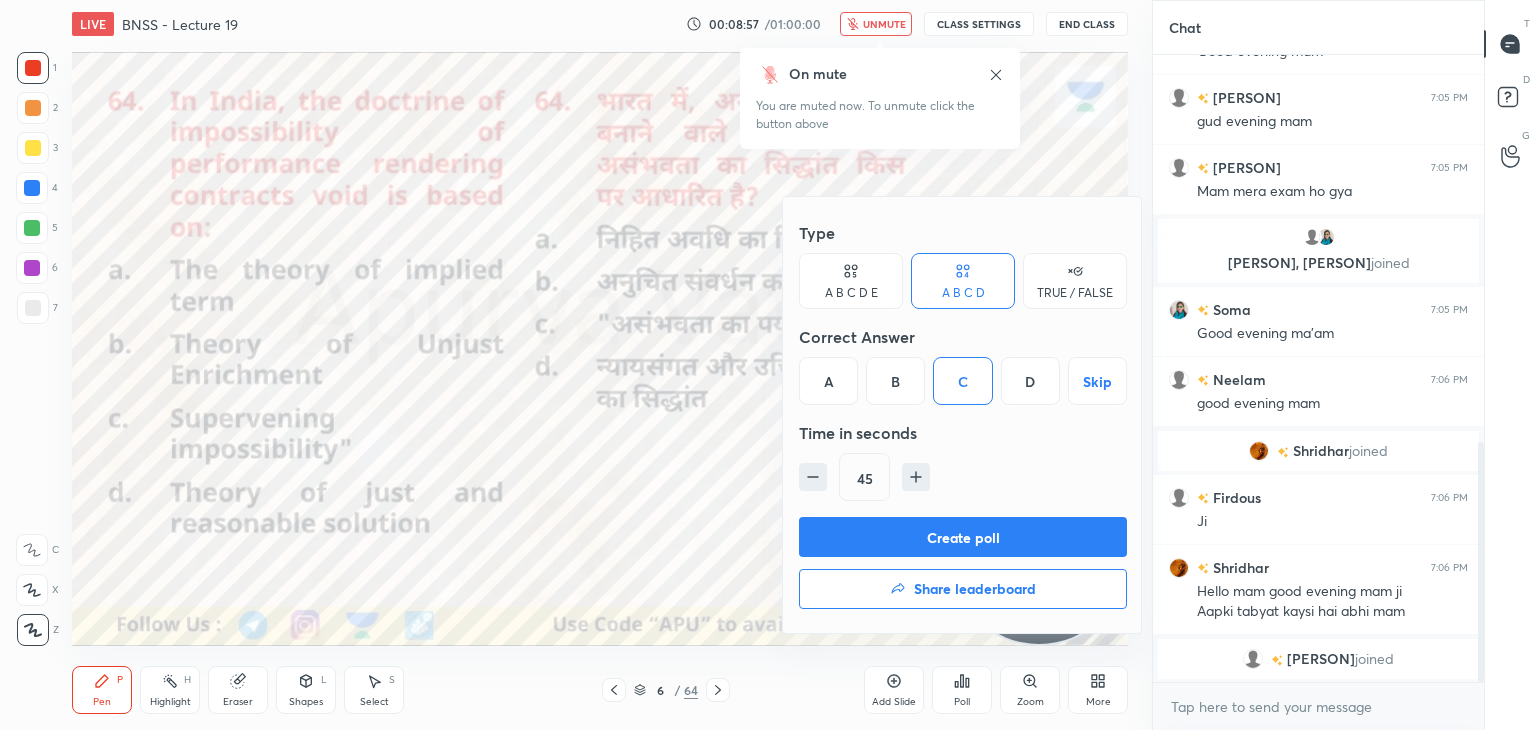 click on "Create poll" at bounding box center [963, 537] 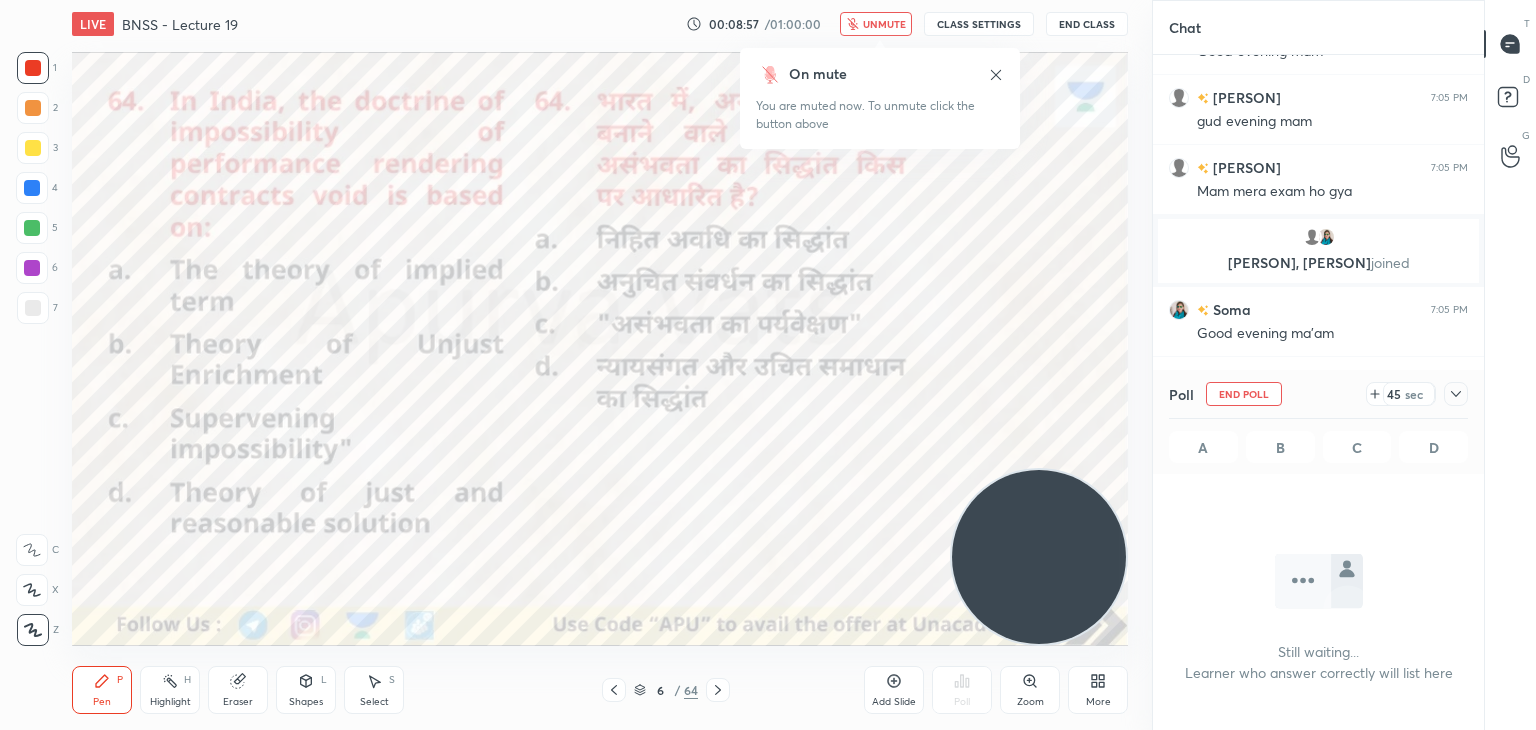 scroll, scrollTop: 602, scrollLeft: 325, axis: both 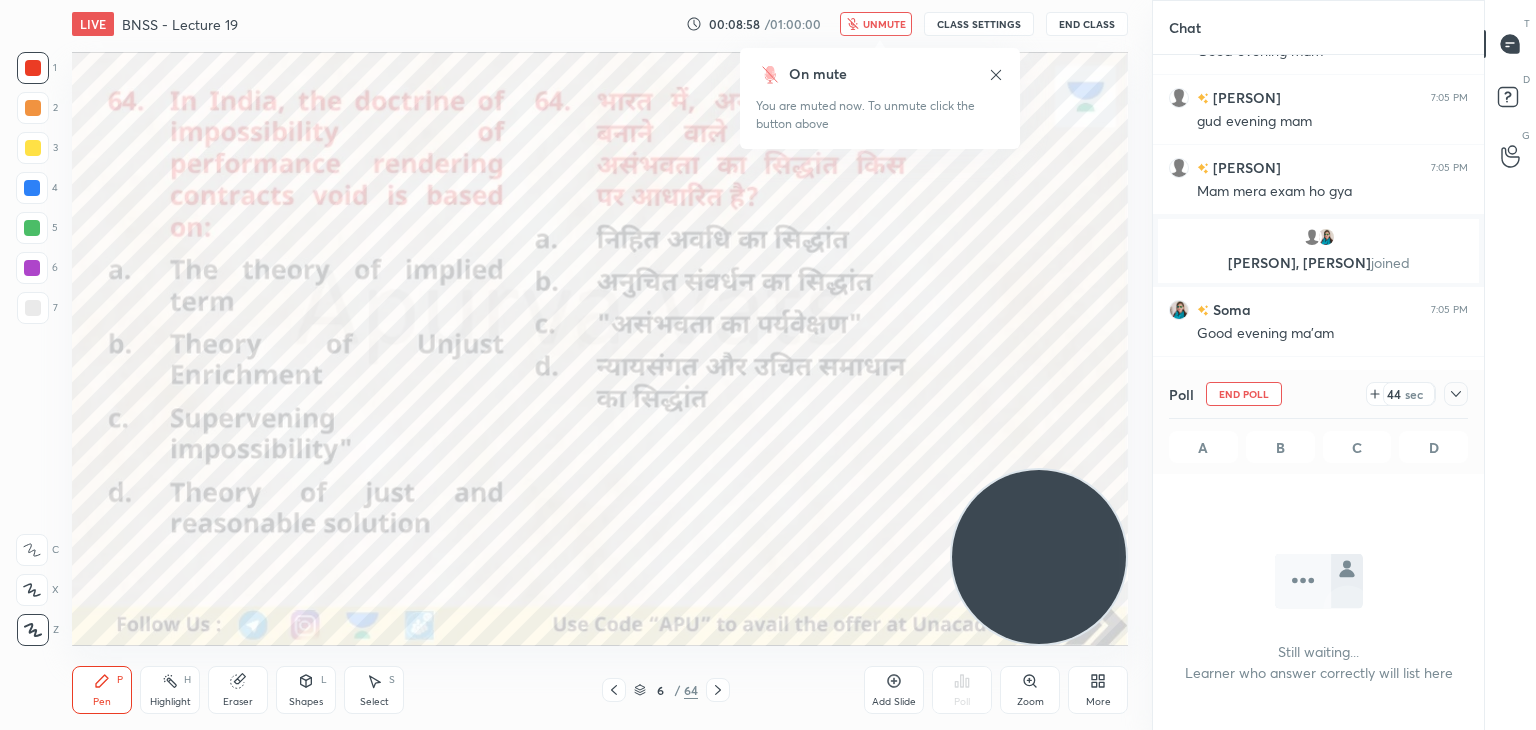 click on "unmute" at bounding box center [884, 24] 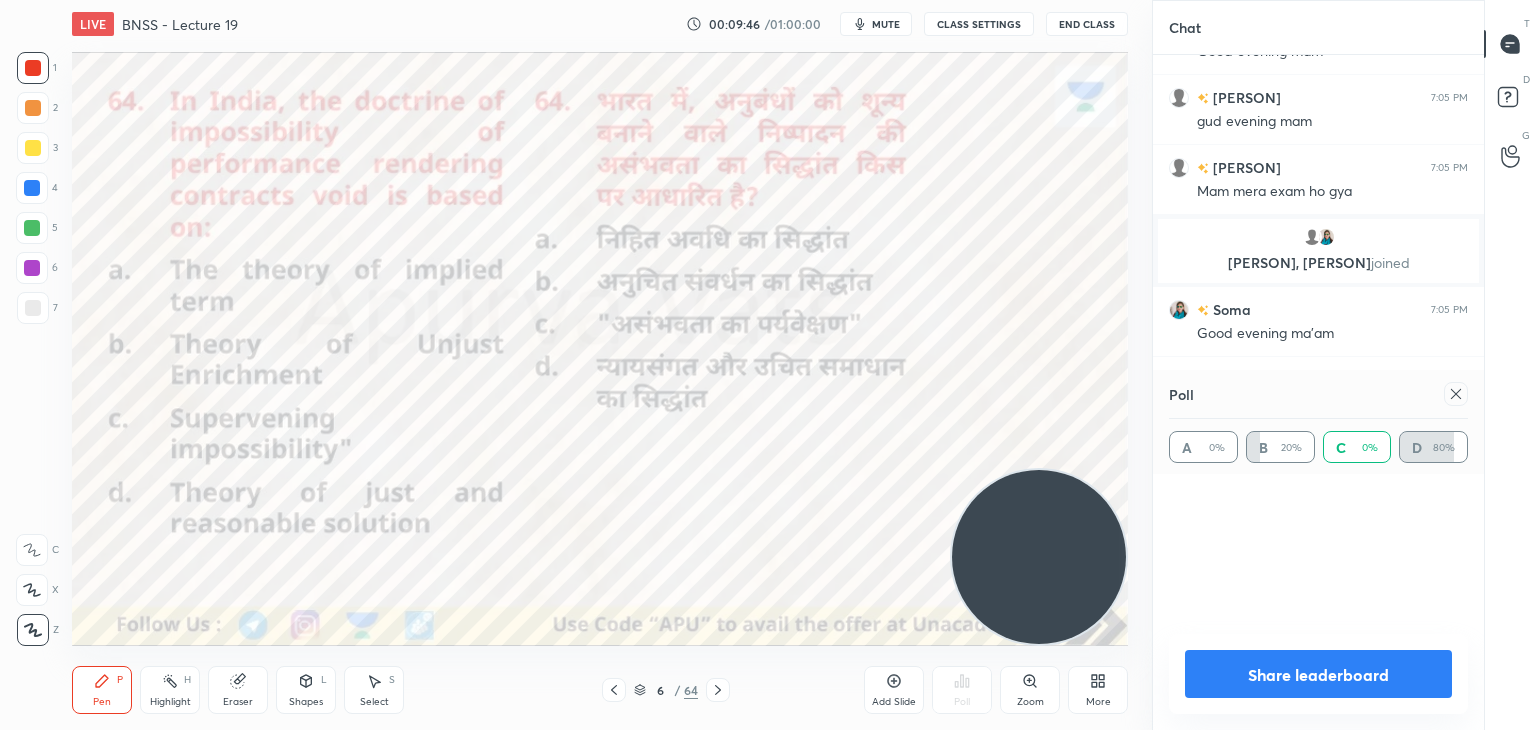 click on "Share leaderboard" at bounding box center (1318, 674) 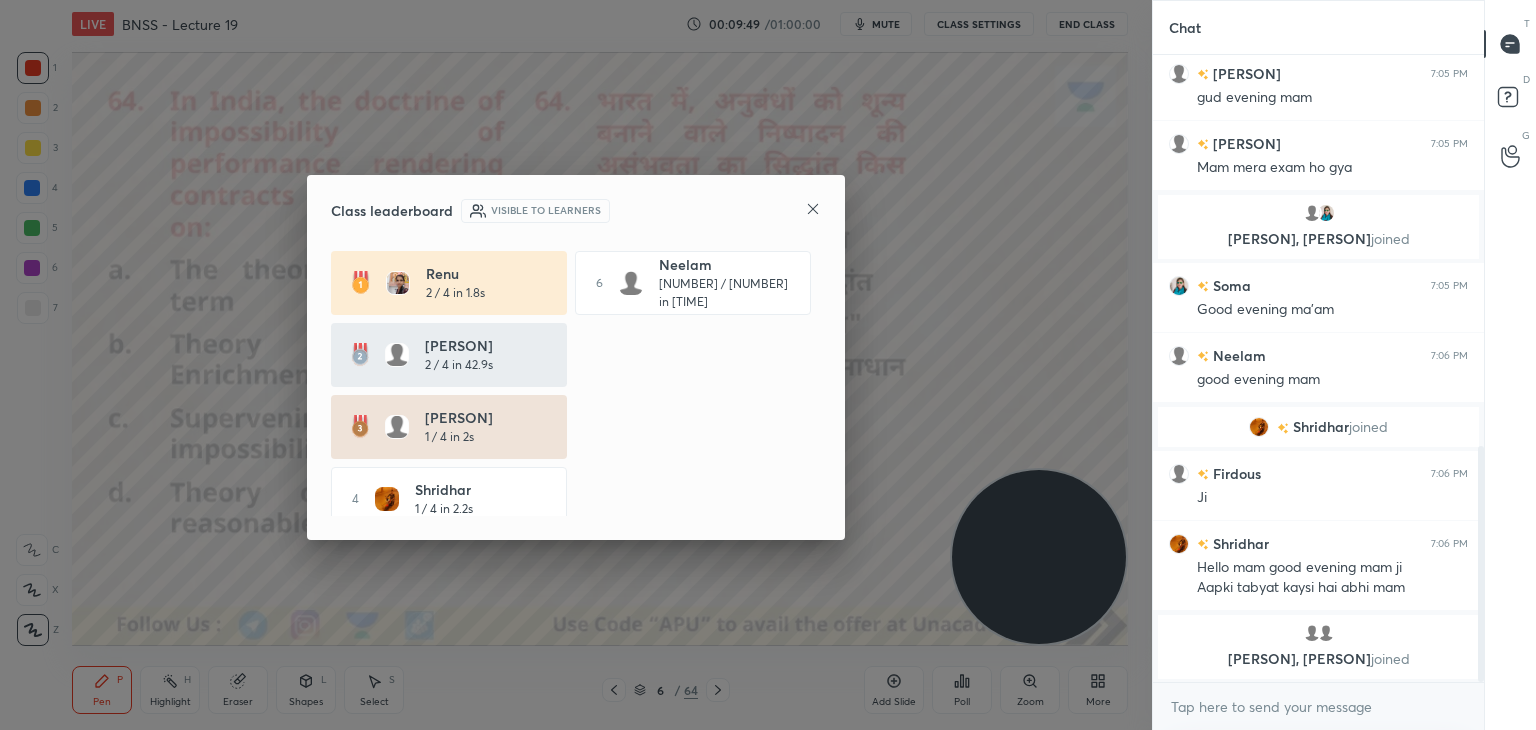 click 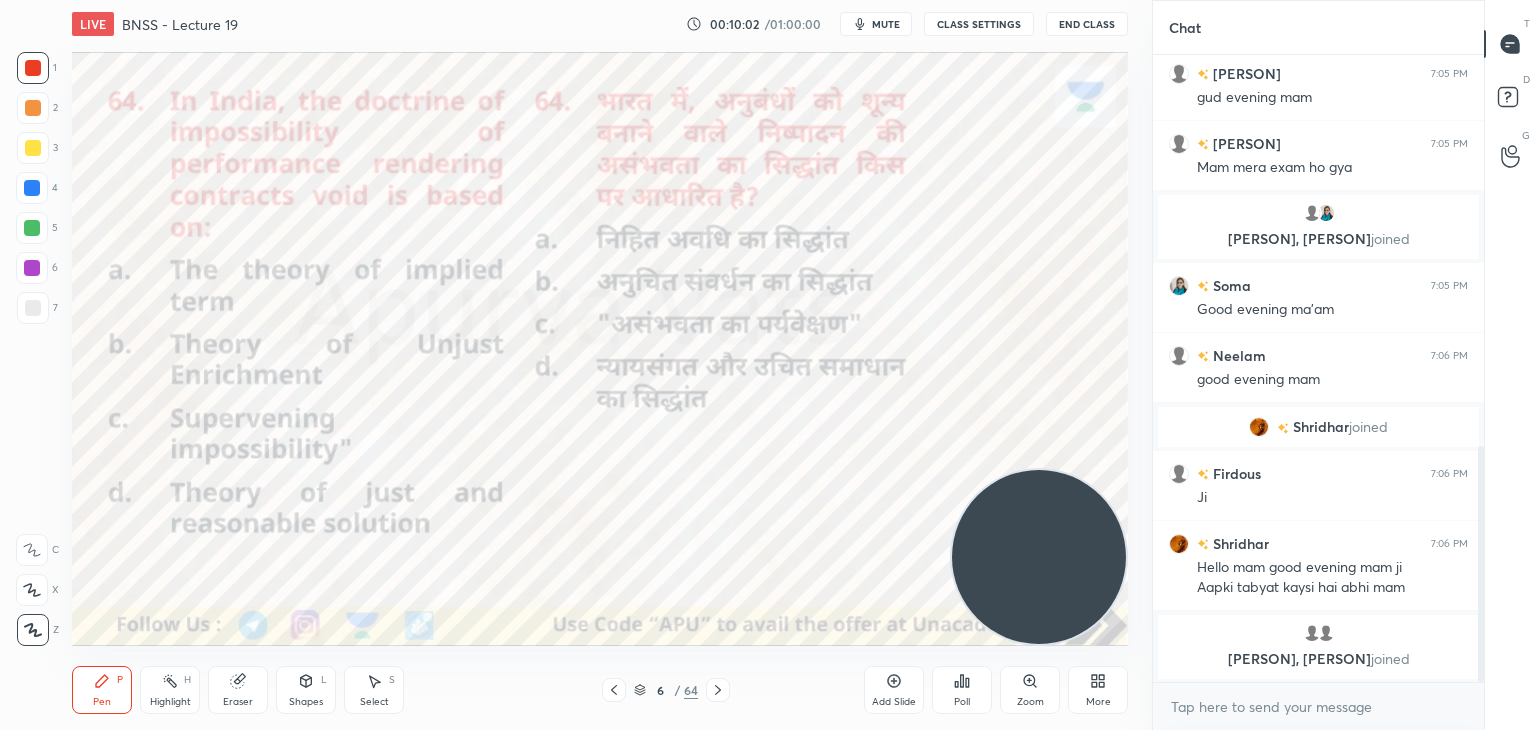click on "mute" at bounding box center (886, 24) 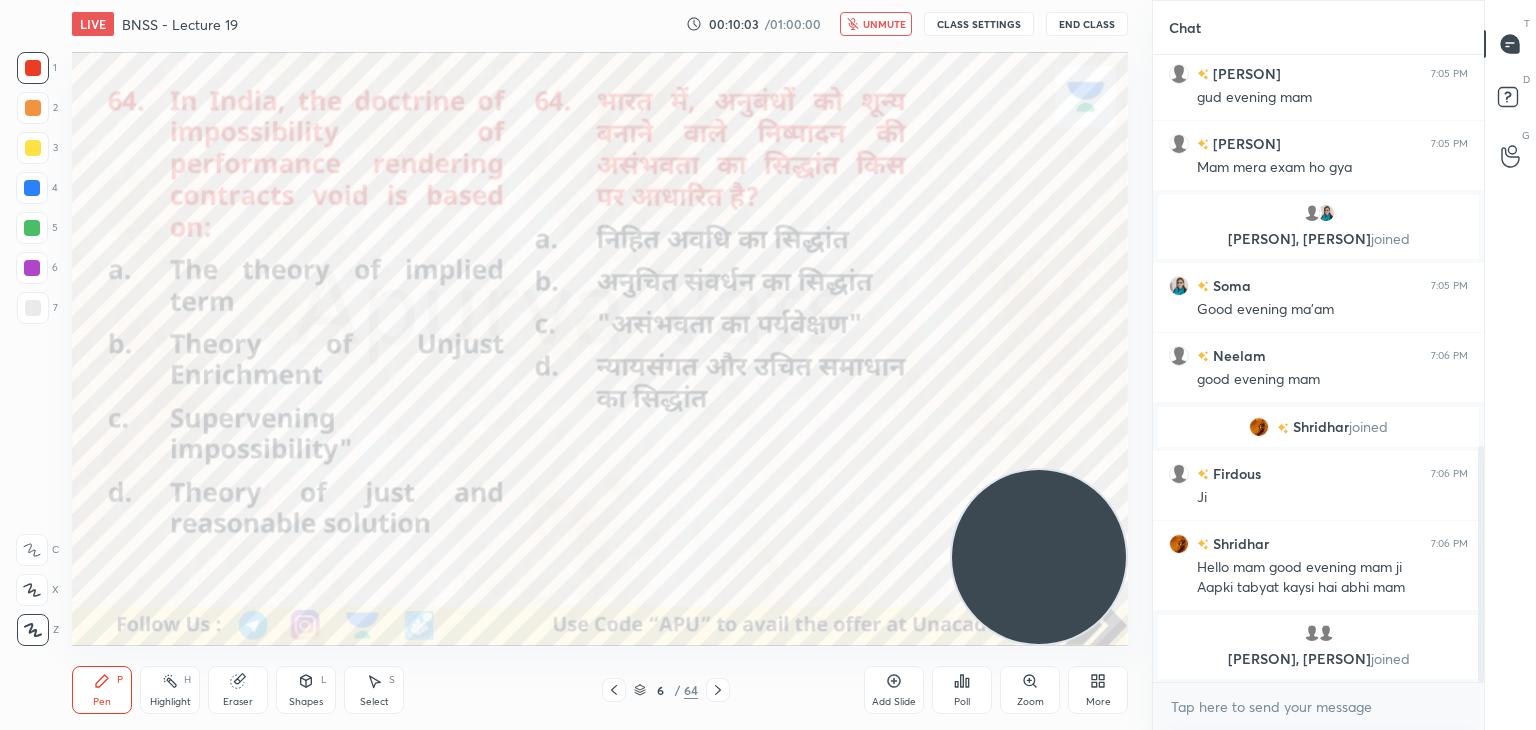 click on "unmute" at bounding box center (884, 24) 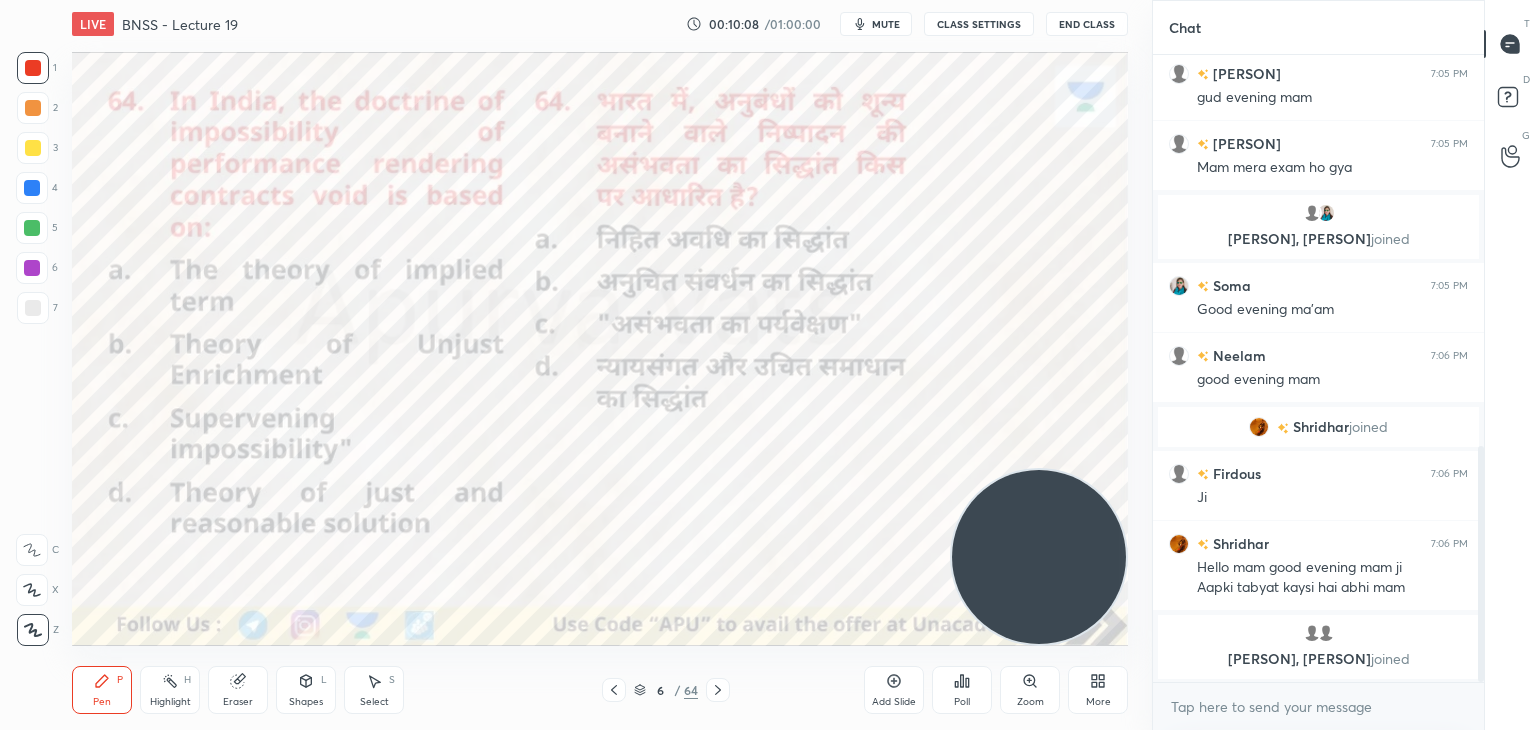 click 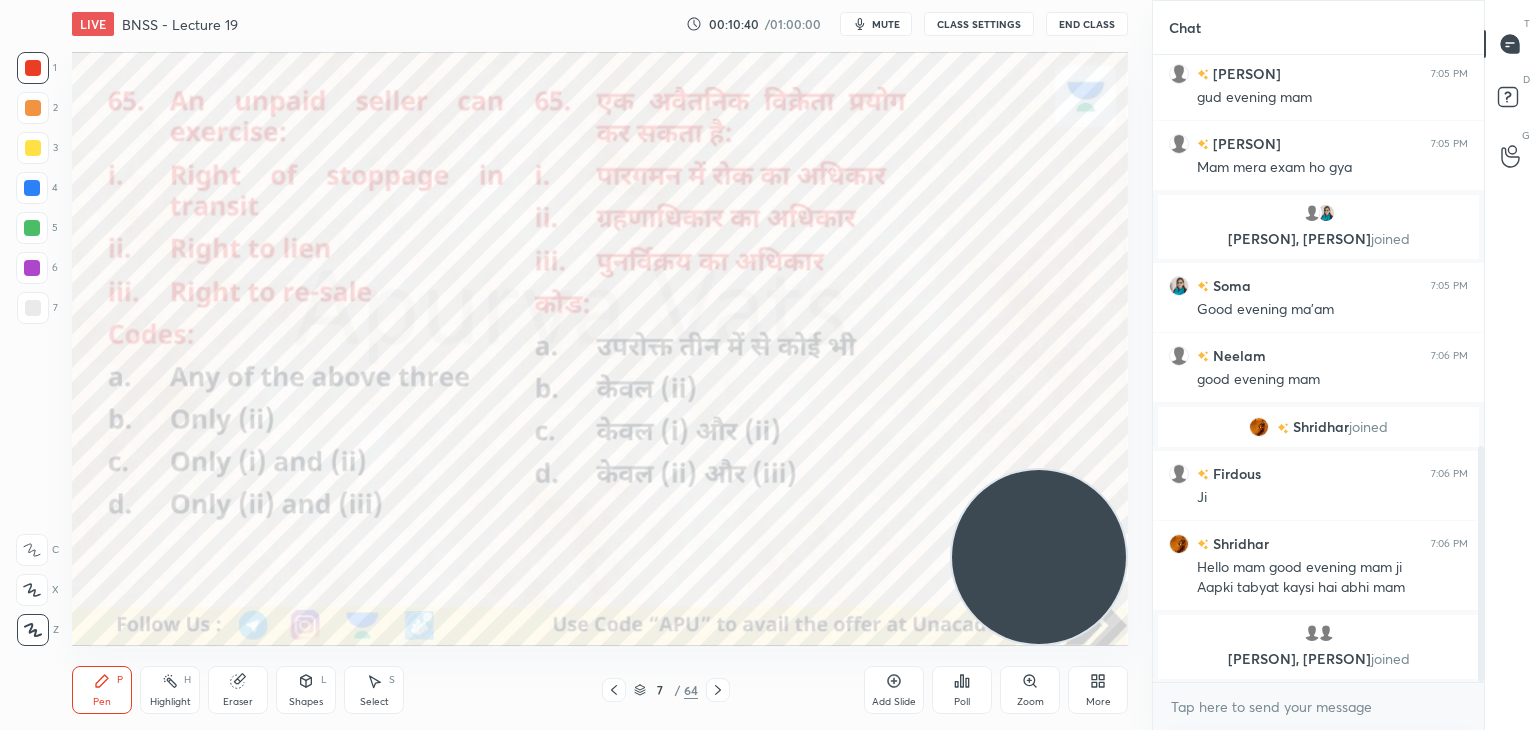 click 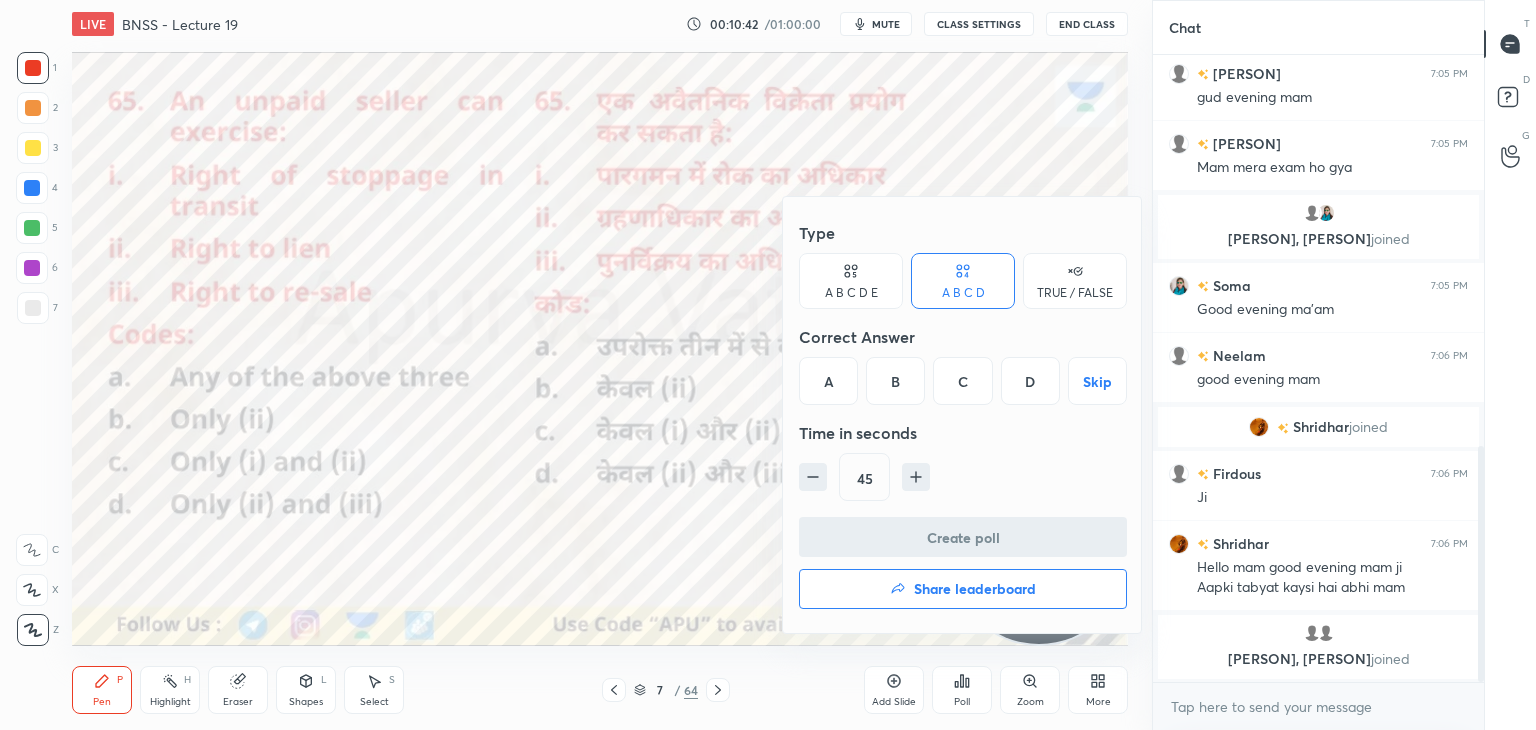 click on "A" at bounding box center [828, 381] 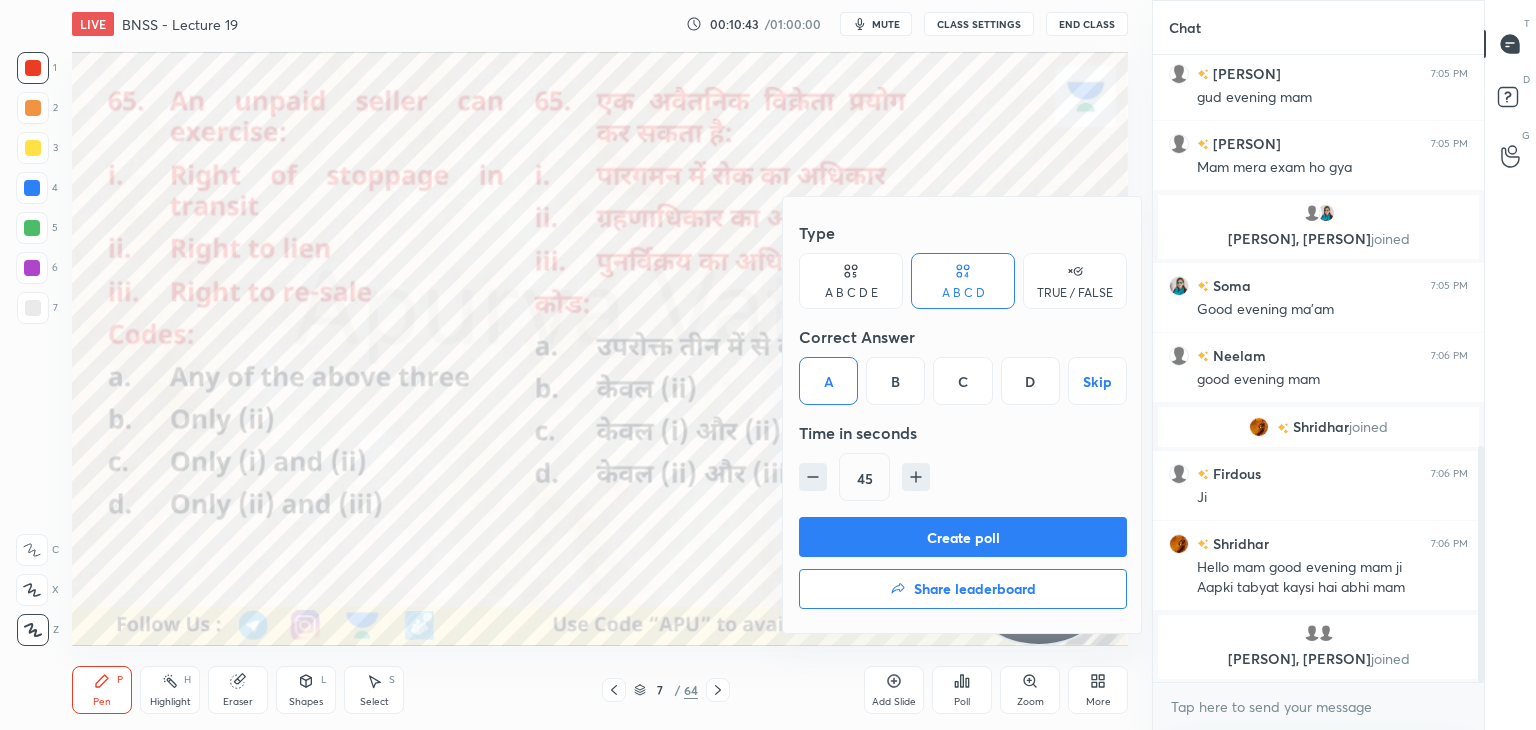 click on "Create poll" at bounding box center [963, 537] 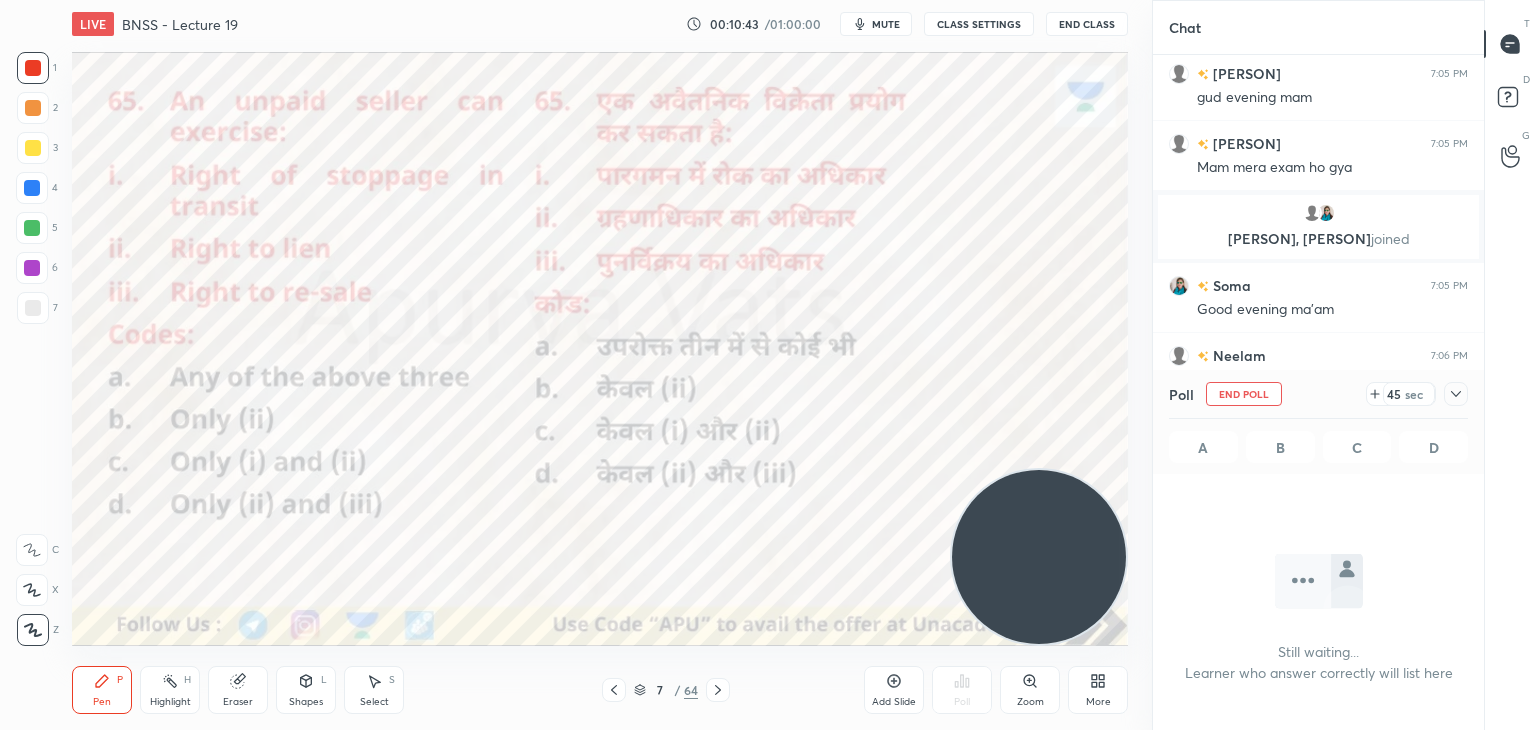 scroll, scrollTop: 556, scrollLeft: 325, axis: both 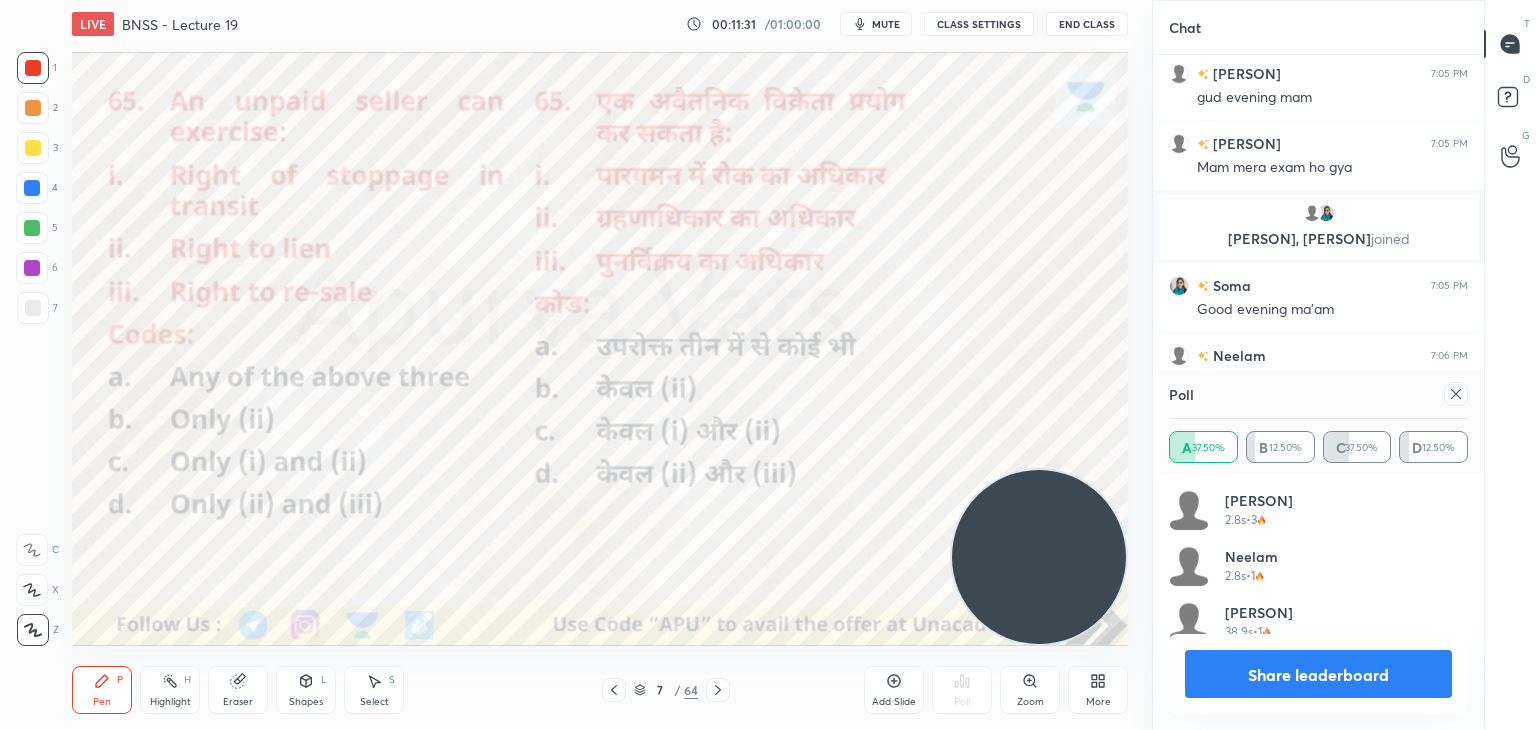 click on "Share leaderboard" at bounding box center [1318, 674] 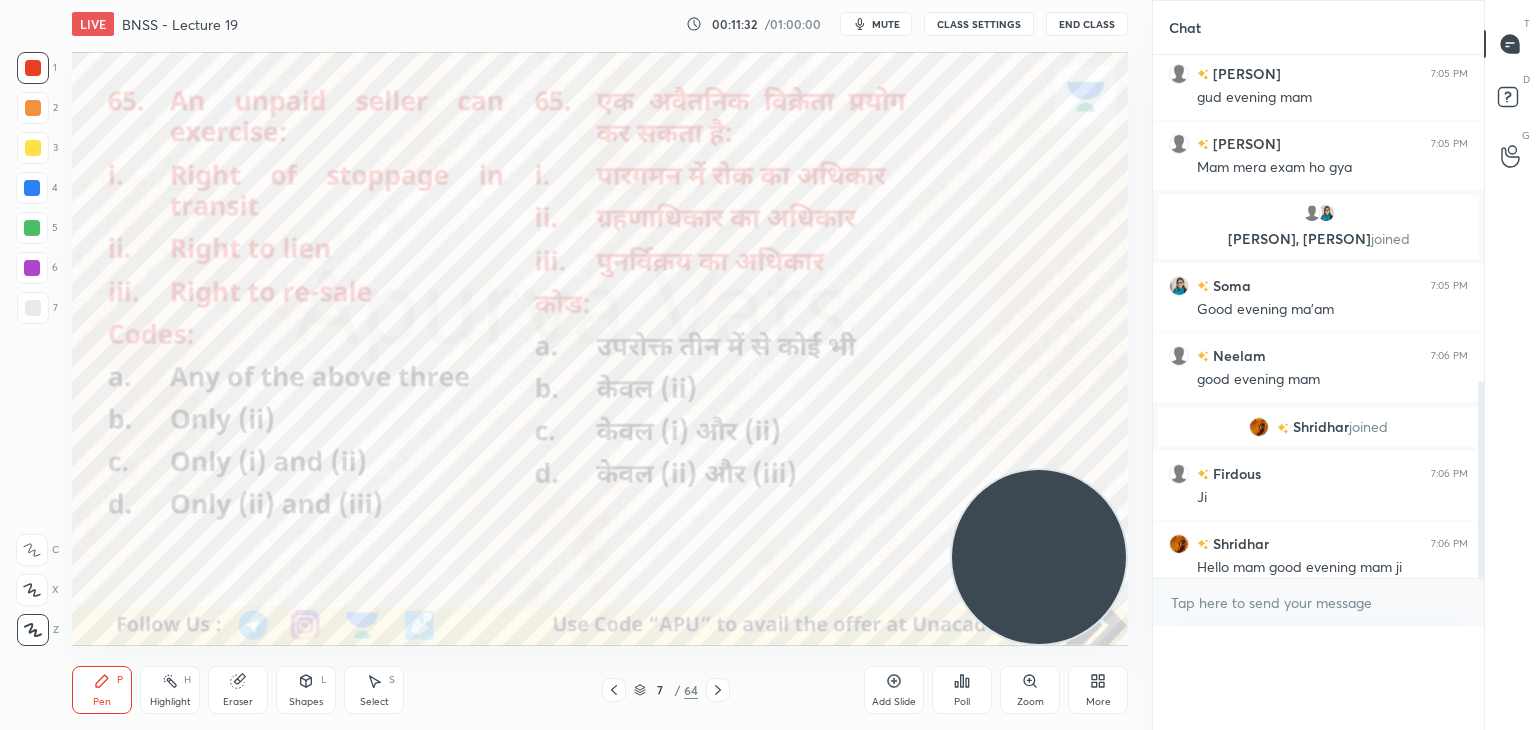 scroll, scrollTop: 121, scrollLeft: 293, axis: both 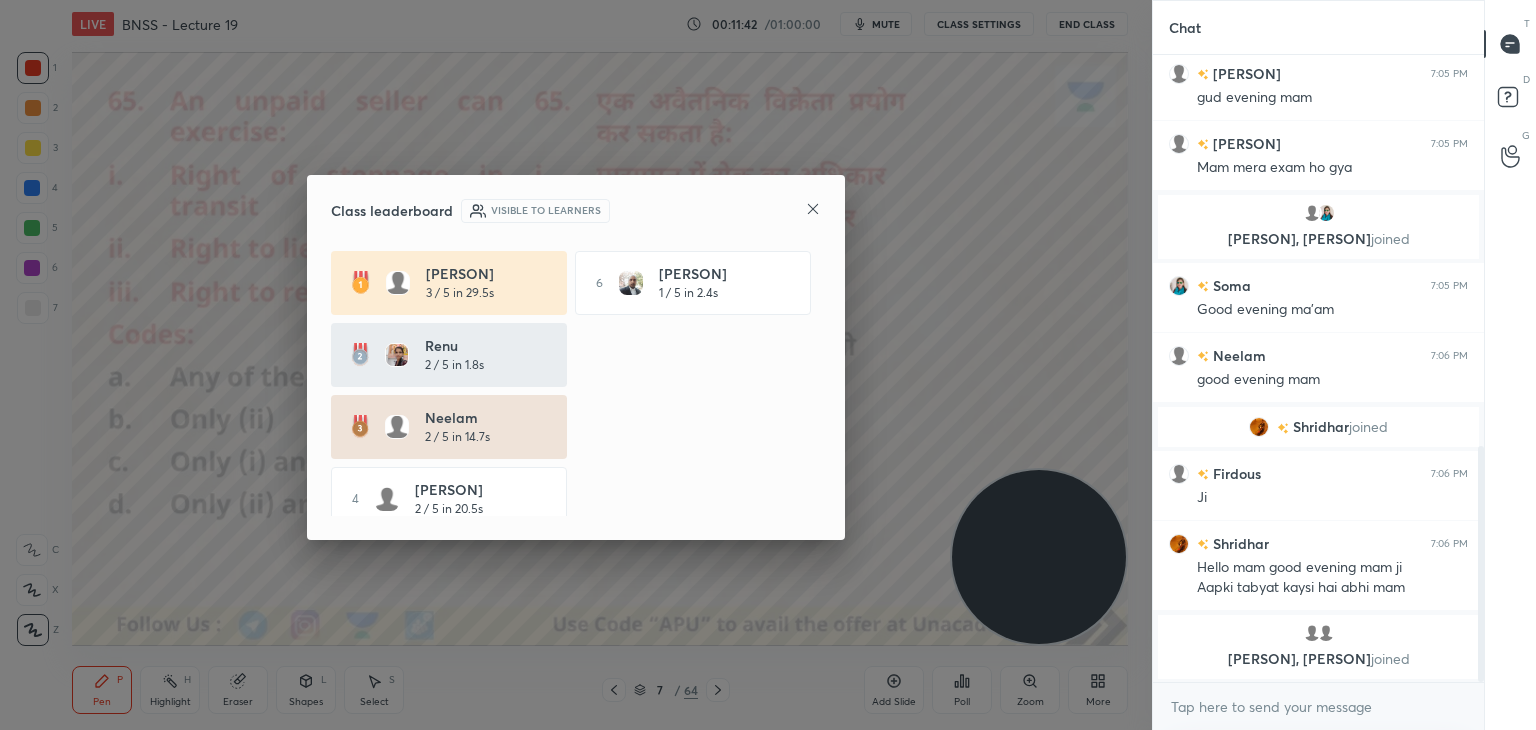 click at bounding box center (813, 210) 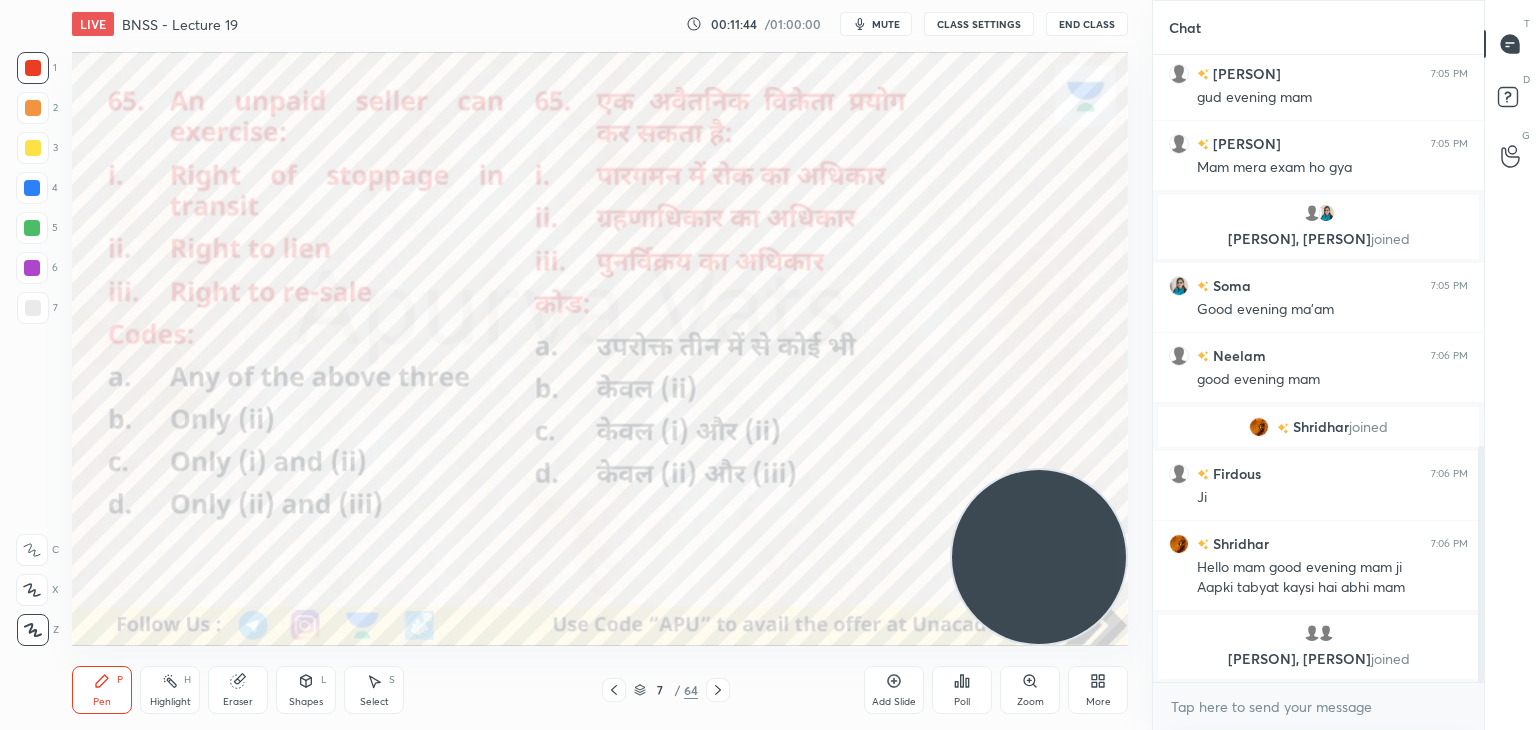 click 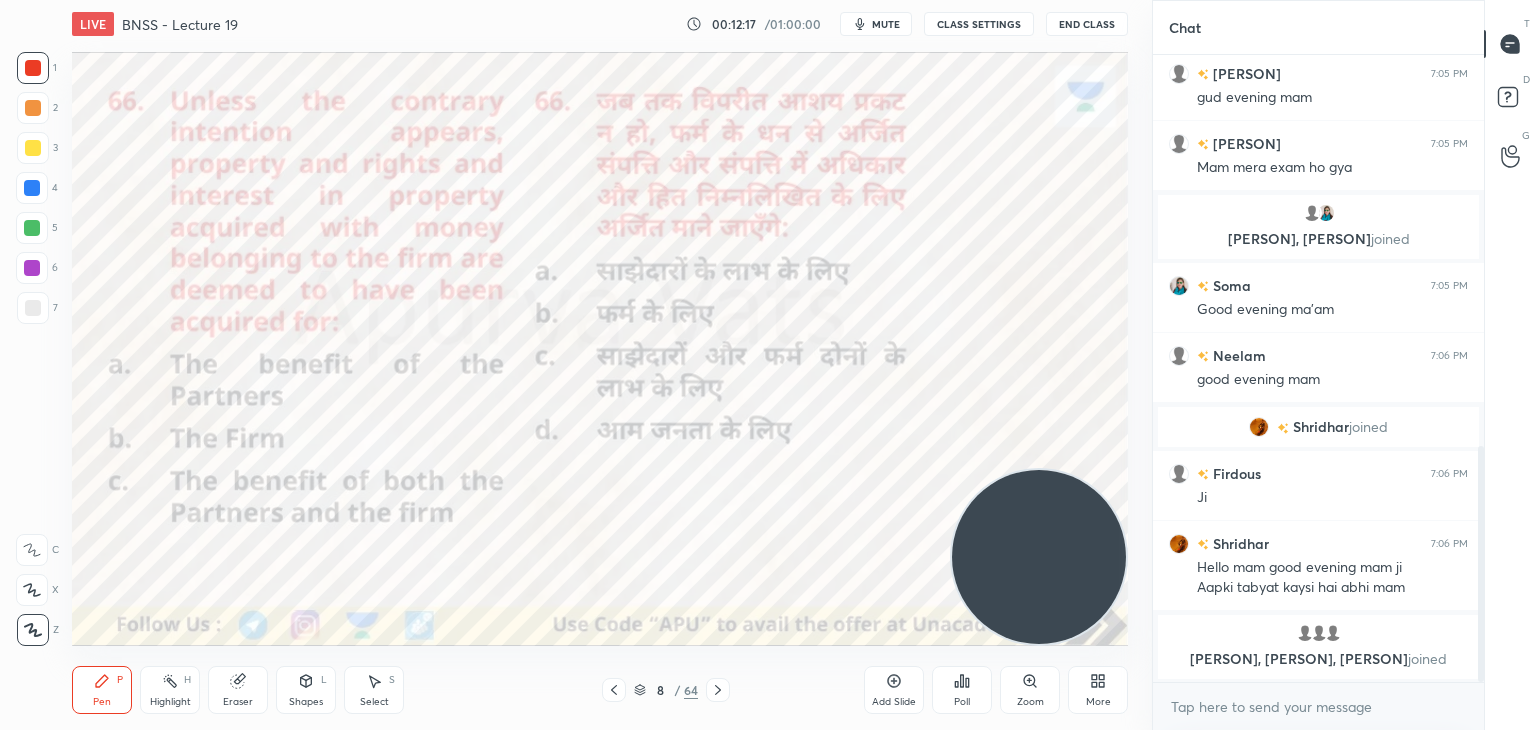 click on "Poll" at bounding box center (962, 690) 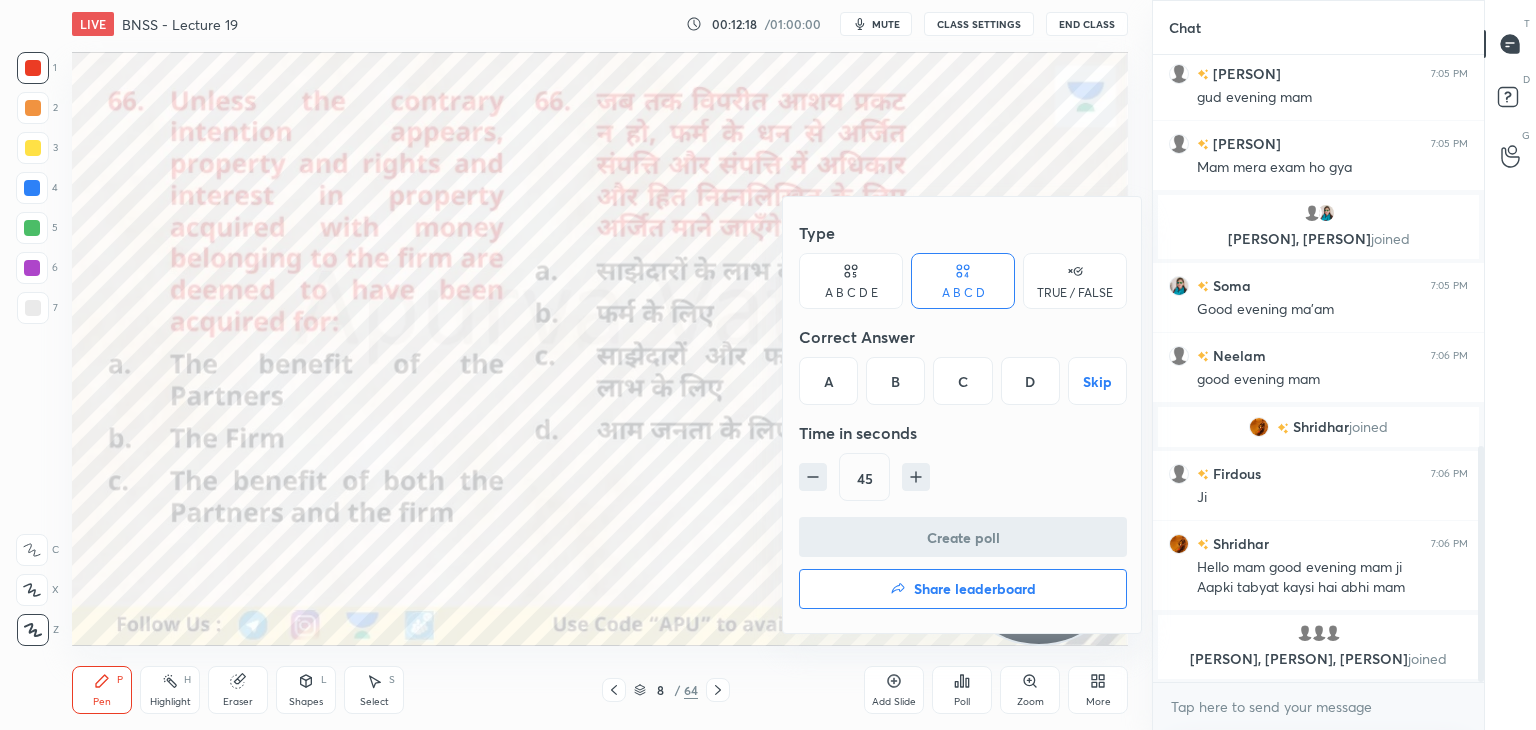 click on "B" at bounding box center [895, 381] 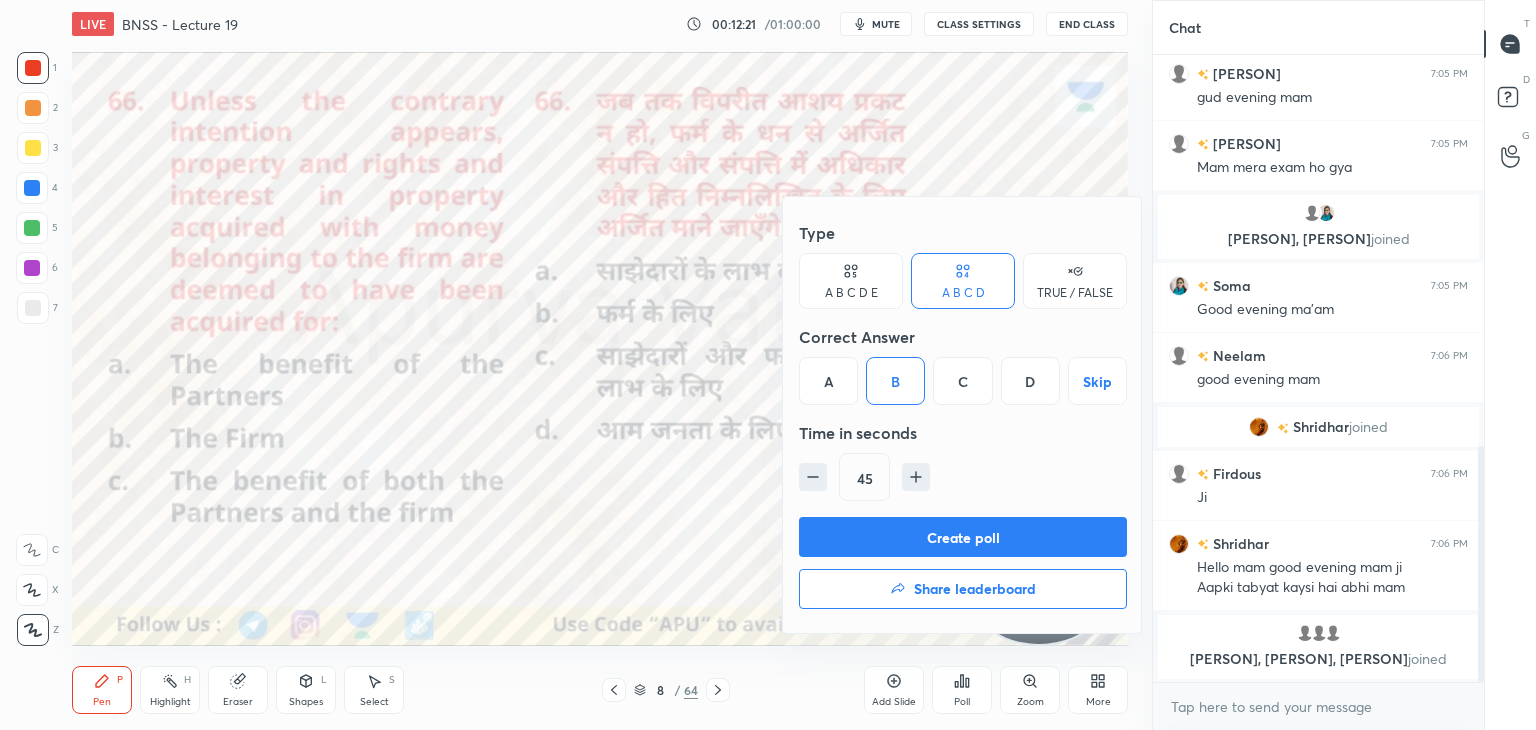 click on "Create poll" at bounding box center (963, 537) 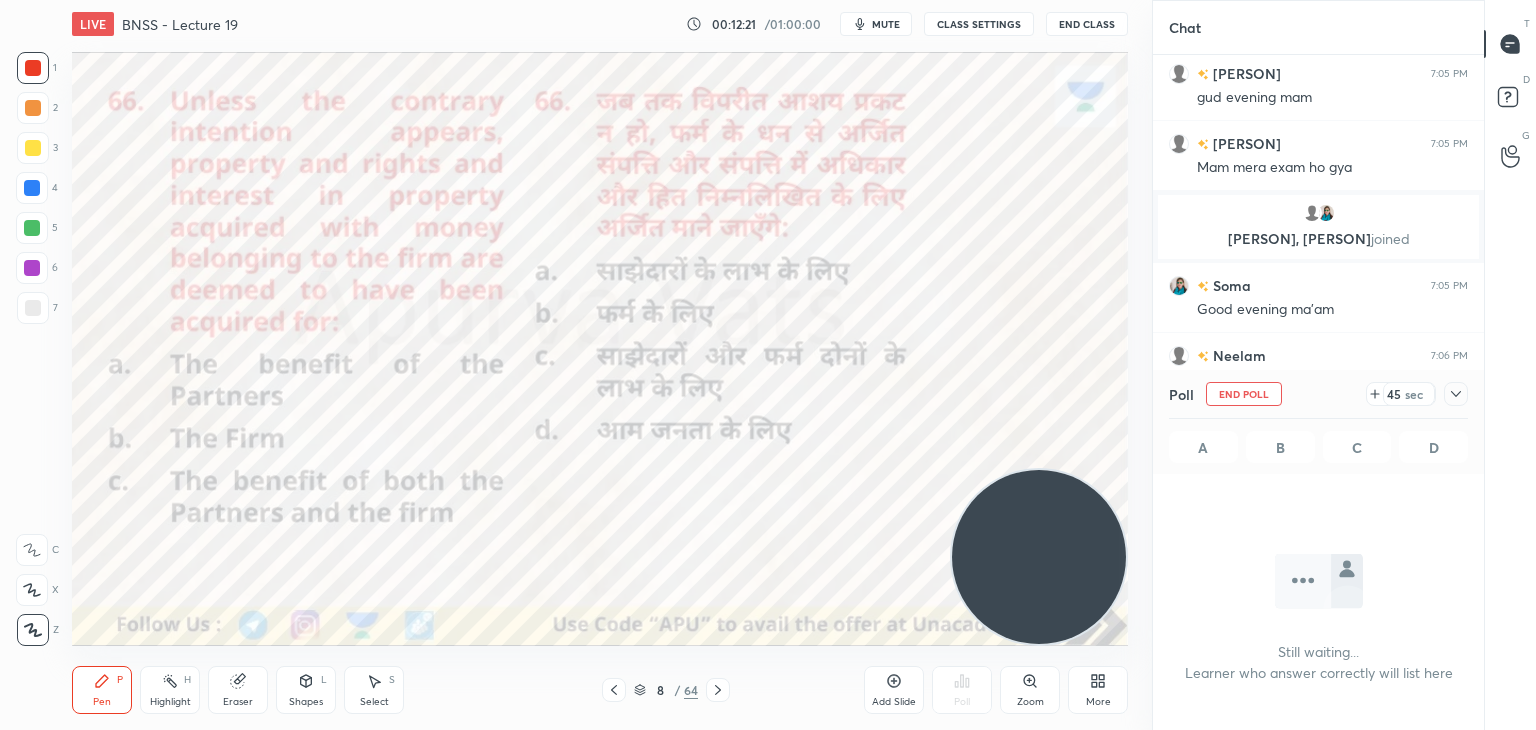 scroll, scrollTop: 564, scrollLeft: 325, axis: both 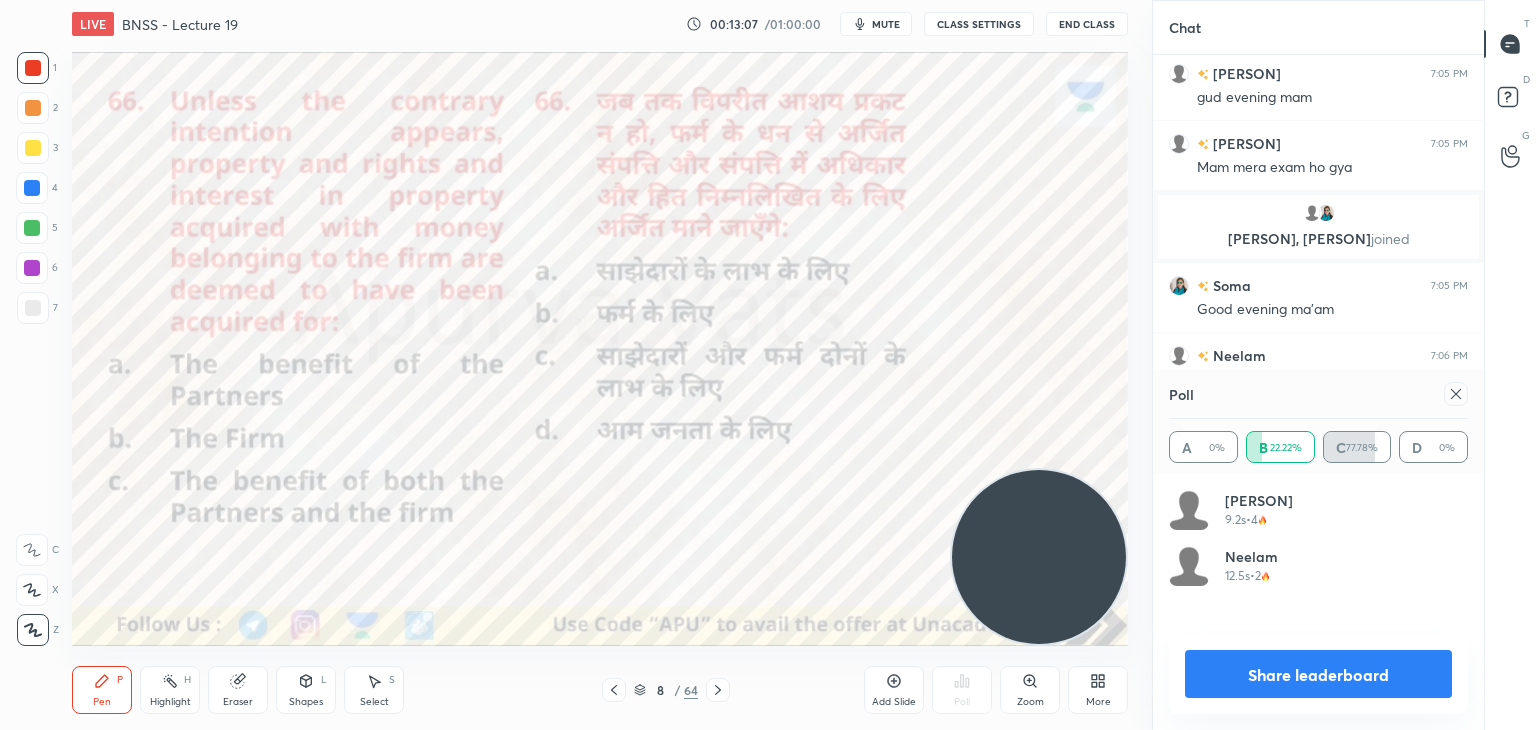 click on "Share leaderboard" at bounding box center [1318, 674] 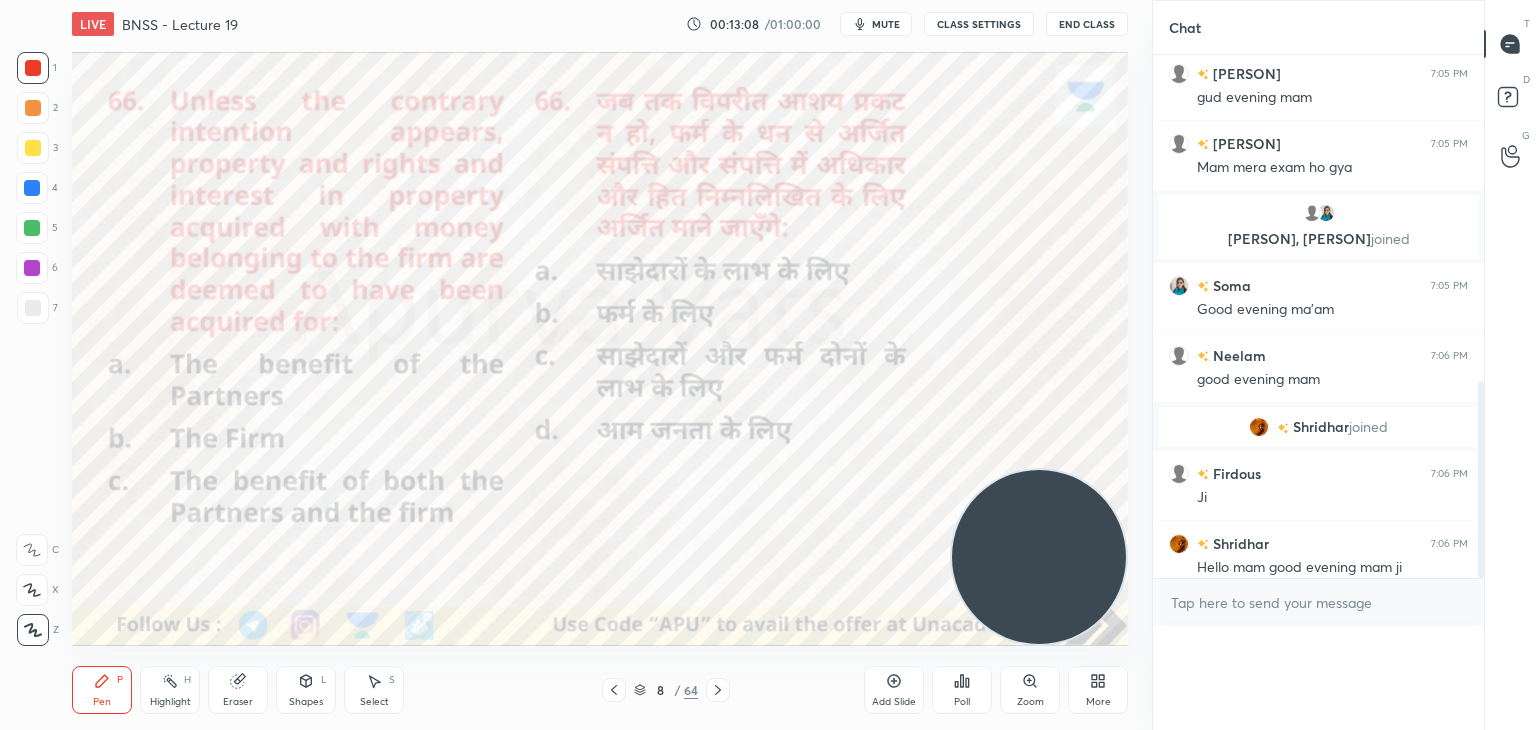 scroll, scrollTop: 137, scrollLeft: 293, axis: both 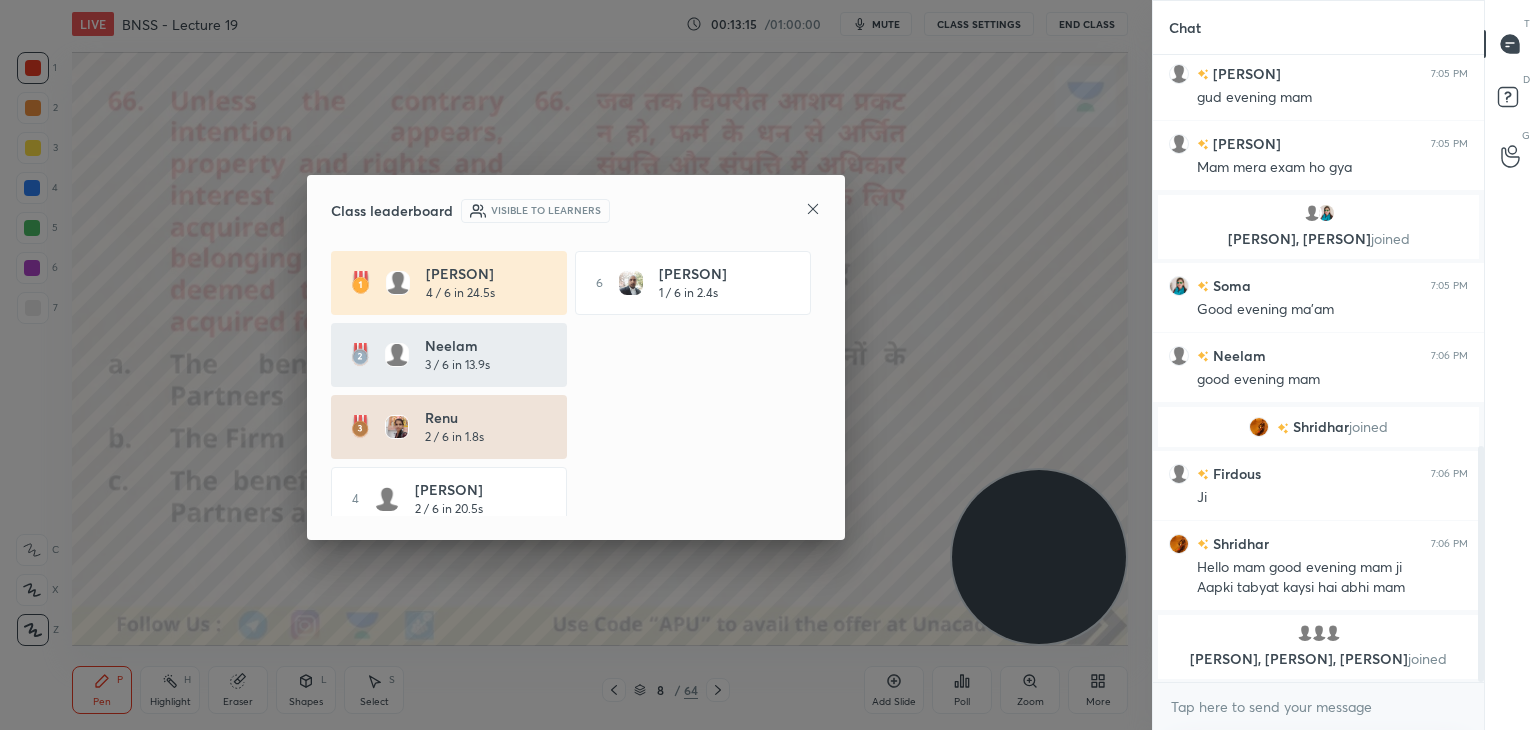 click 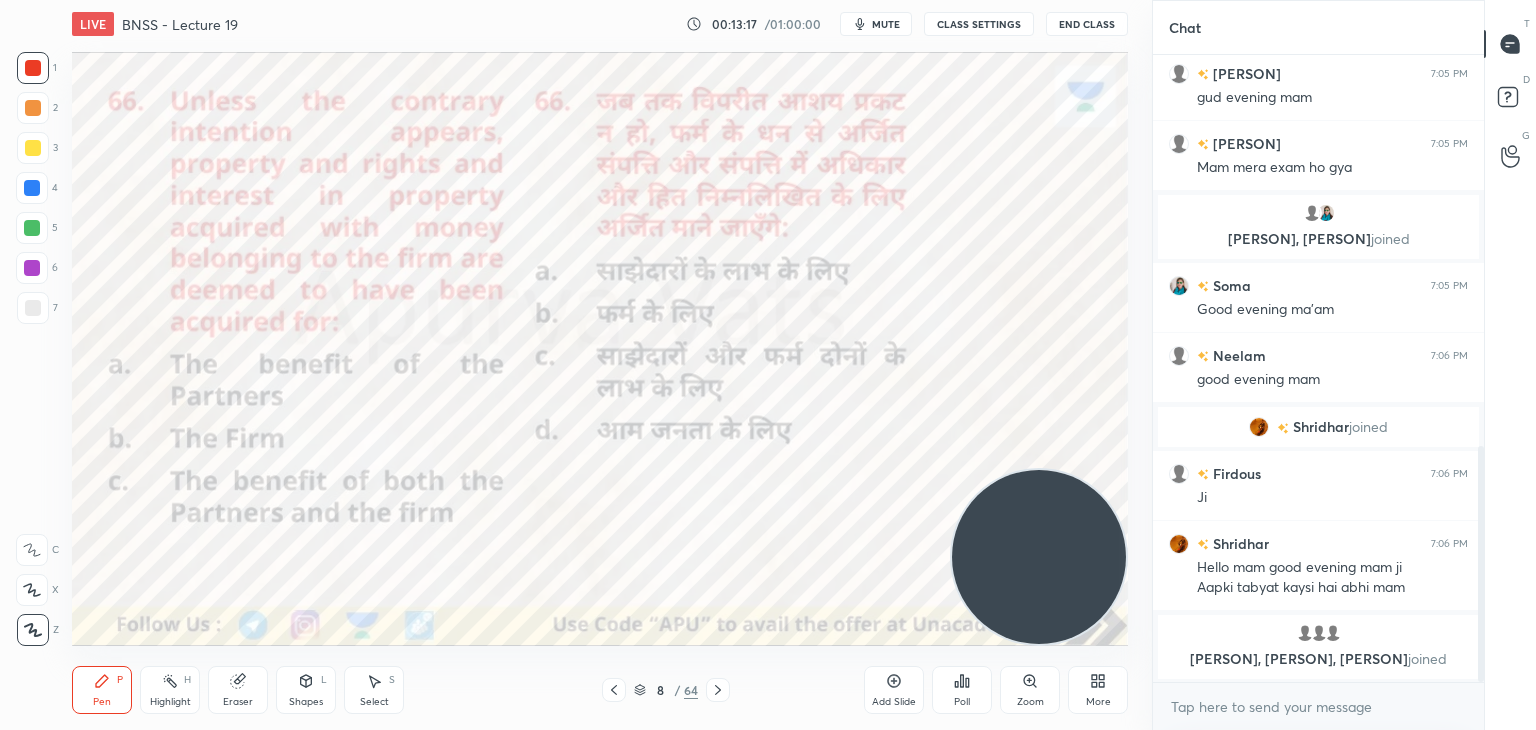 click 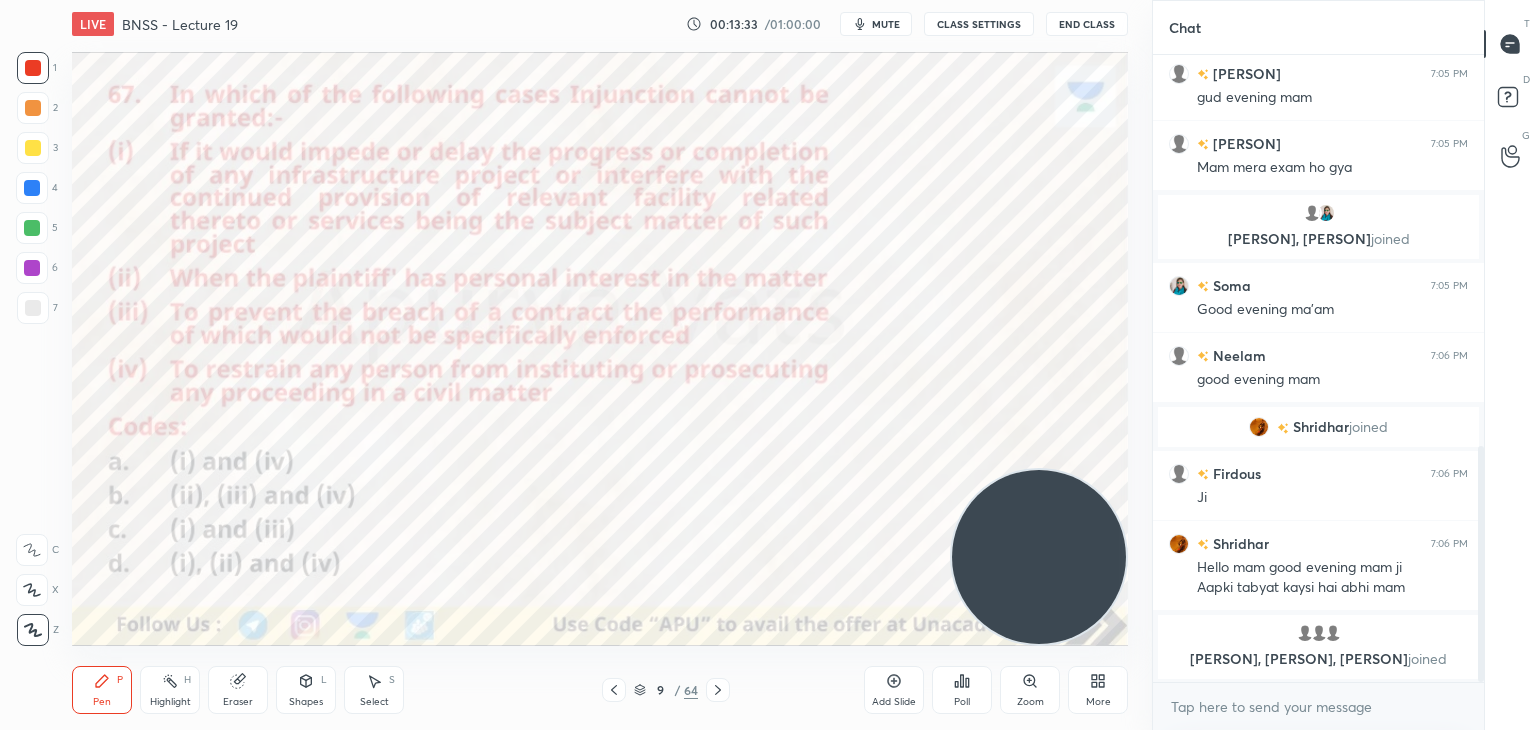 click 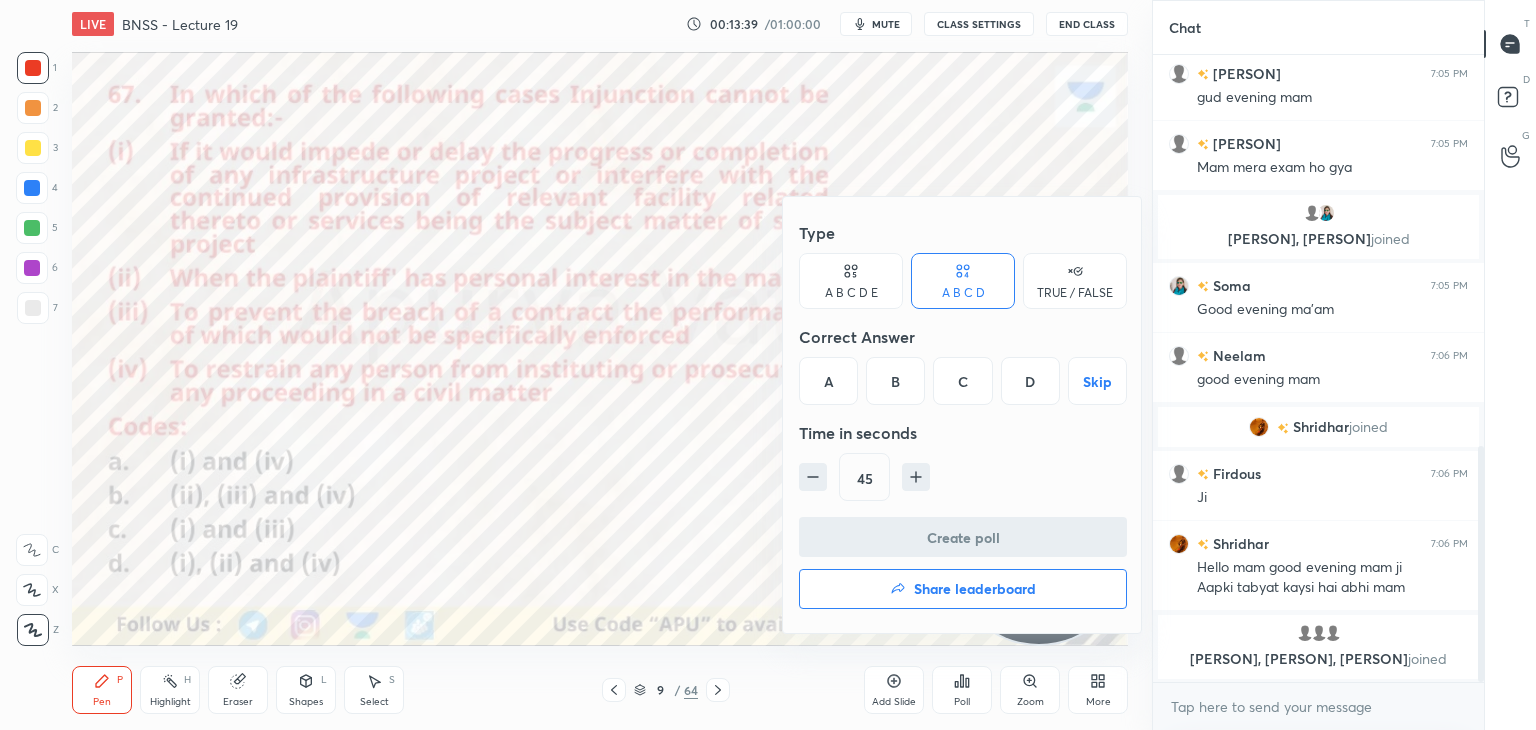 click on "C" at bounding box center [962, 381] 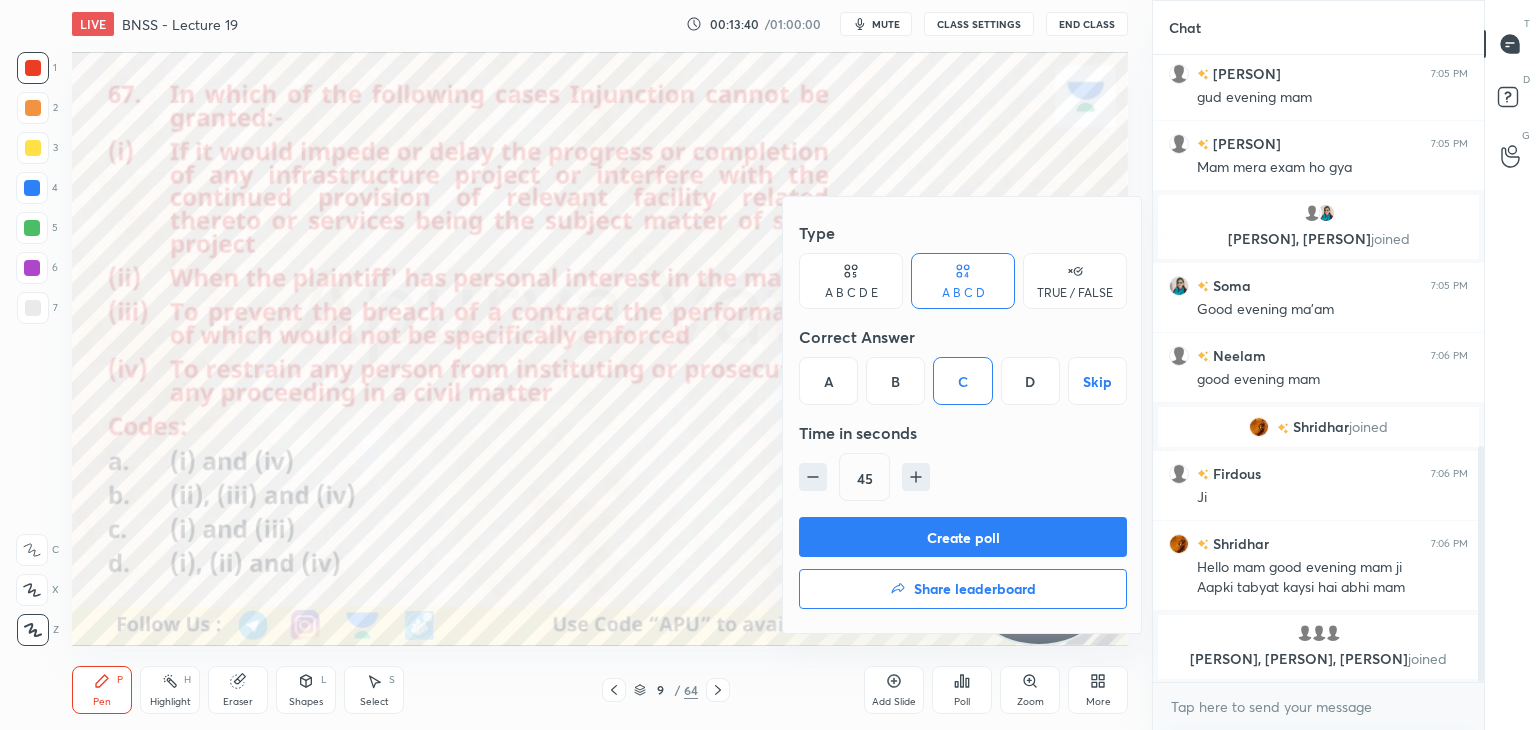 click on "Create poll" at bounding box center [963, 537] 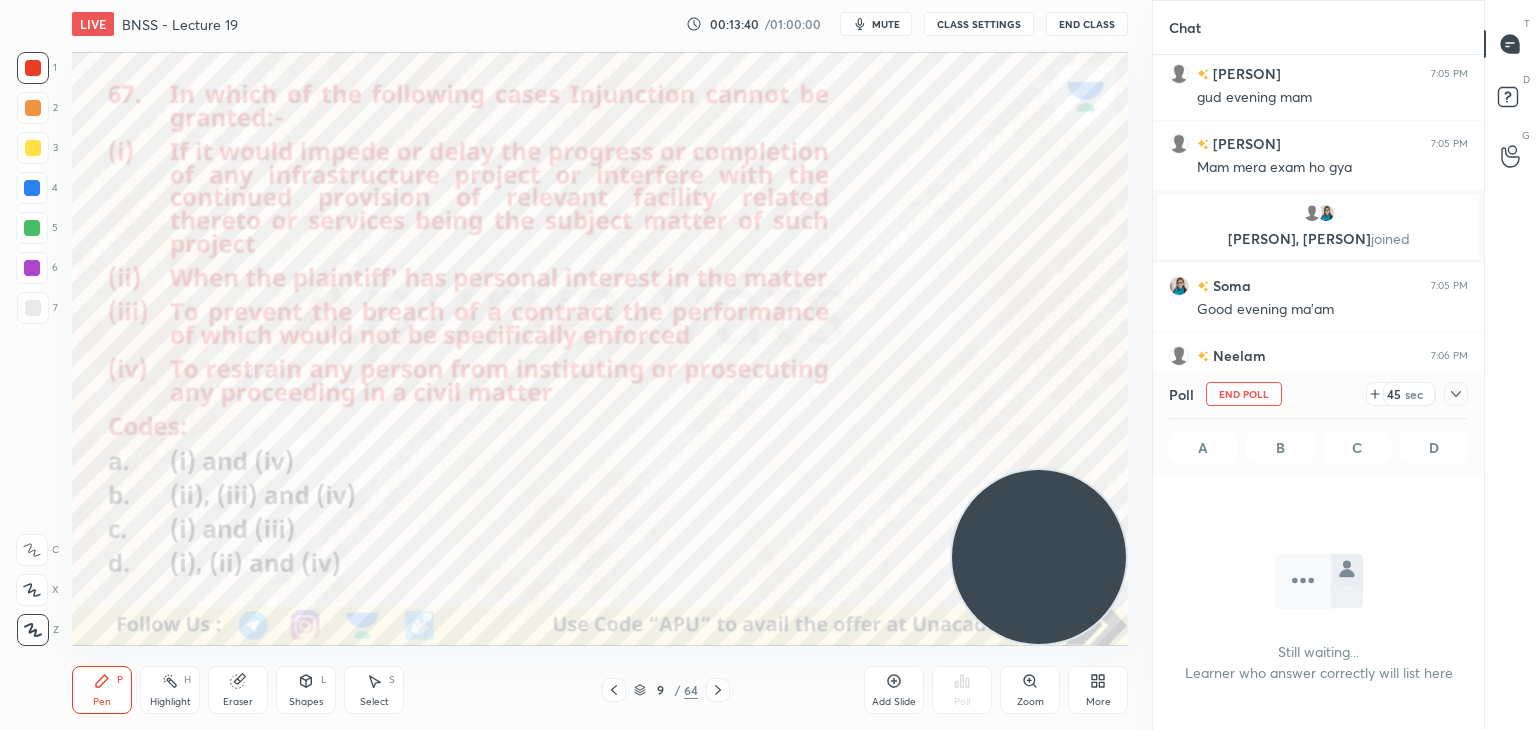scroll, scrollTop: 556, scrollLeft: 325, axis: both 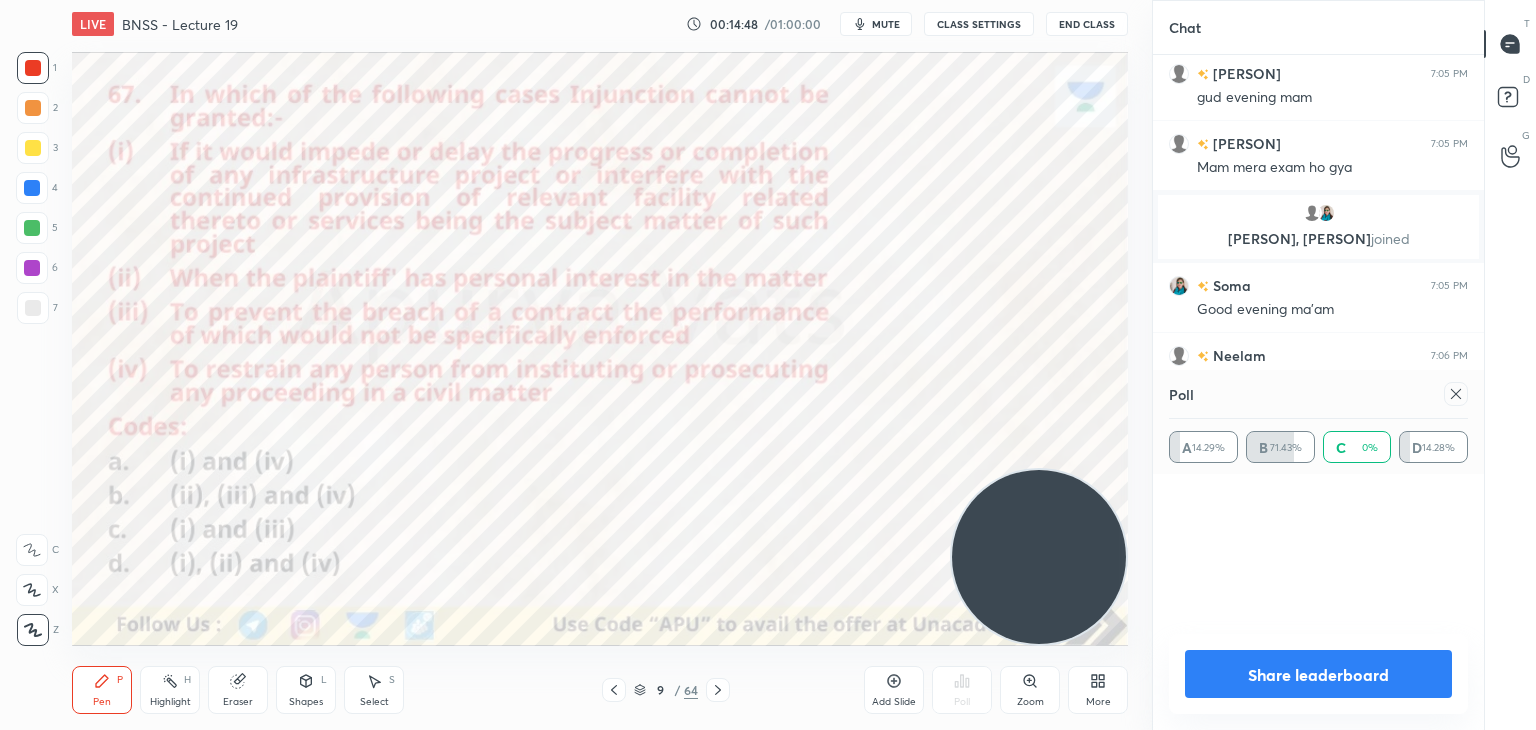 click on "Share leaderboard" at bounding box center [1318, 674] 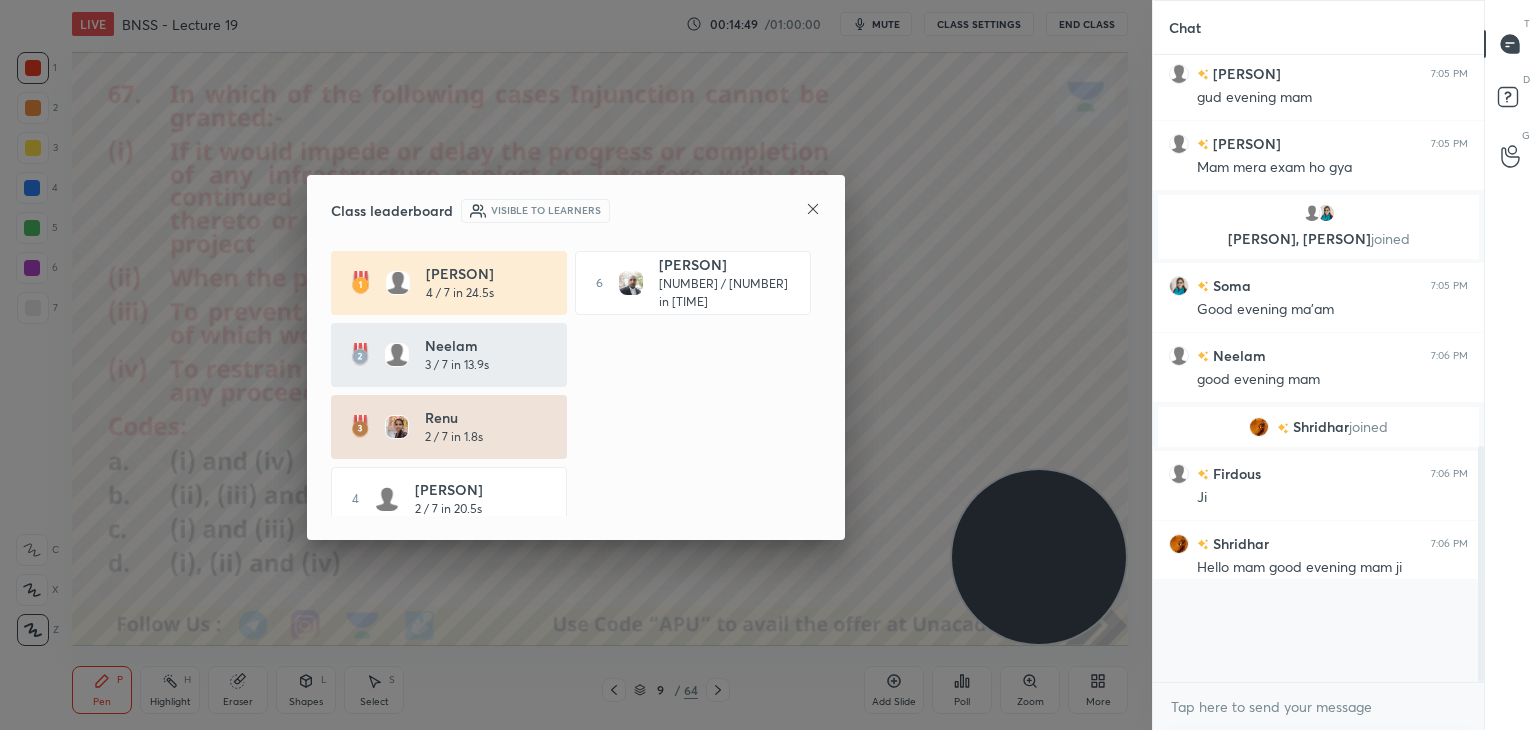 scroll, scrollTop: 541, scrollLeft: 325, axis: both 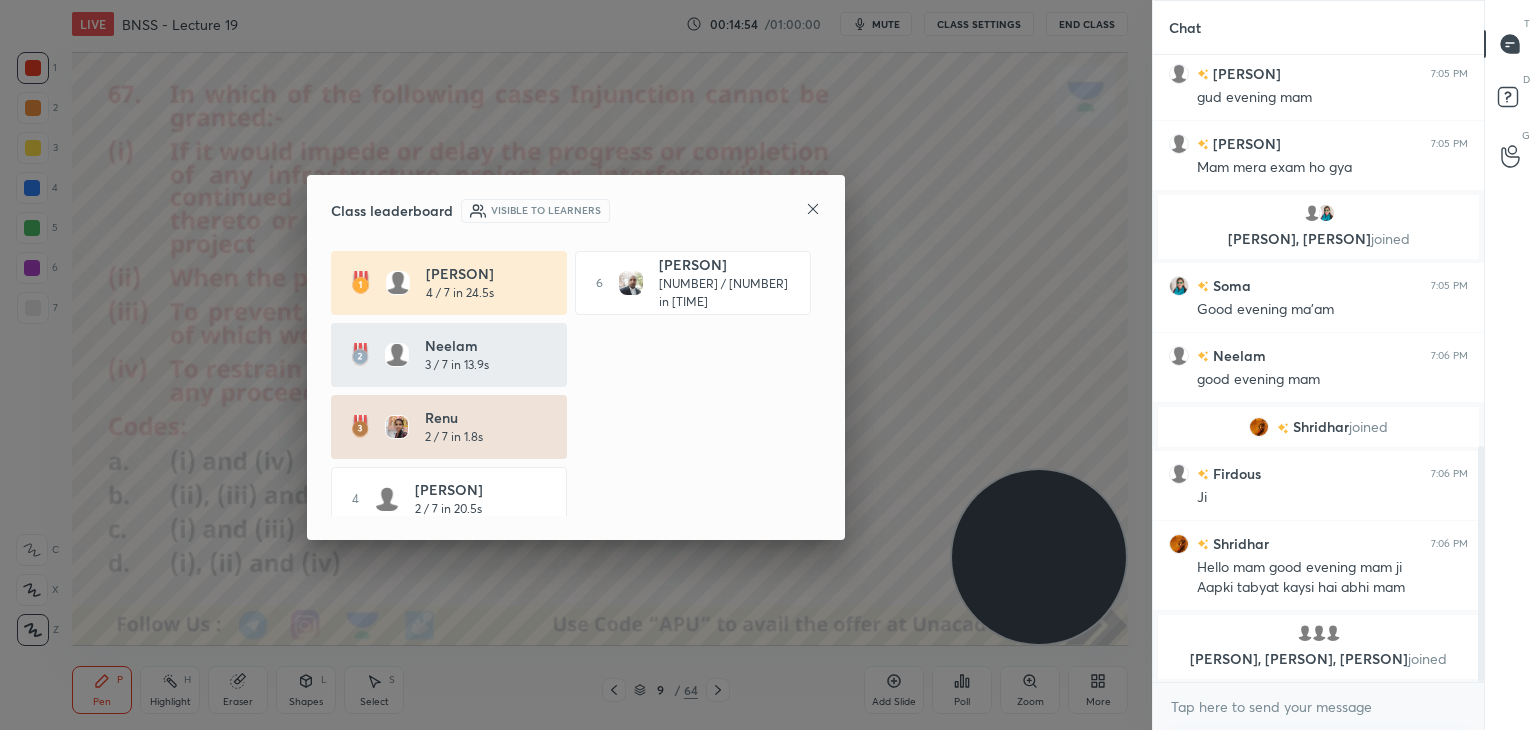 click 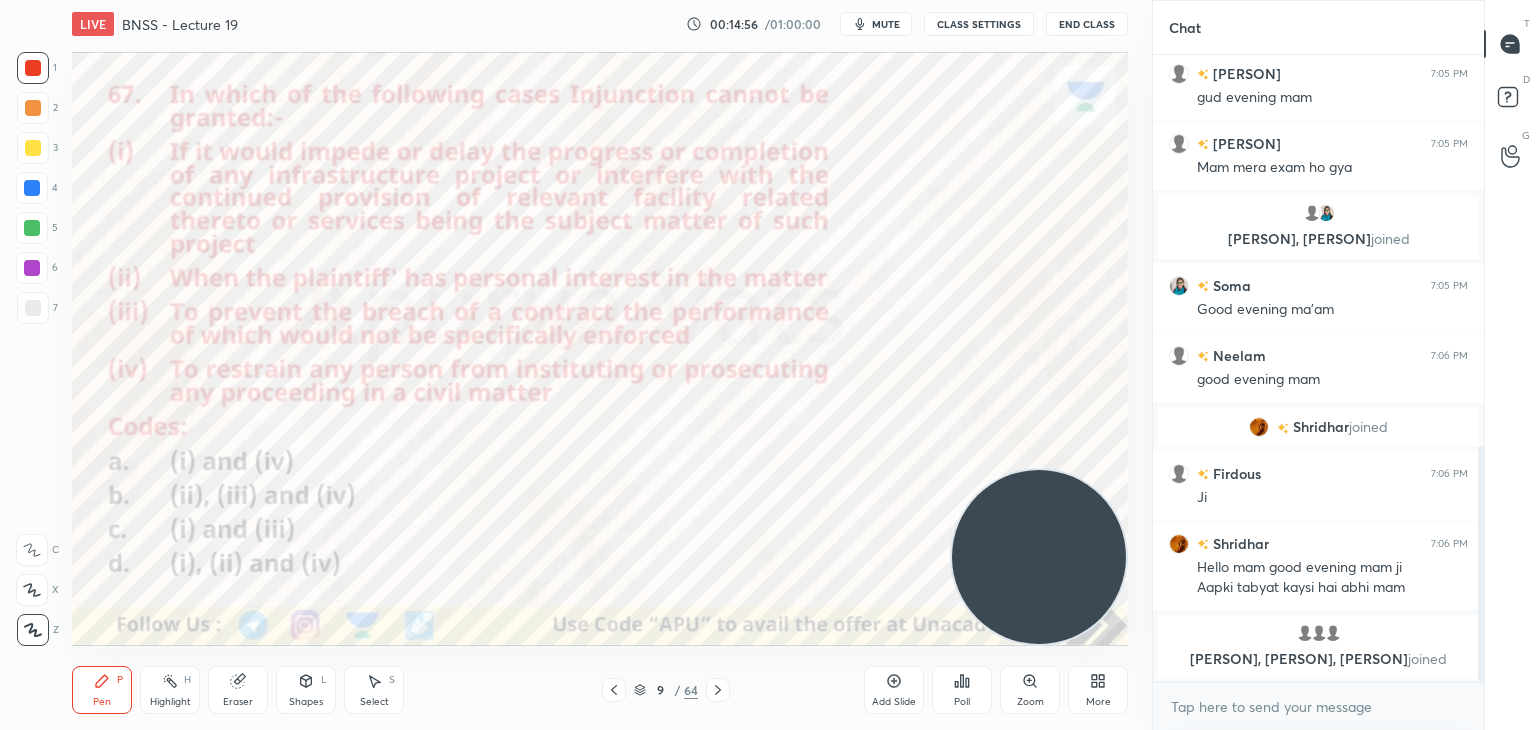 click 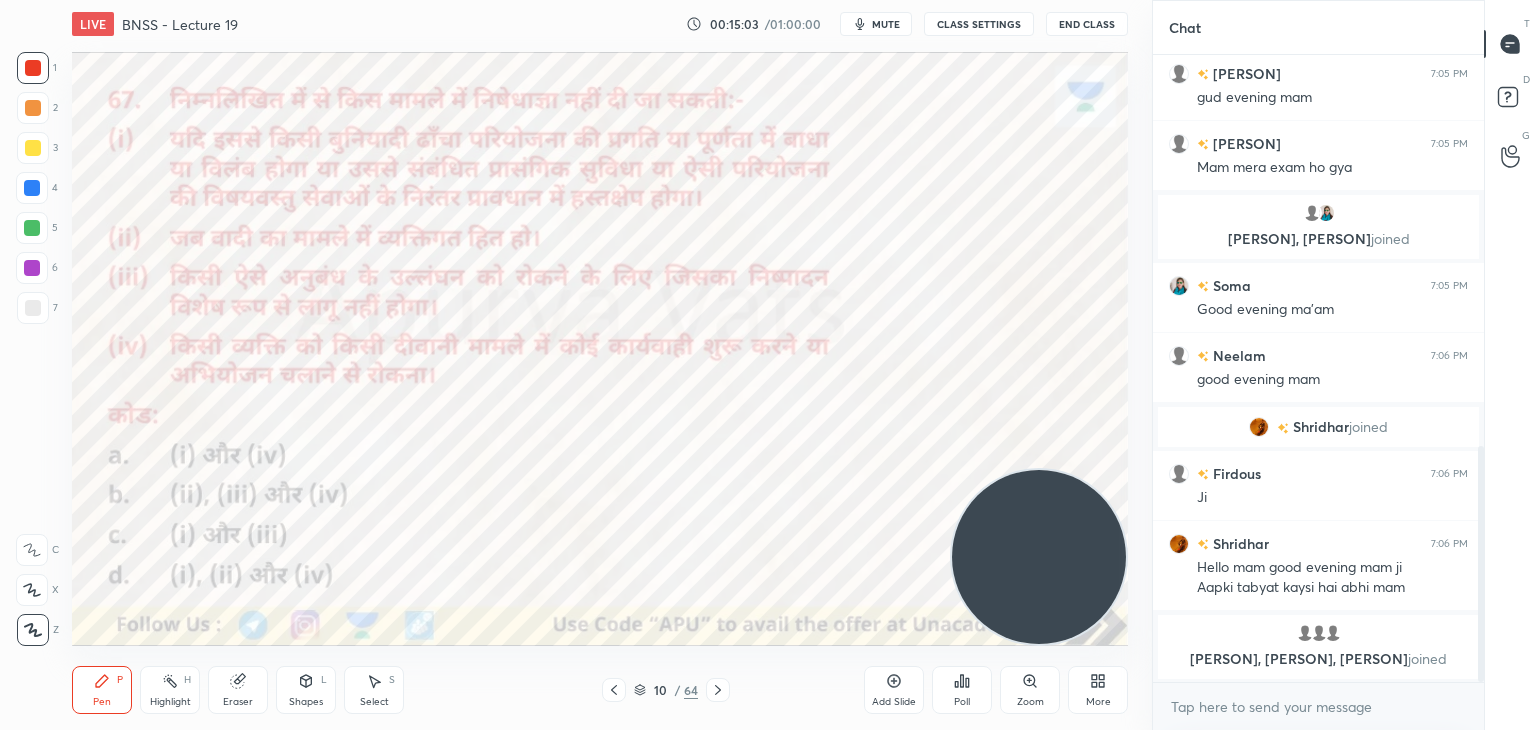 click 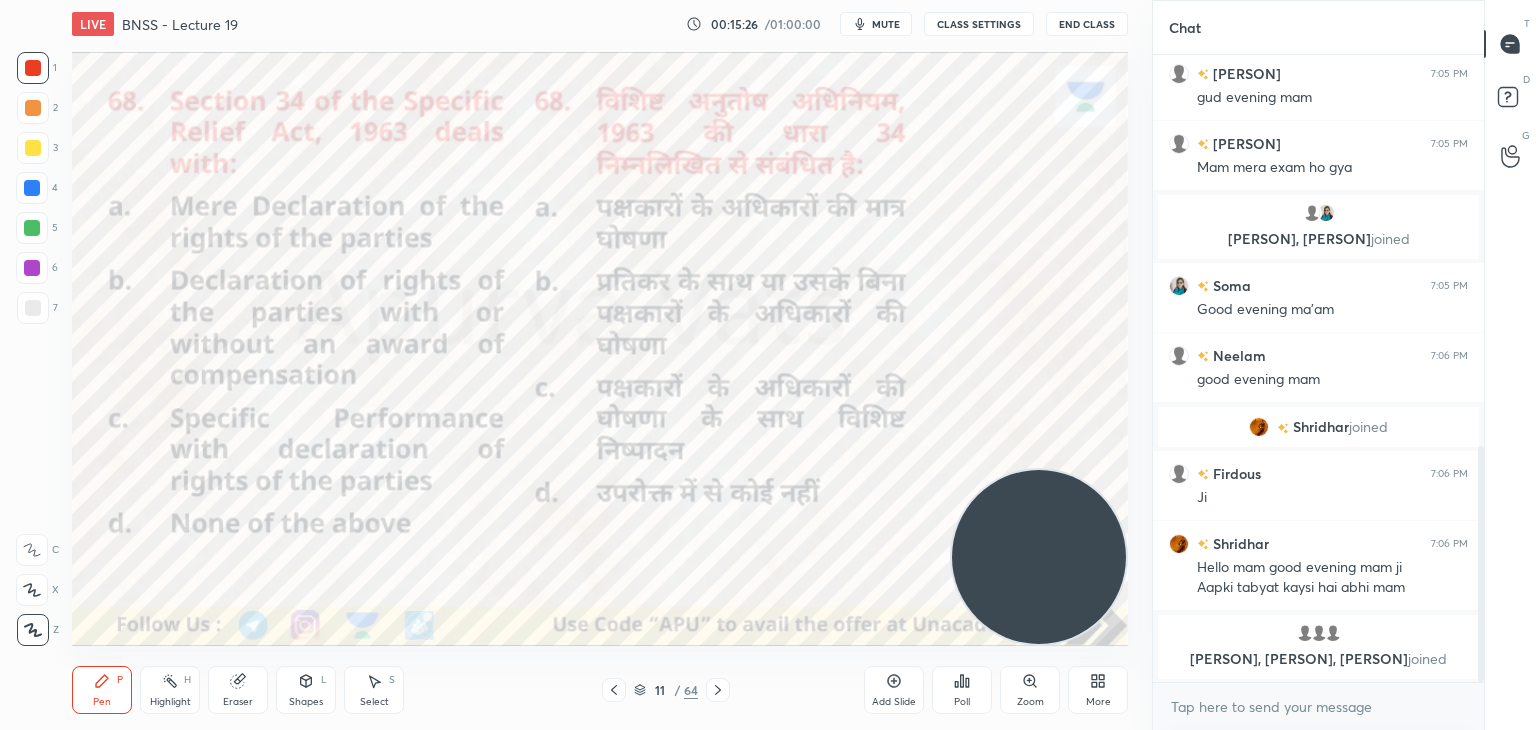 click on "Poll" at bounding box center (962, 690) 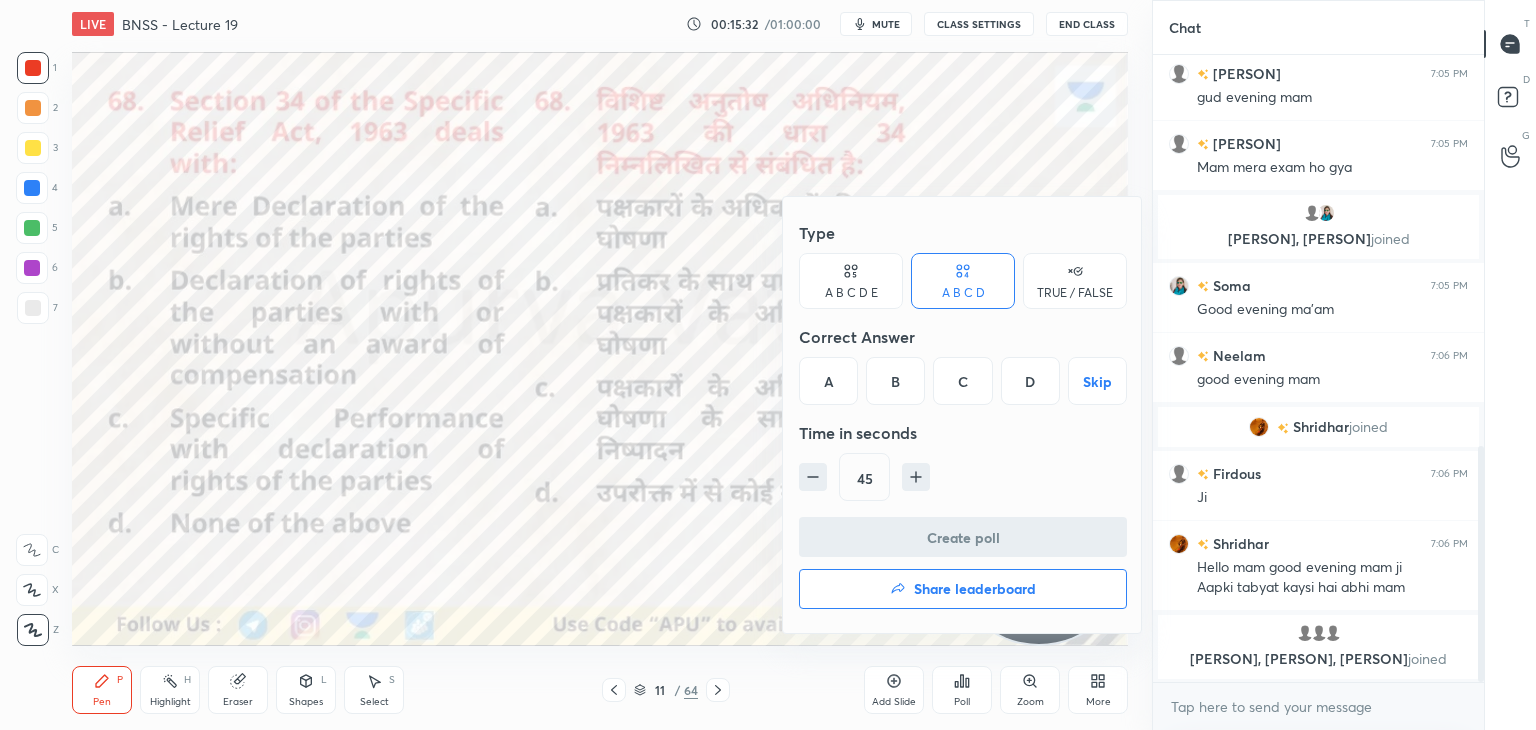 click on "A" at bounding box center (828, 381) 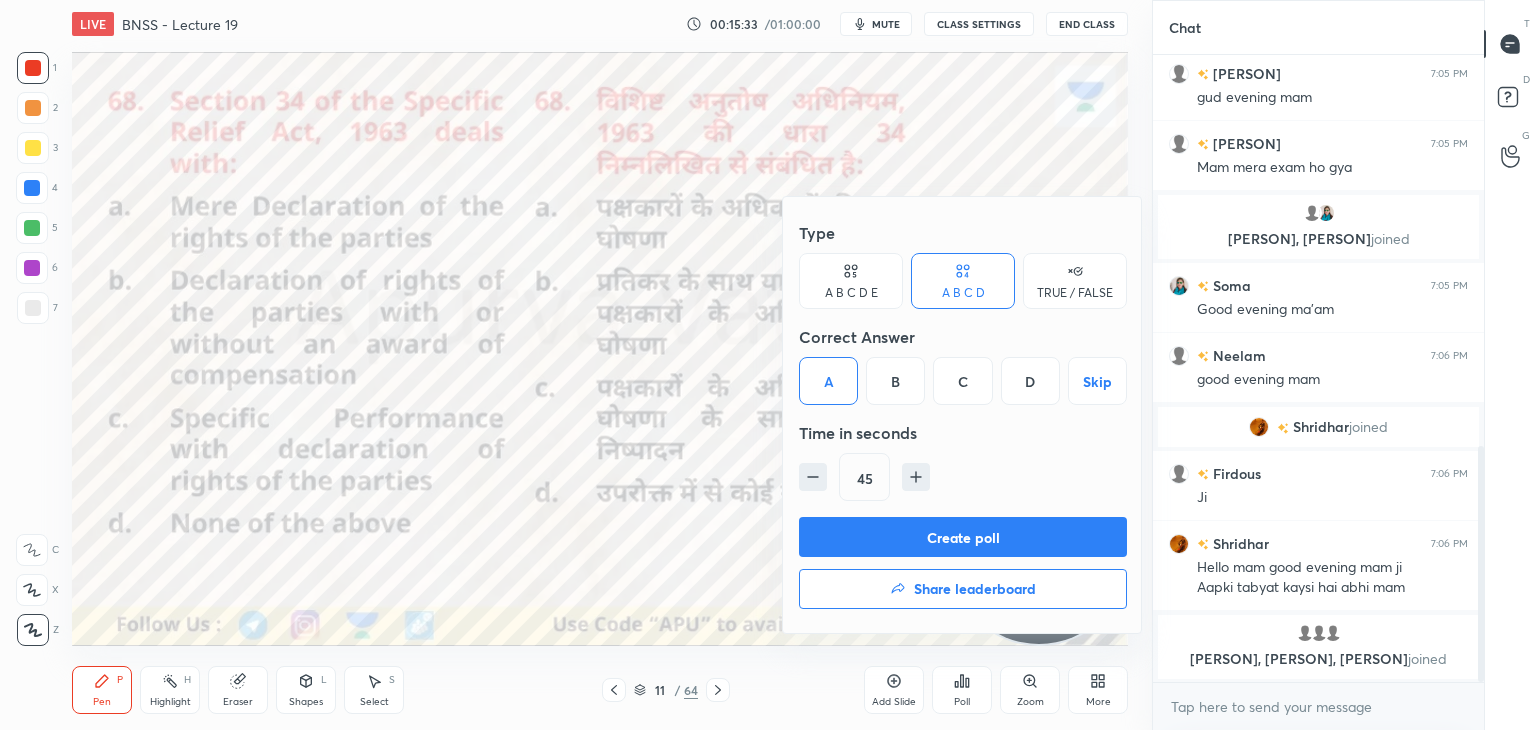 click on "Create poll" at bounding box center (963, 537) 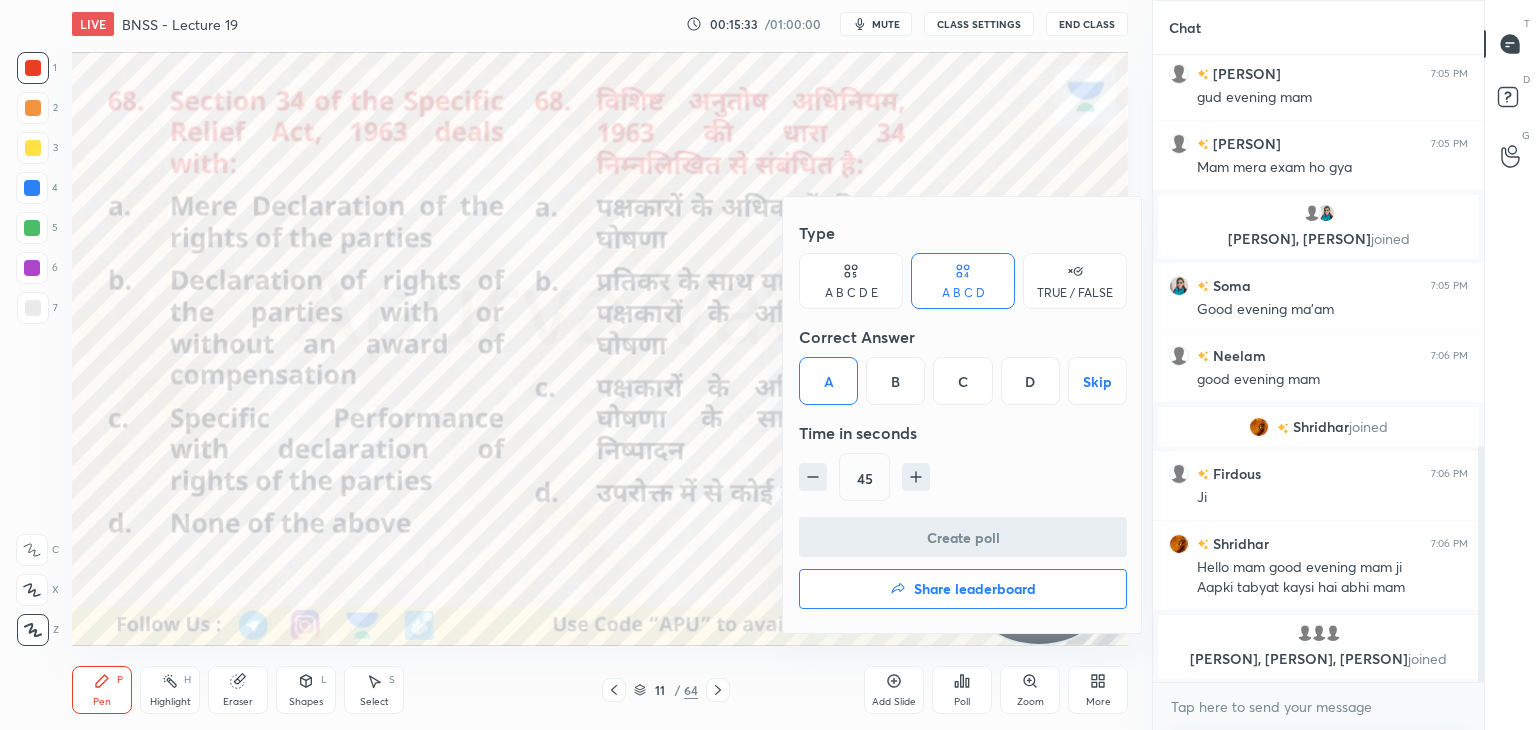scroll, scrollTop: 602, scrollLeft: 325, axis: both 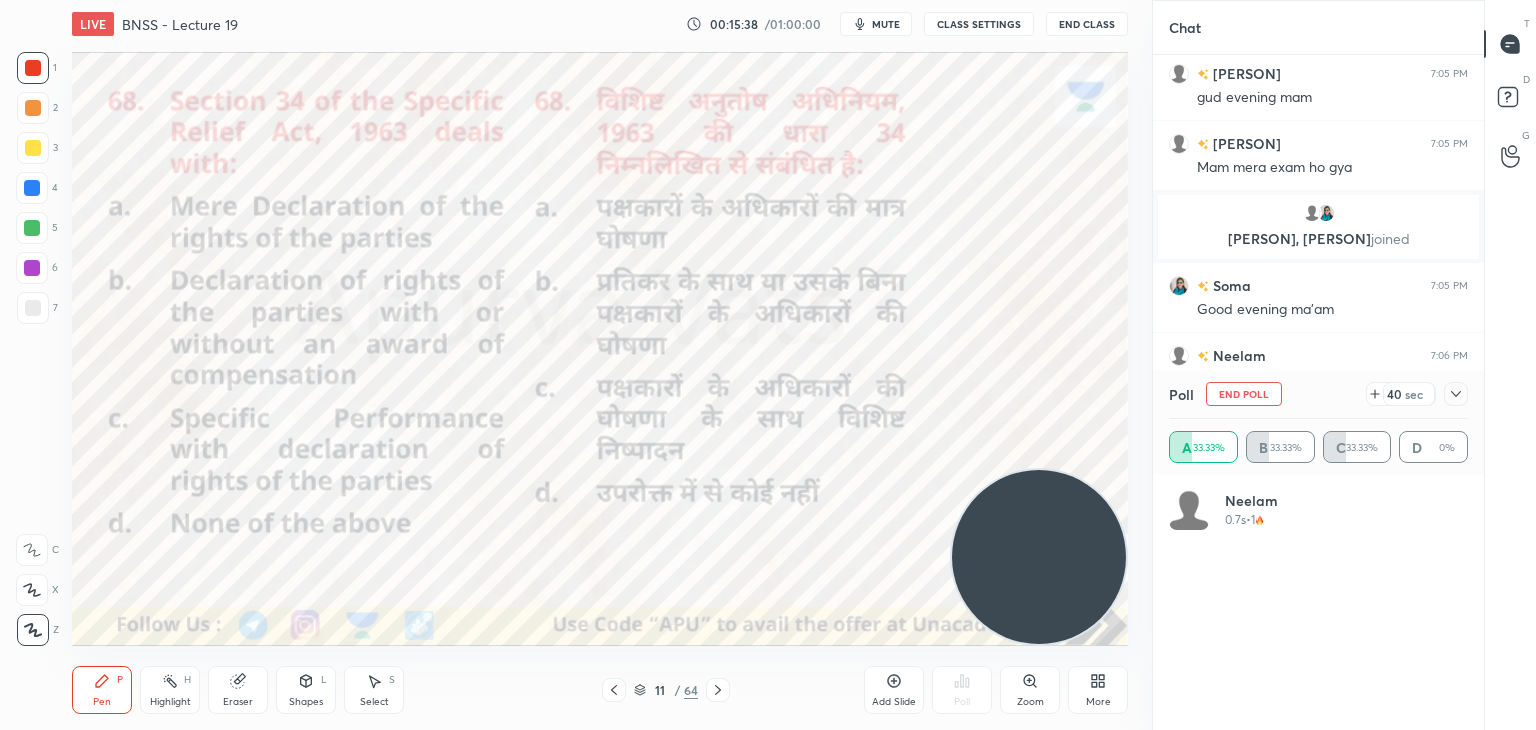 click on "mute" at bounding box center [886, 24] 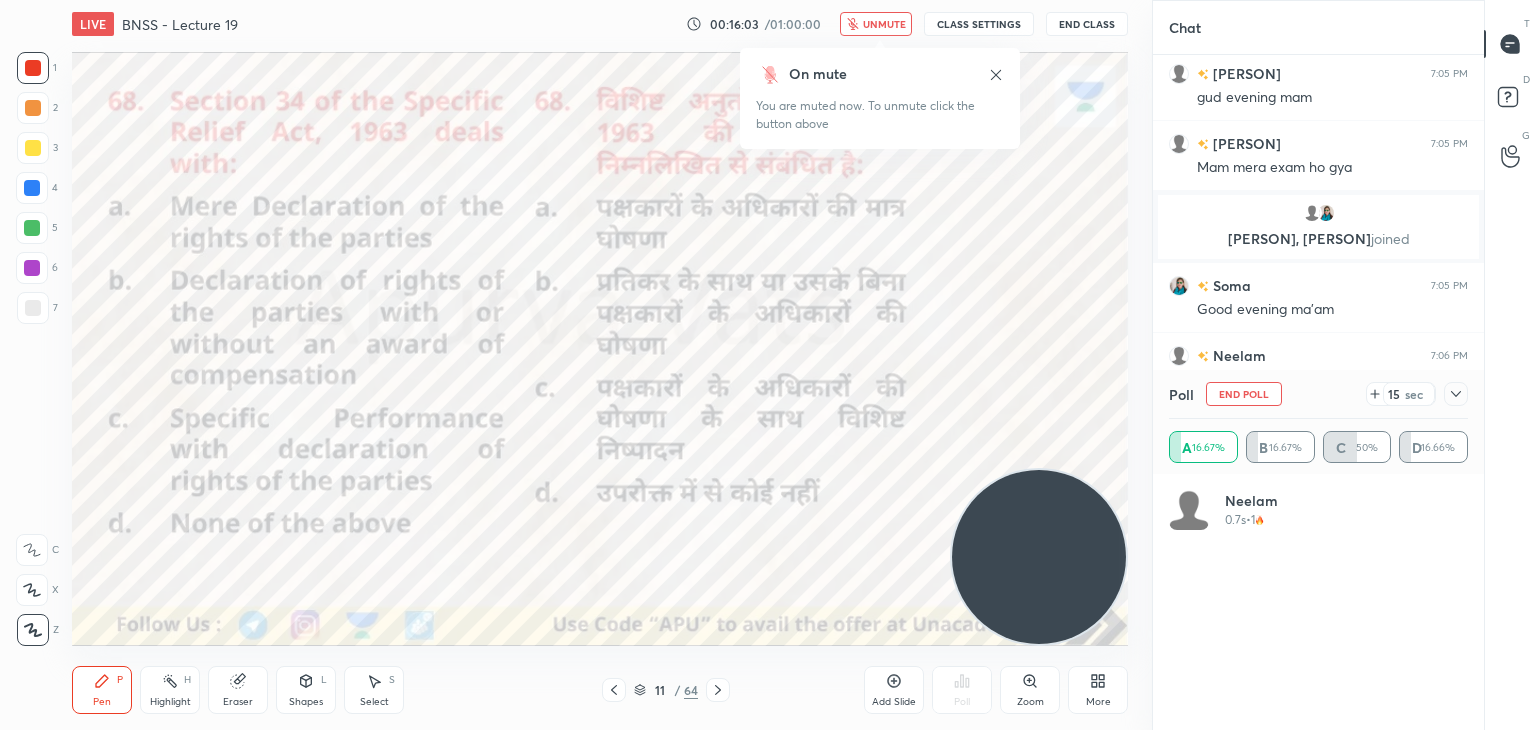 click on "unmute" at bounding box center (884, 24) 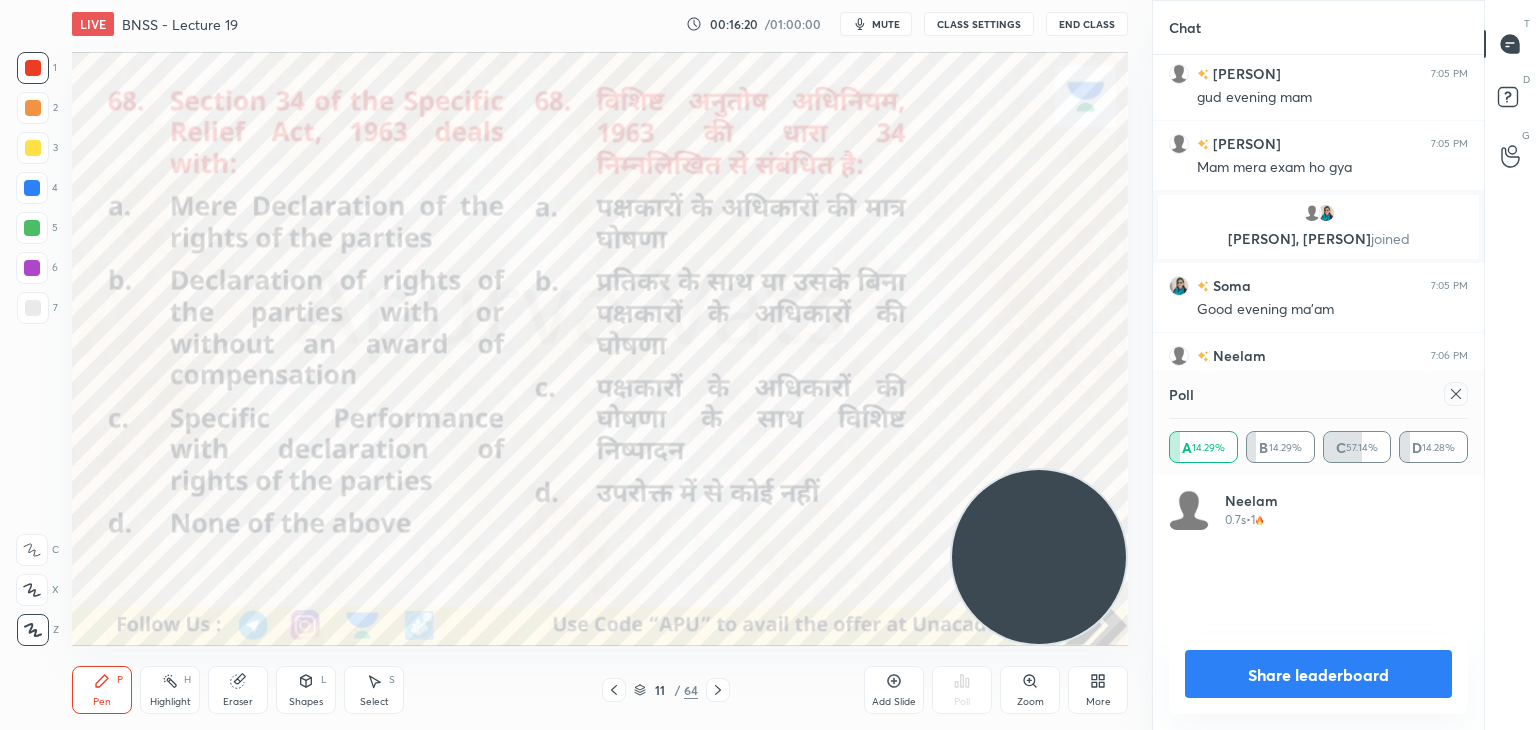 click on "Share leaderboard" at bounding box center (1318, 674) 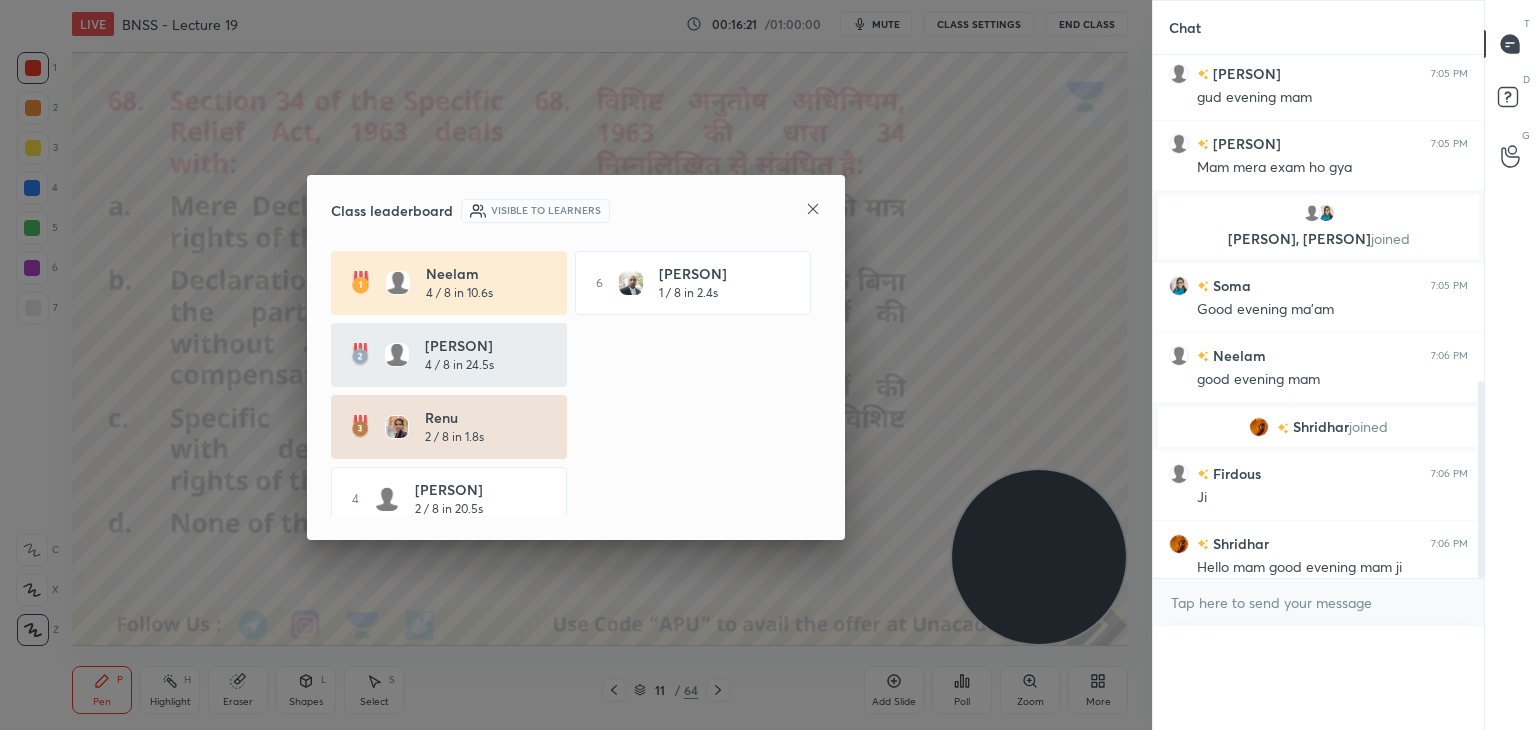 scroll, scrollTop: 0, scrollLeft: 0, axis: both 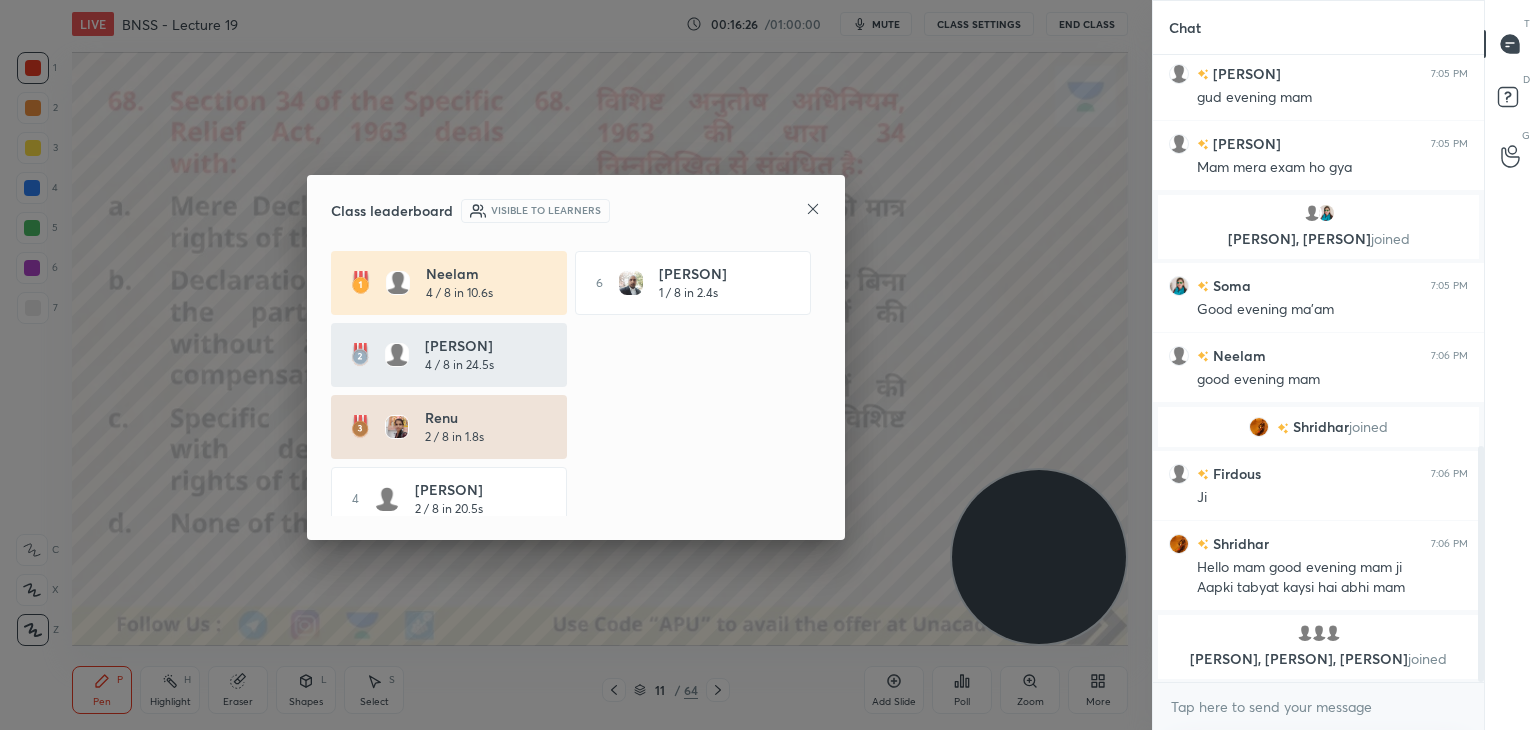 click 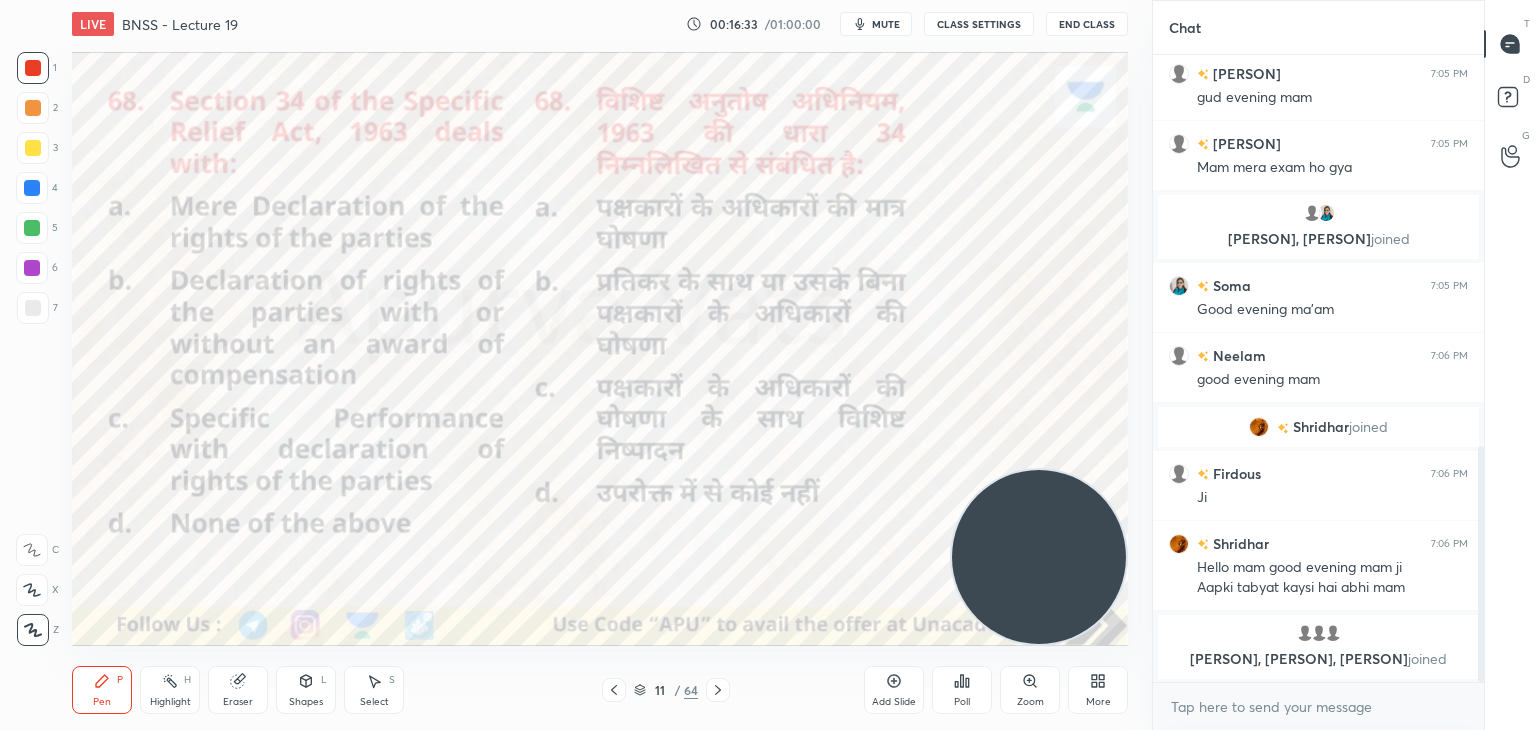 click 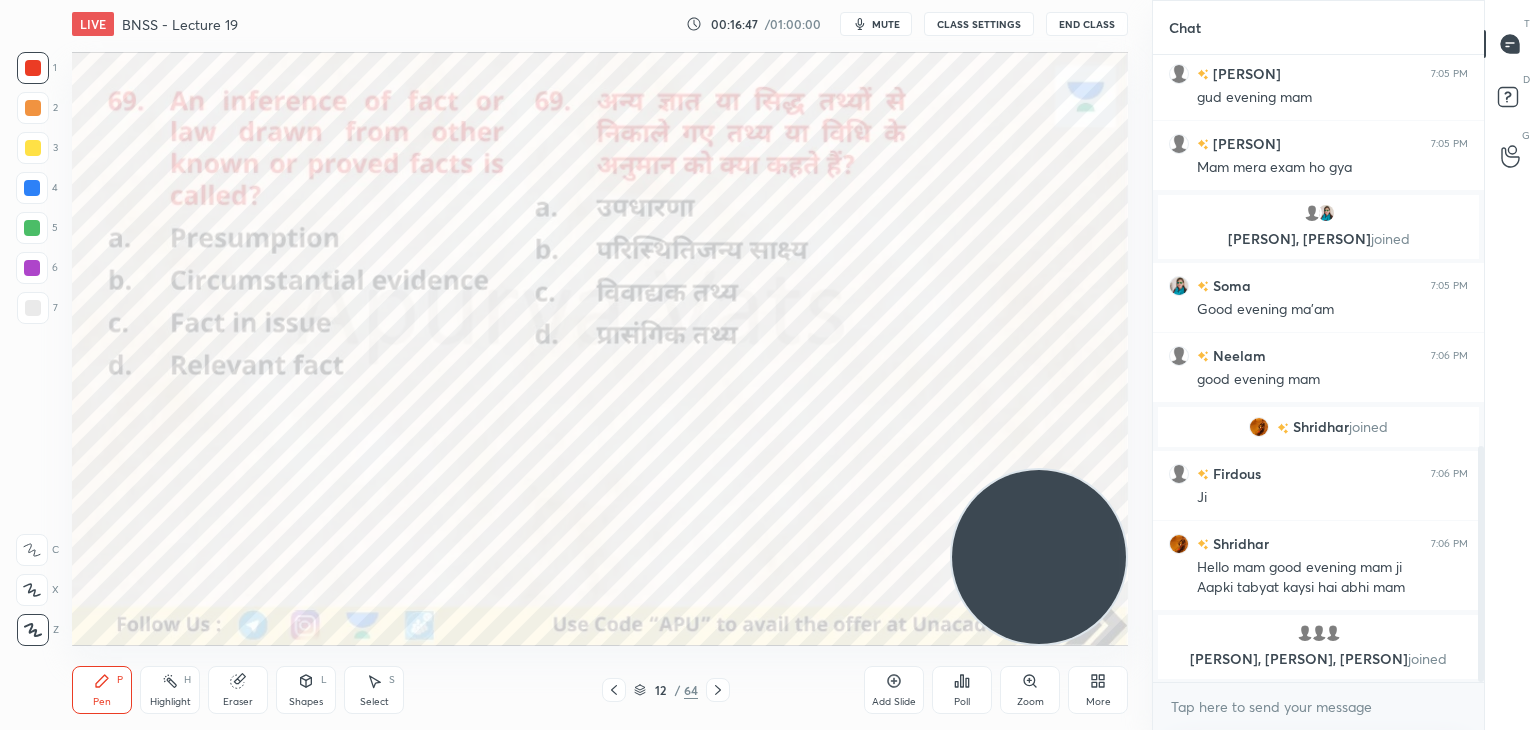 click on "Poll" at bounding box center (962, 690) 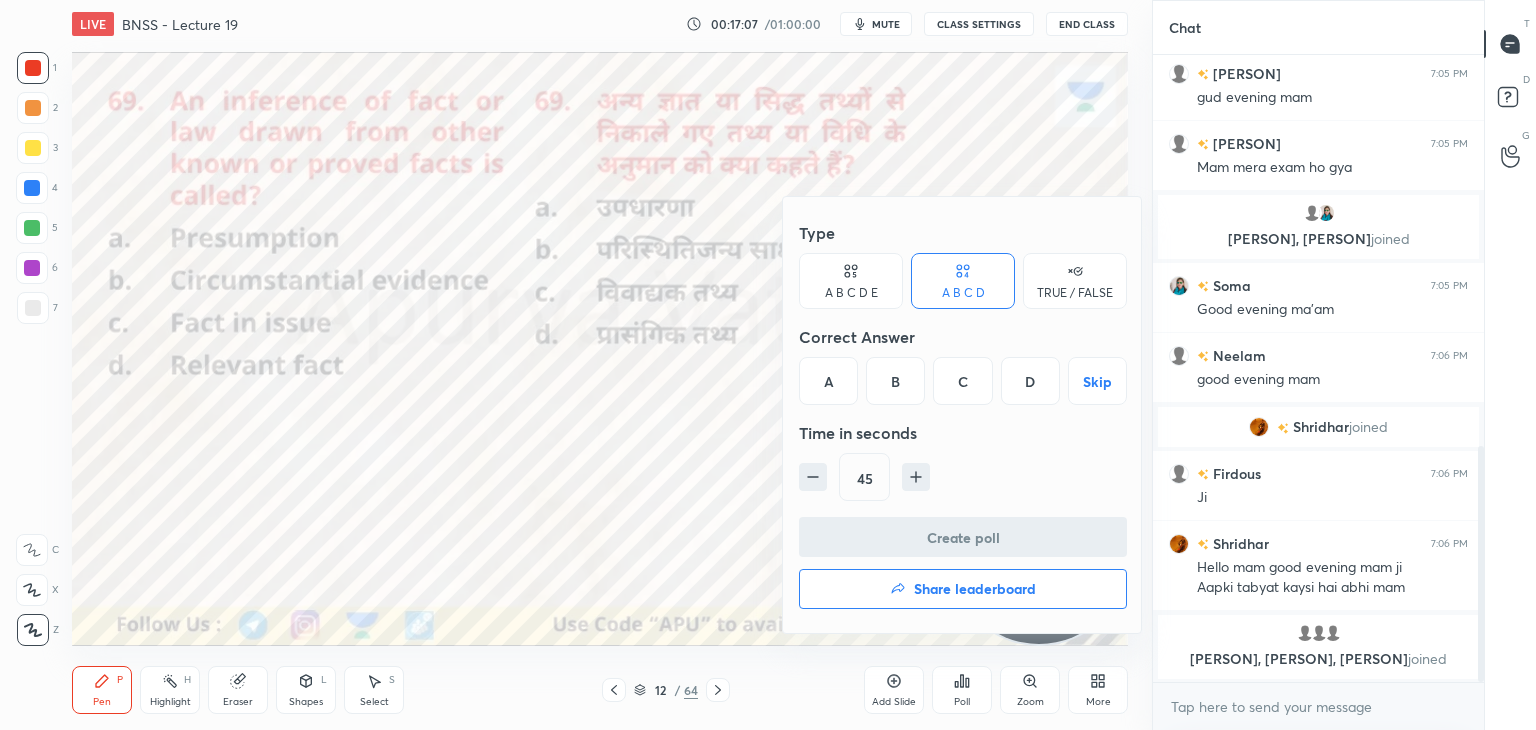 click on "A" at bounding box center (828, 381) 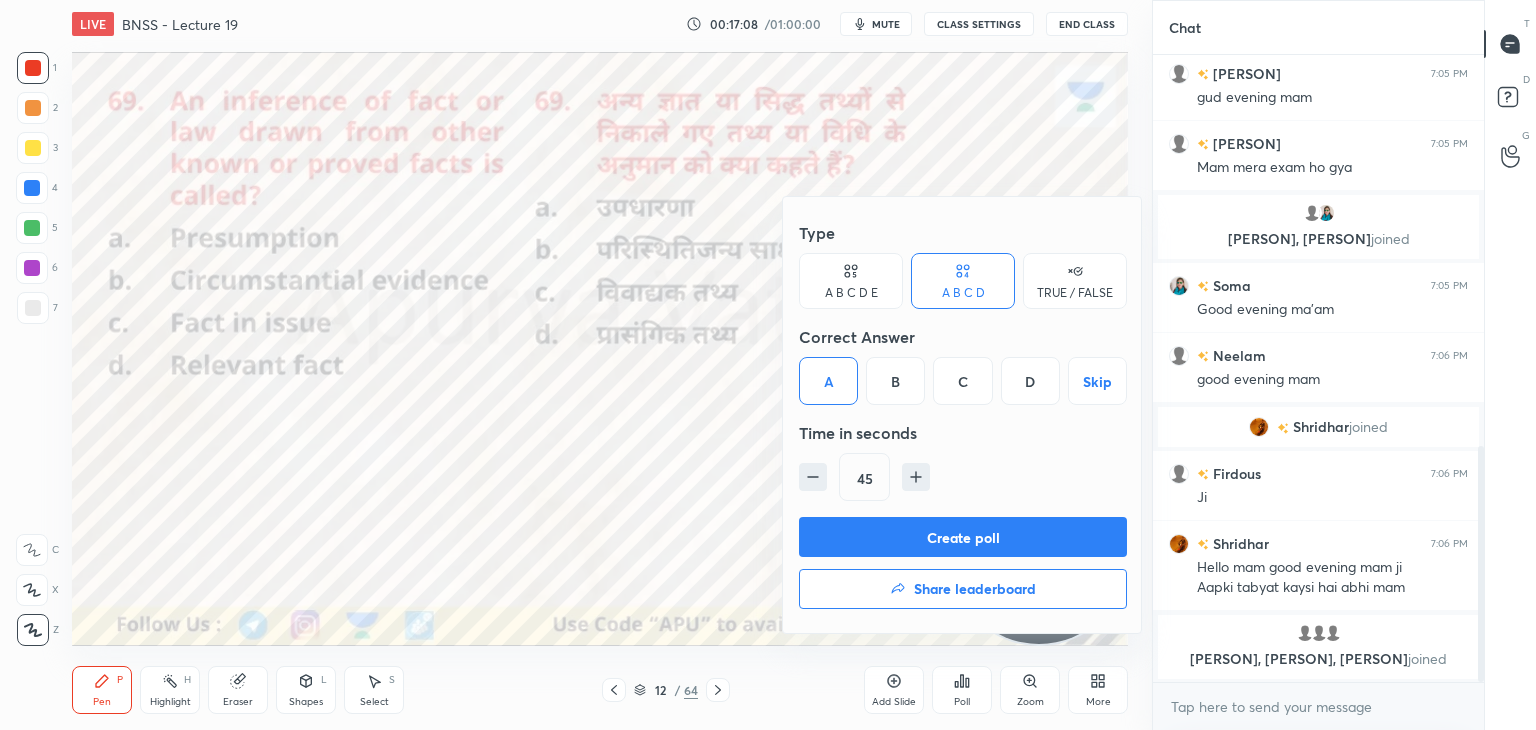 click on "Create poll" at bounding box center (963, 537) 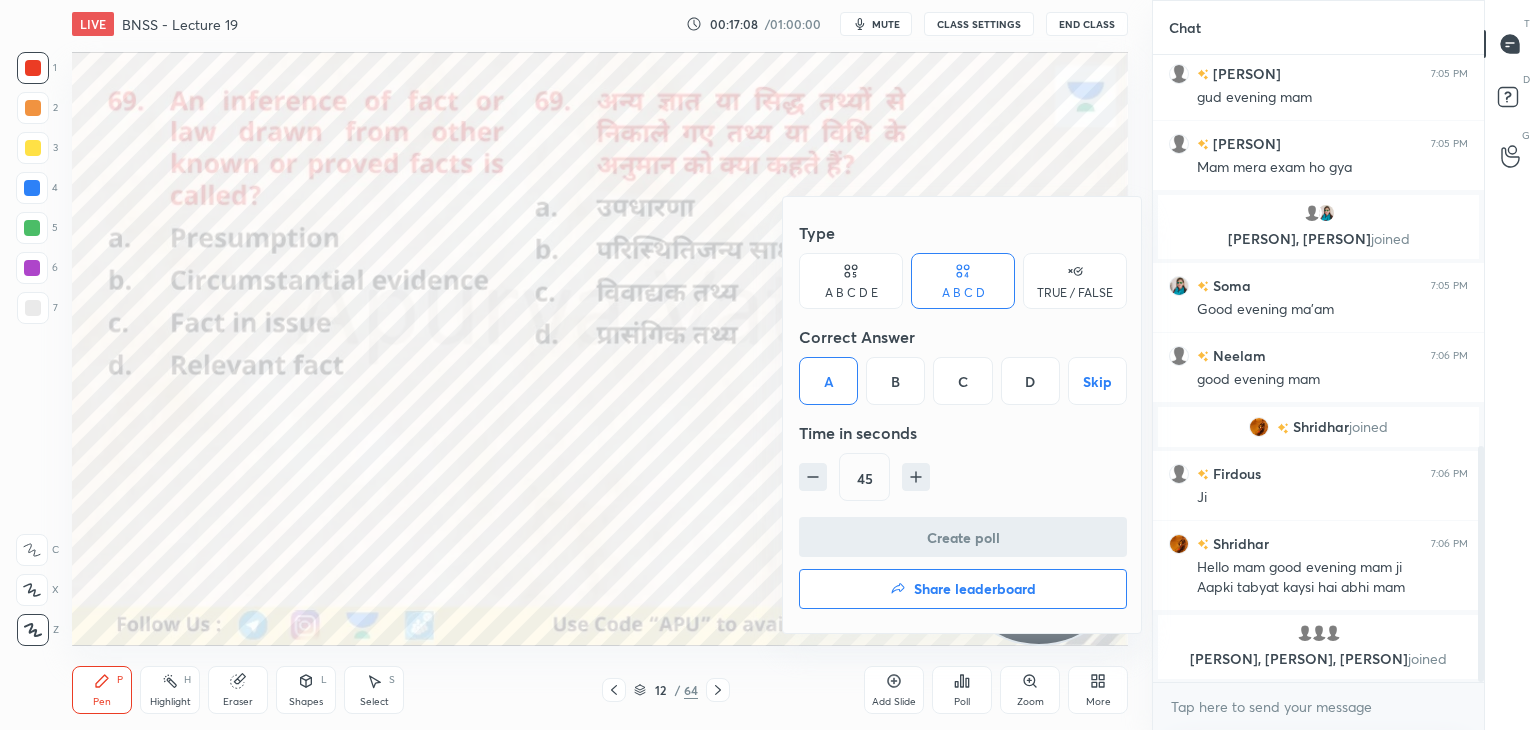 scroll, scrollTop: 556, scrollLeft: 325, axis: both 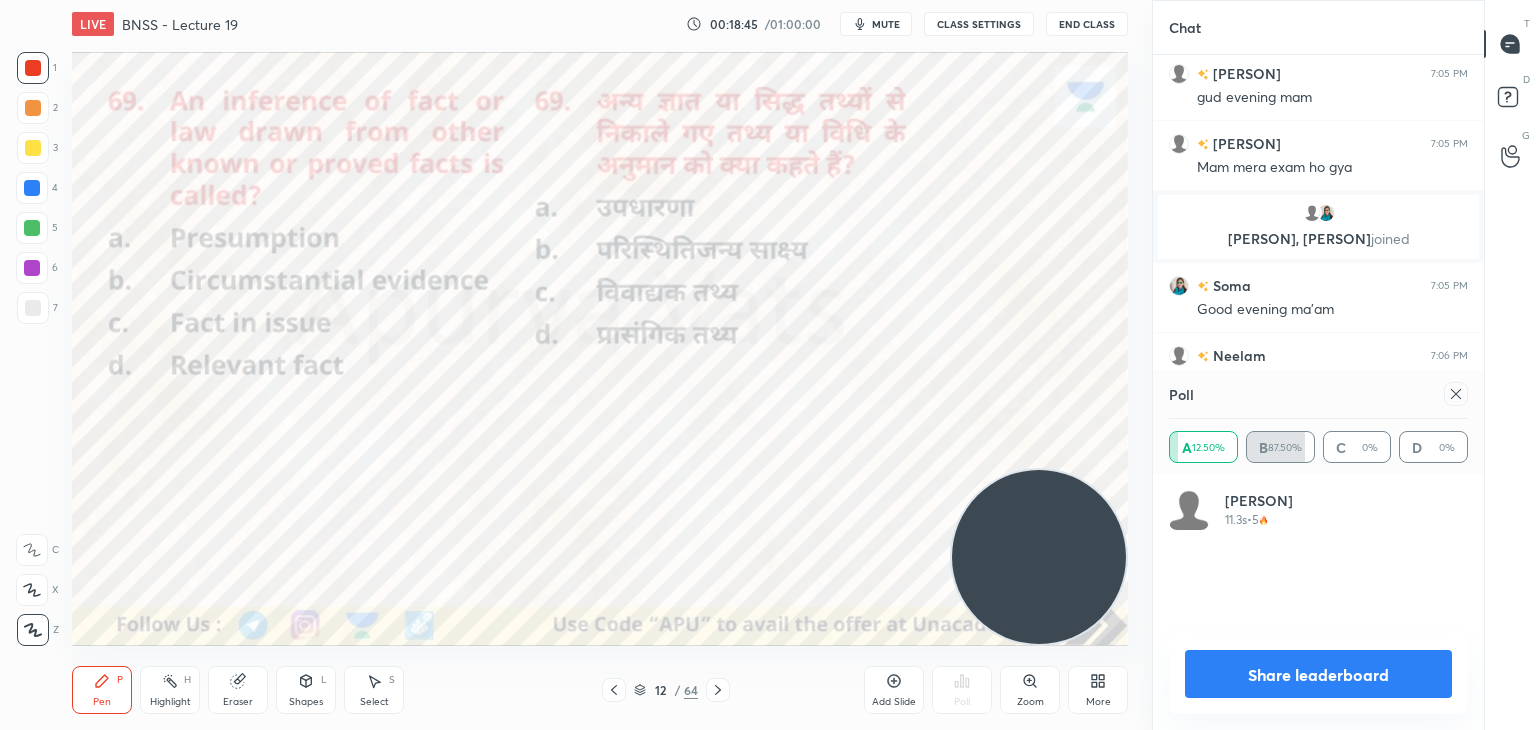 click on "Share leaderboard" at bounding box center (1318, 674) 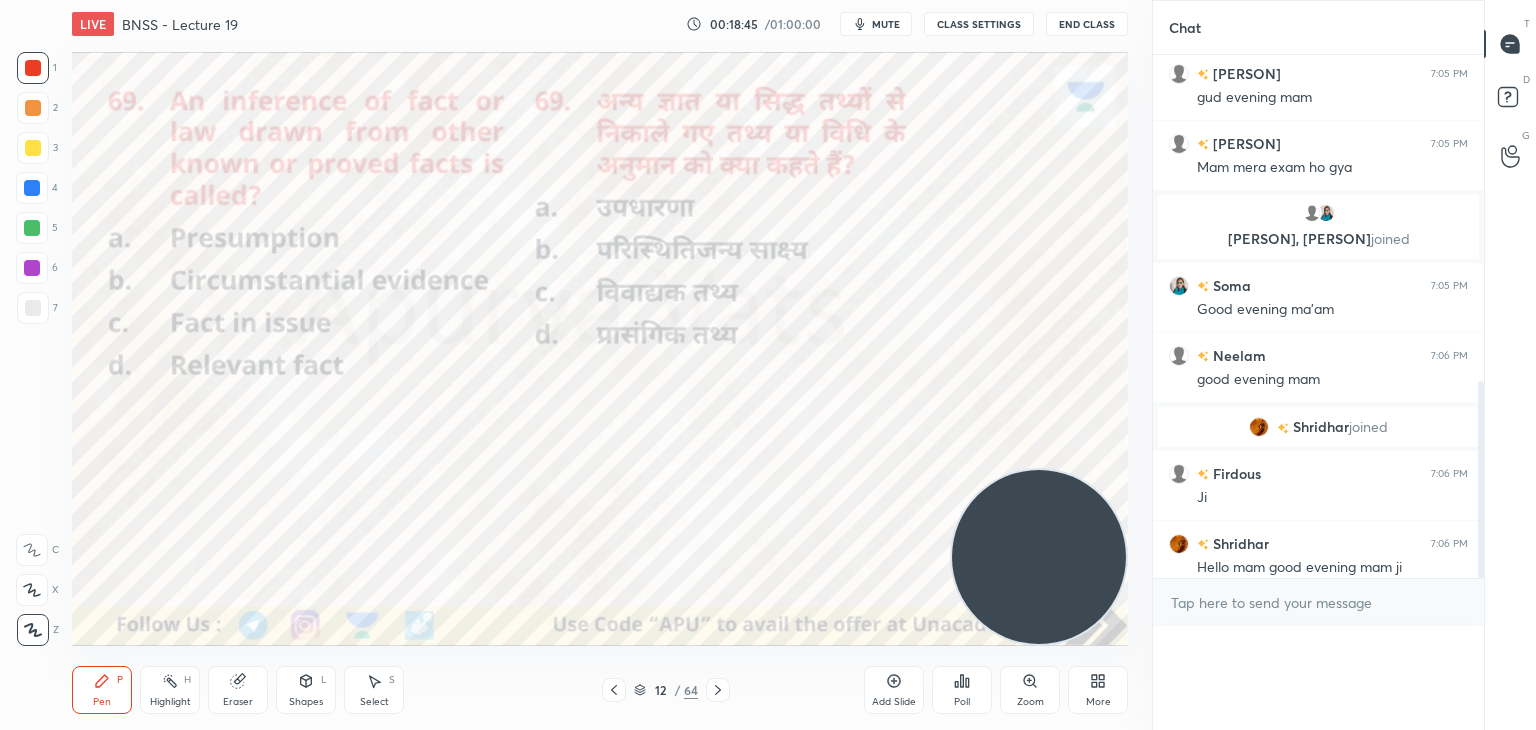 scroll, scrollTop: 152, scrollLeft: 293, axis: both 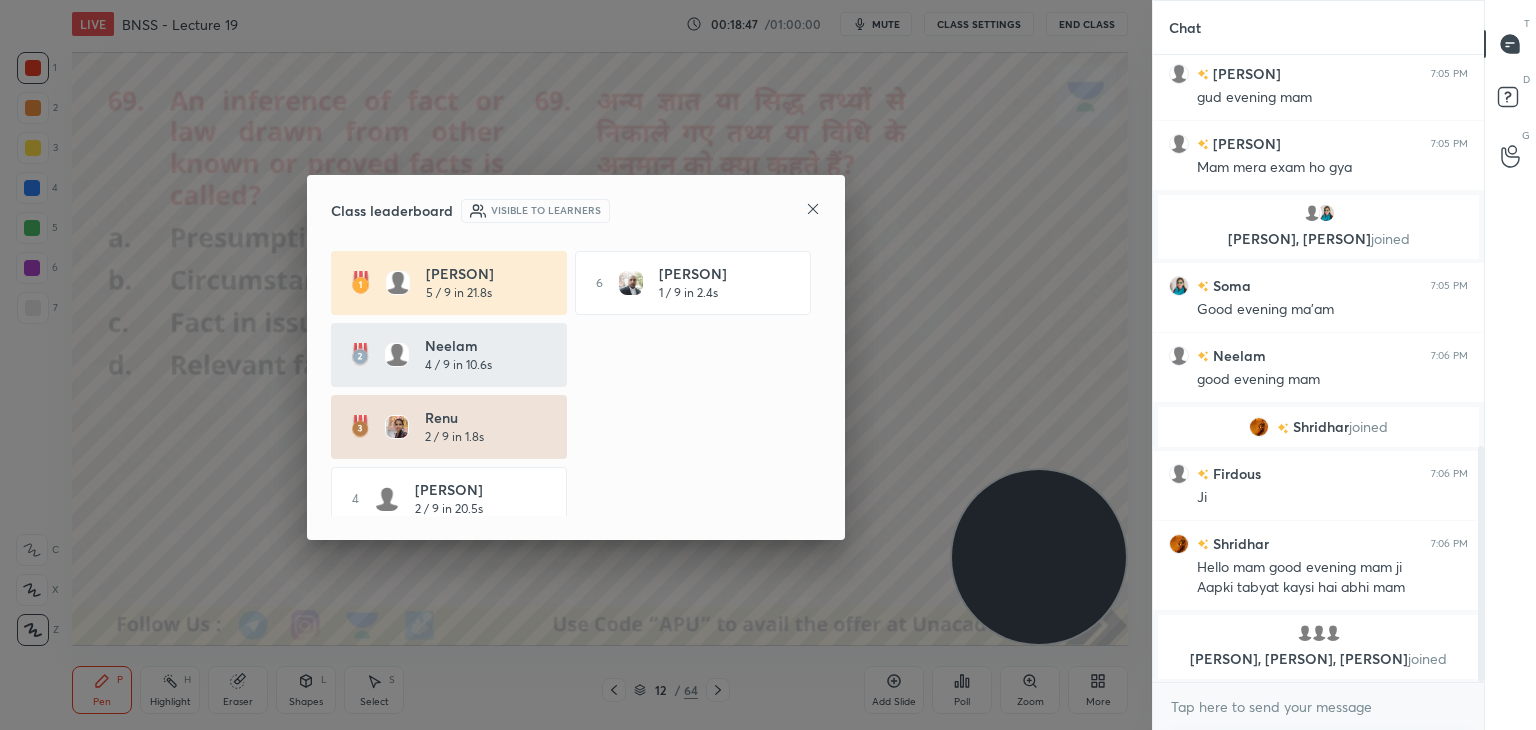 click 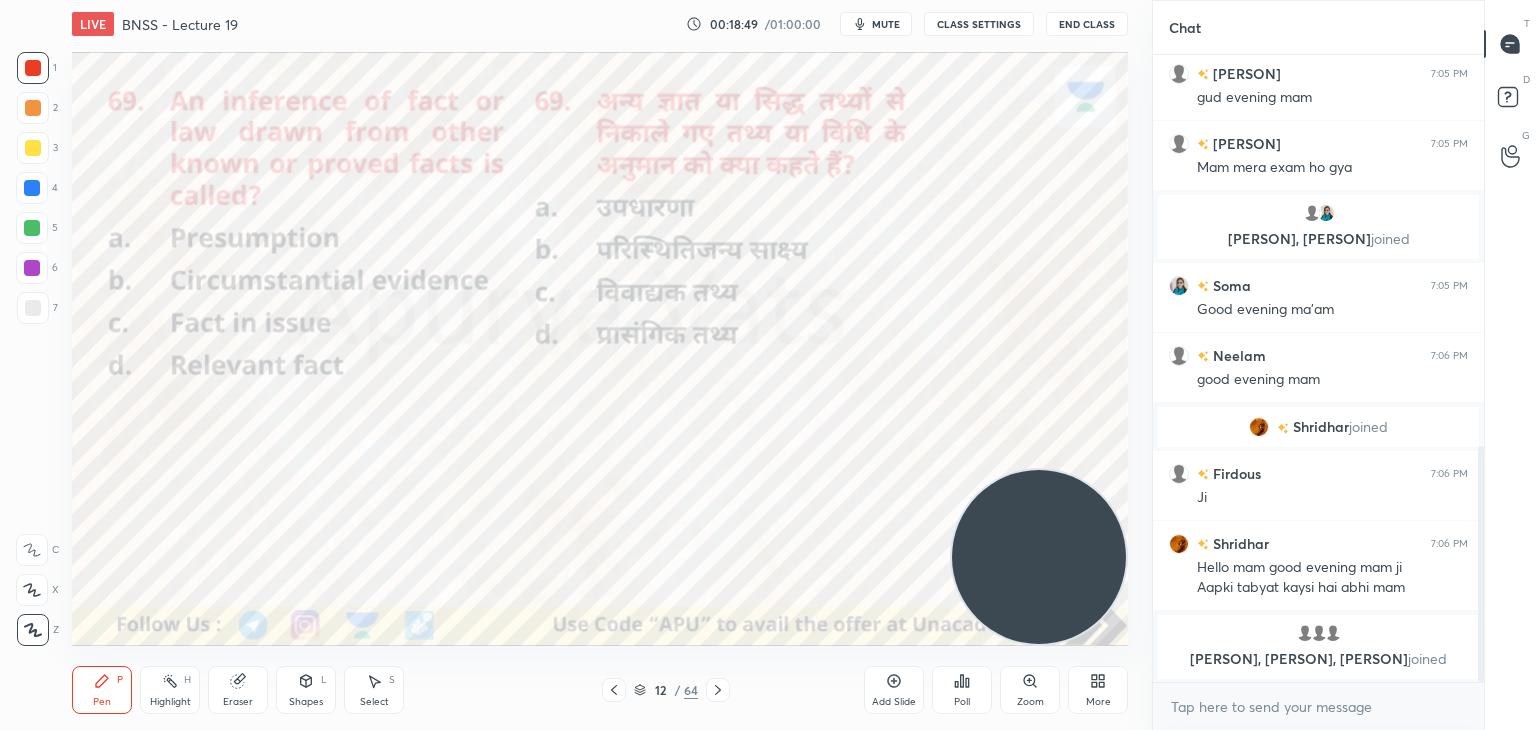 click 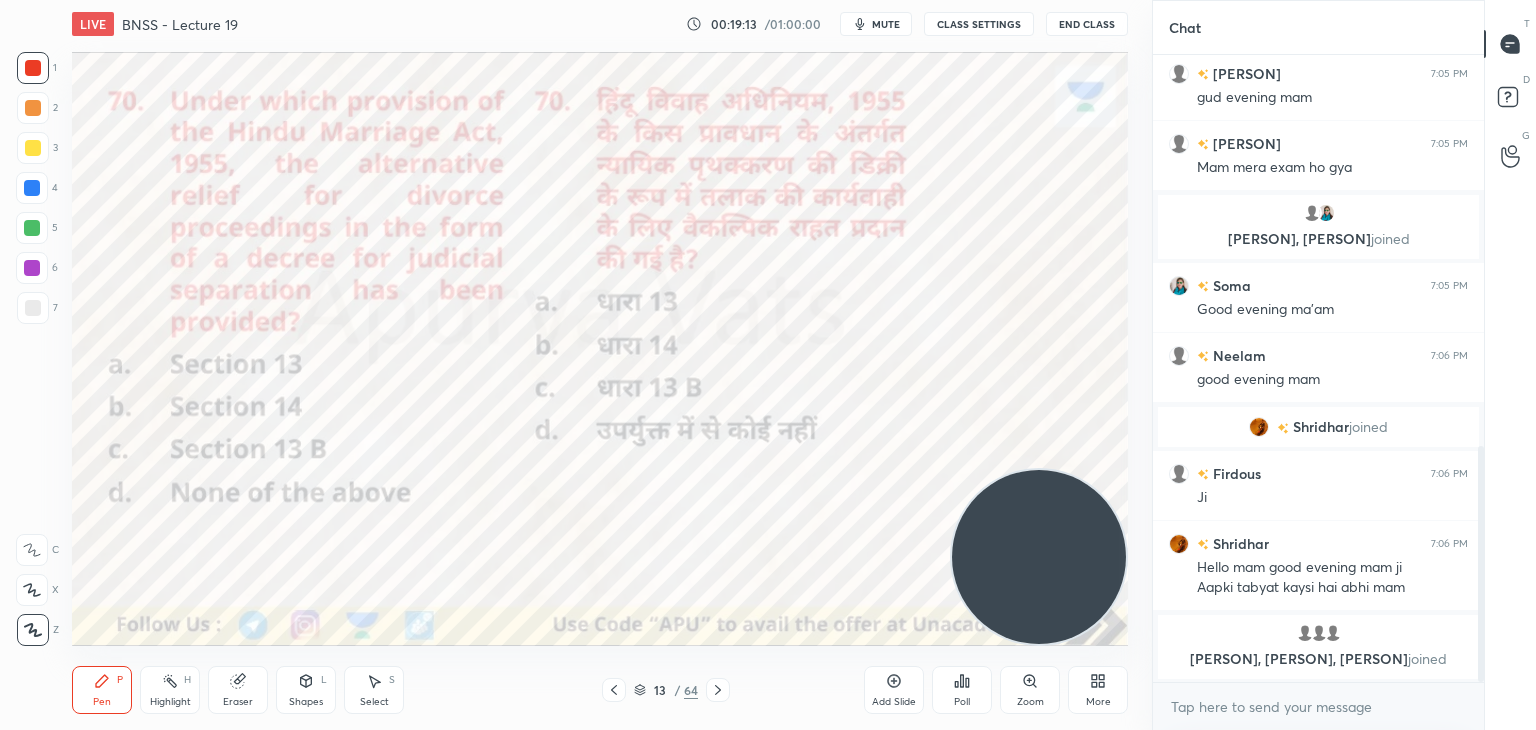 click 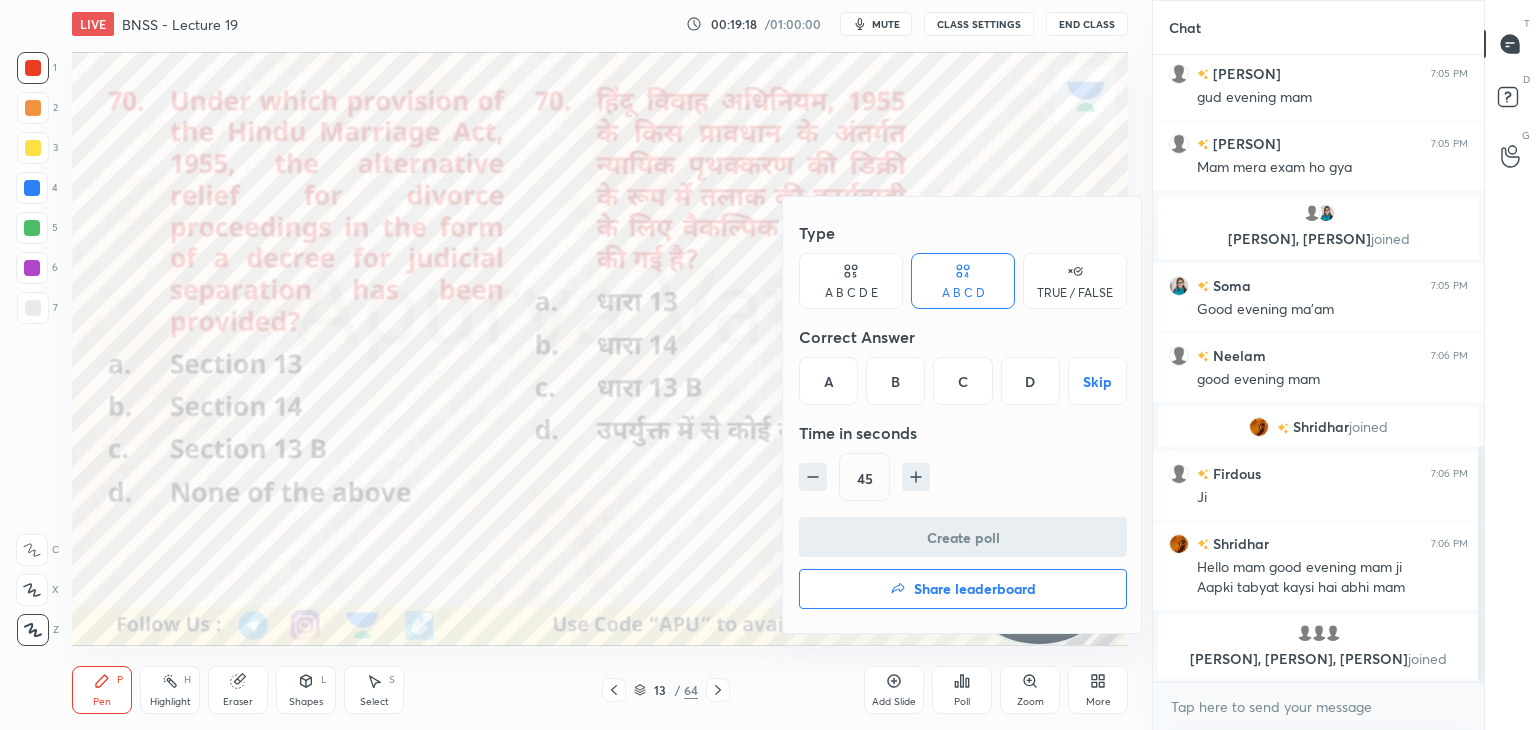 click on "D" at bounding box center [1030, 381] 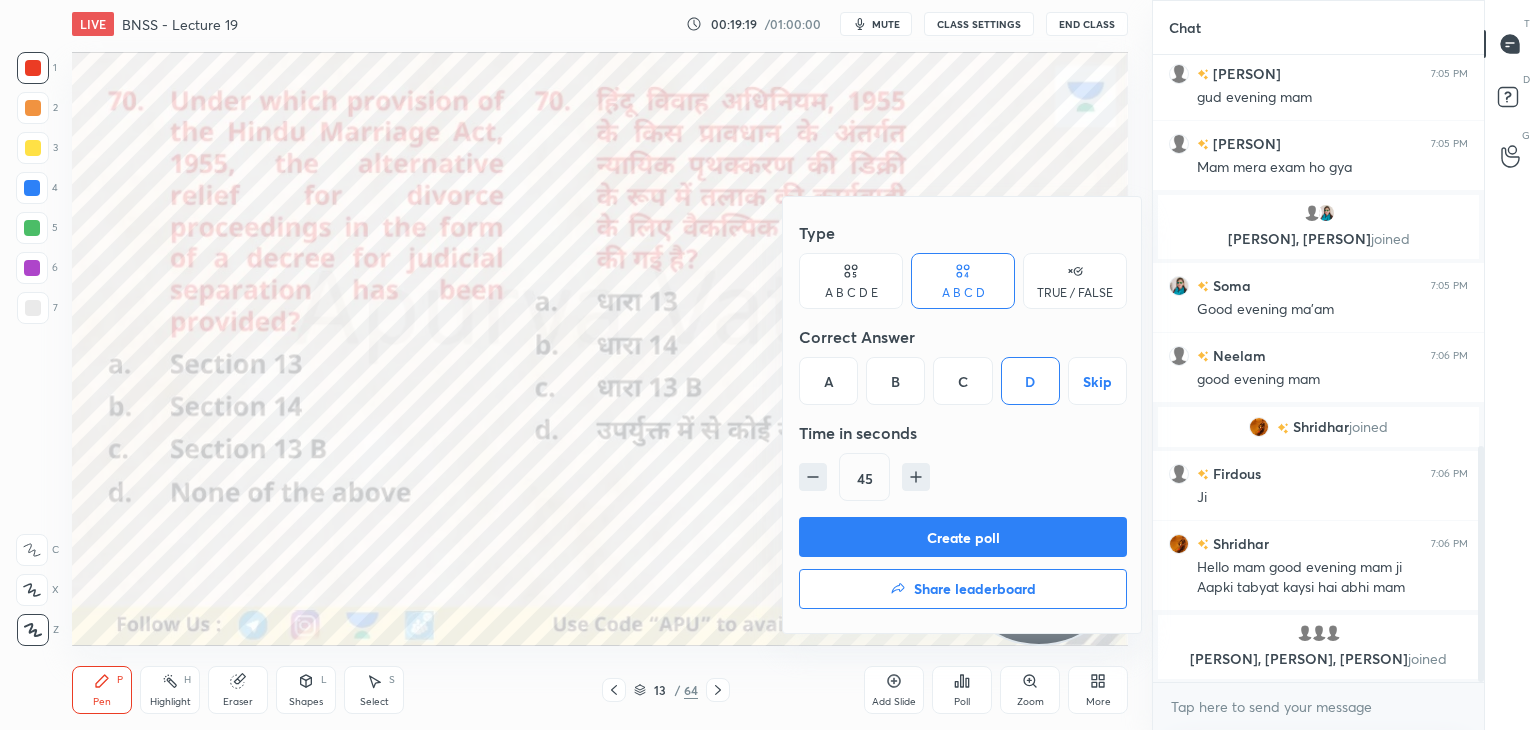 click on "Create poll" at bounding box center (963, 537) 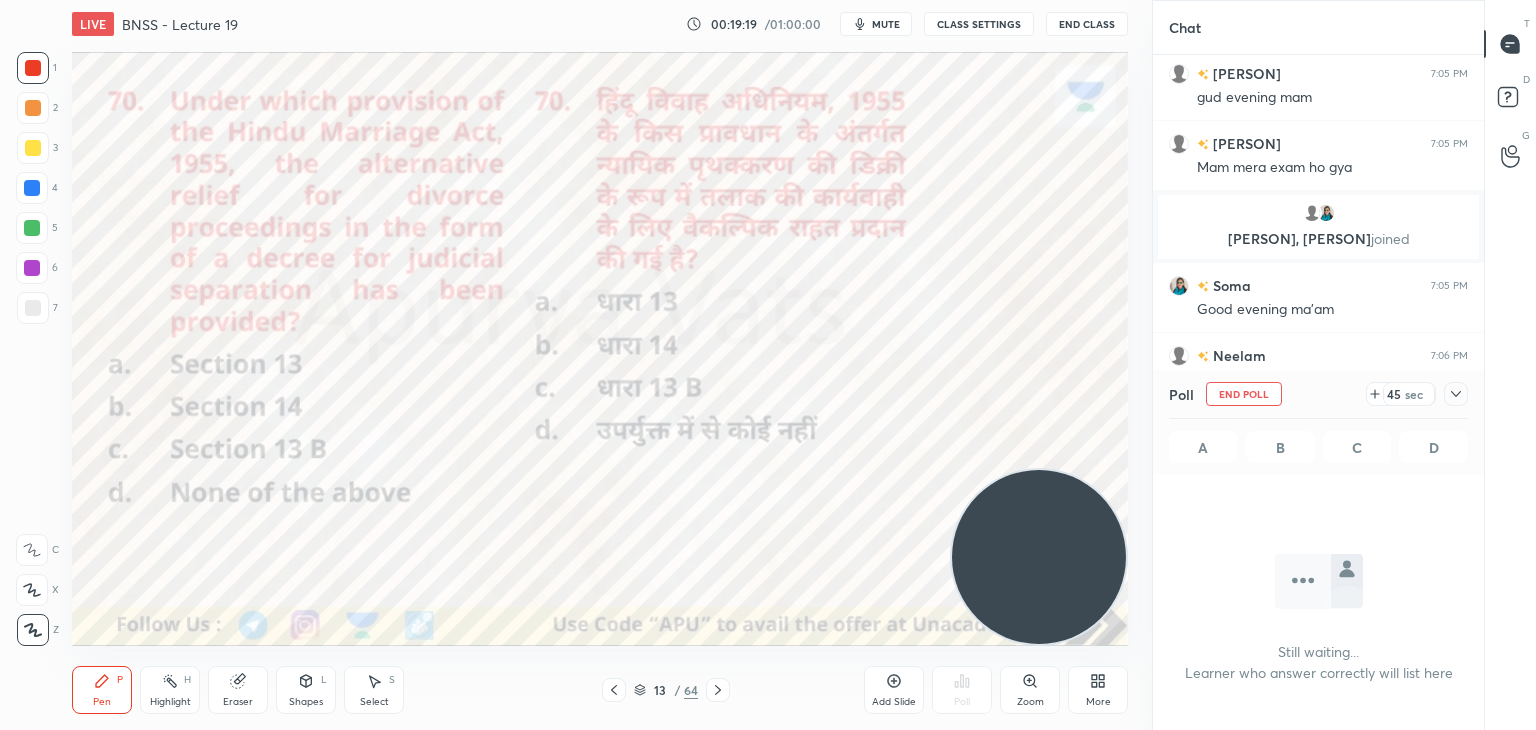 scroll, scrollTop: 564, scrollLeft: 325, axis: both 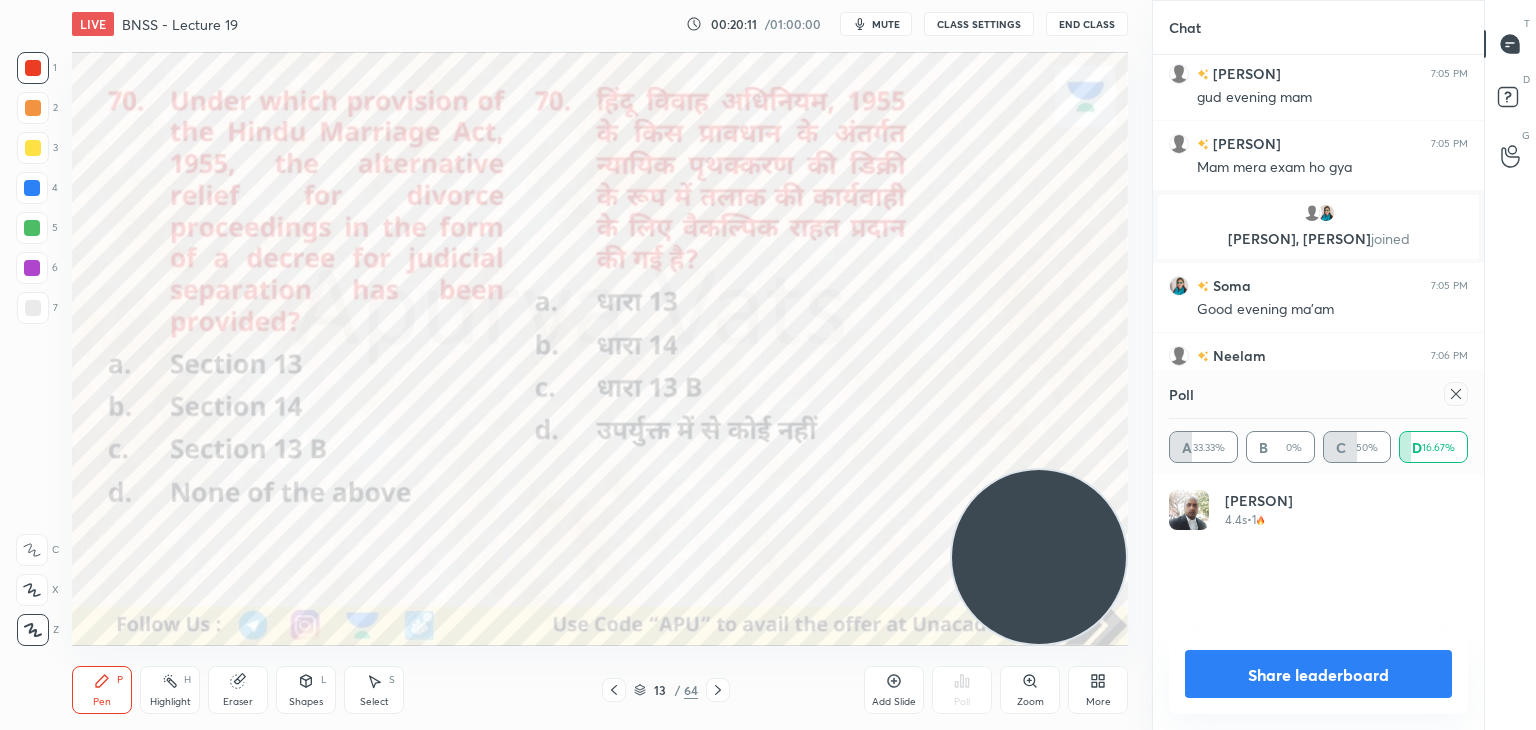 click on "Share leaderboard" at bounding box center (1318, 674) 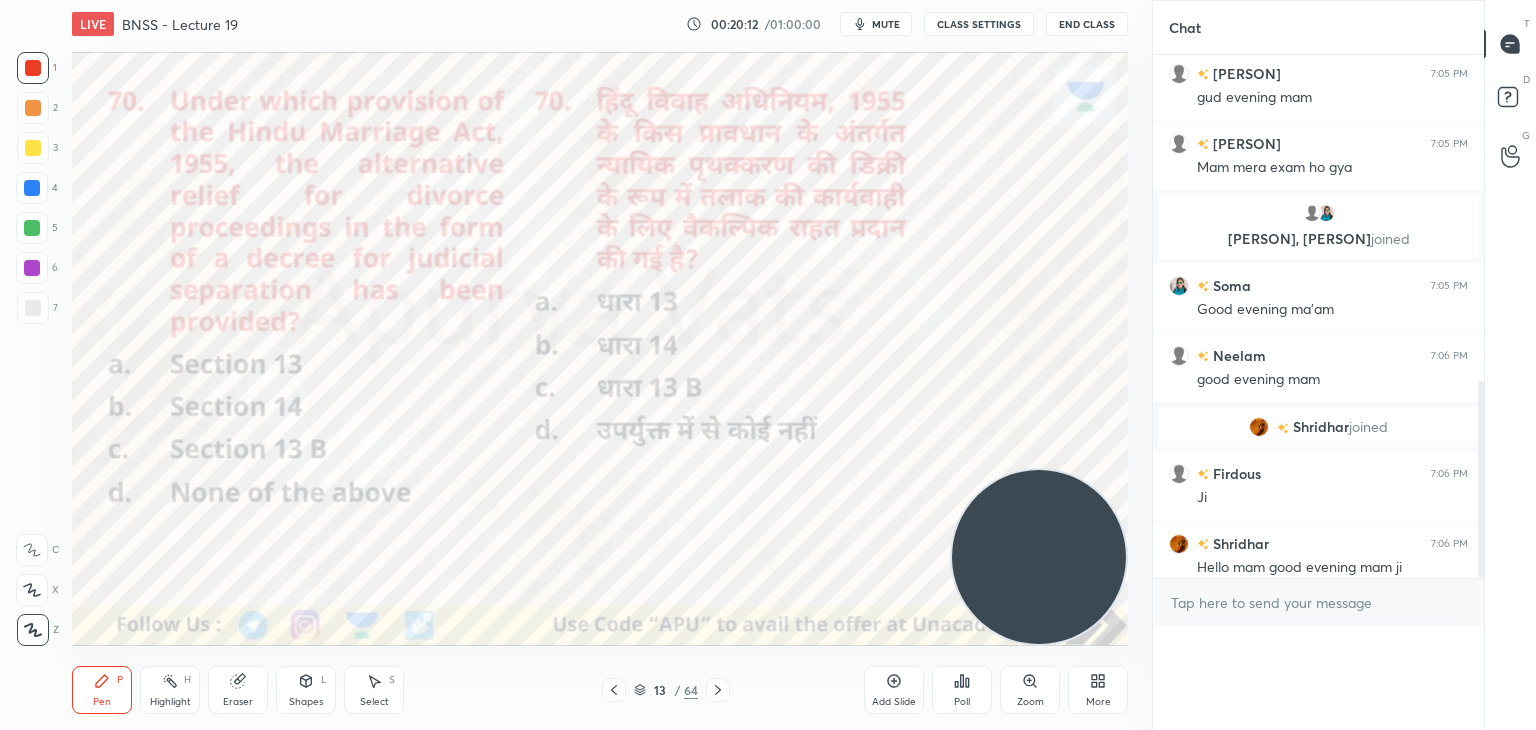 scroll, scrollTop: 136, scrollLeft: 293, axis: both 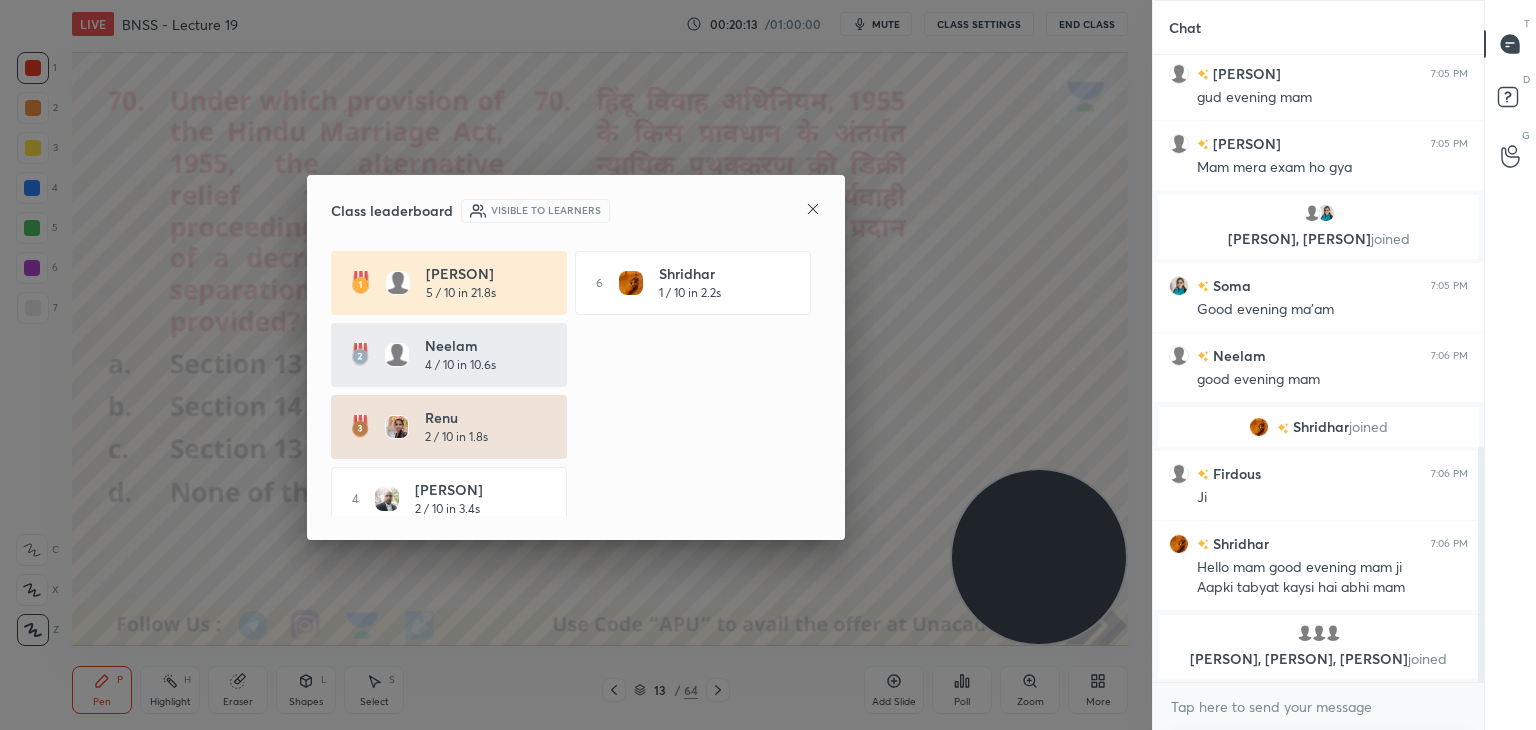 click 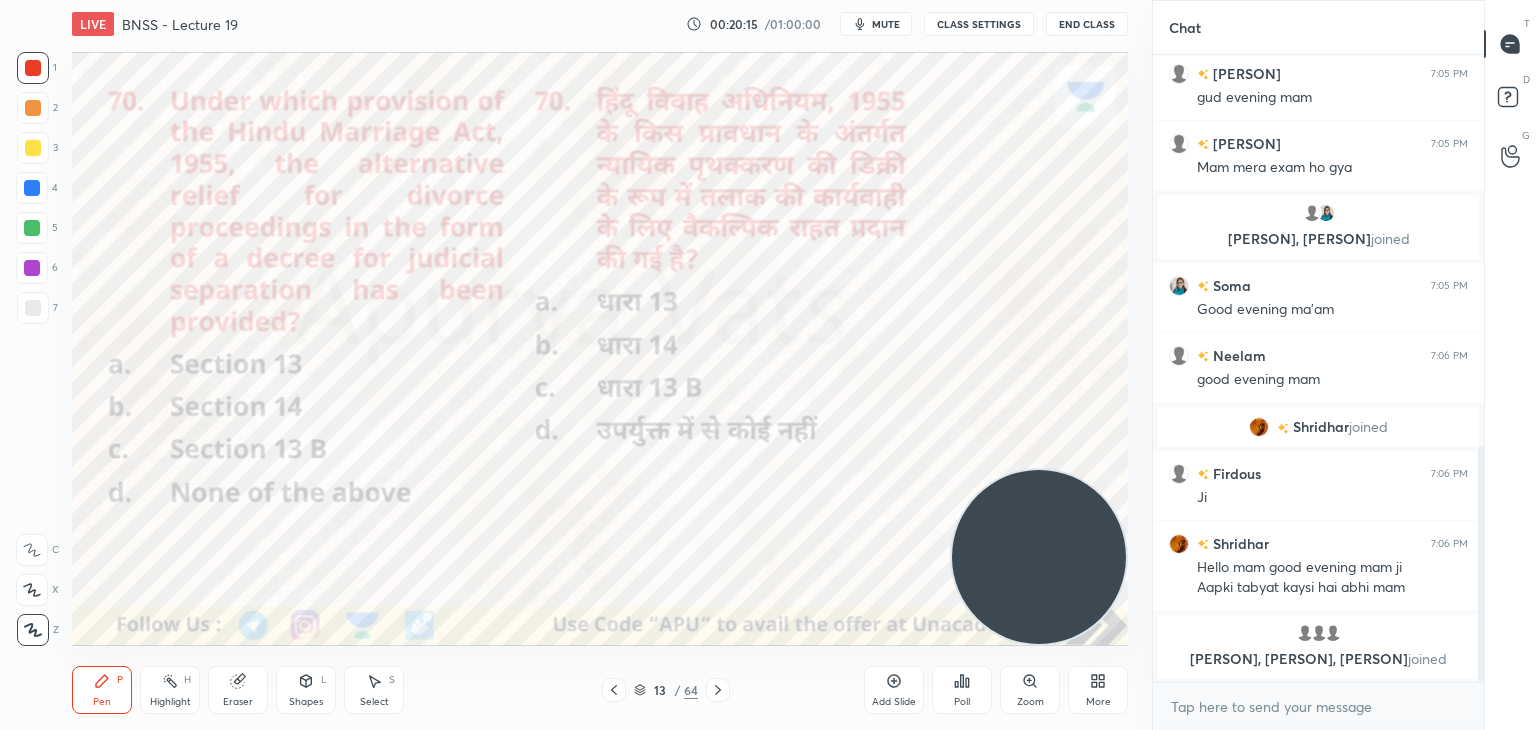 click on "mute" at bounding box center [886, 24] 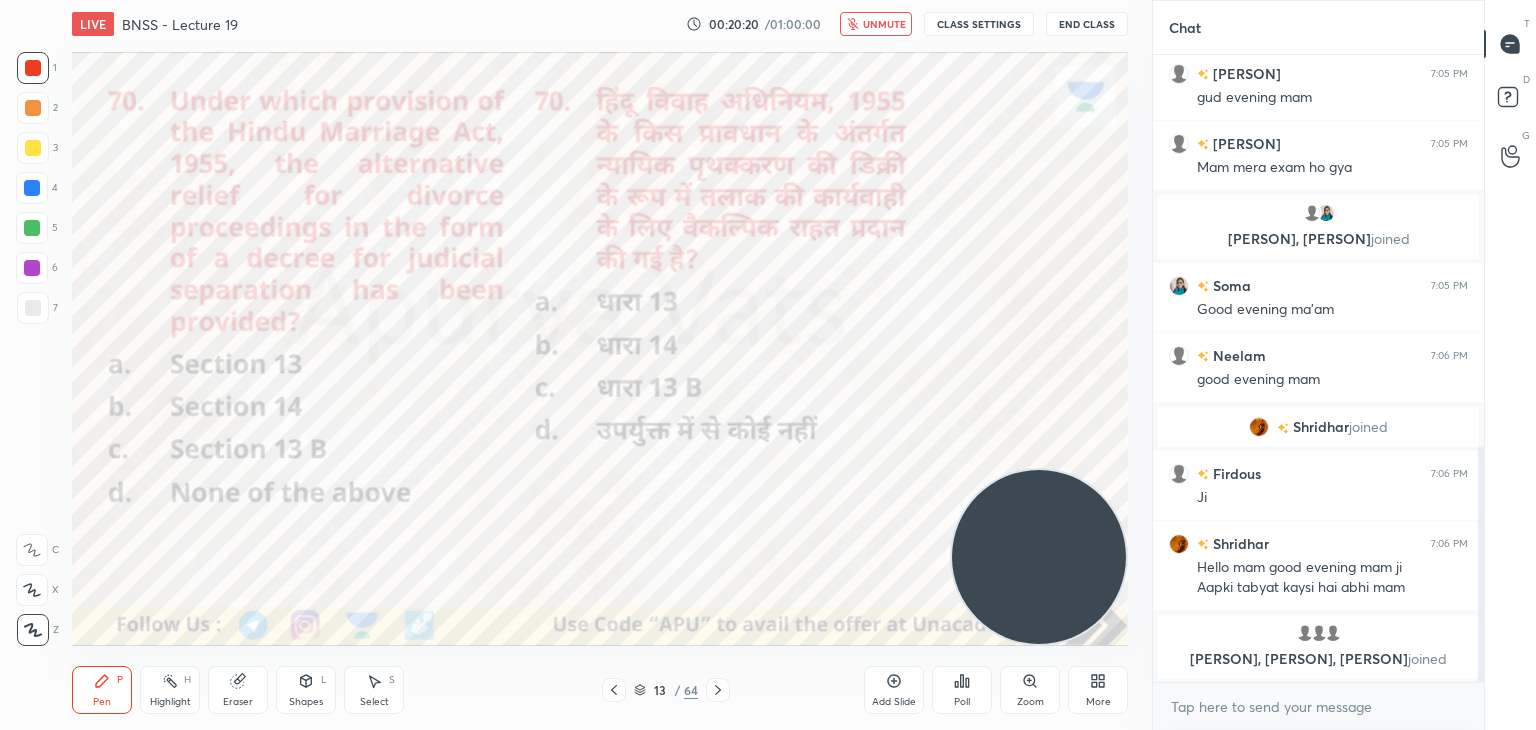 click on "unmute" at bounding box center [884, 24] 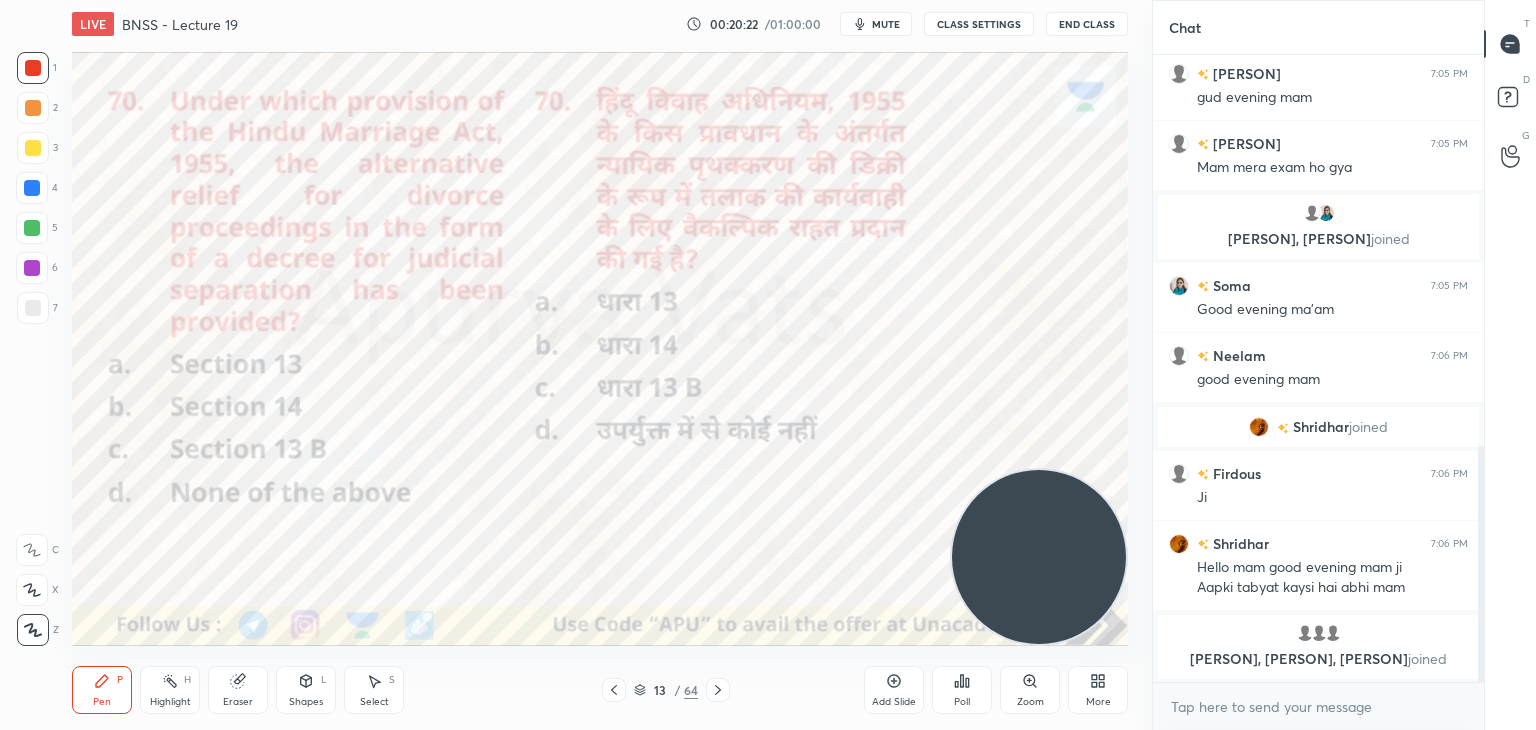 click 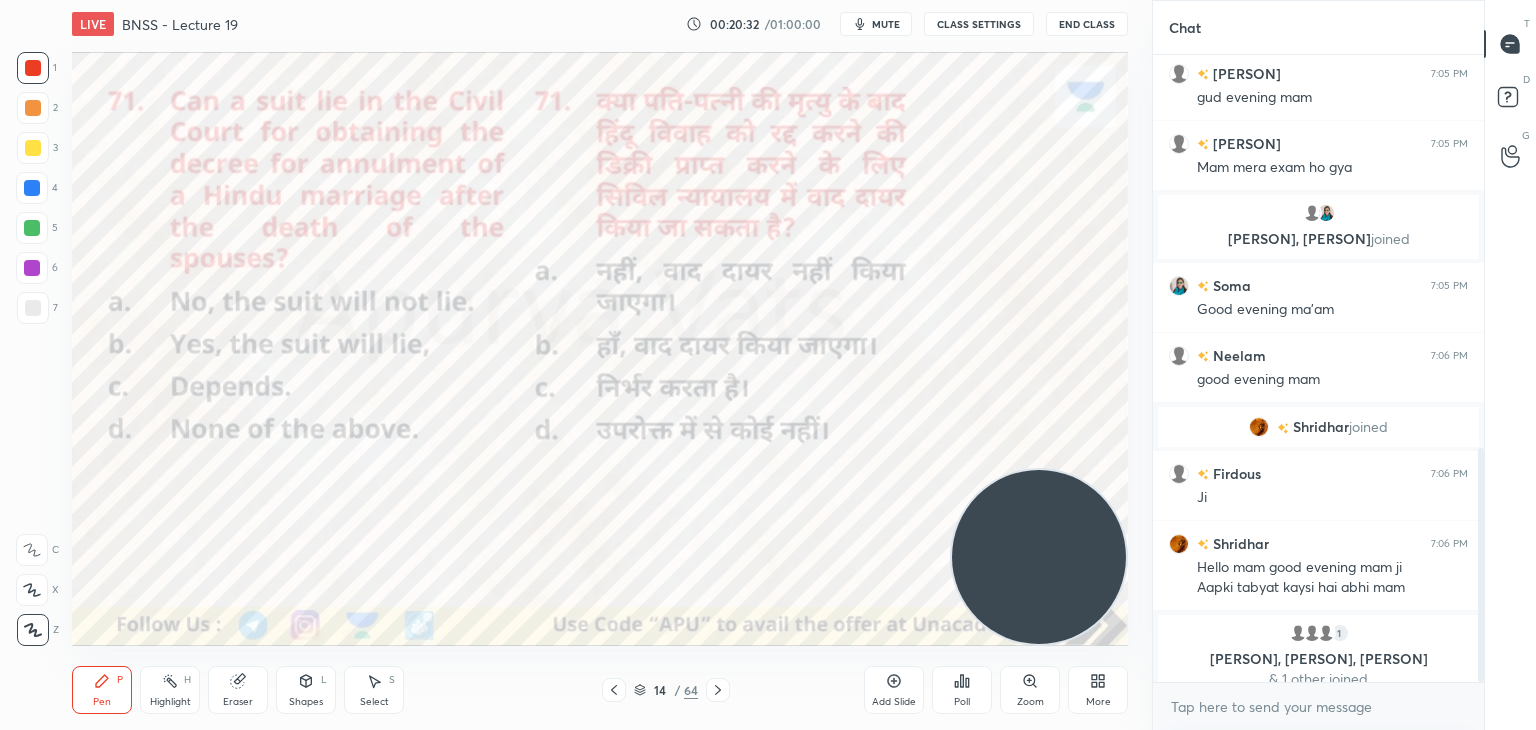 scroll, scrollTop: 1056, scrollLeft: 0, axis: vertical 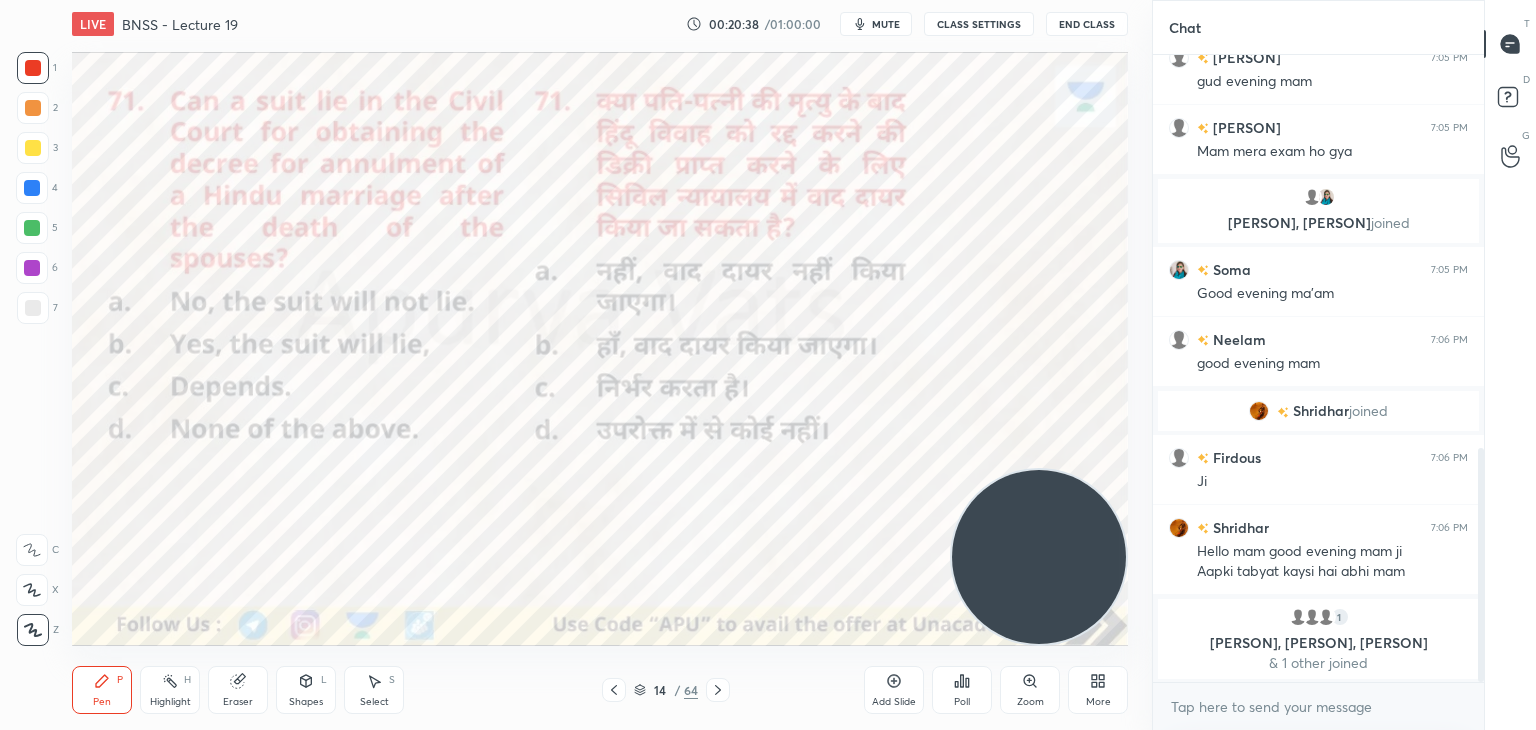 click 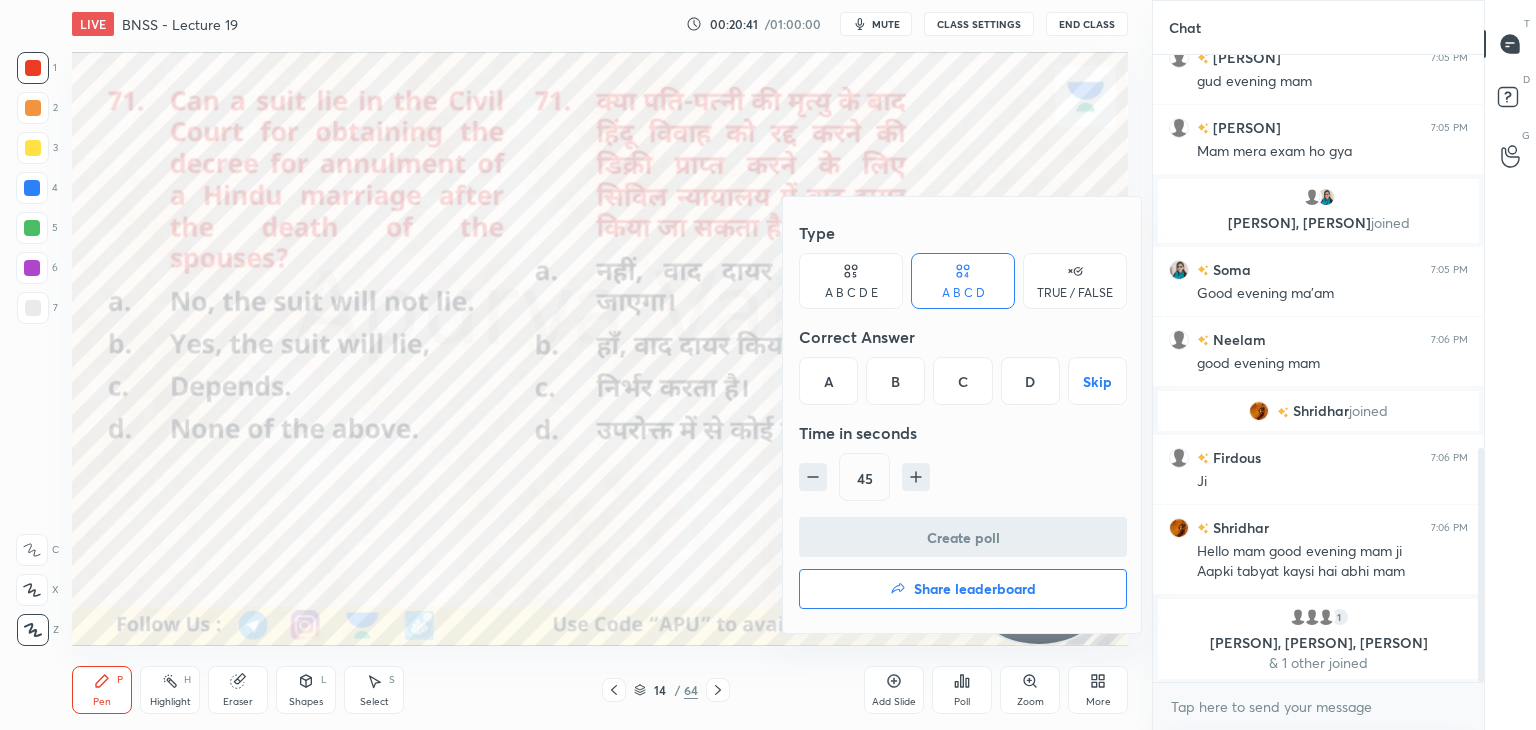 click on "A" at bounding box center (828, 381) 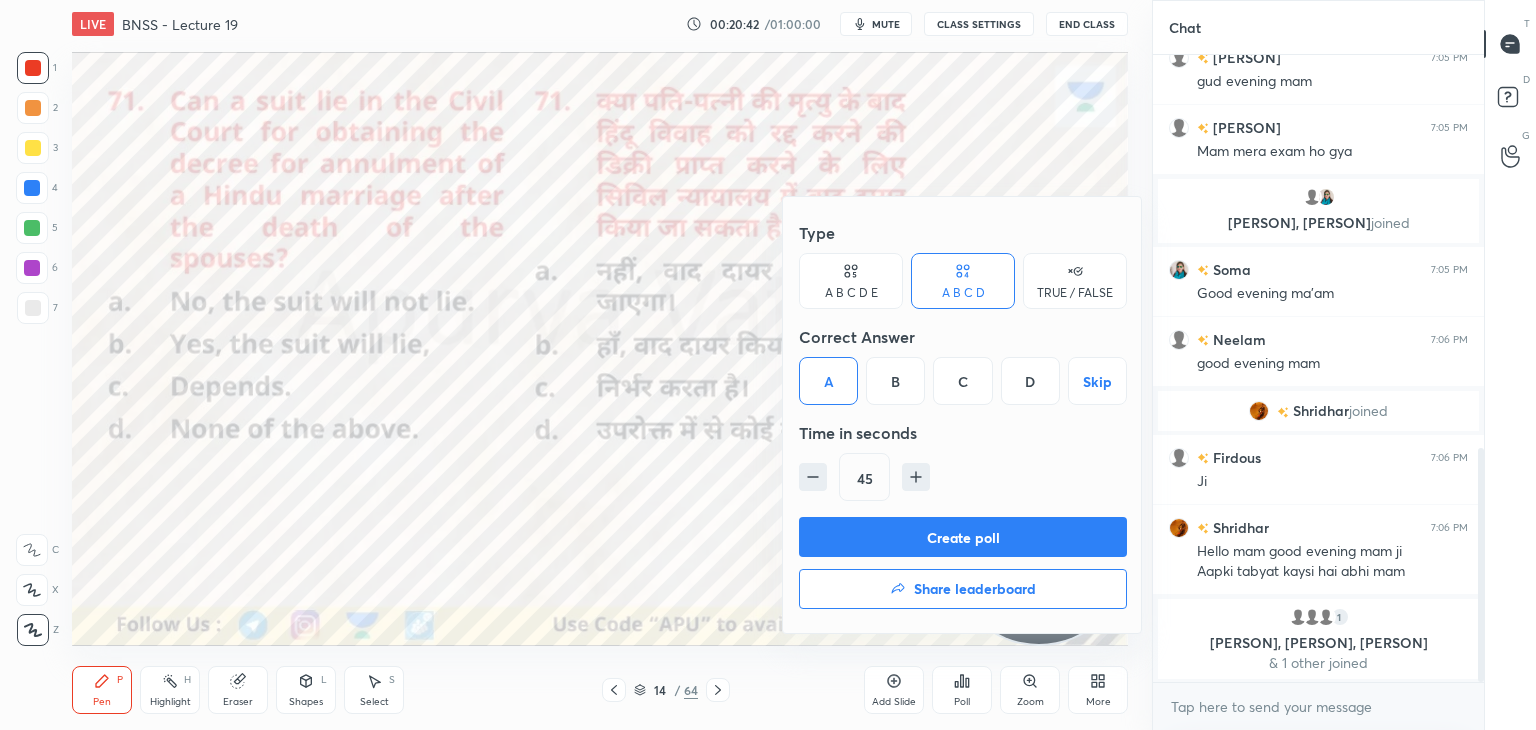 click on "Create poll" at bounding box center (963, 537) 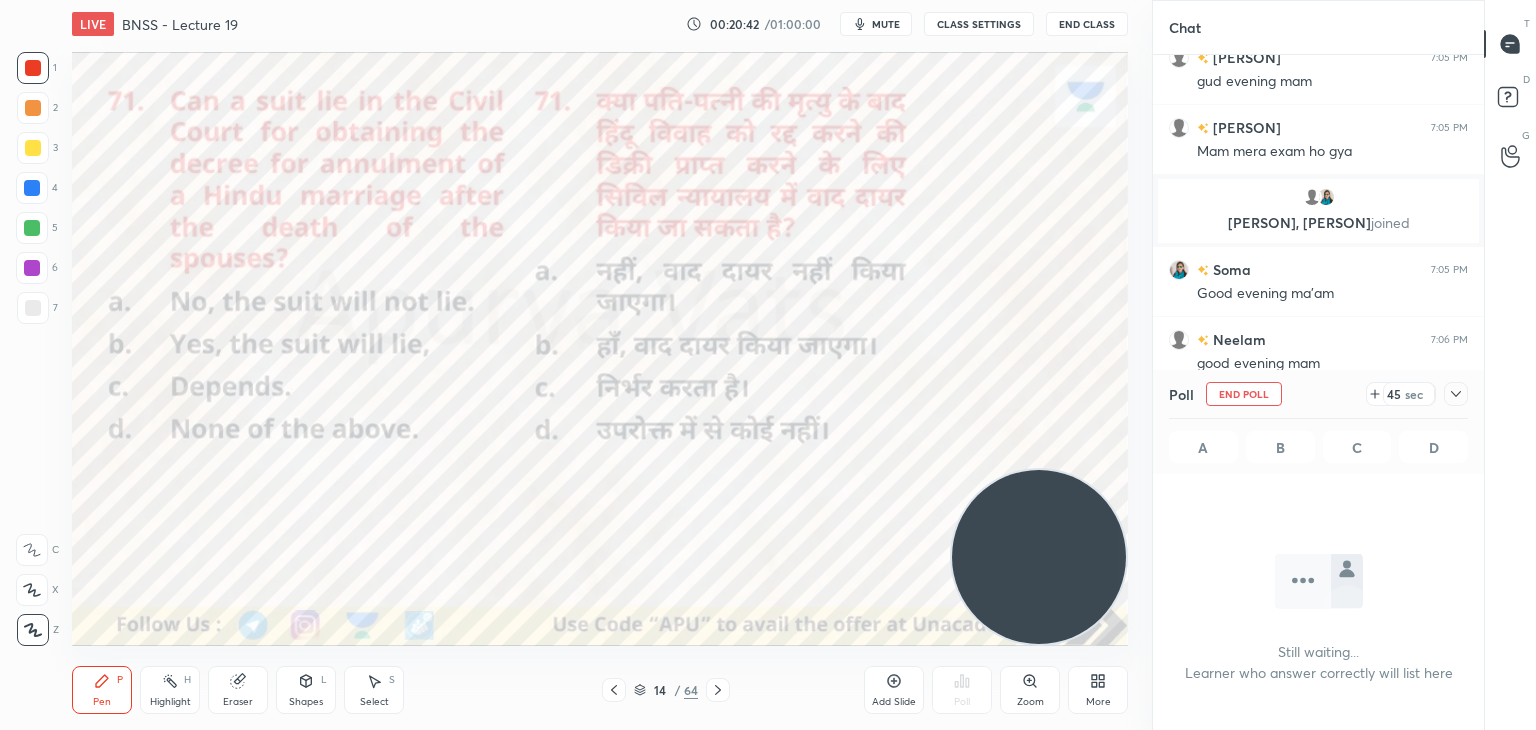 scroll, scrollTop: 6, scrollLeft: 6, axis: both 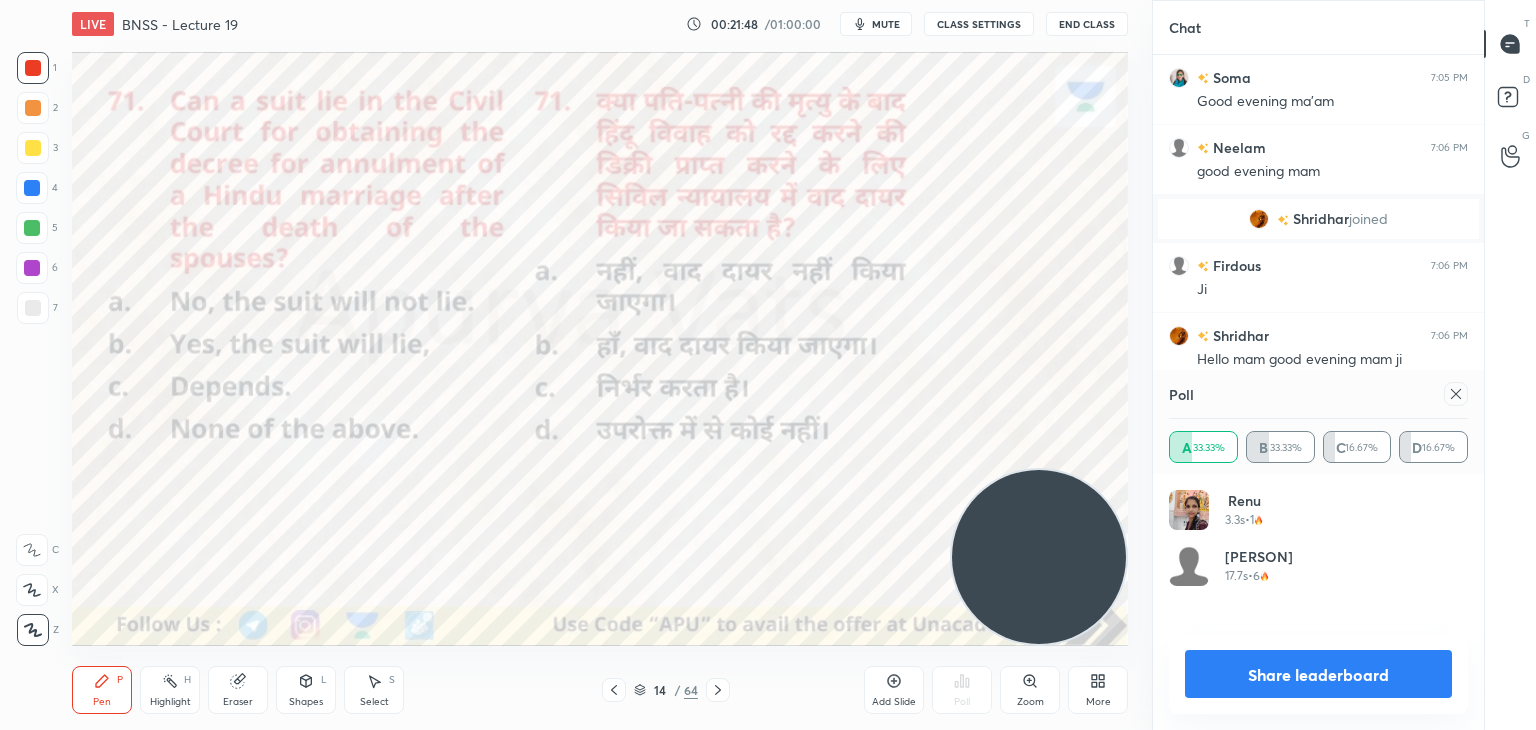 click on "Share leaderboard" at bounding box center [1318, 674] 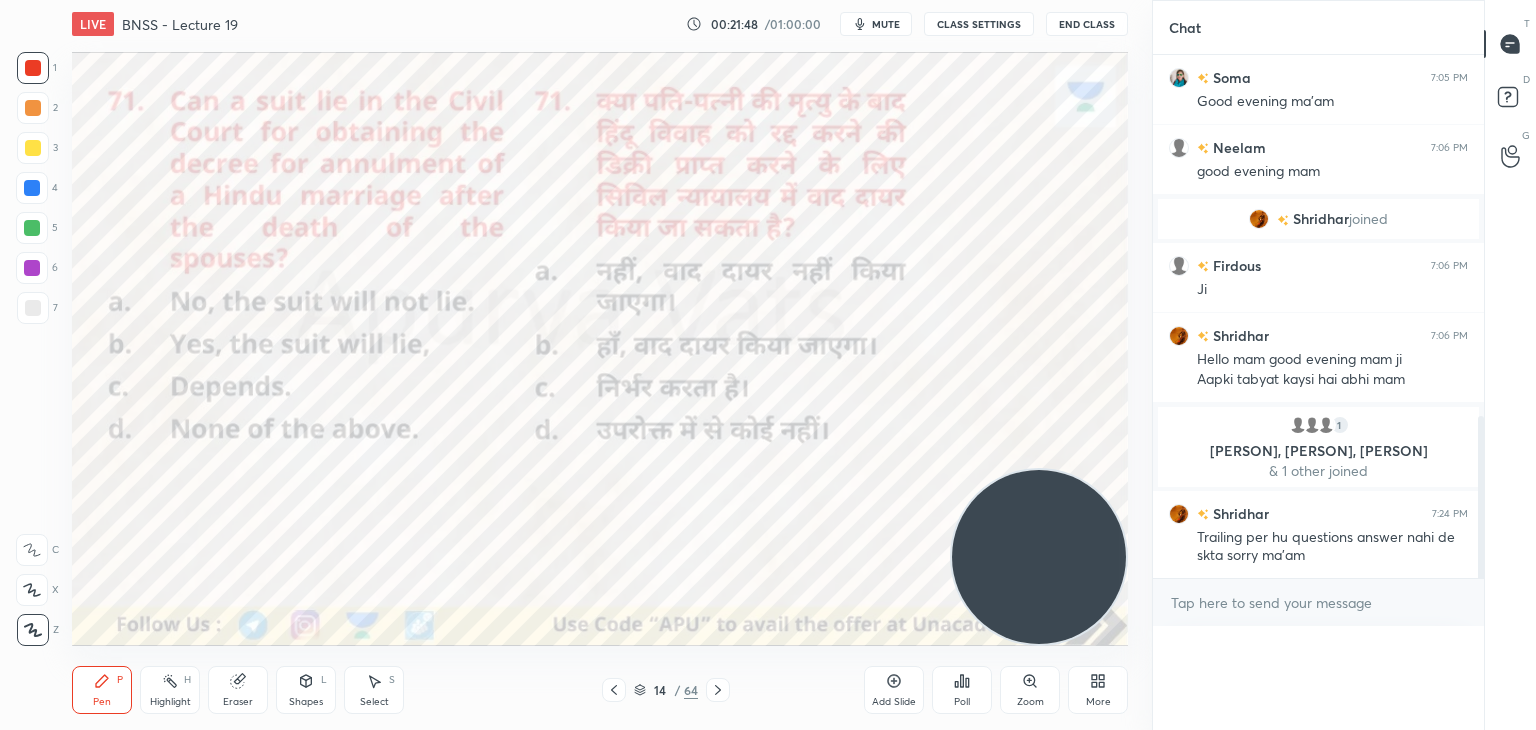 scroll, scrollTop: 151, scrollLeft: 293, axis: both 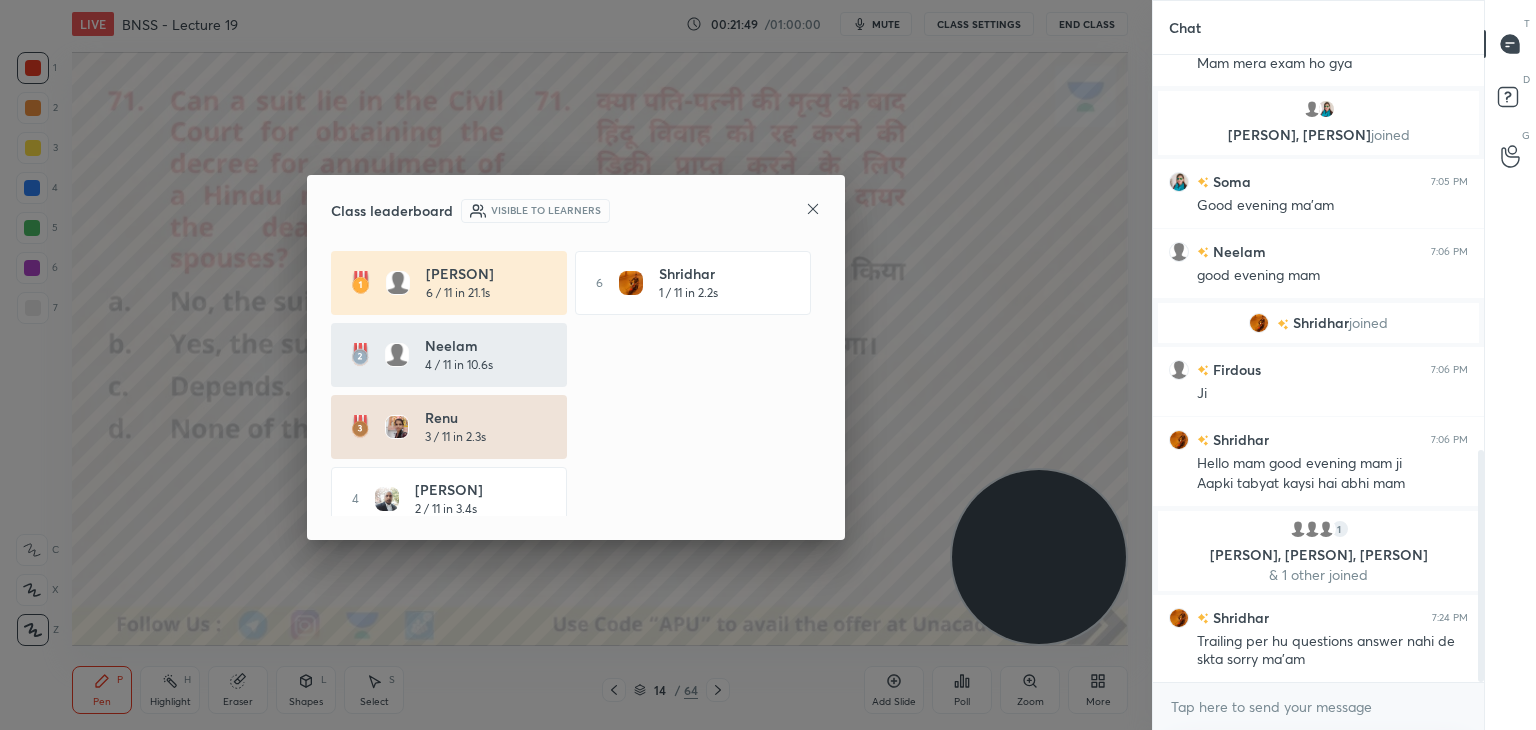 click 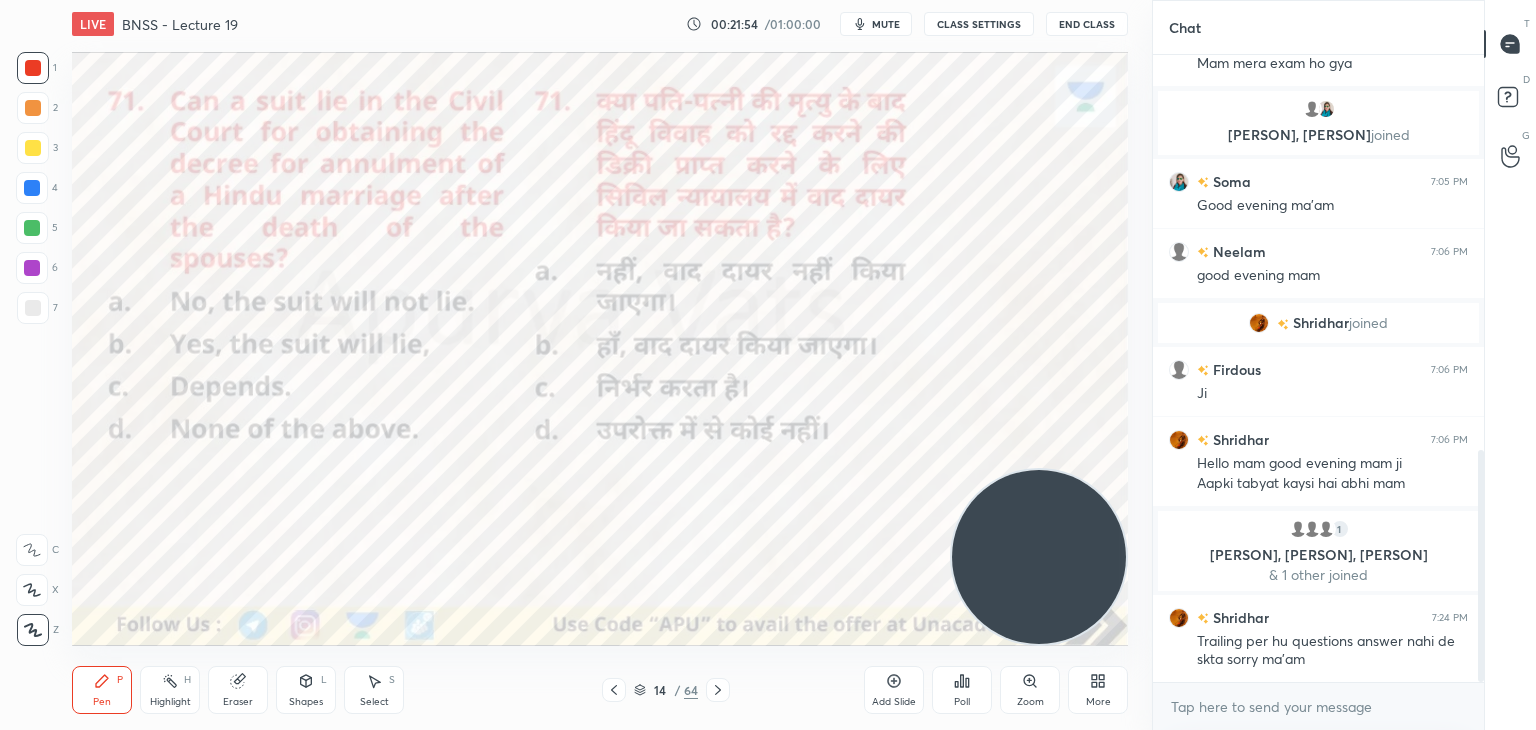 click 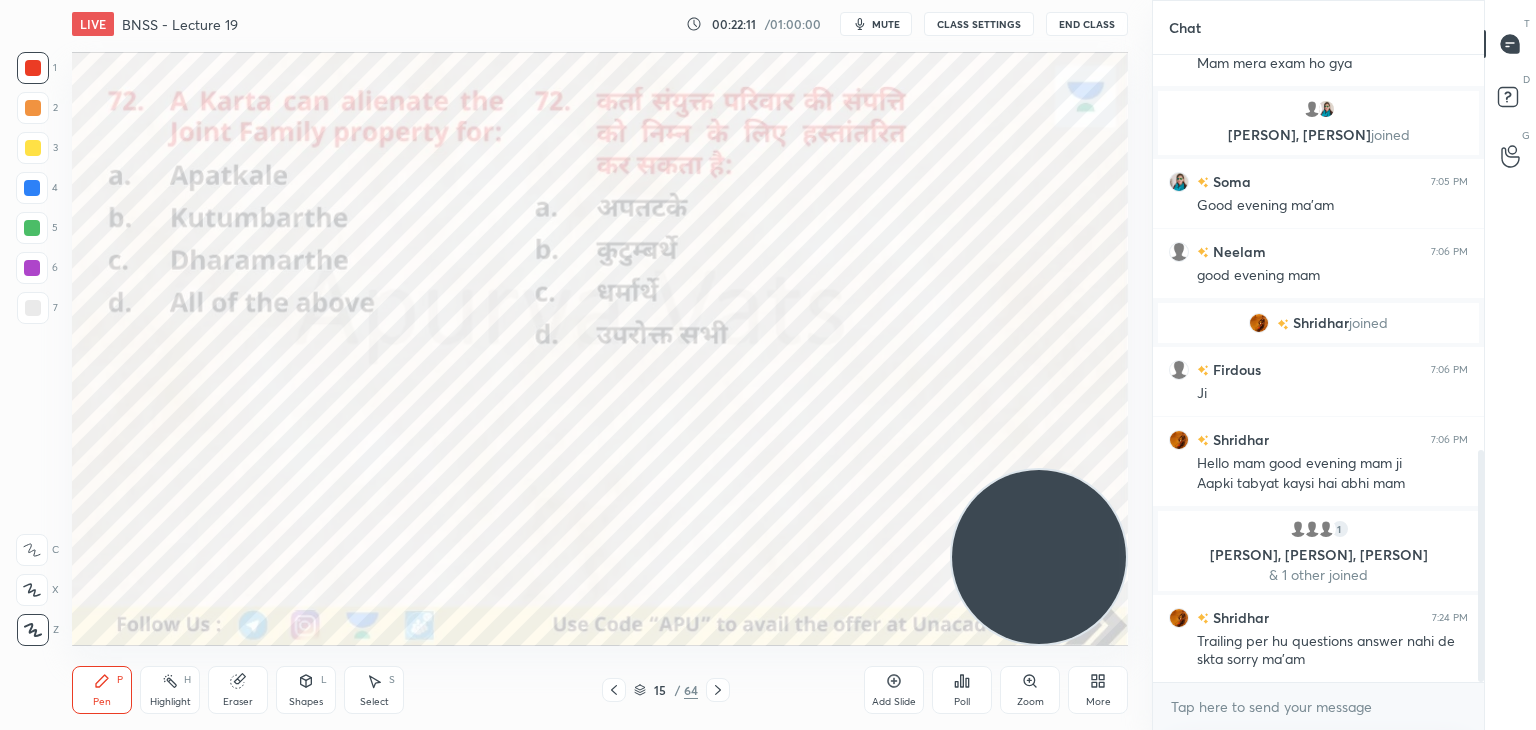 click 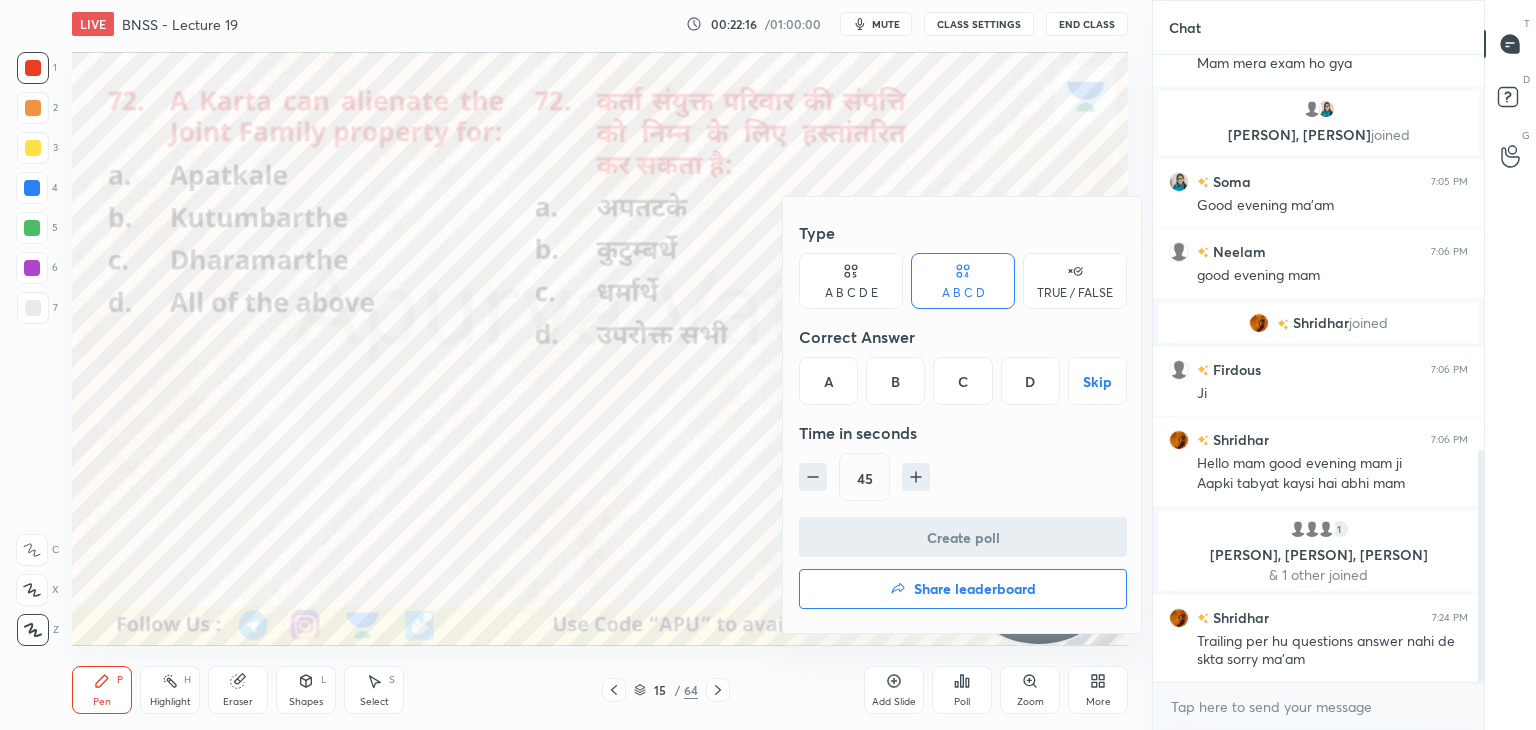 click on "D" at bounding box center (1030, 381) 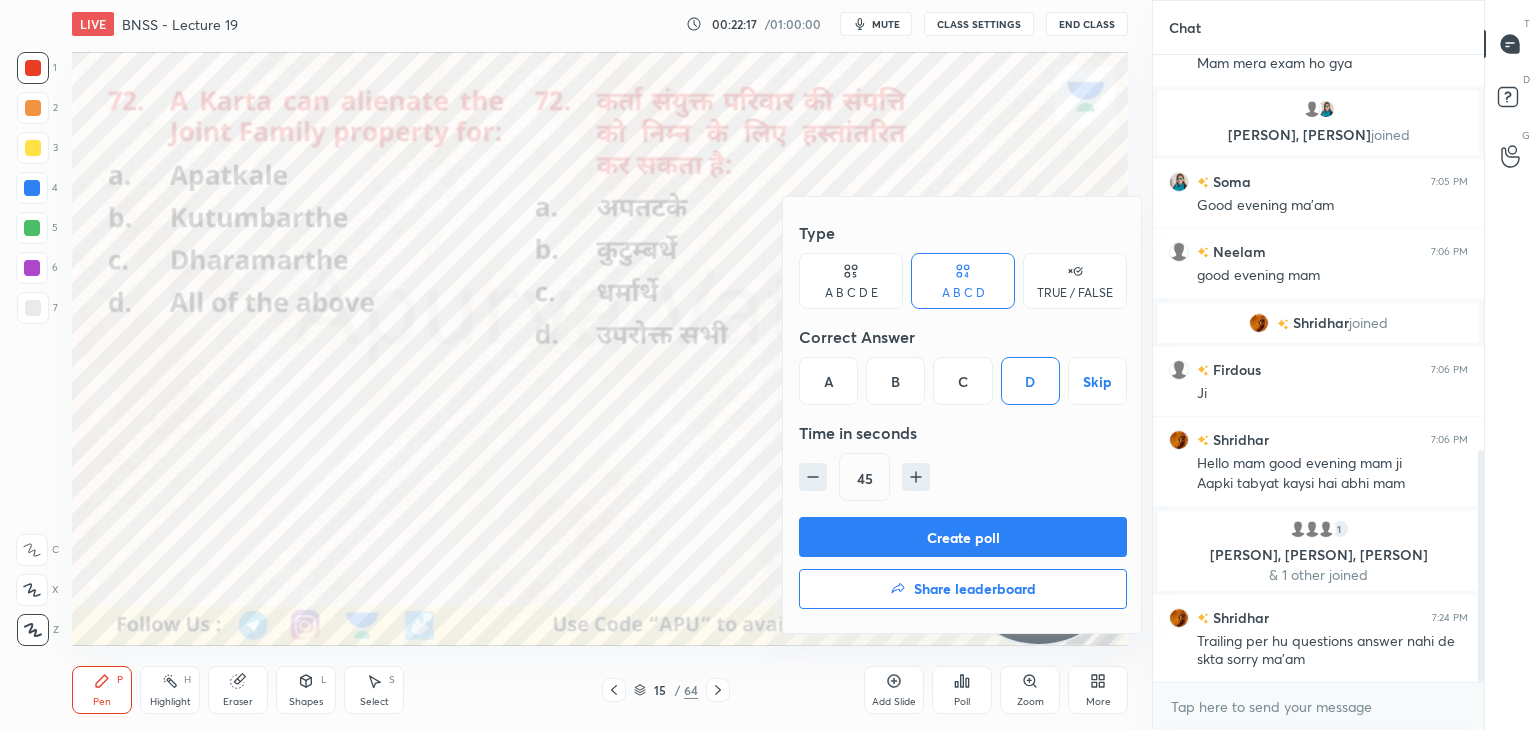 click on "Create poll" at bounding box center [963, 537] 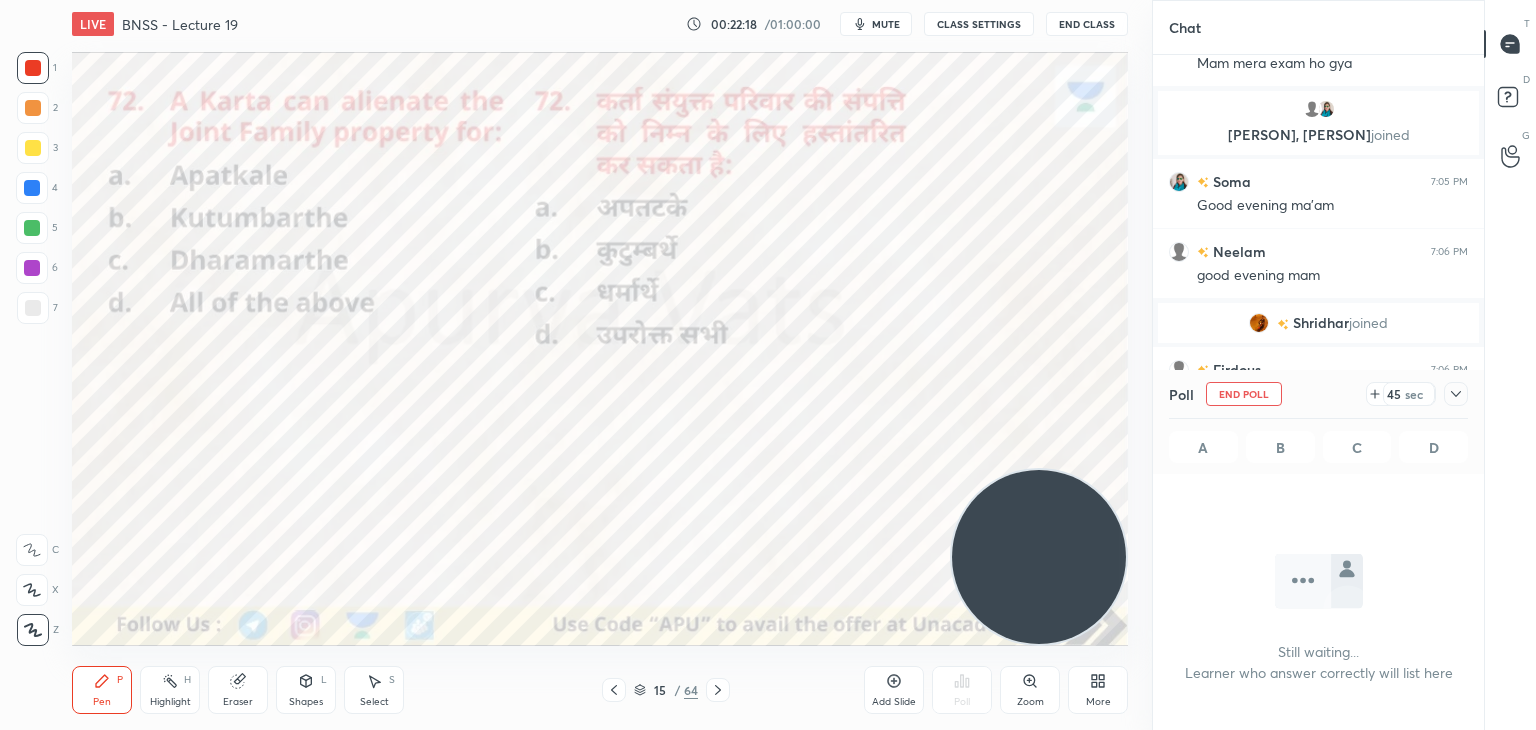 scroll, scrollTop: 556, scrollLeft: 325, axis: both 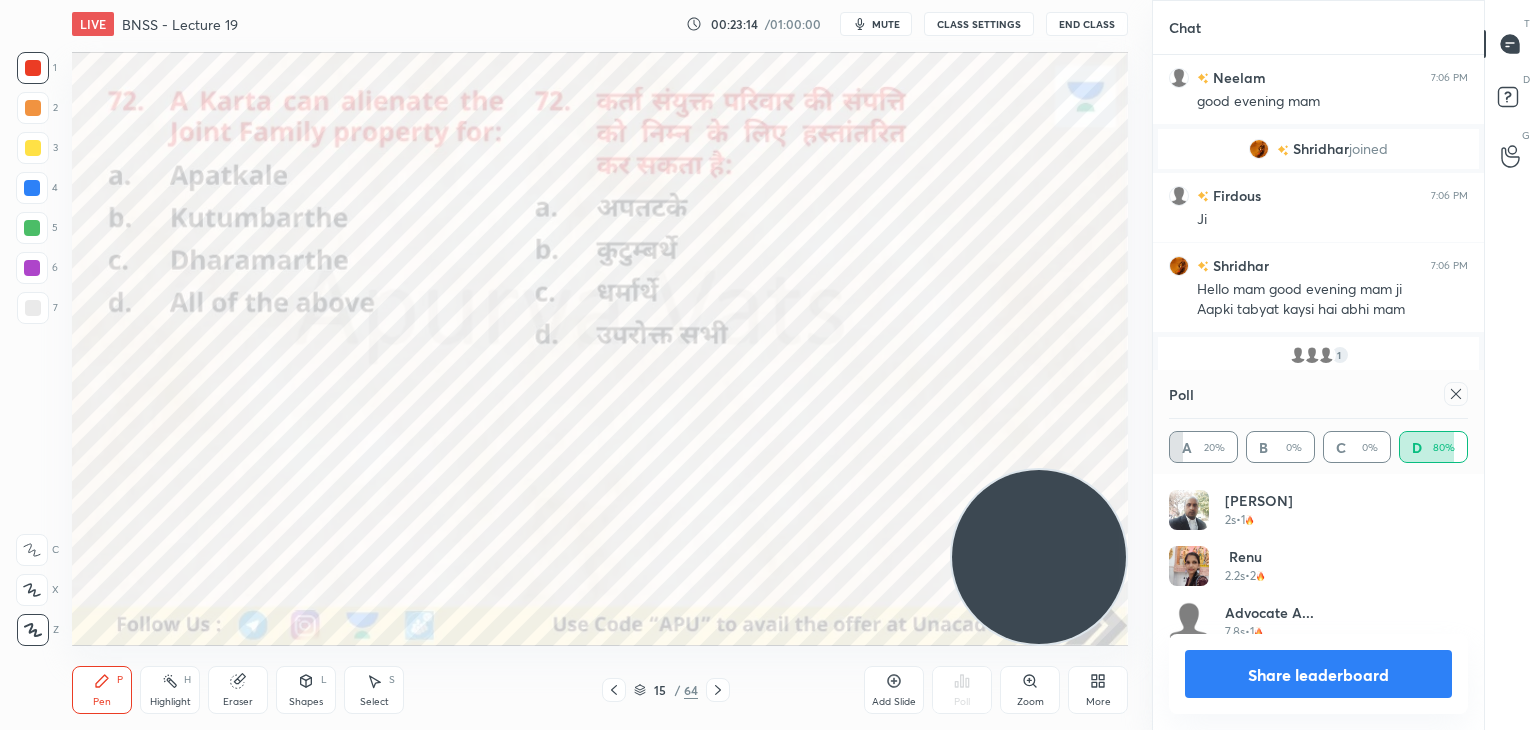 click on "Share leaderboard" at bounding box center [1318, 674] 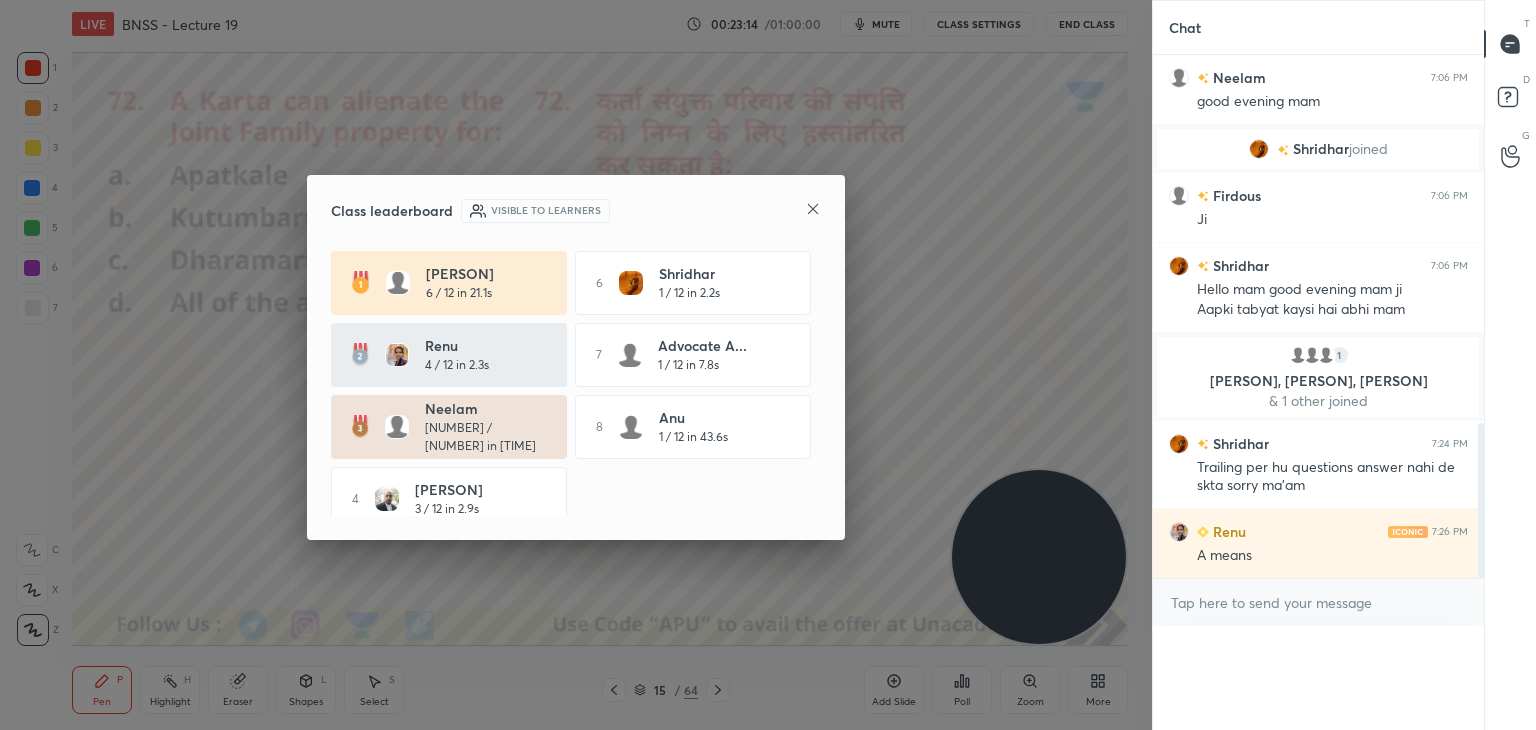 scroll, scrollTop: 0, scrollLeft: 6, axis: horizontal 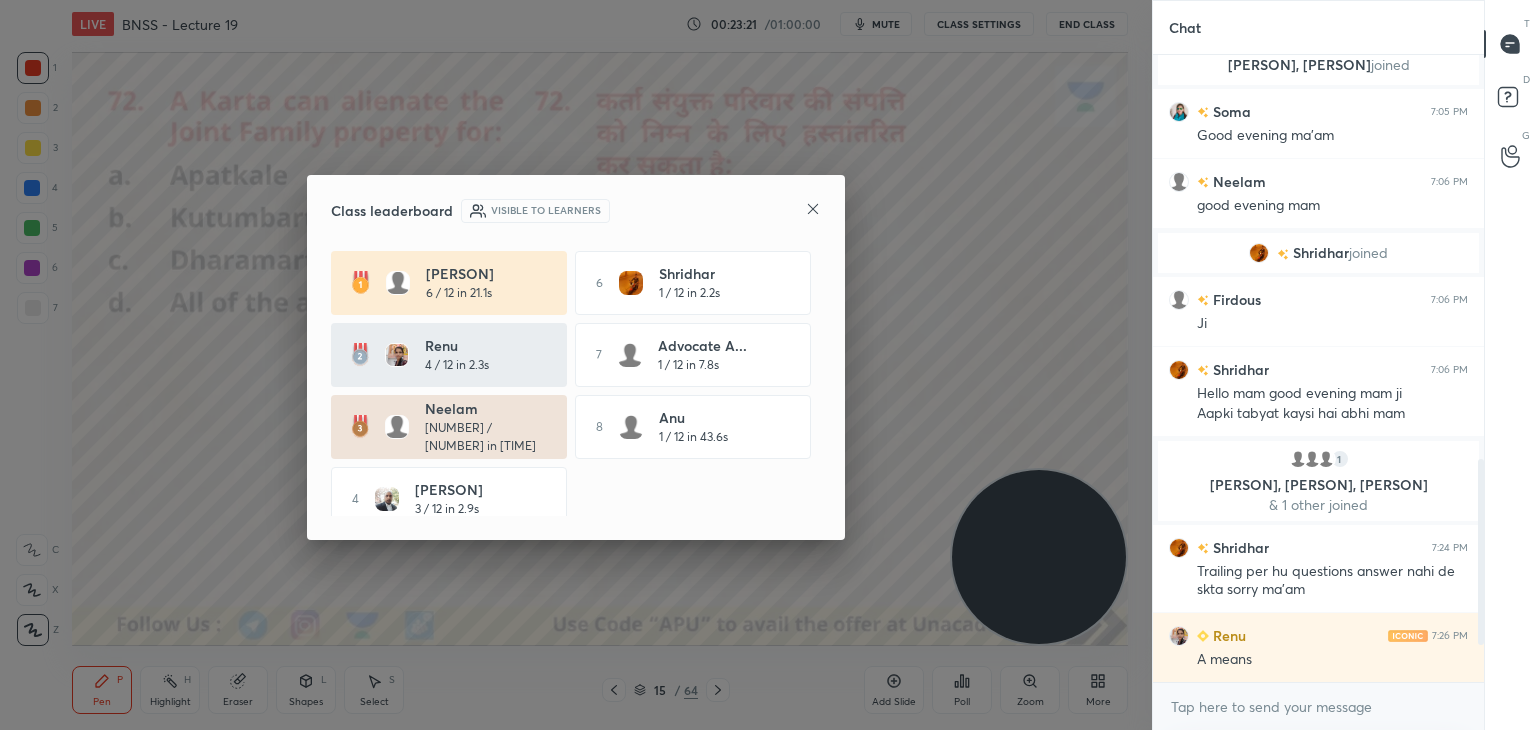 click 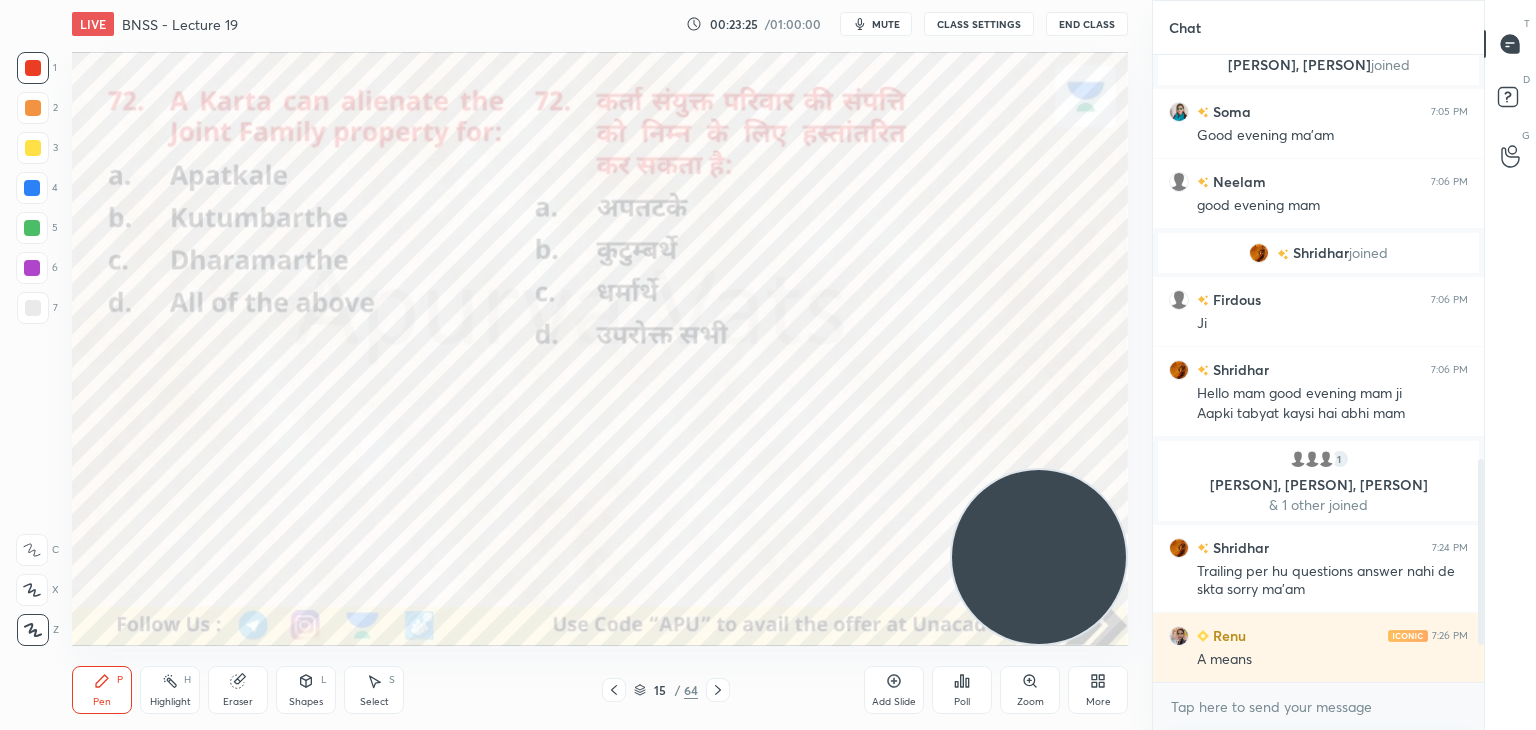 click 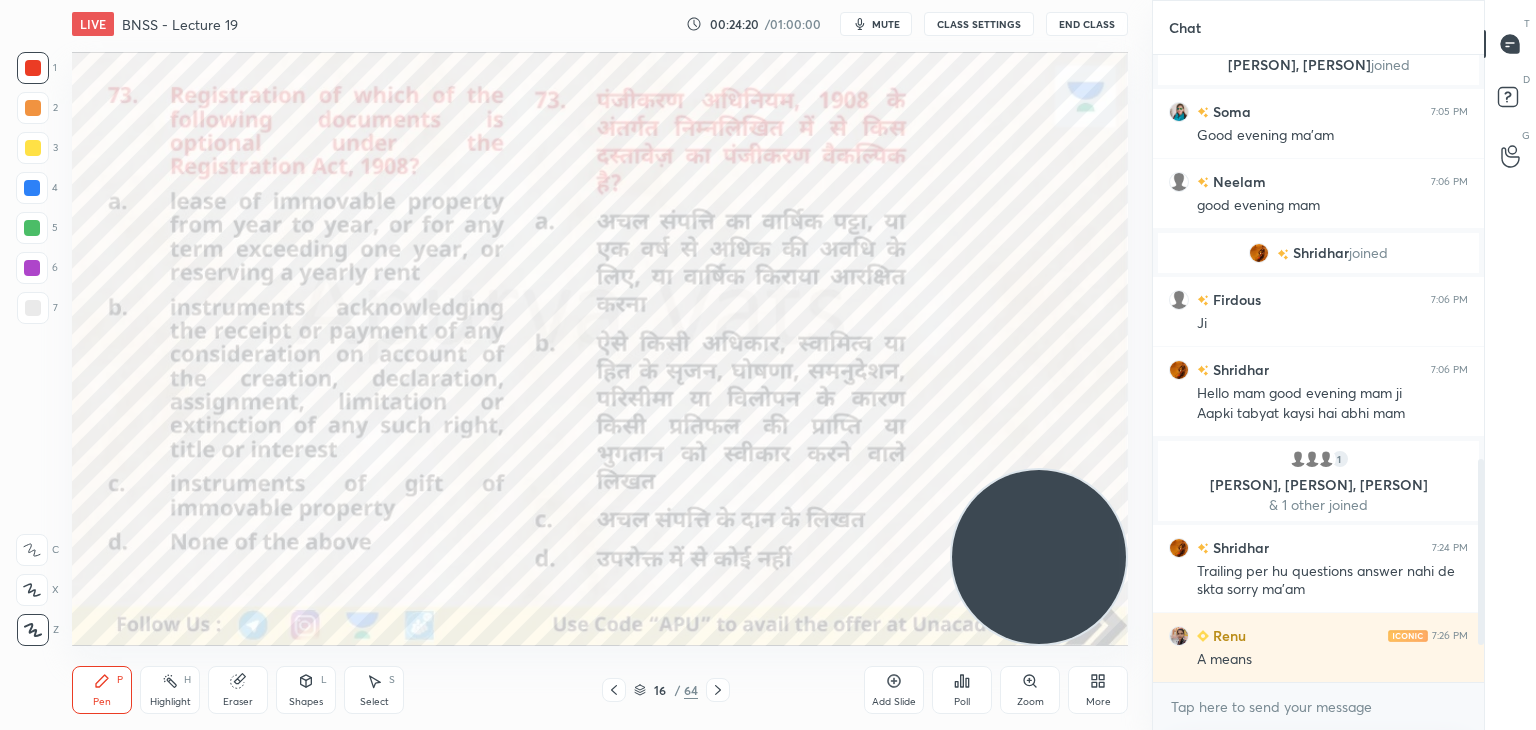 click 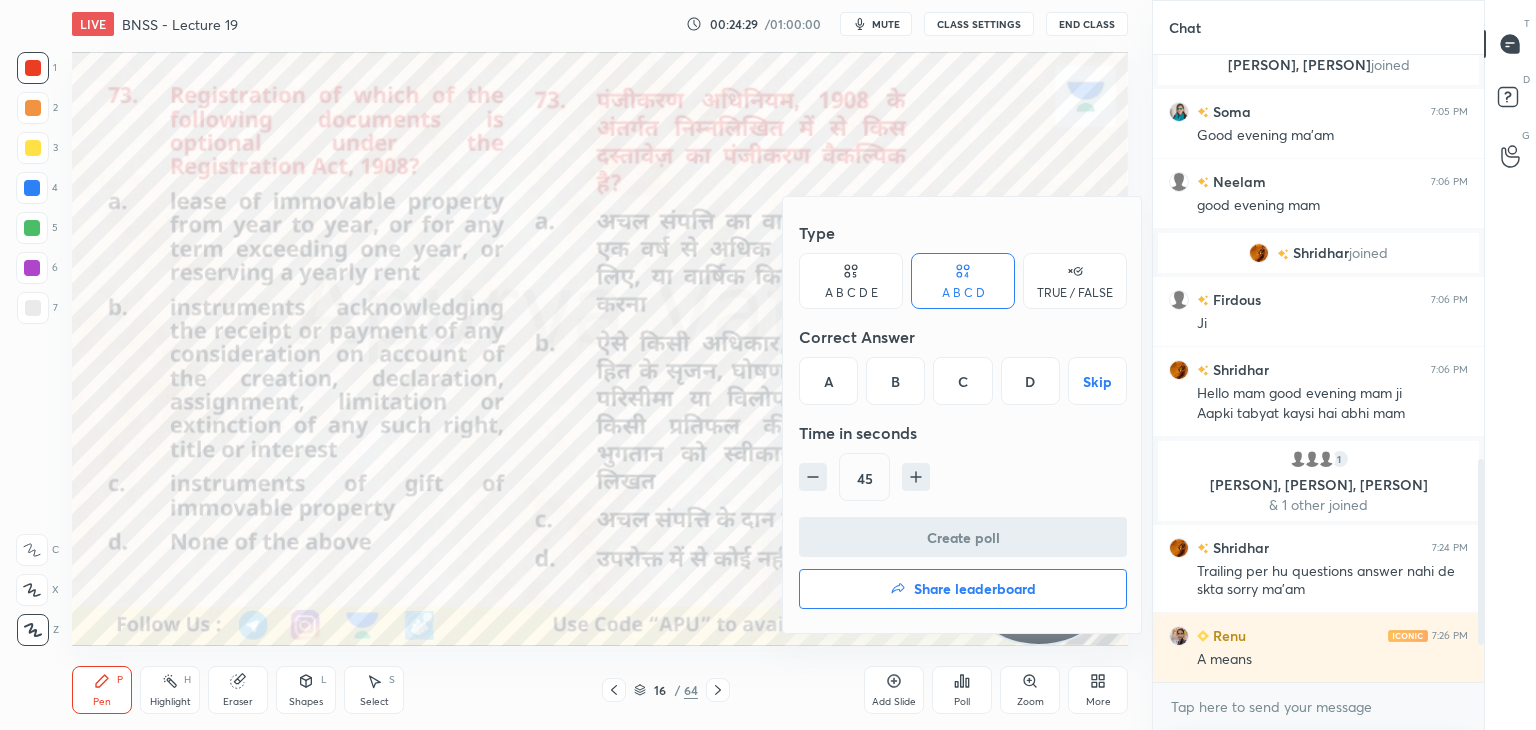 click on "B" at bounding box center [895, 381] 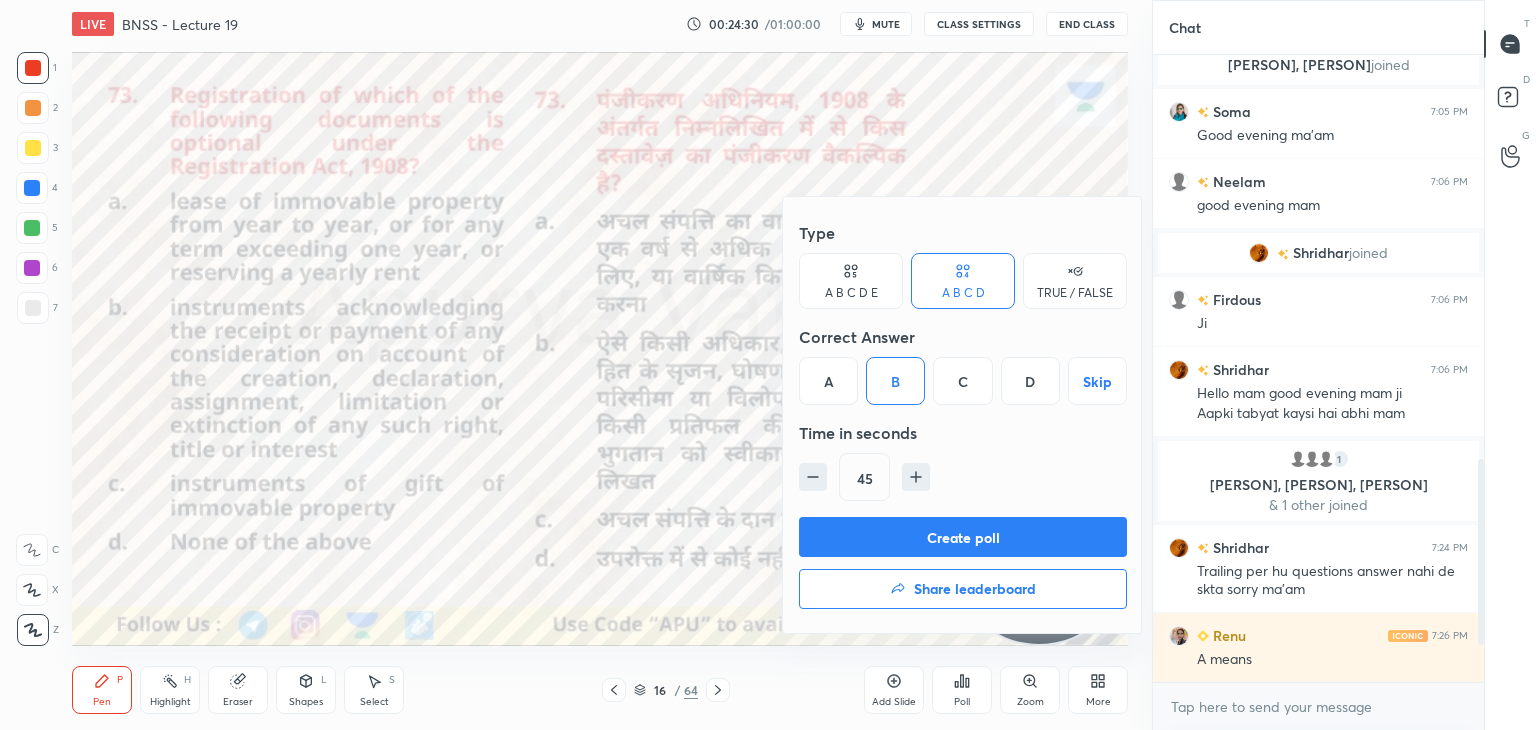 click on "Create poll" at bounding box center [963, 537] 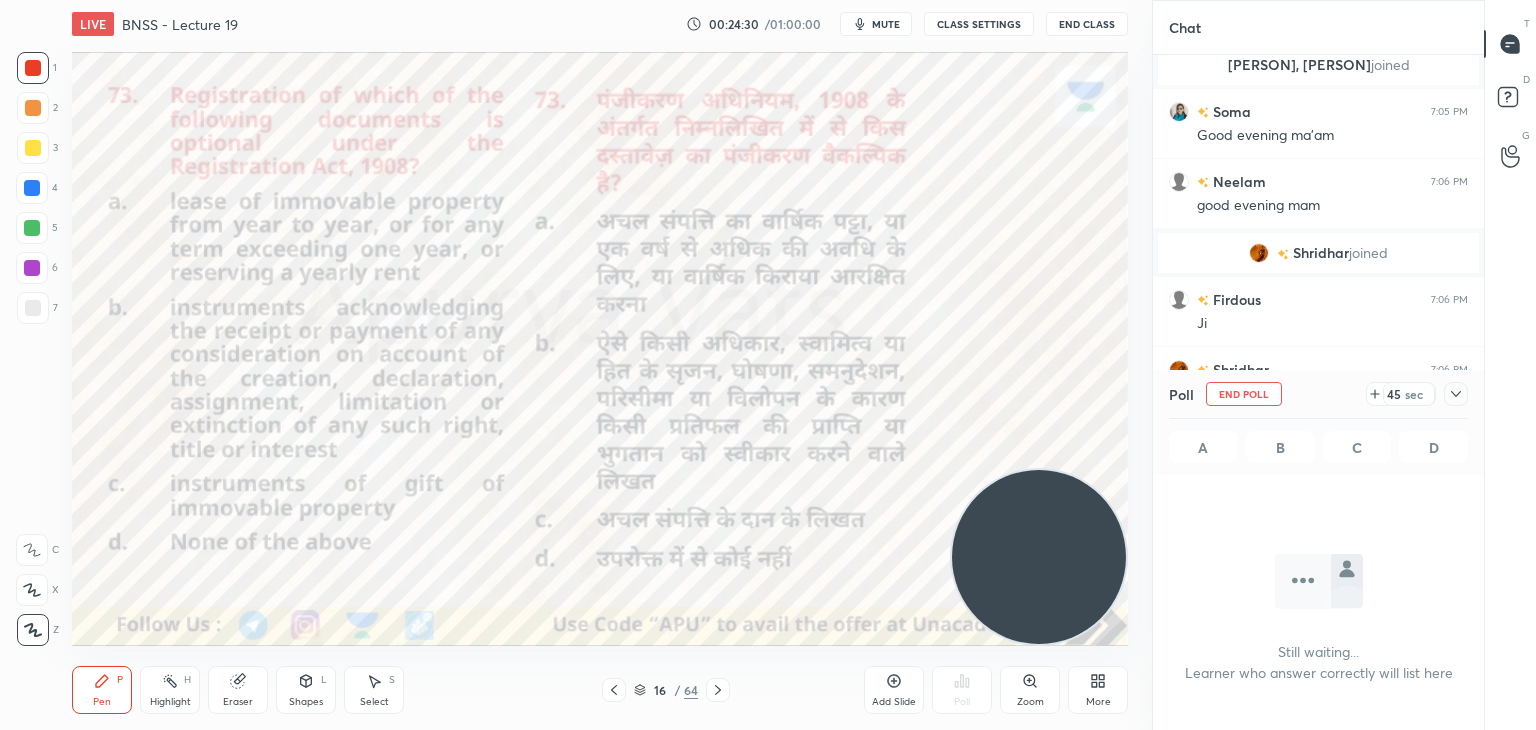 scroll, scrollTop: 556, scrollLeft: 325, axis: both 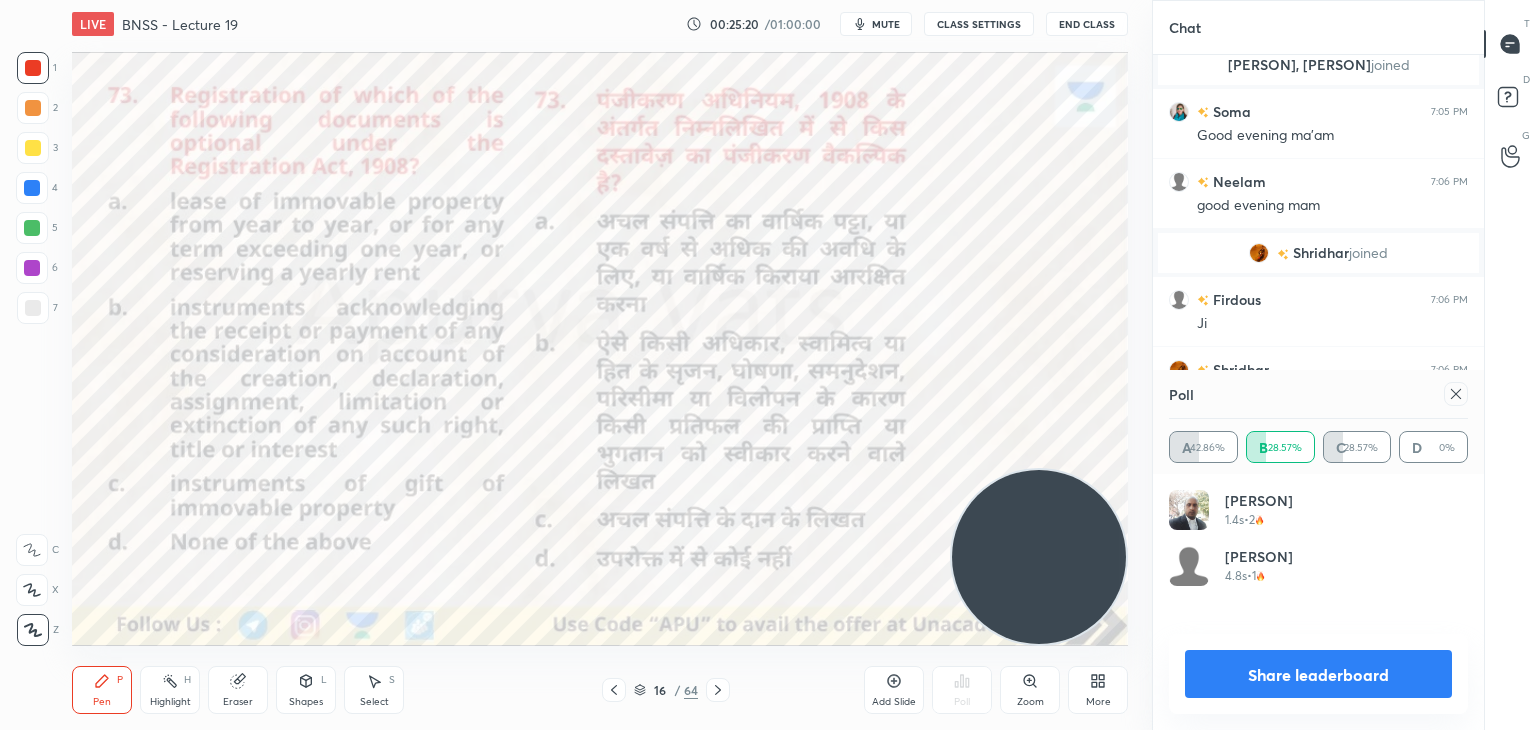 click on "Share leaderboard" at bounding box center (1318, 674) 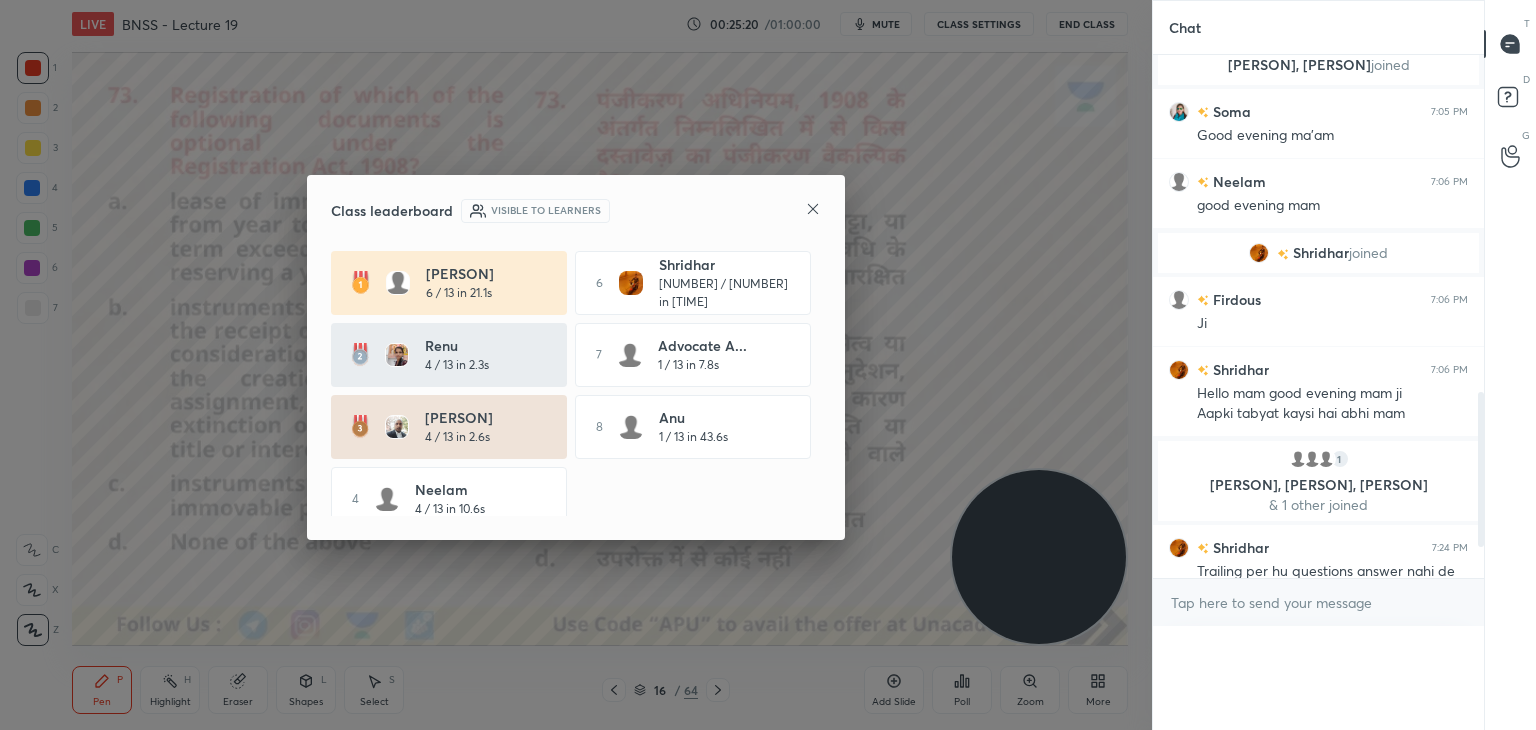 scroll, scrollTop: 541, scrollLeft: 325, axis: both 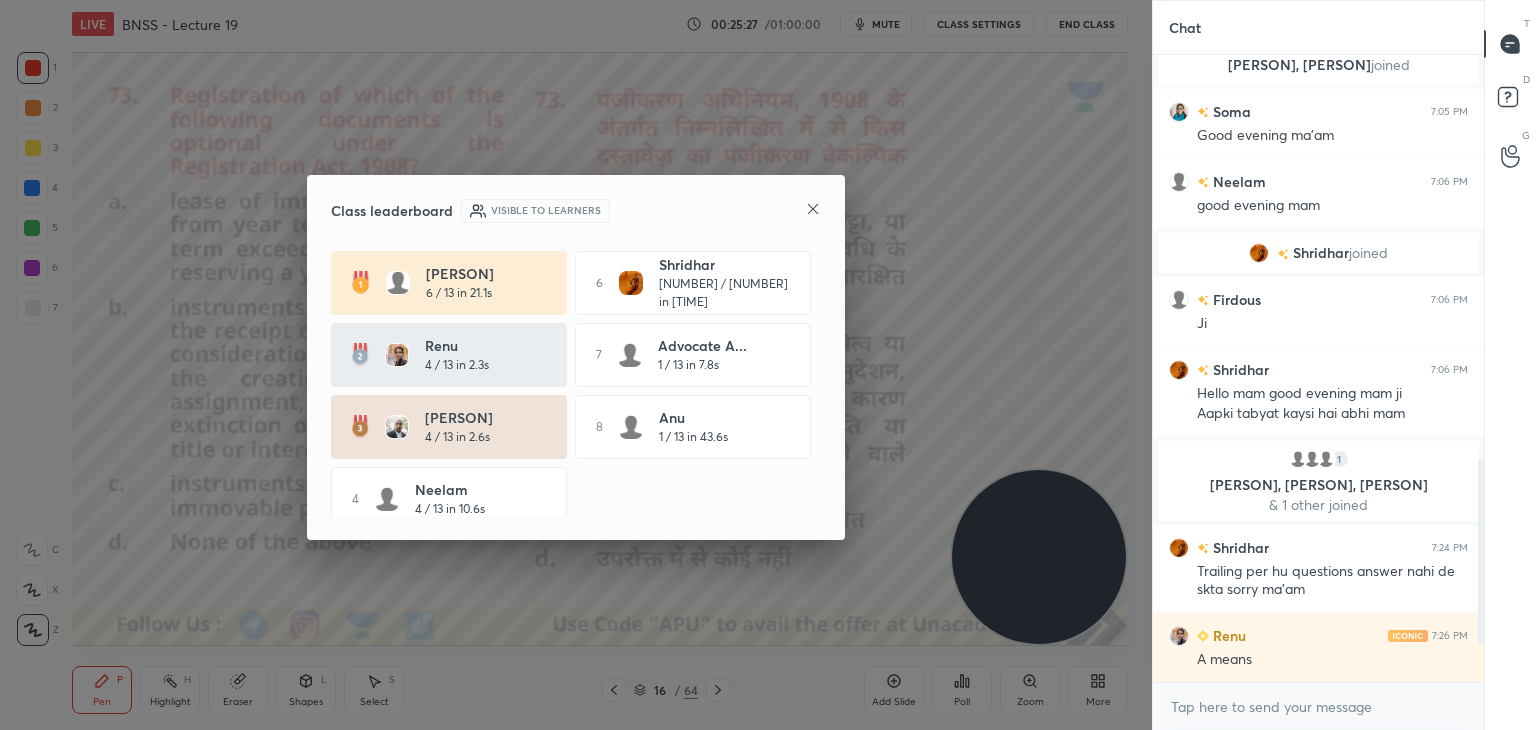 click 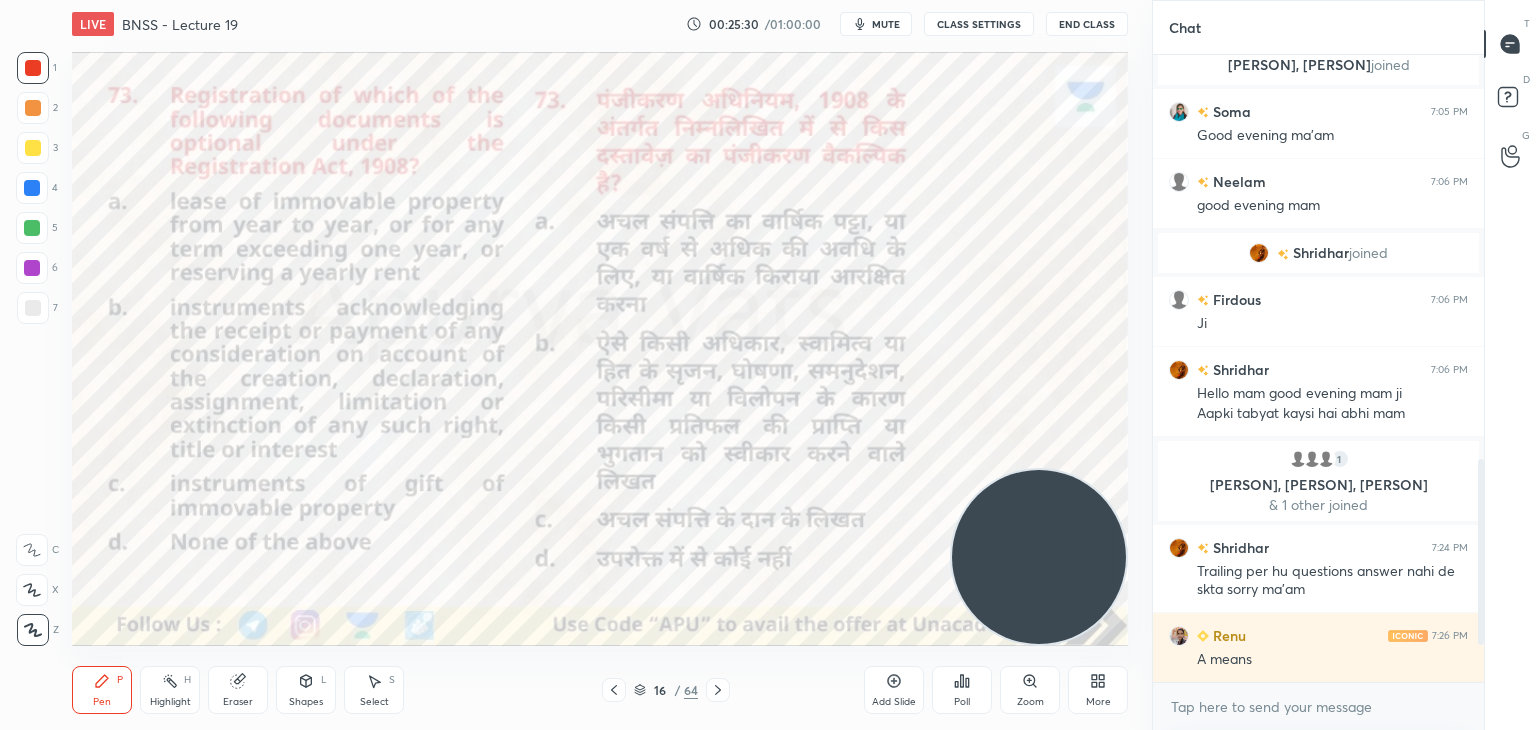 click 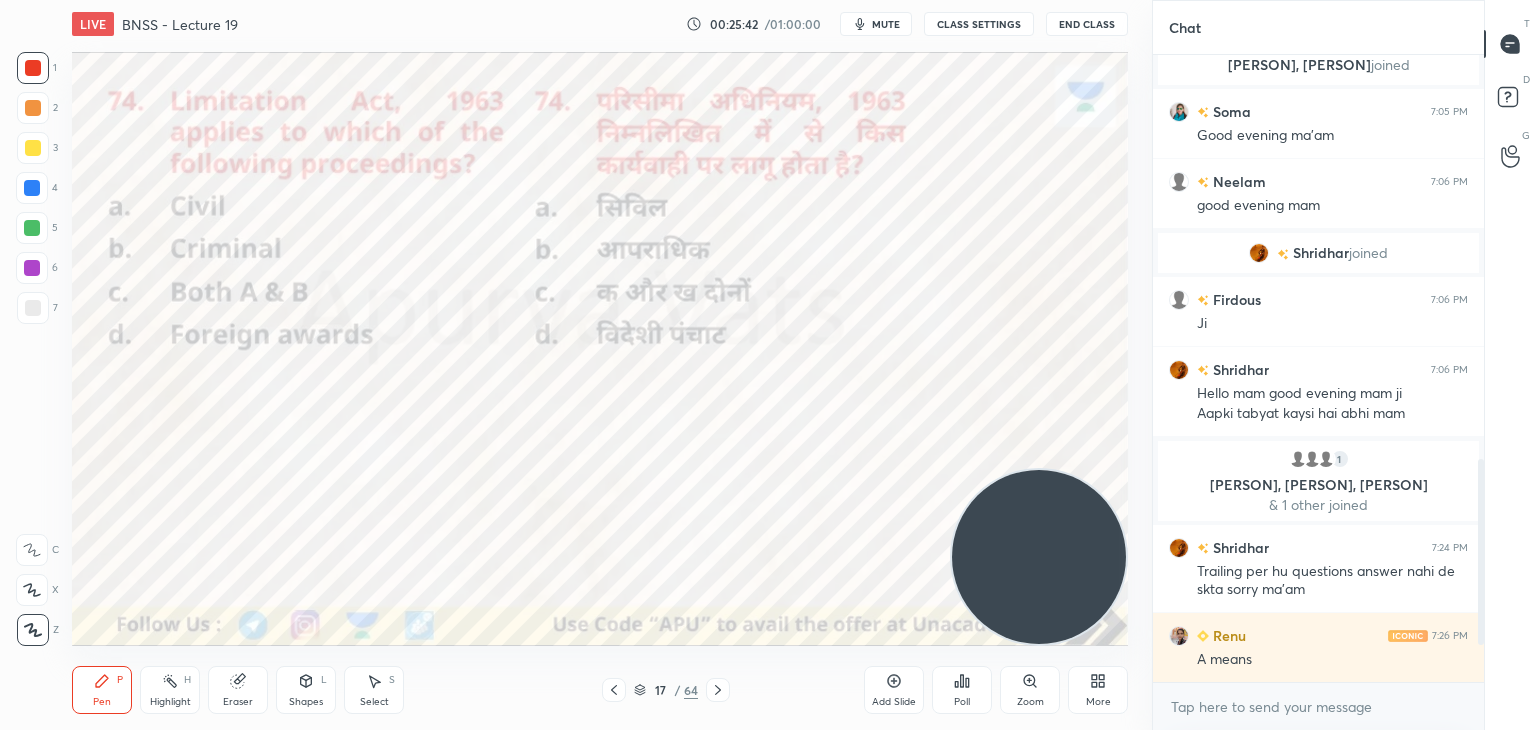 click on "Poll" at bounding box center [962, 690] 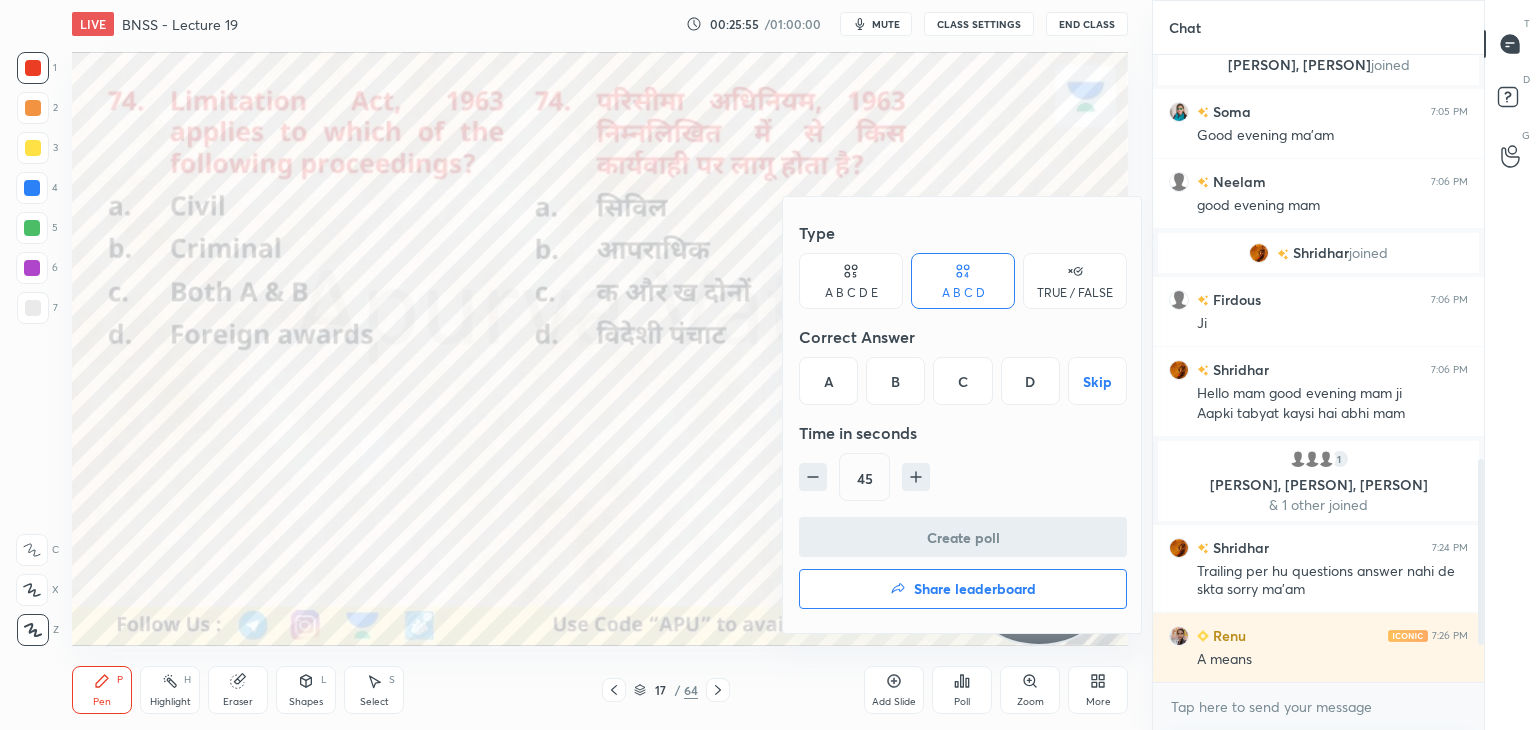 click at bounding box center (768, 365) 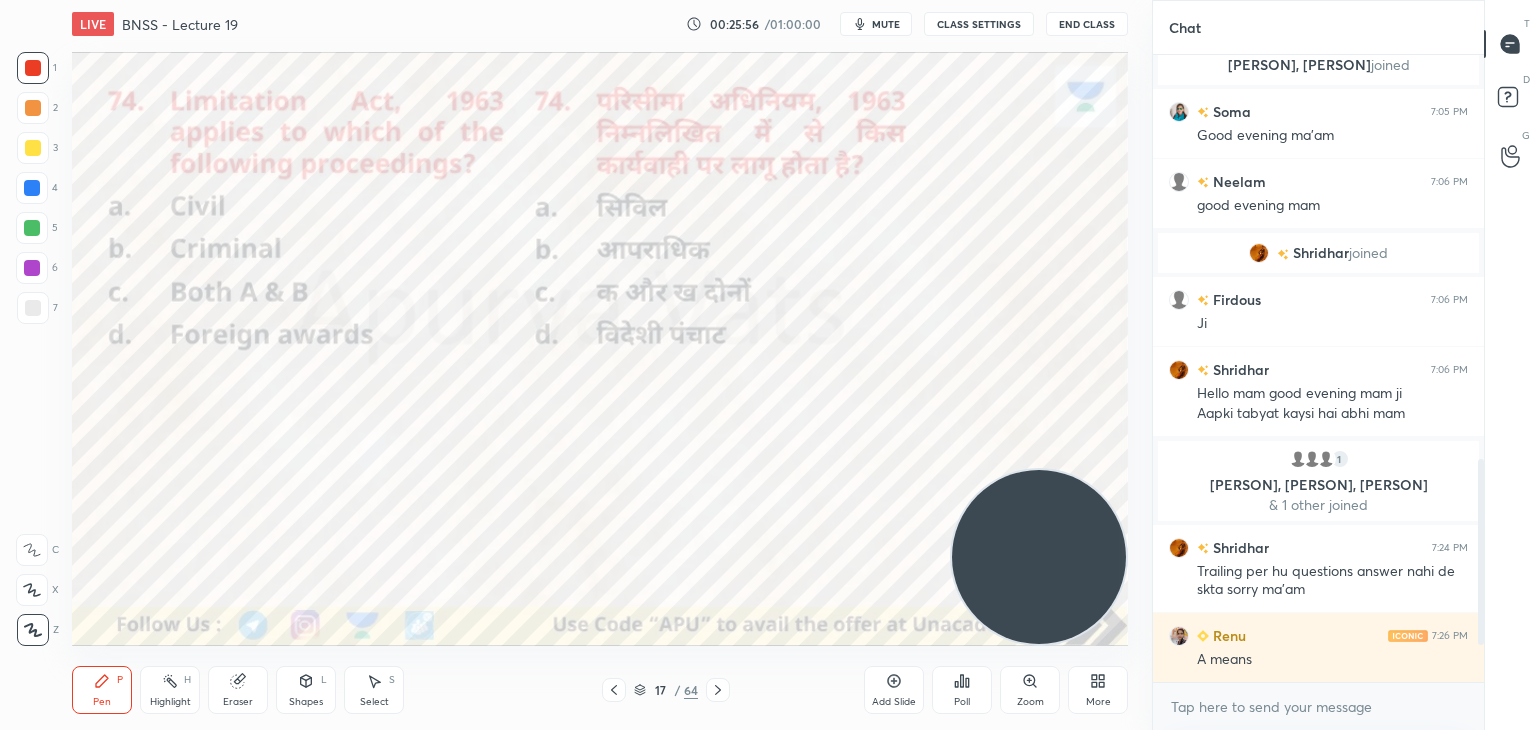 click on "mute" at bounding box center (886, 24) 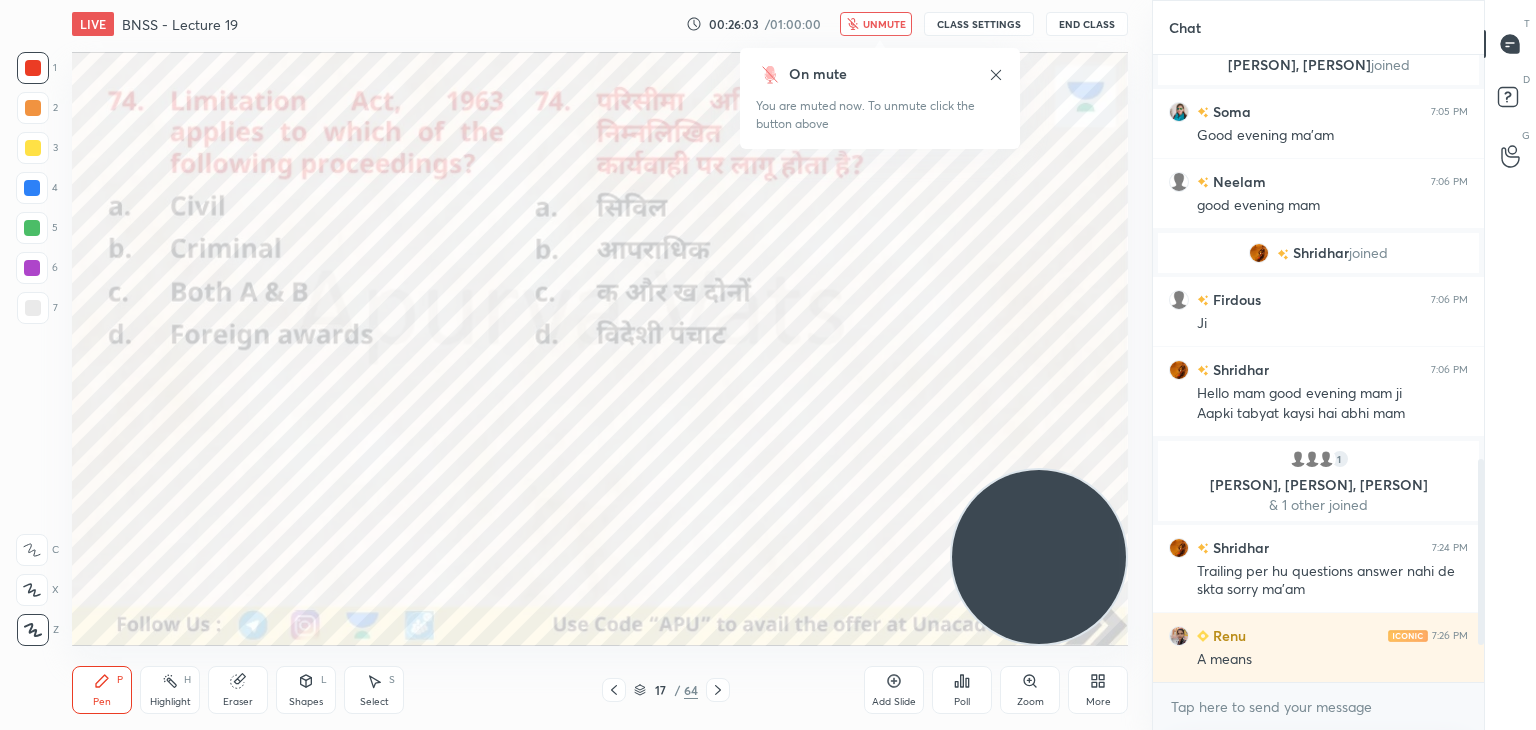 click on "unmute" at bounding box center [884, 24] 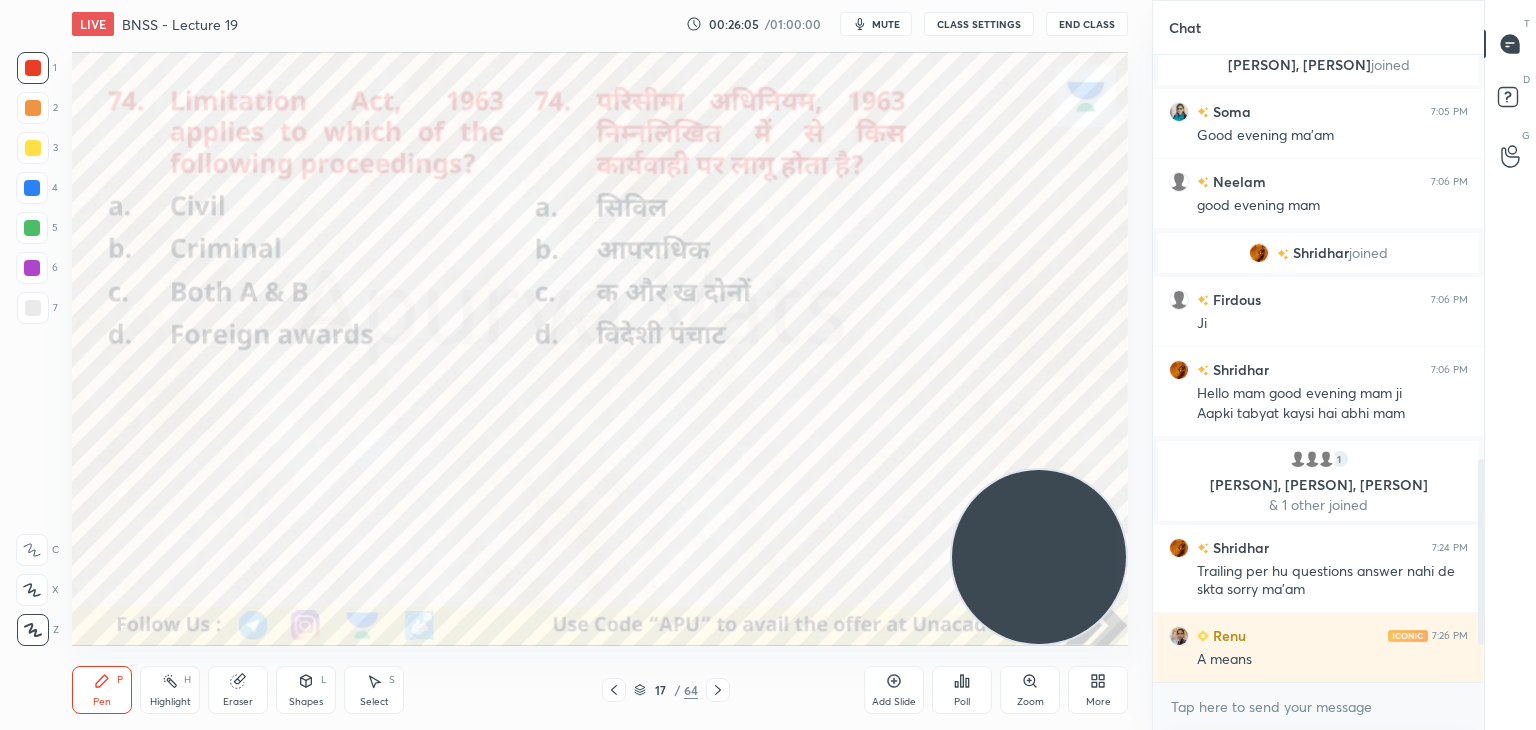 click on "Poll" at bounding box center (962, 690) 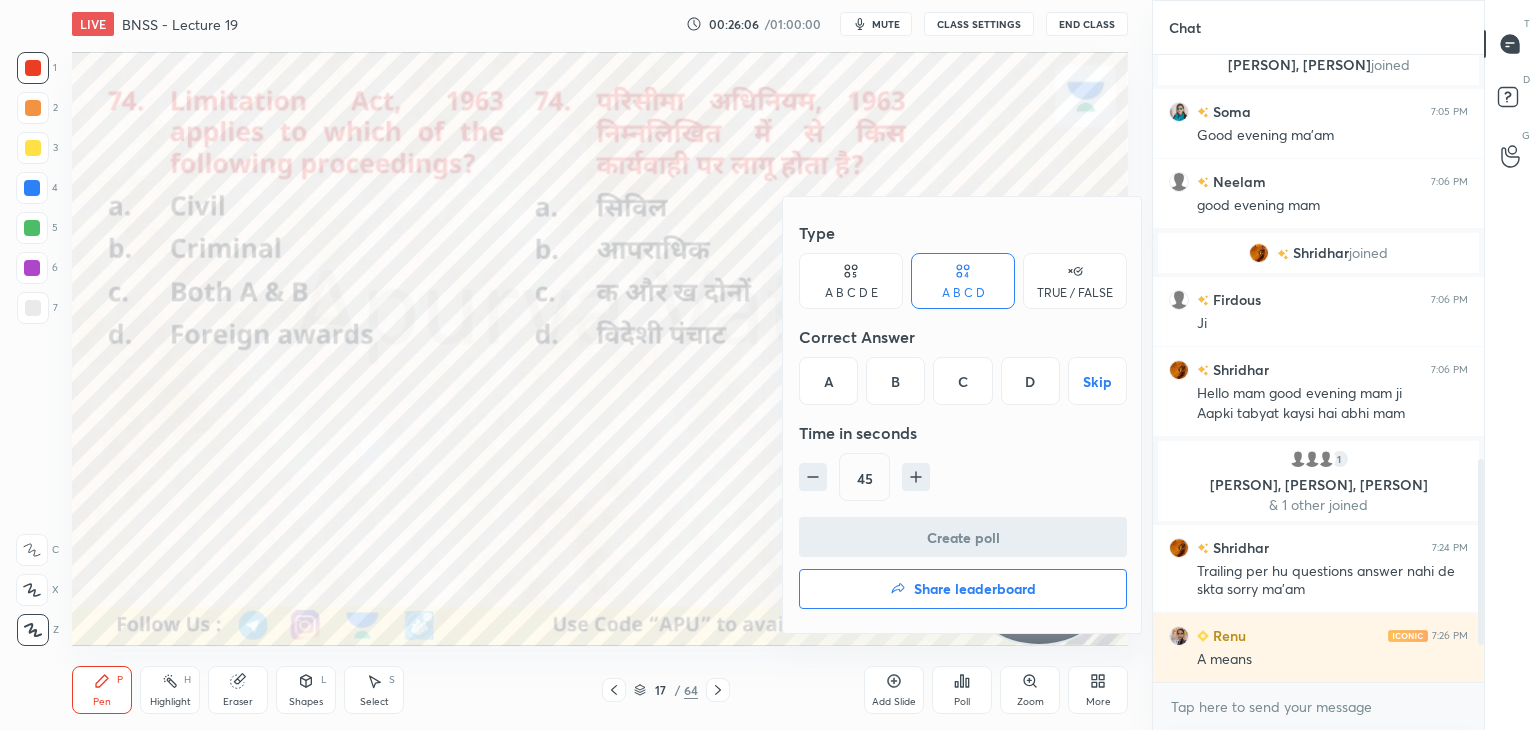 click on "A" at bounding box center (828, 381) 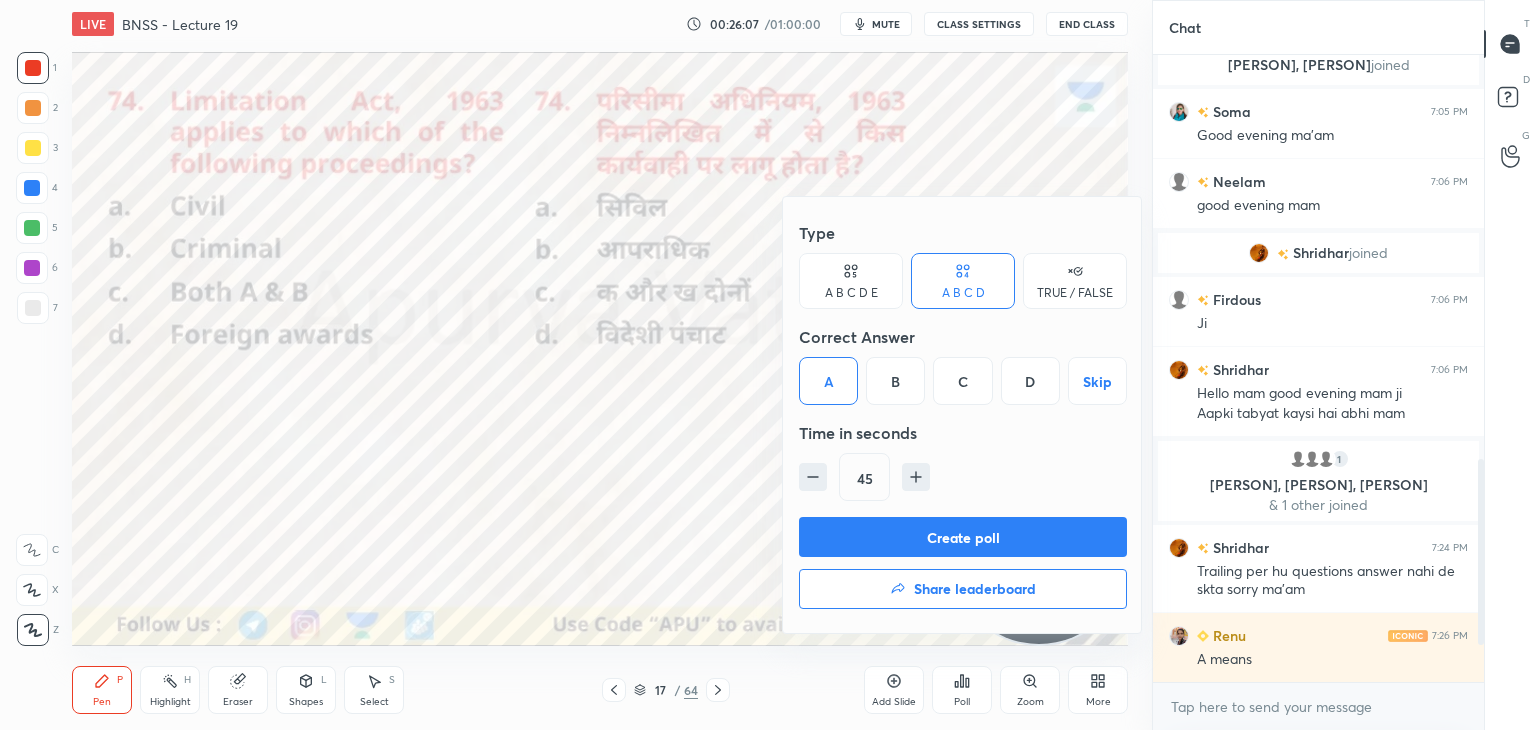 click on "Create poll" at bounding box center (963, 537) 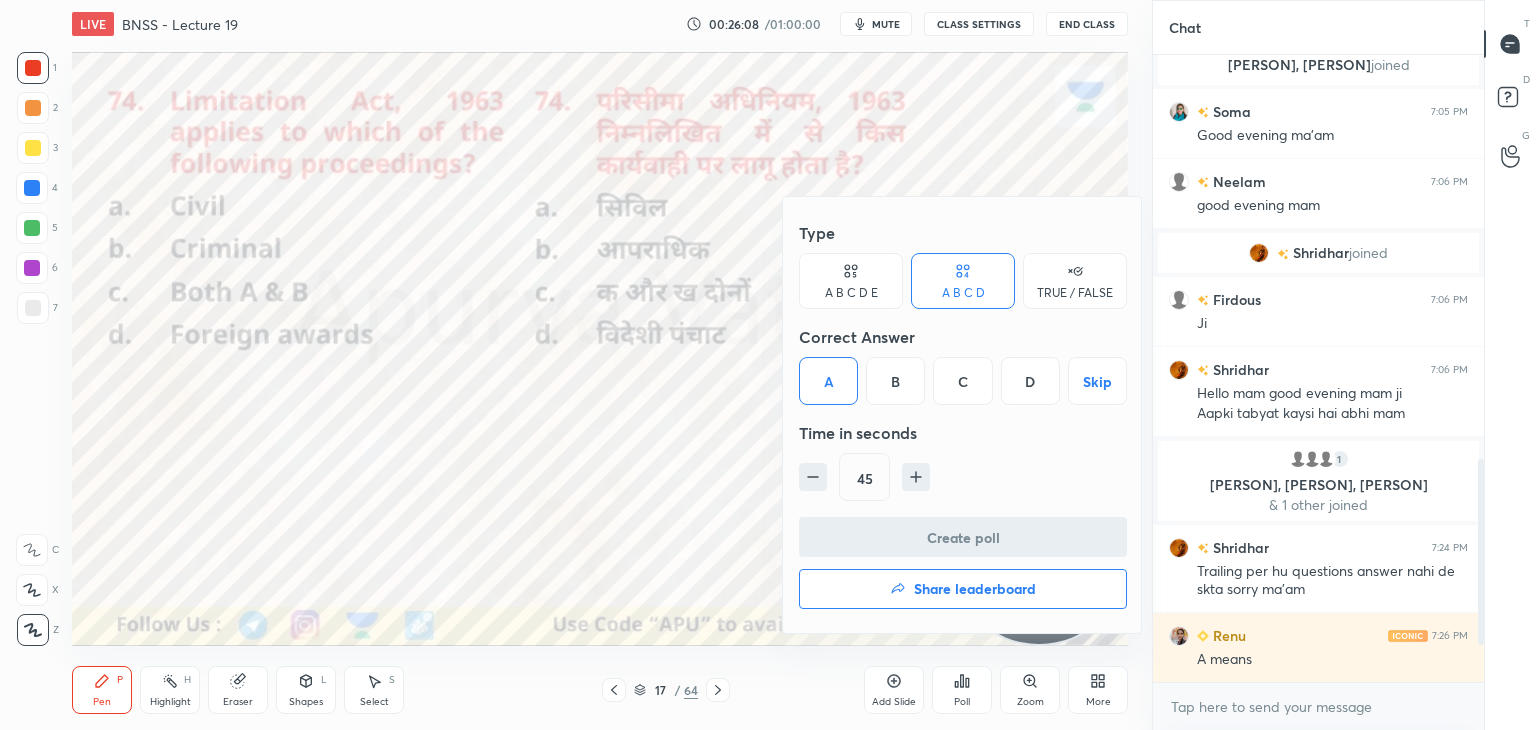 scroll, scrollTop: 602, scrollLeft: 325, axis: both 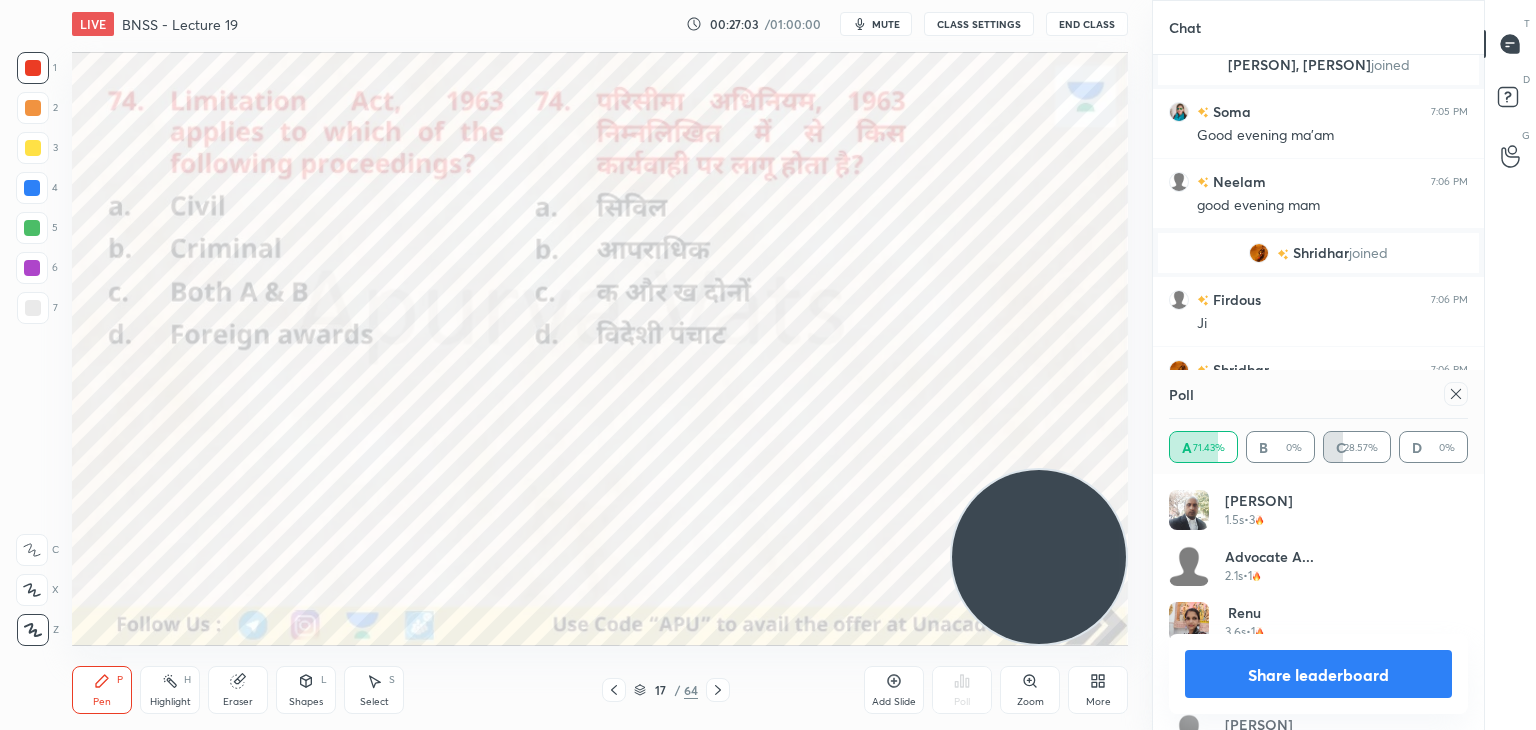 click on "[PERSON] 1.5s  •  3 [PERSON] 2.1s  •  1 [PERSON] 3.6s  •  1 [PERSON] 3.6s  •  7 [PERSON] 30.9s  •  1" at bounding box center [1318, 602] 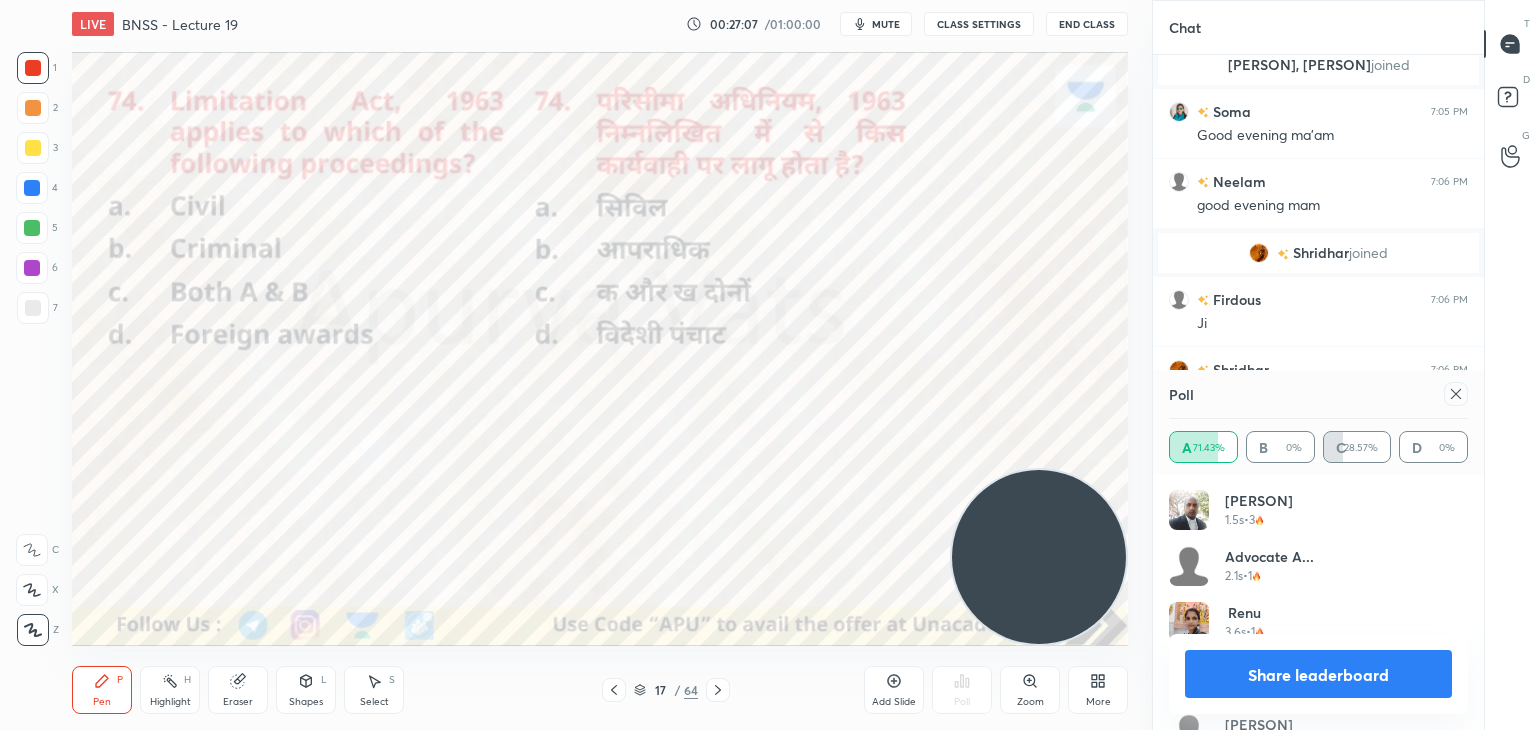 scroll, scrollTop: 40, scrollLeft: 0, axis: vertical 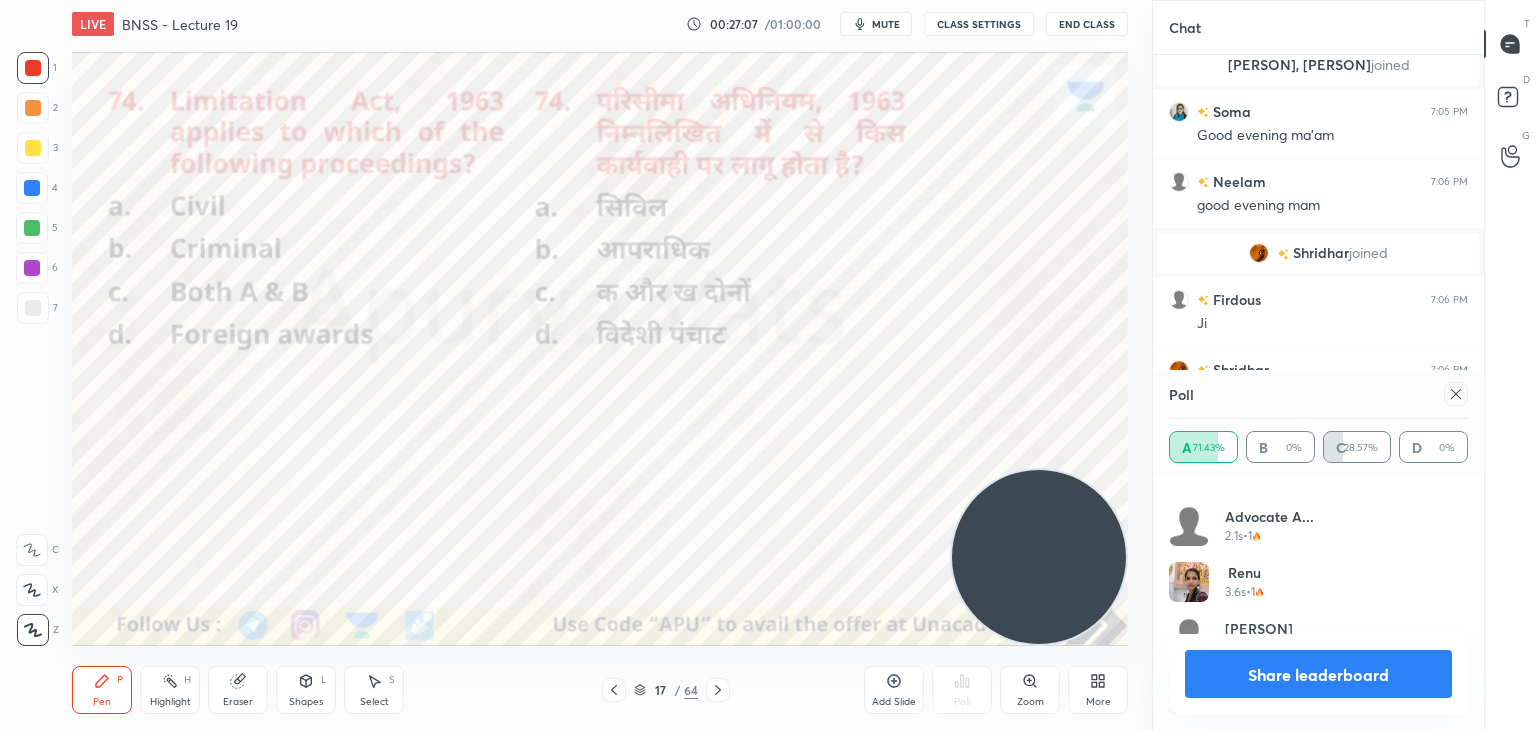 click on "2.1s  •  1" at bounding box center [1269, 536] 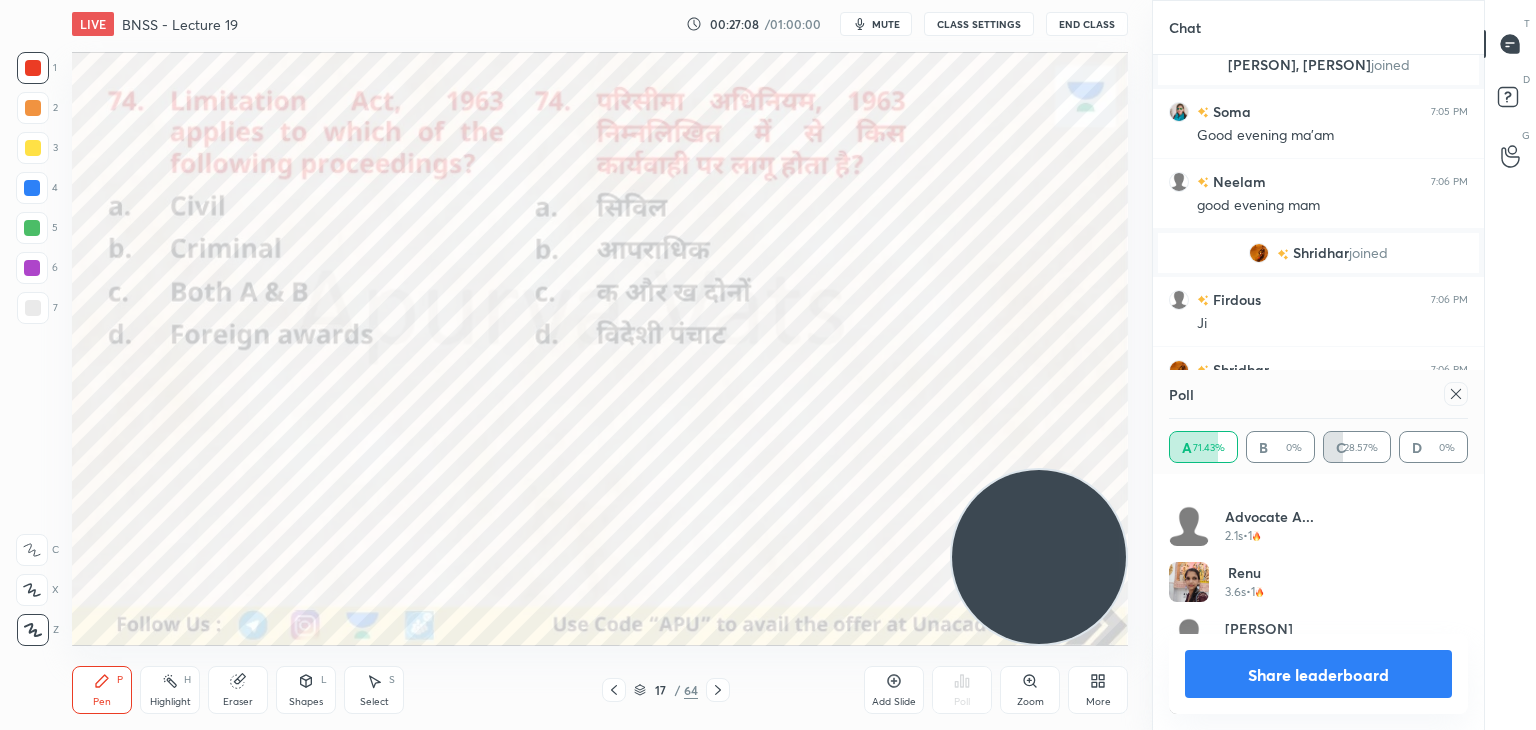 click on "2.1s  •  1" at bounding box center [1269, 536] 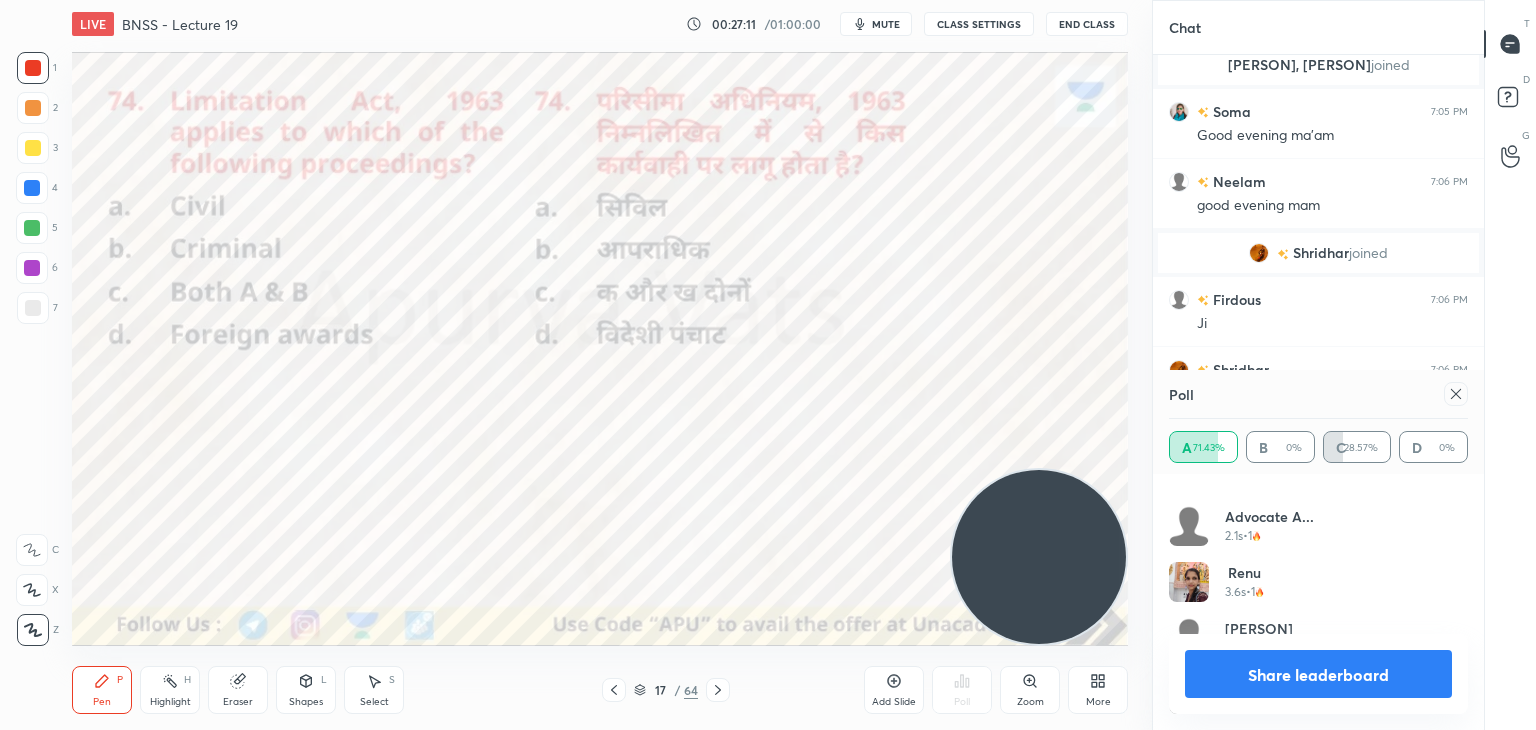 click on "Share leaderboard" at bounding box center (1318, 674) 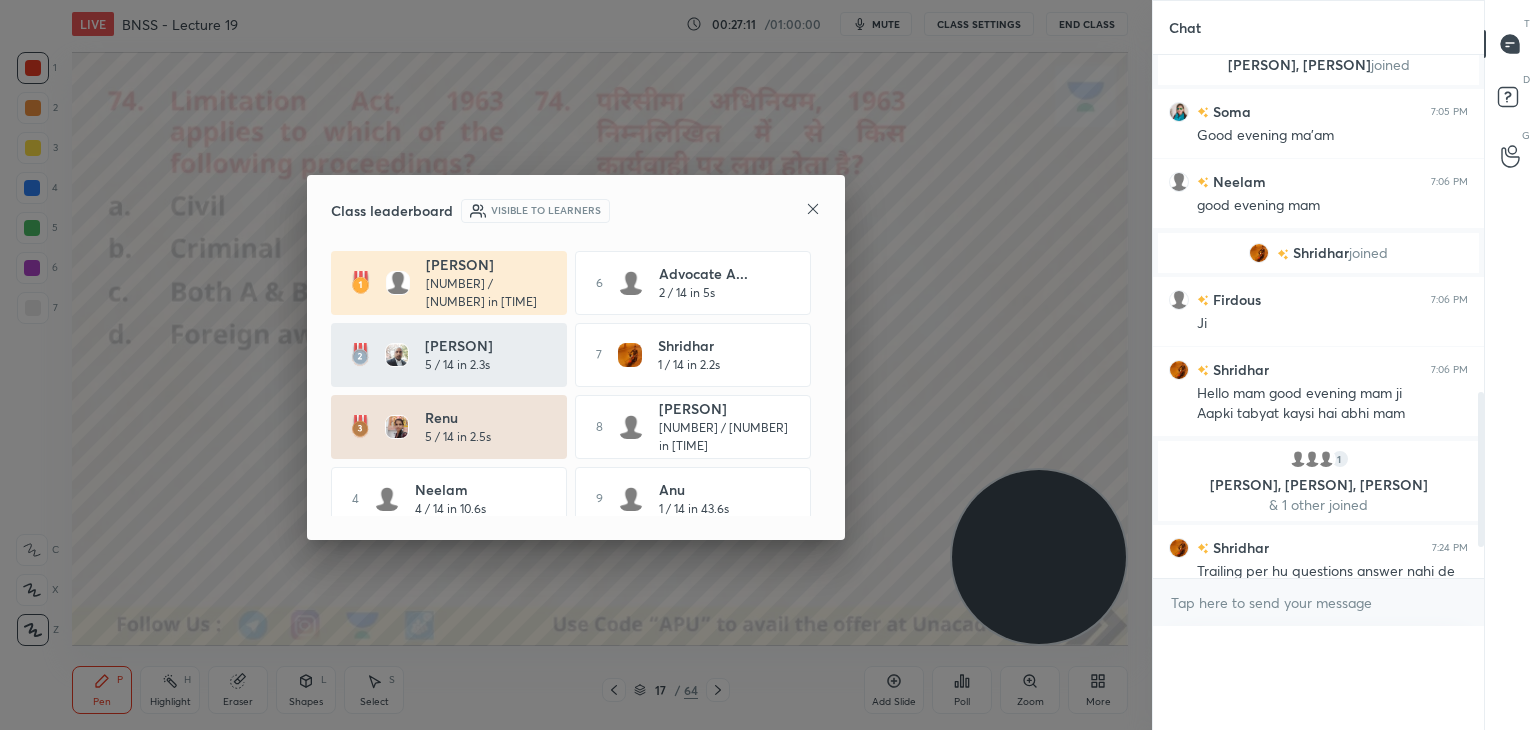 scroll, scrollTop: 0, scrollLeft: 6, axis: horizontal 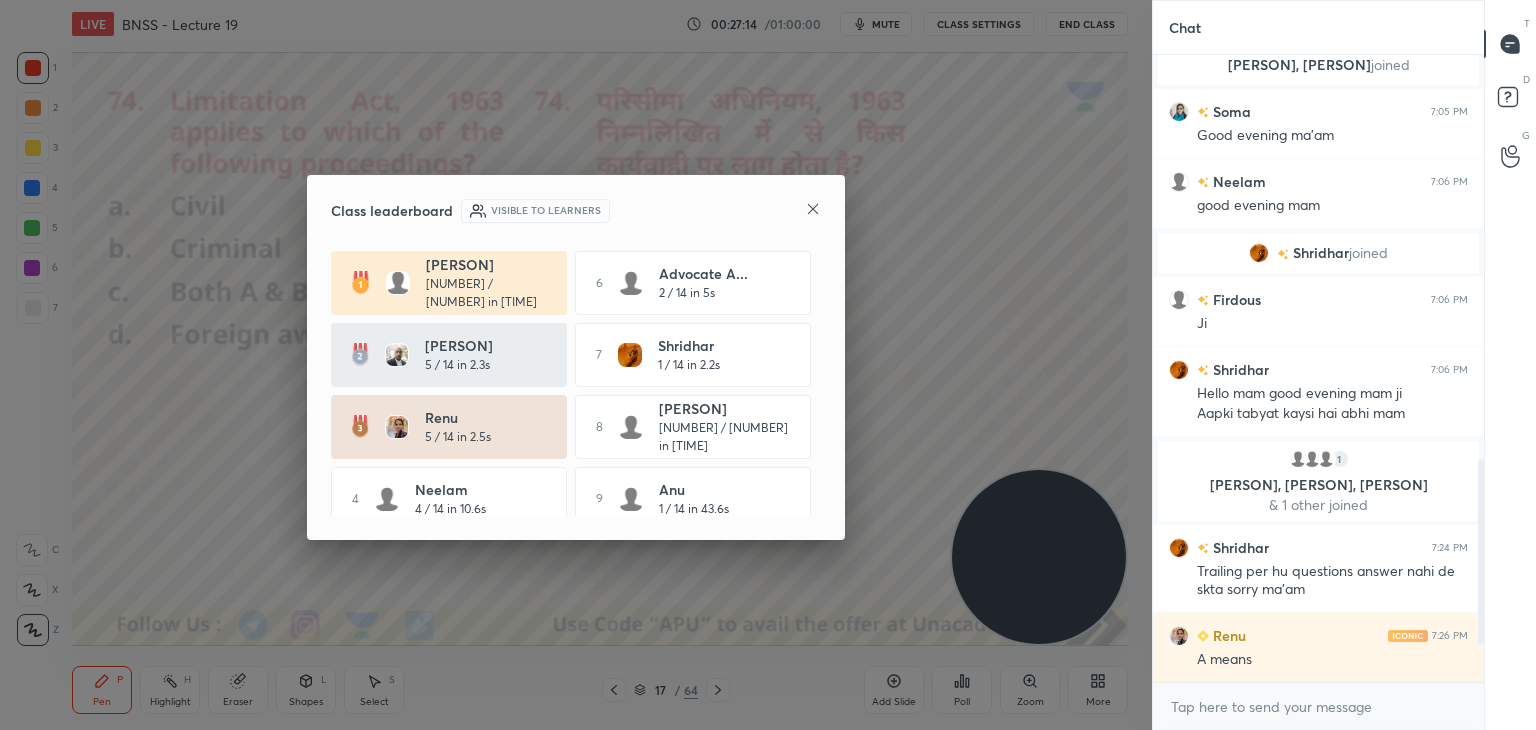click on "[PERSON] 2 / 14 in 5s" at bounding box center (724, 282) 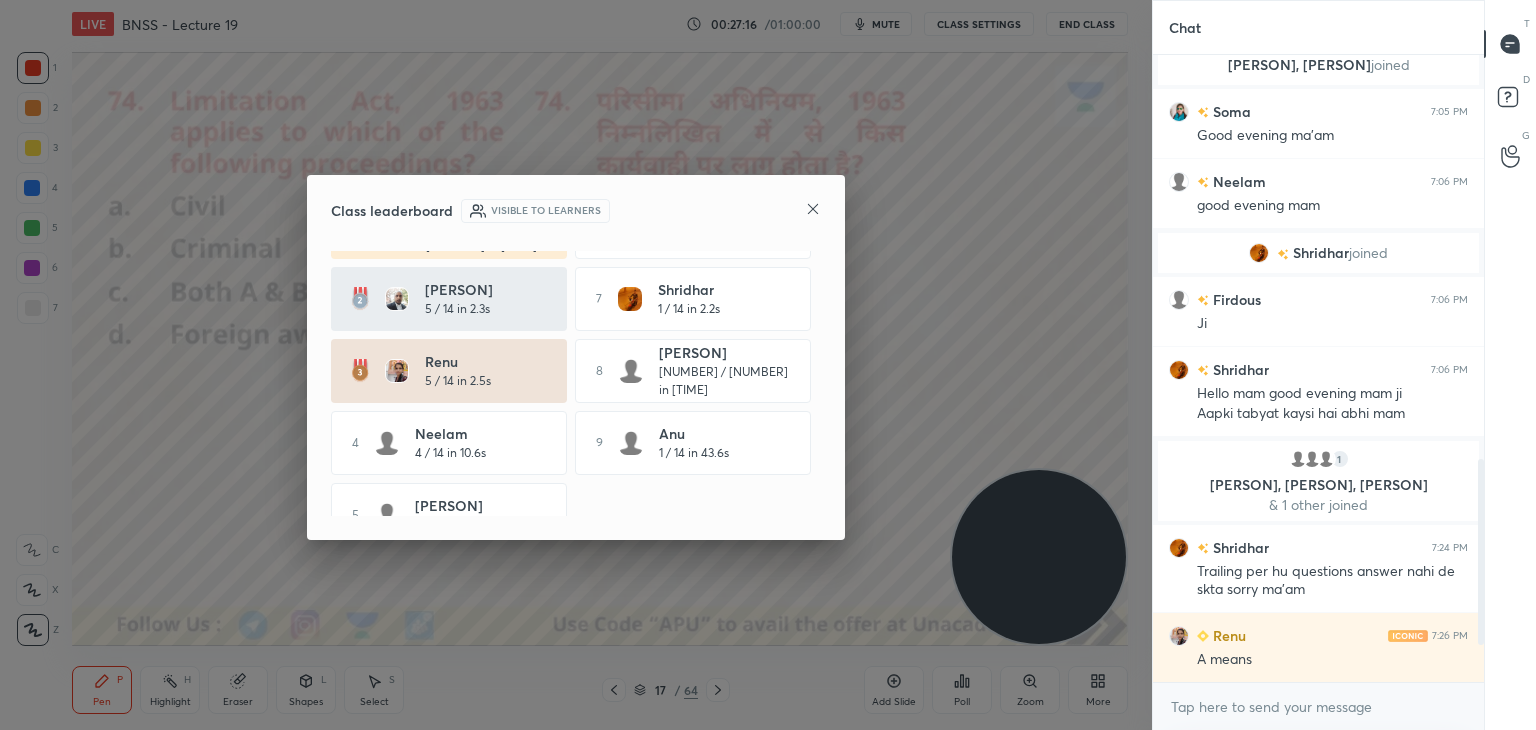 scroll, scrollTop: 83, scrollLeft: 0, axis: vertical 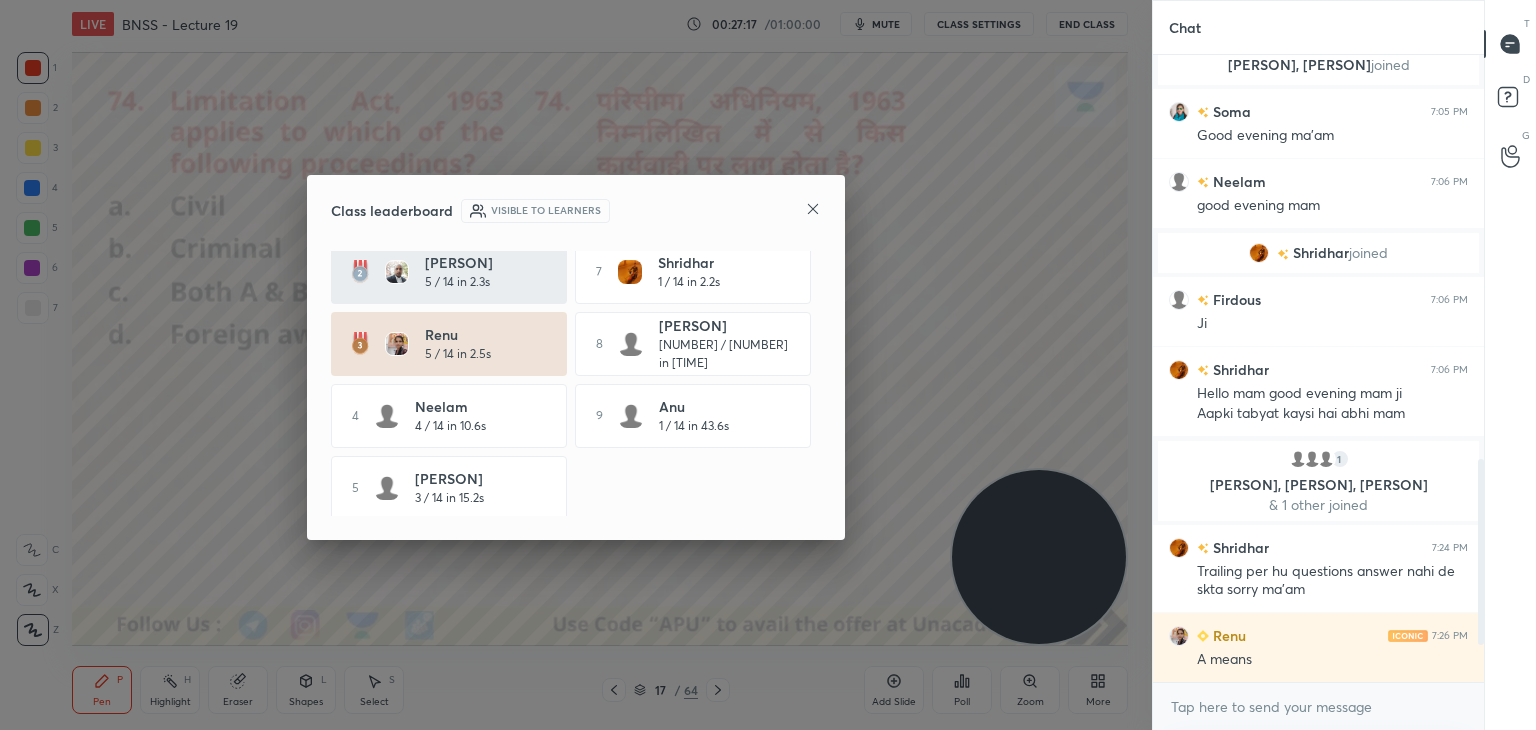 click 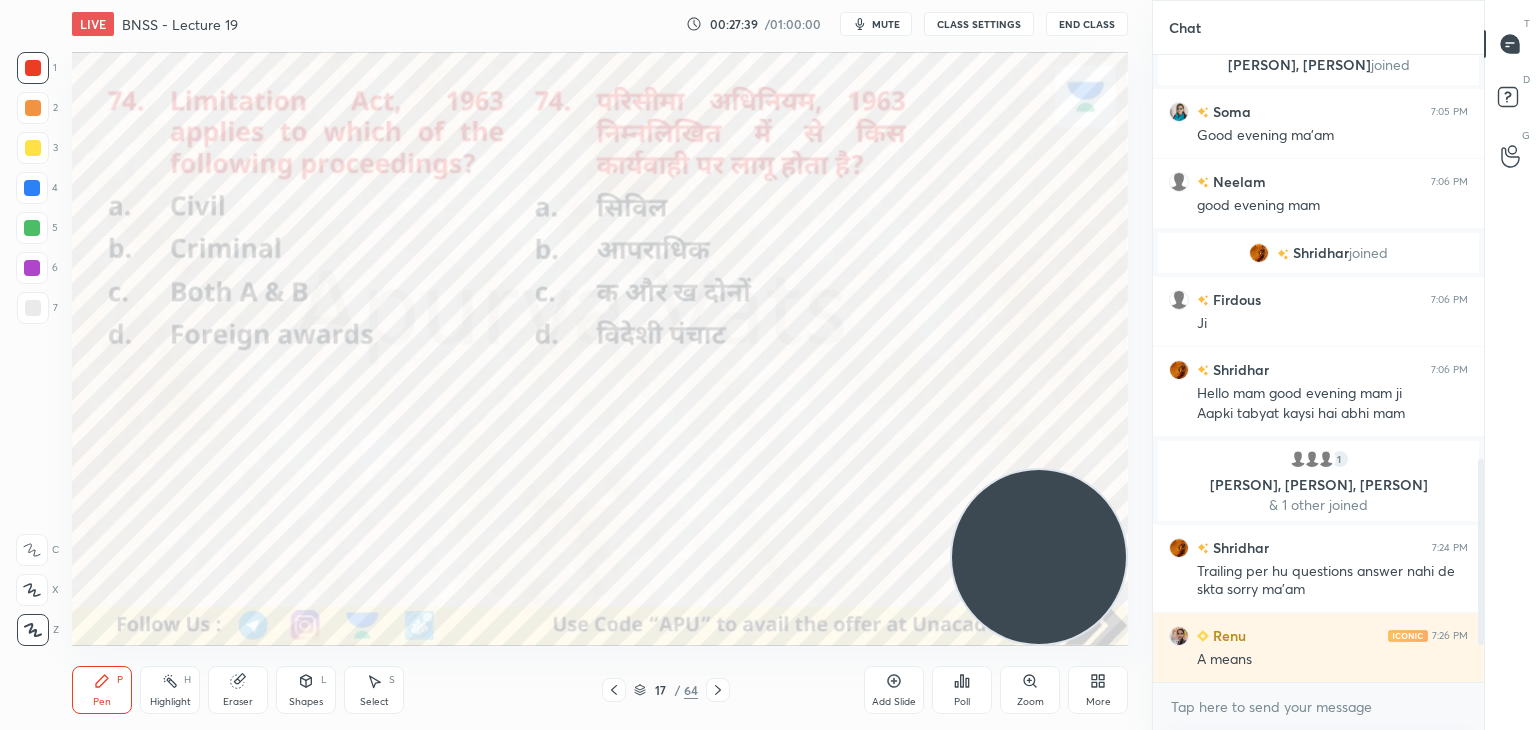click 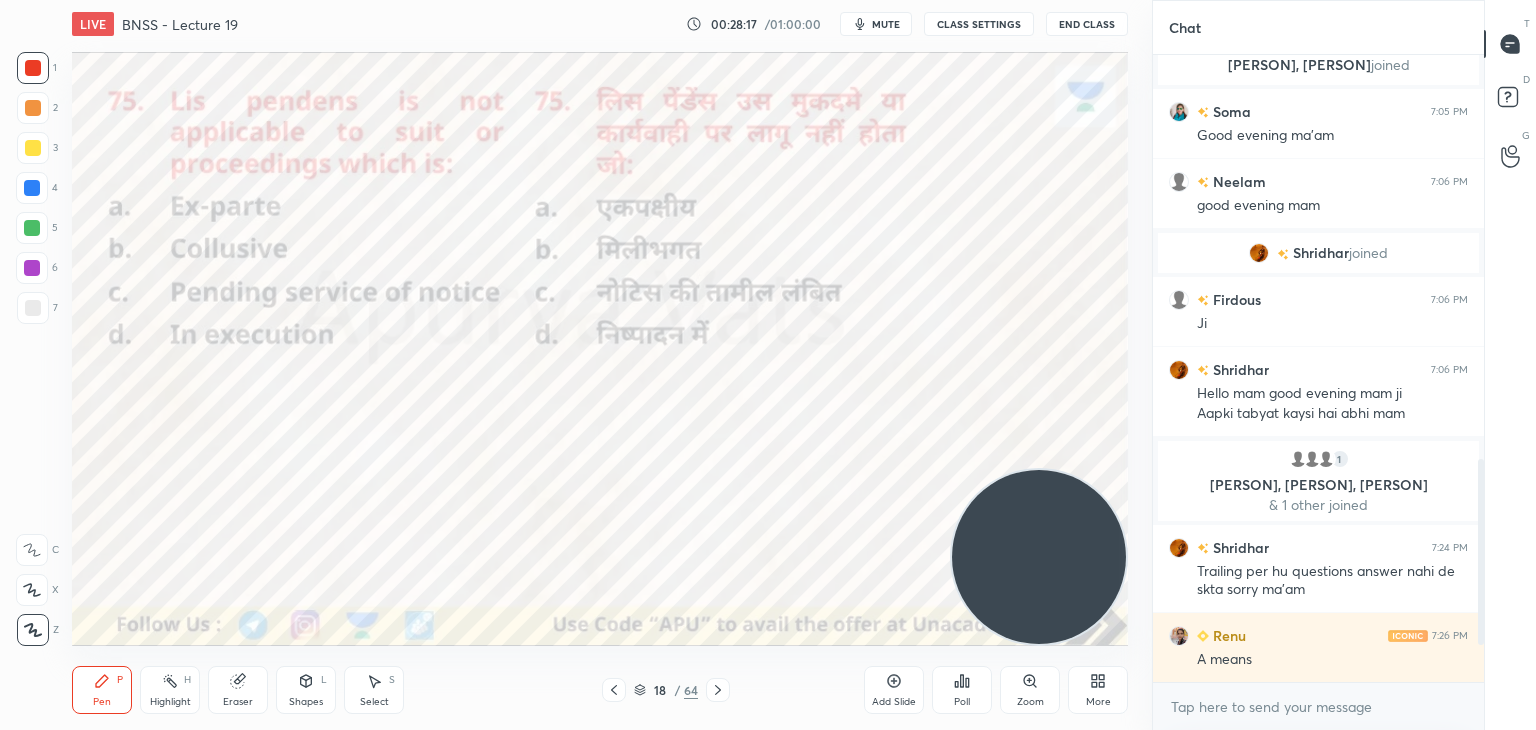 click on "mute" at bounding box center [886, 24] 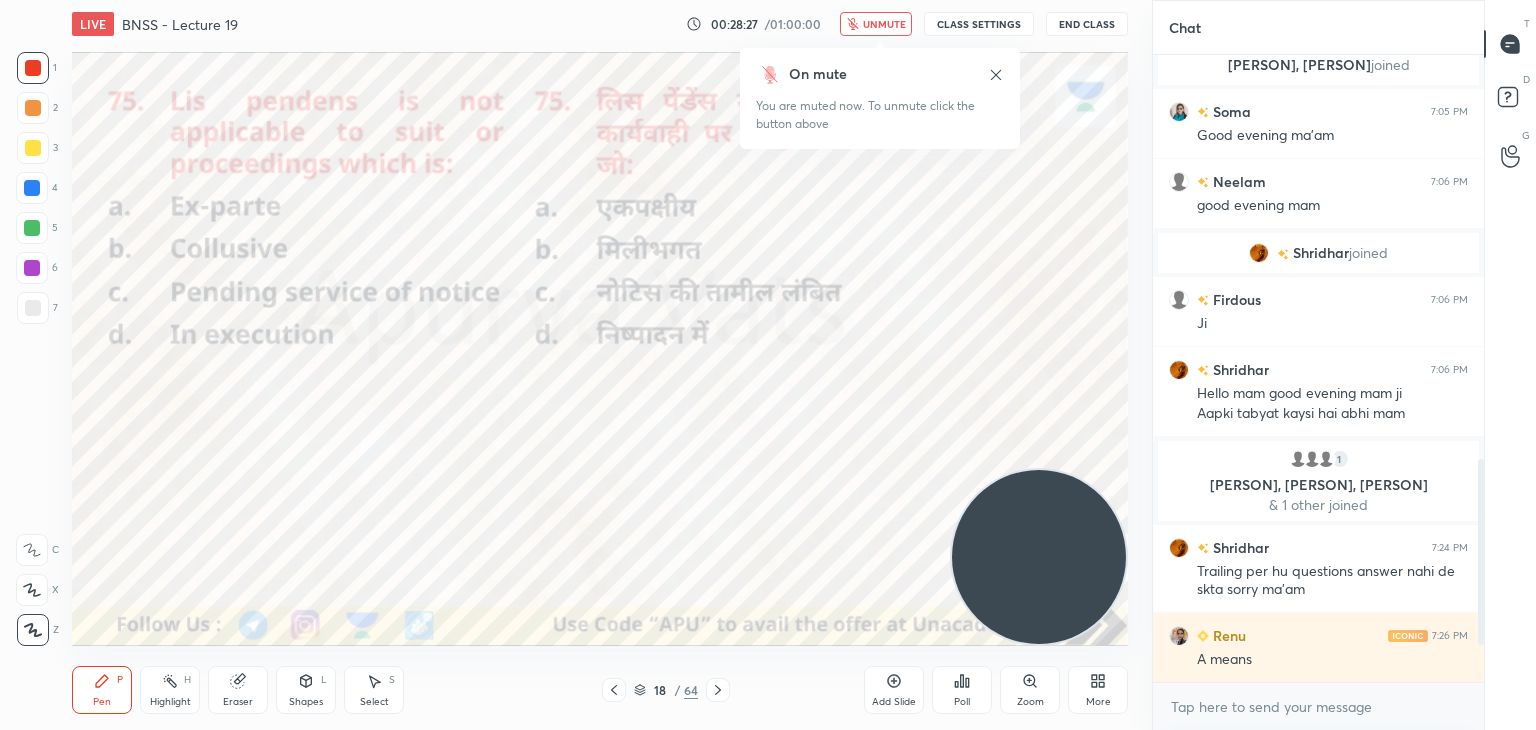 click on "Poll" at bounding box center [962, 690] 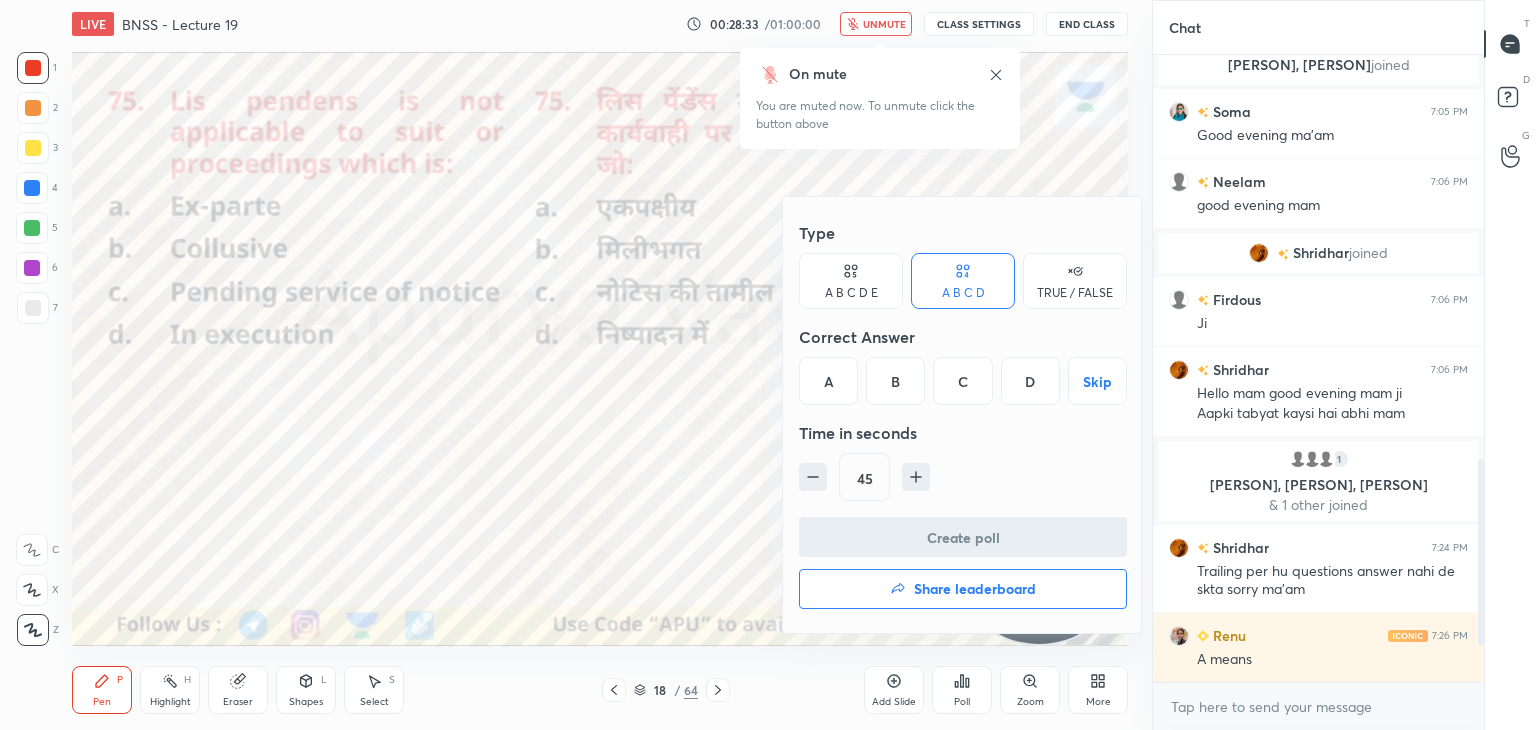 click on "B" at bounding box center [895, 381] 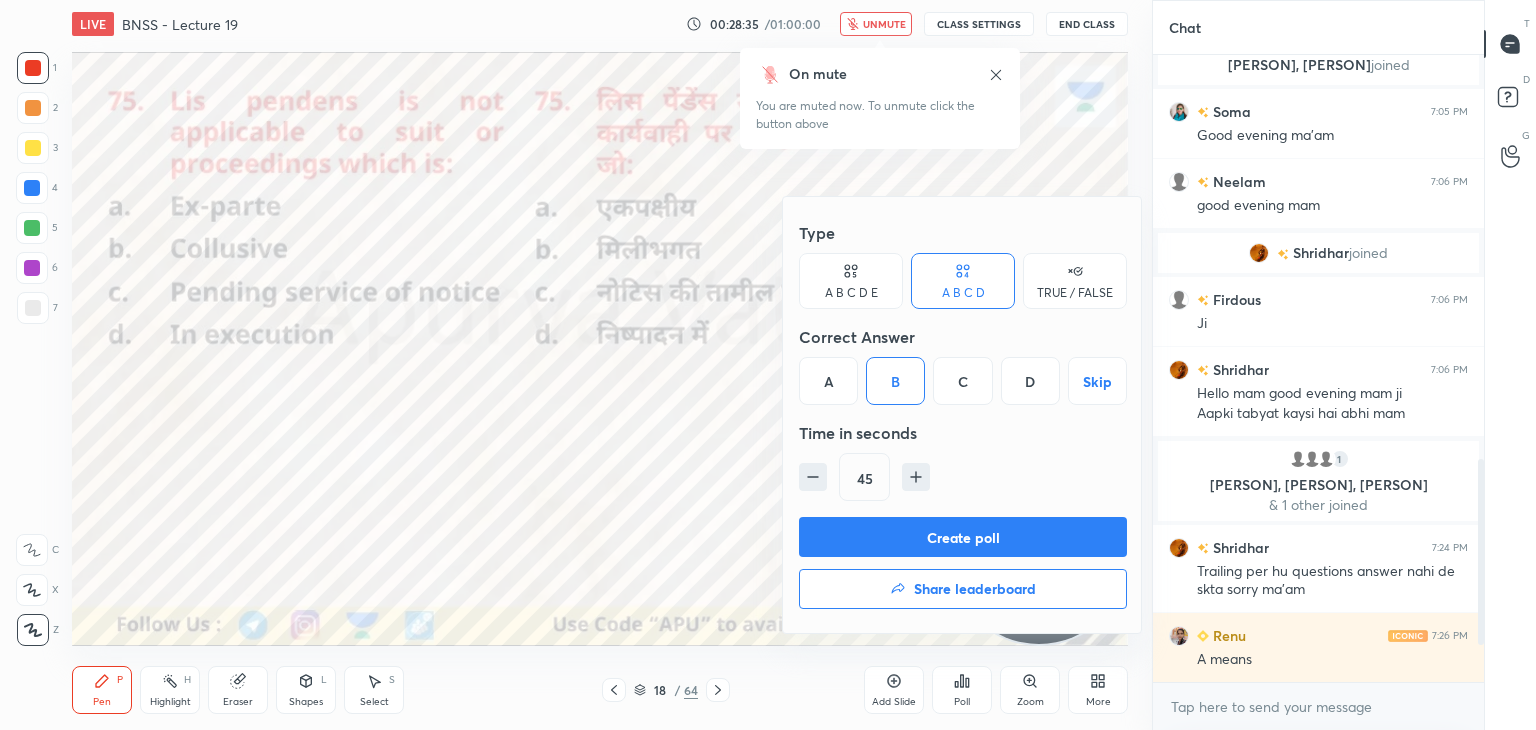 click on "Create poll" at bounding box center [963, 537] 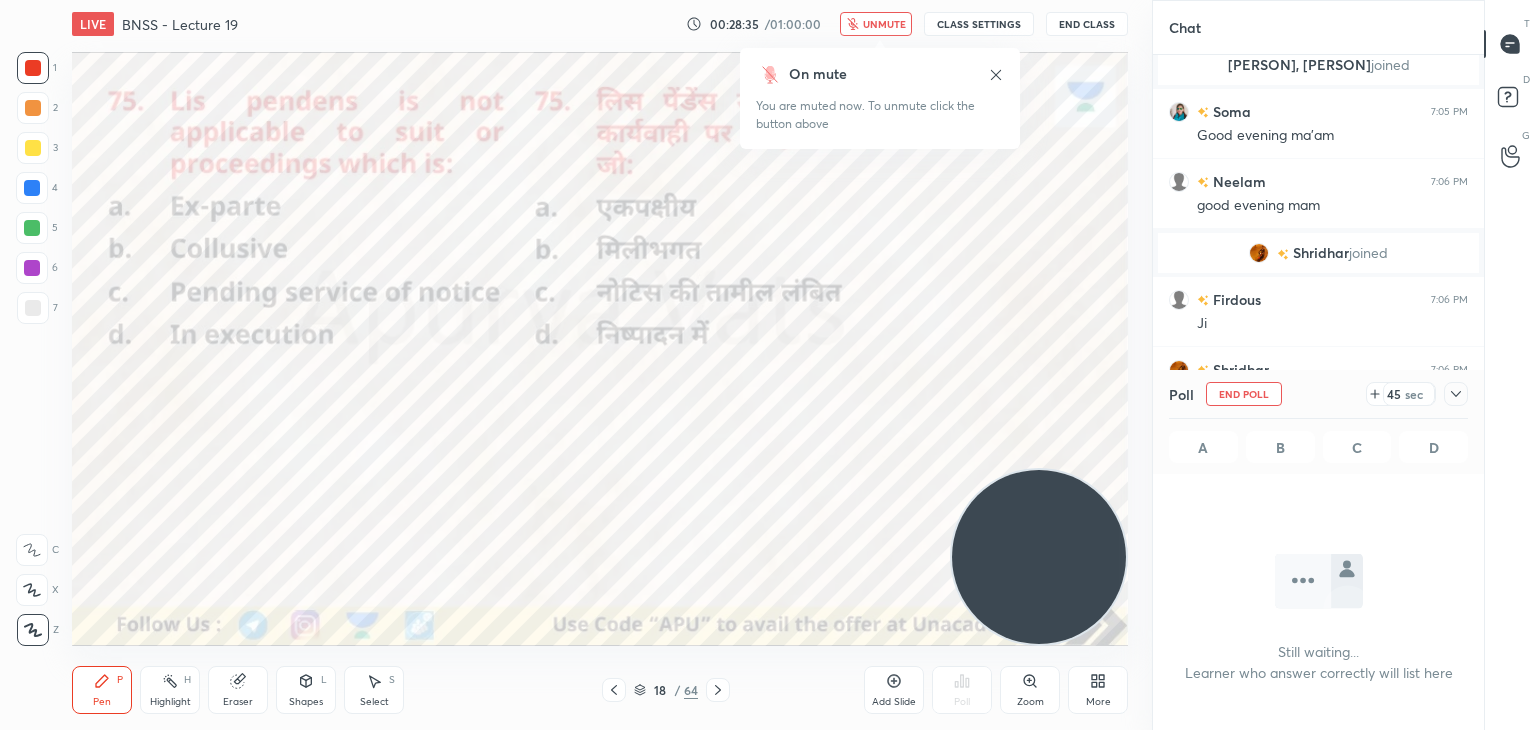 scroll, scrollTop: 556, scrollLeft: 325, axis: both 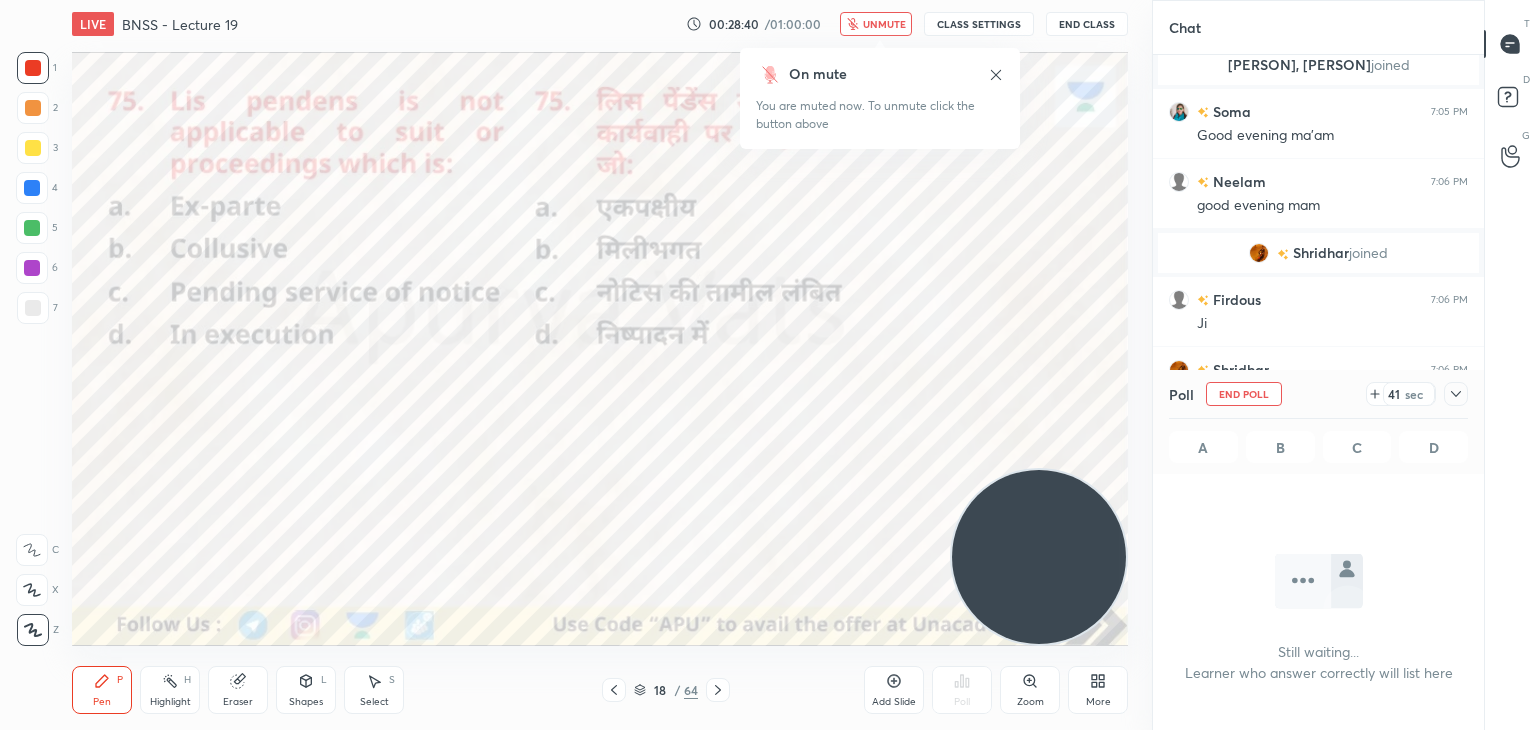 click 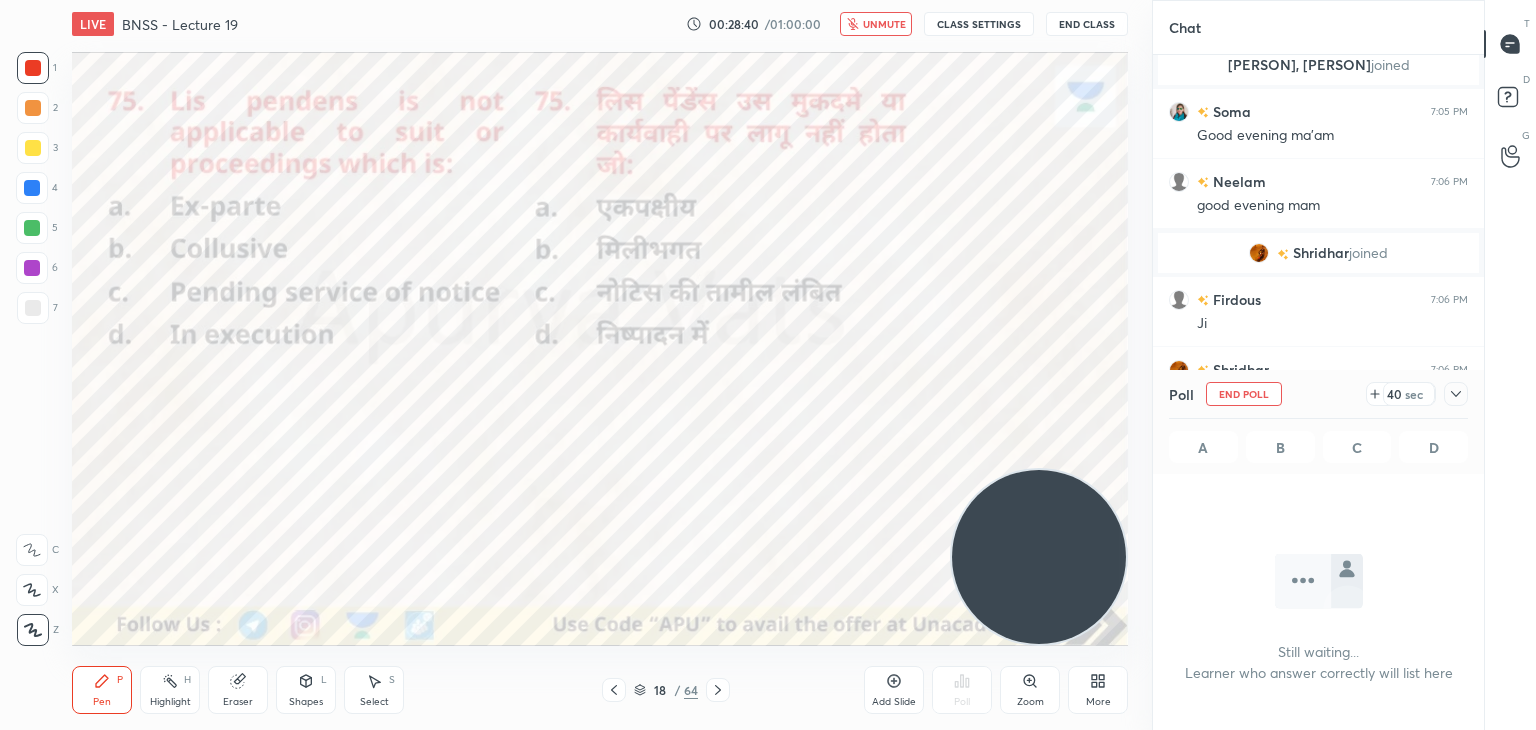 click on "unmute" at bounding box center [876, 24] 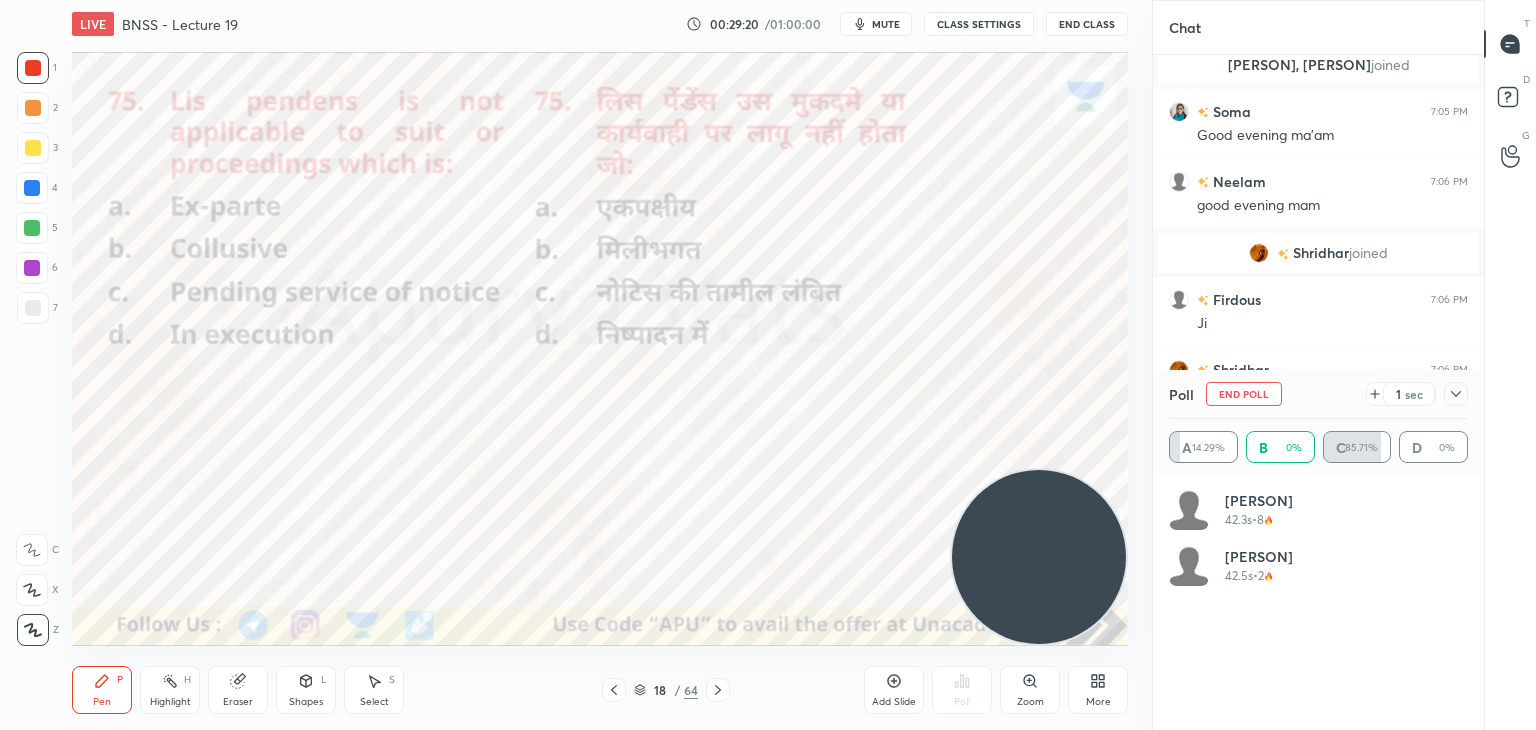 scroll, scrollTop: 6, scrollLeft: 6, axis: both 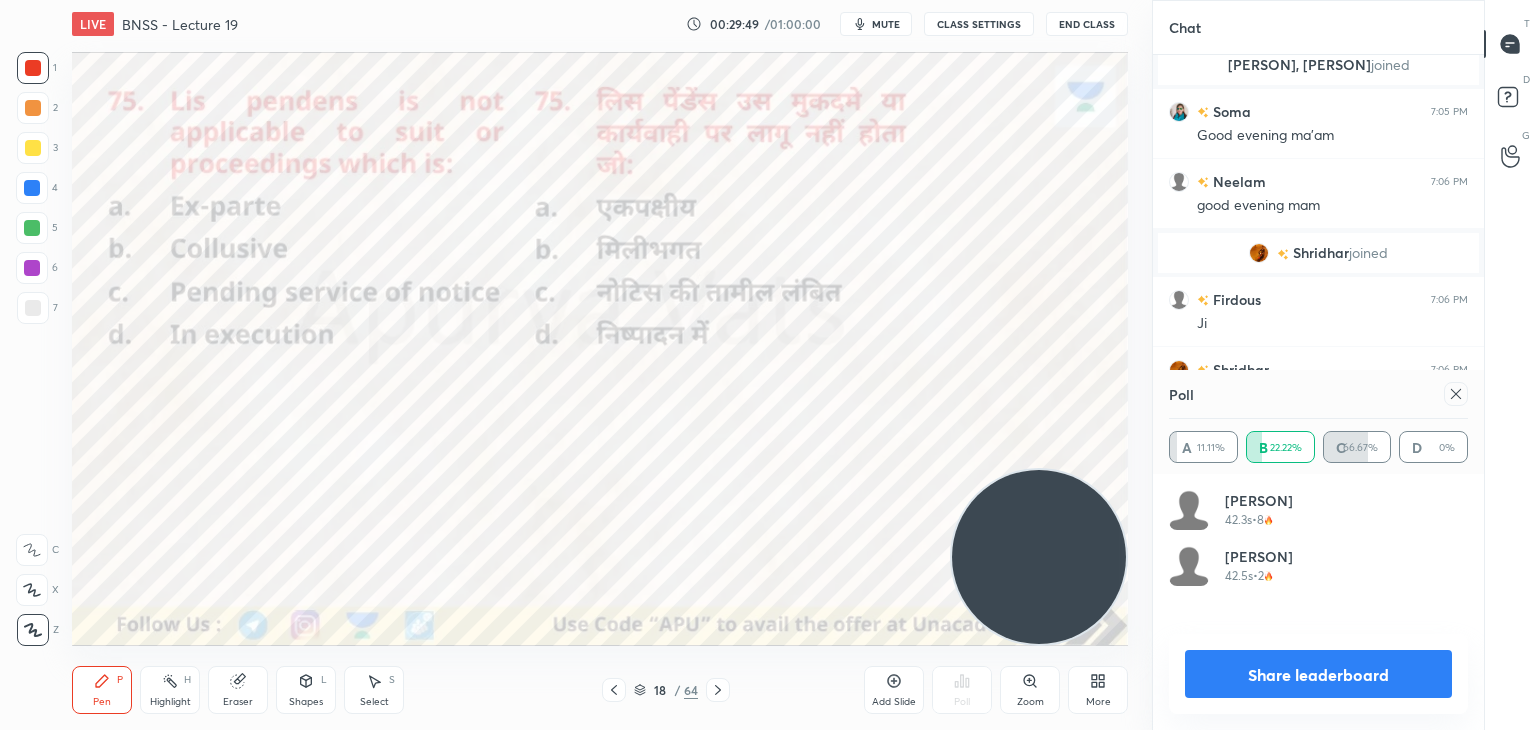 click 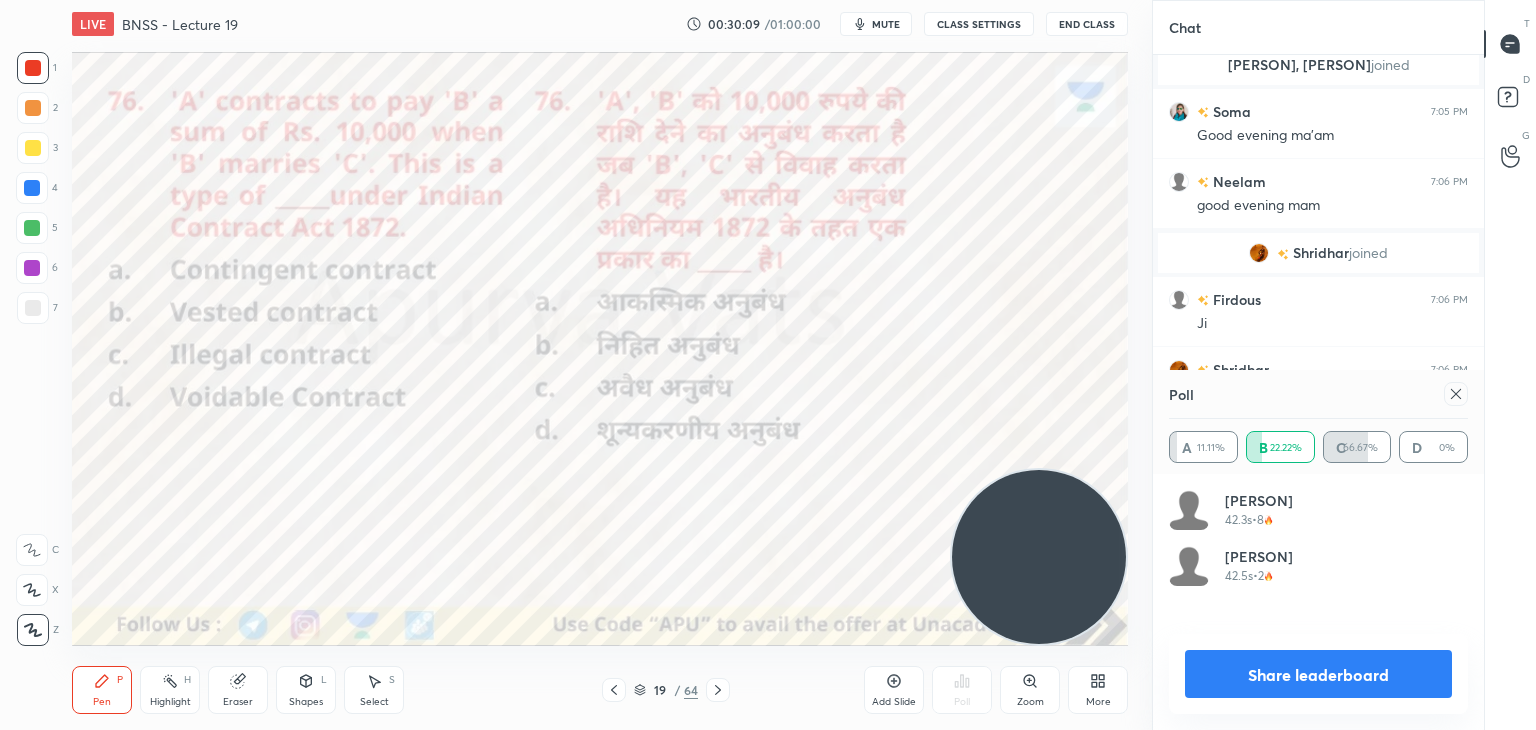 click on "Share leaderboard" at bounding box center (1318, 674) 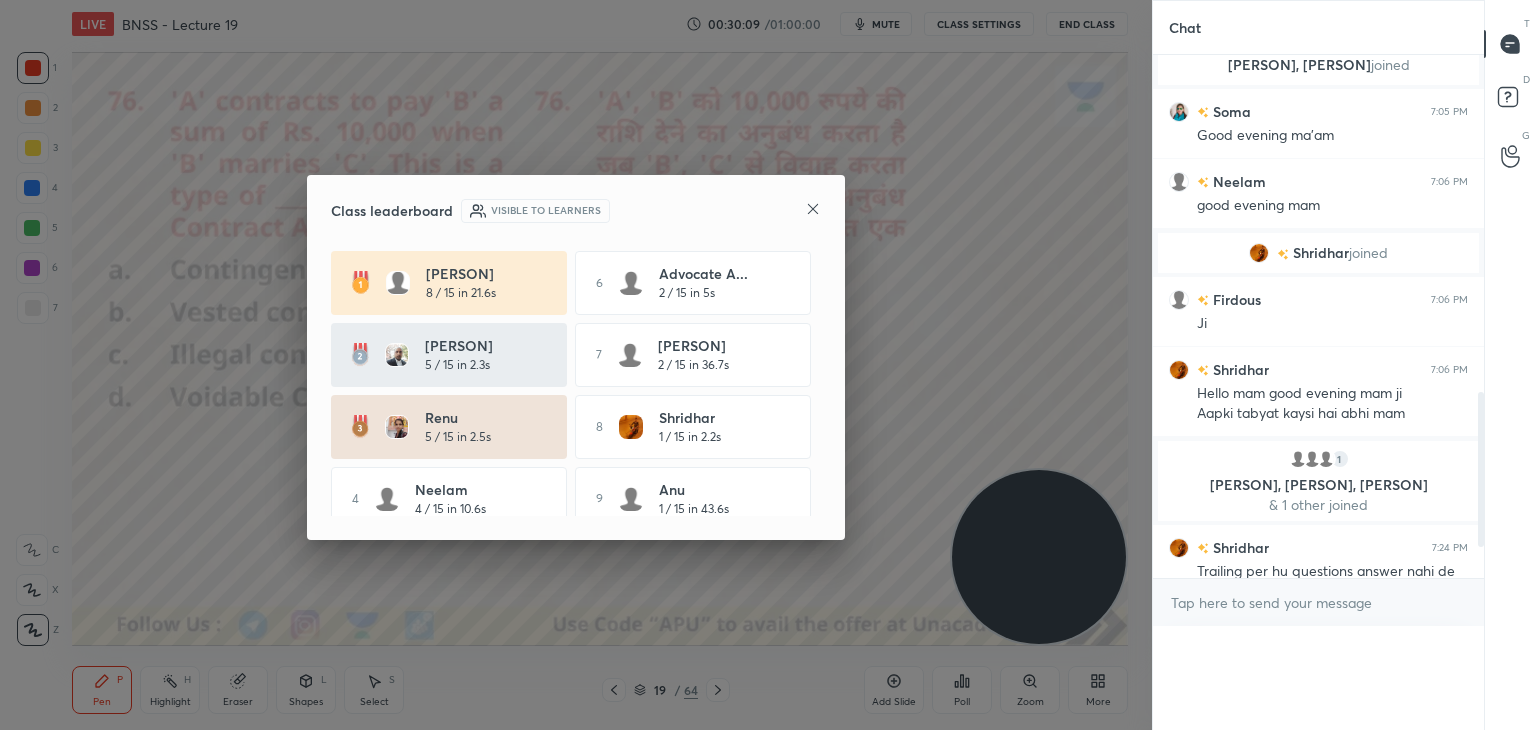 scroll, scrollTop: 136, scrollLeft: 293, axis: both 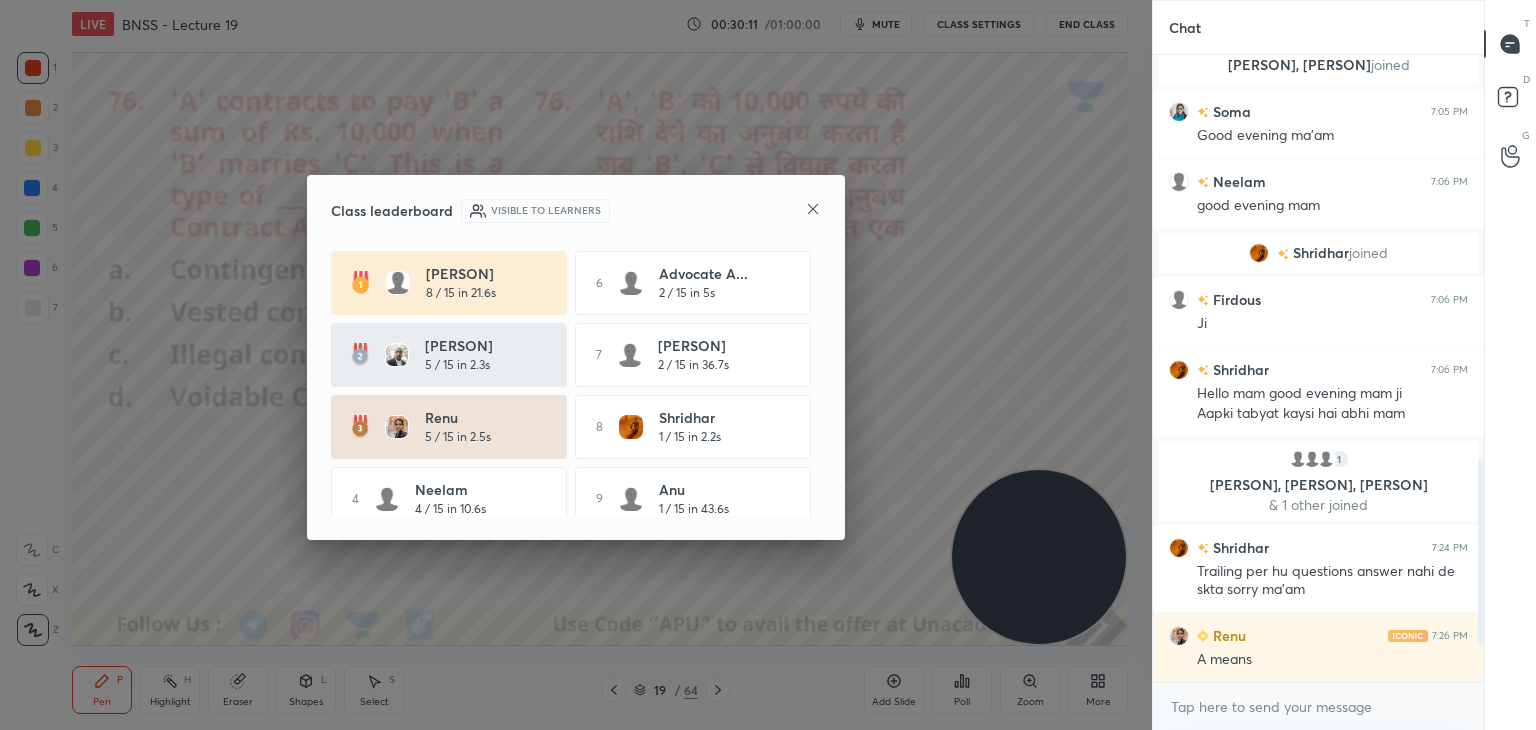 click 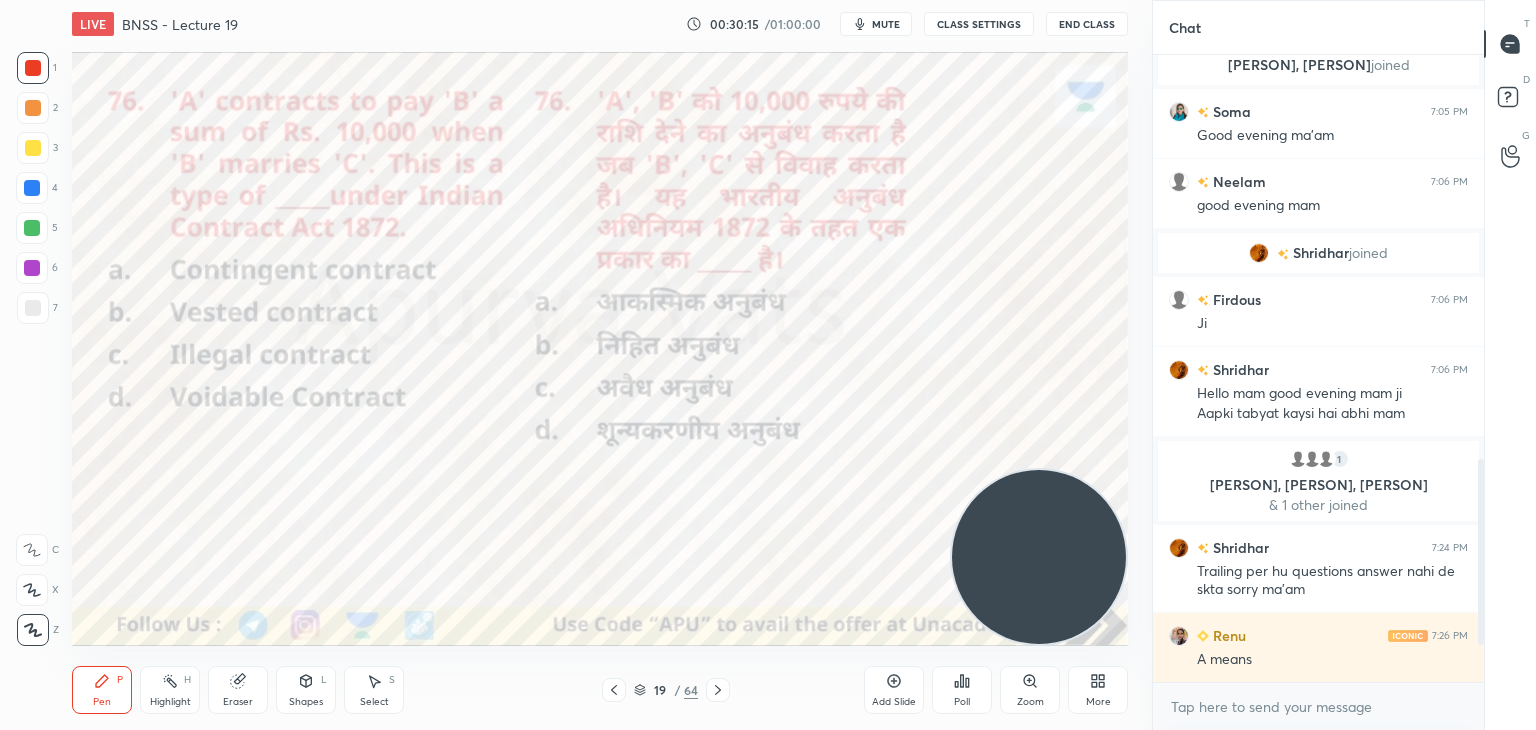 click on "Poll" at bounding box center (962, 690) 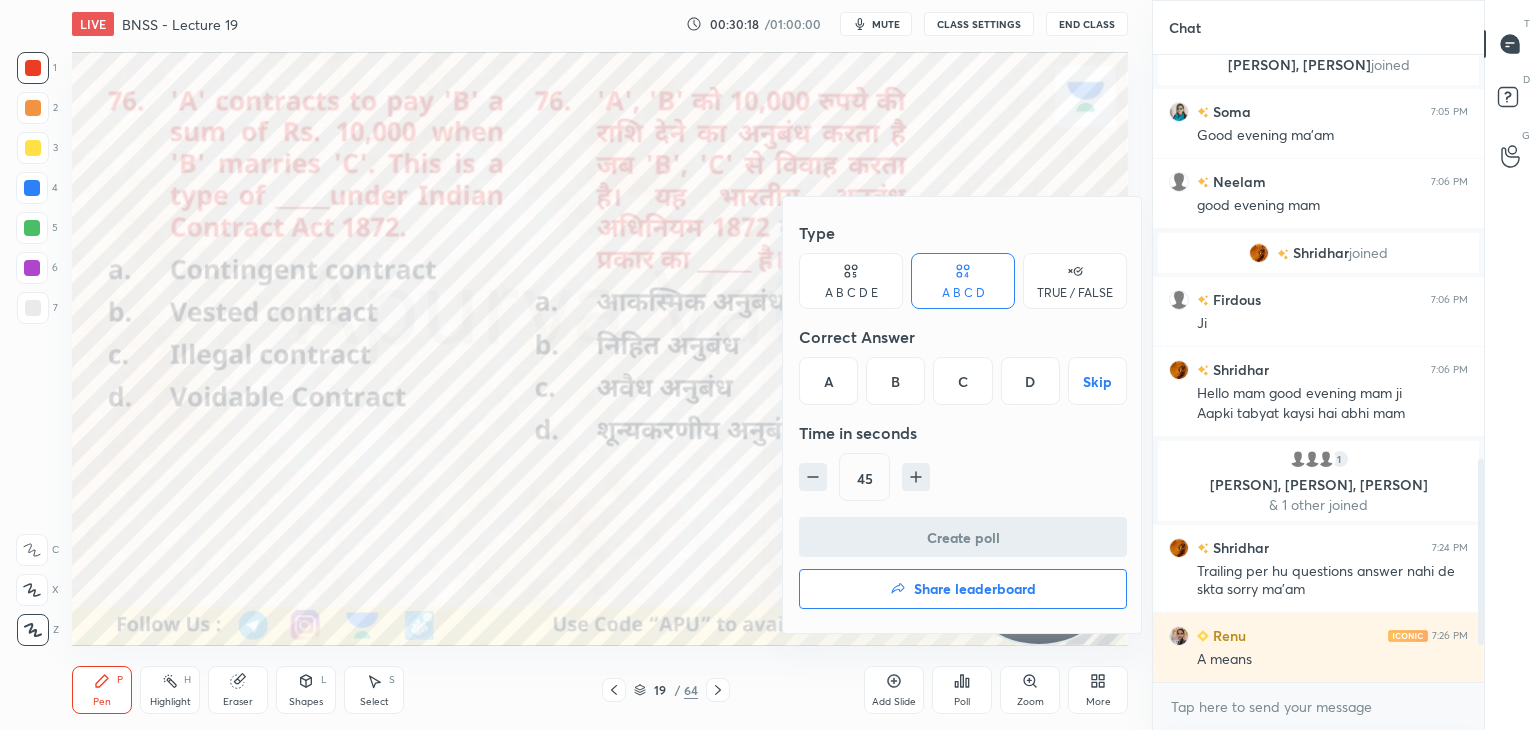 click on "A" at bounding box center [828, 381] 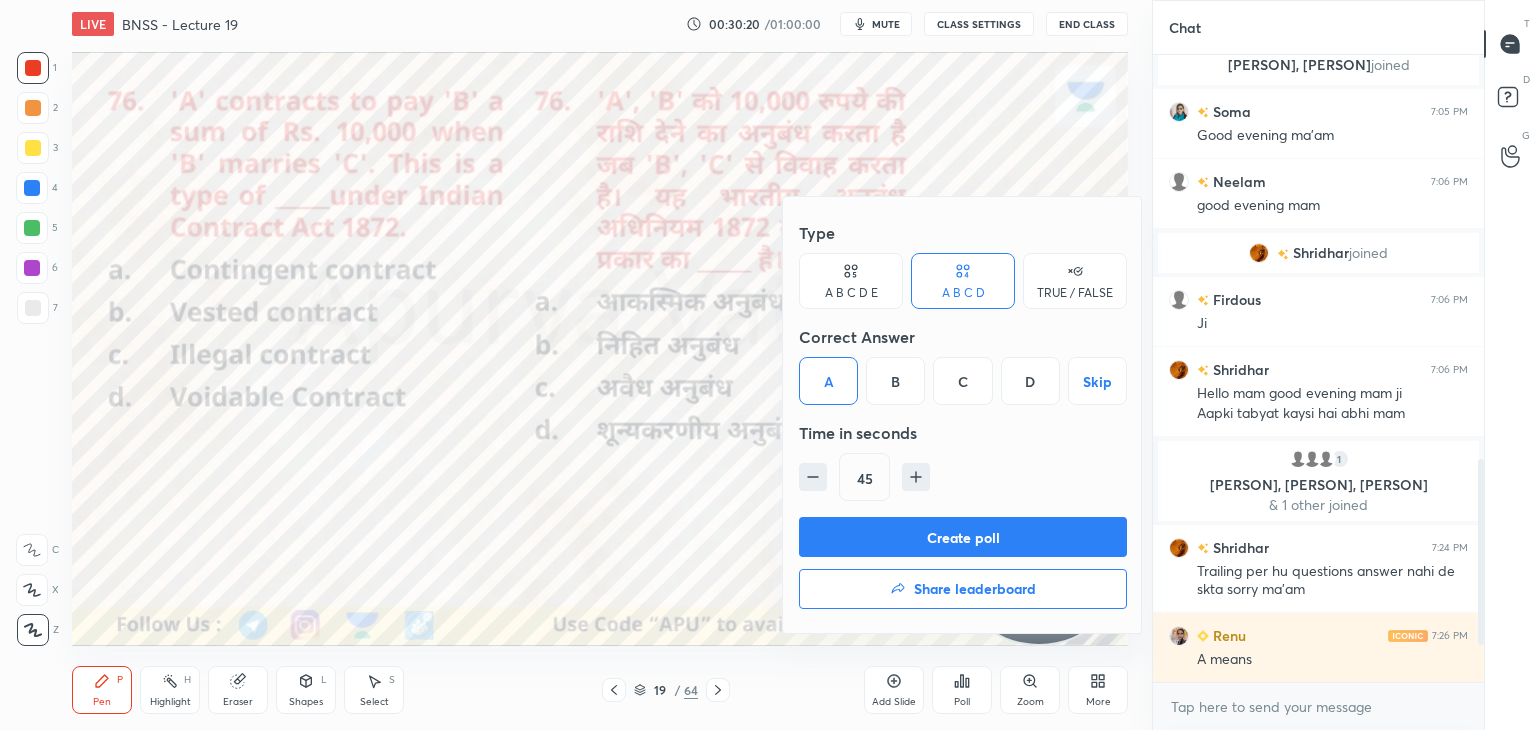 click on "Create poll" at bounding box center [963, 537] 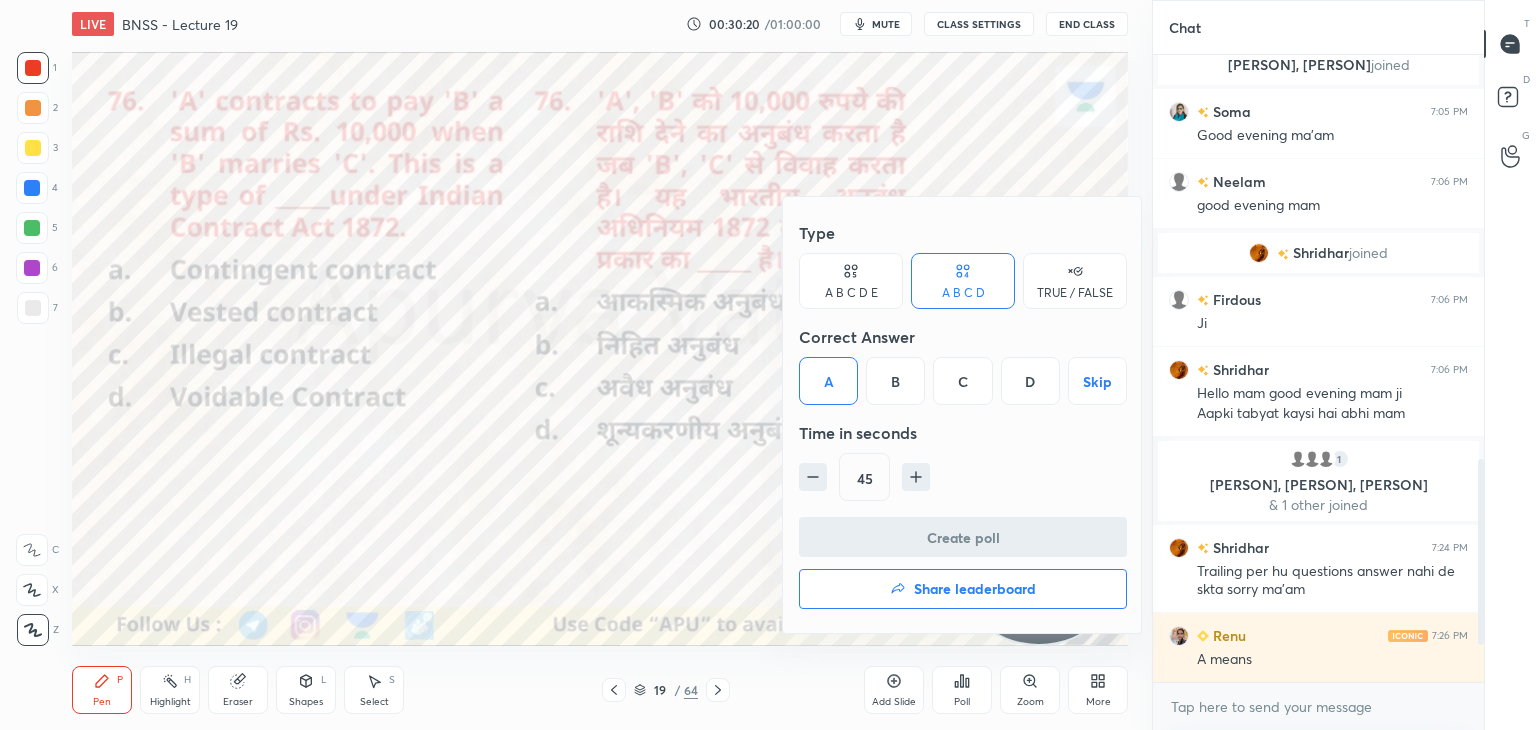 scroll, scrollTop: 555, scrollLeft: 325, axis: both 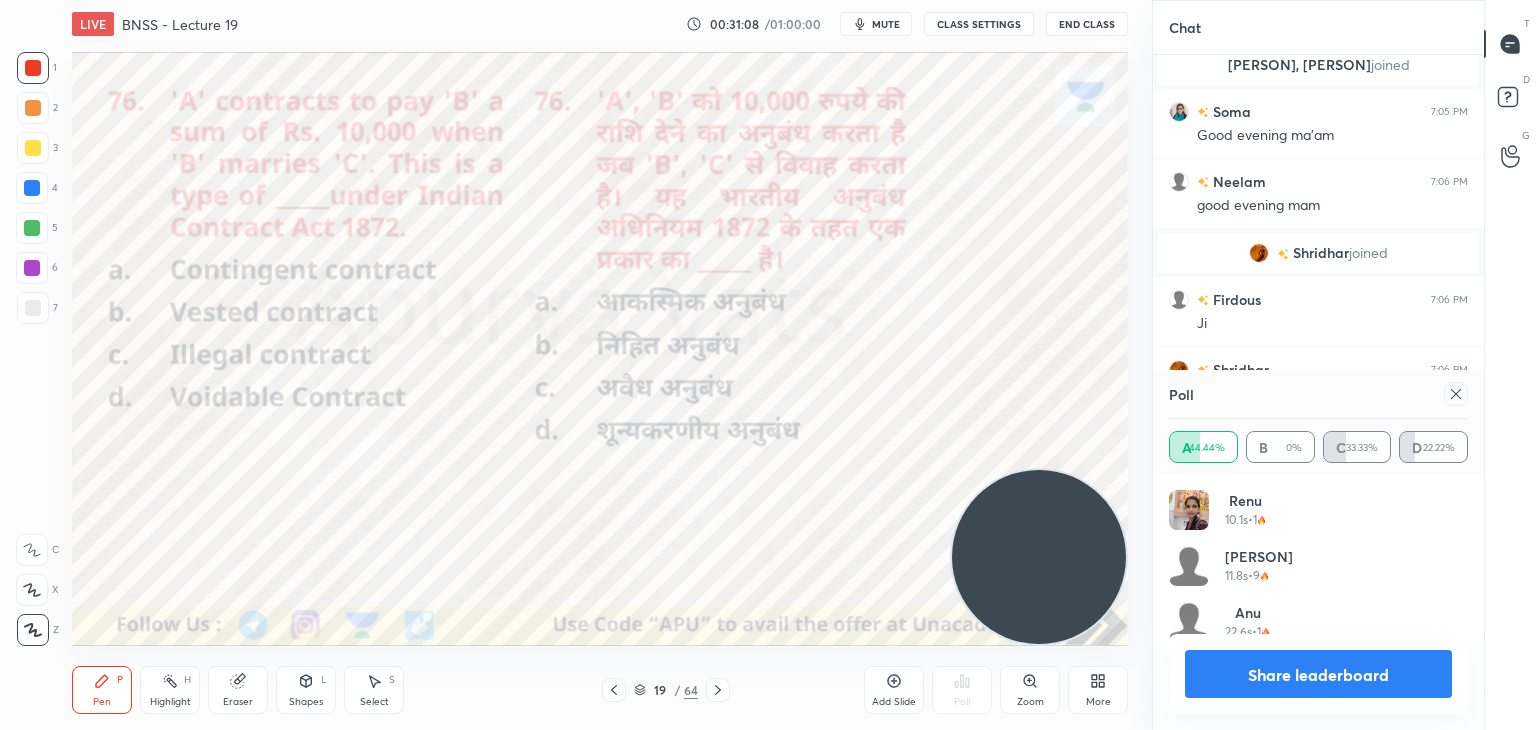 click on "Share leaderboard" at bounding box center [1318, 674] 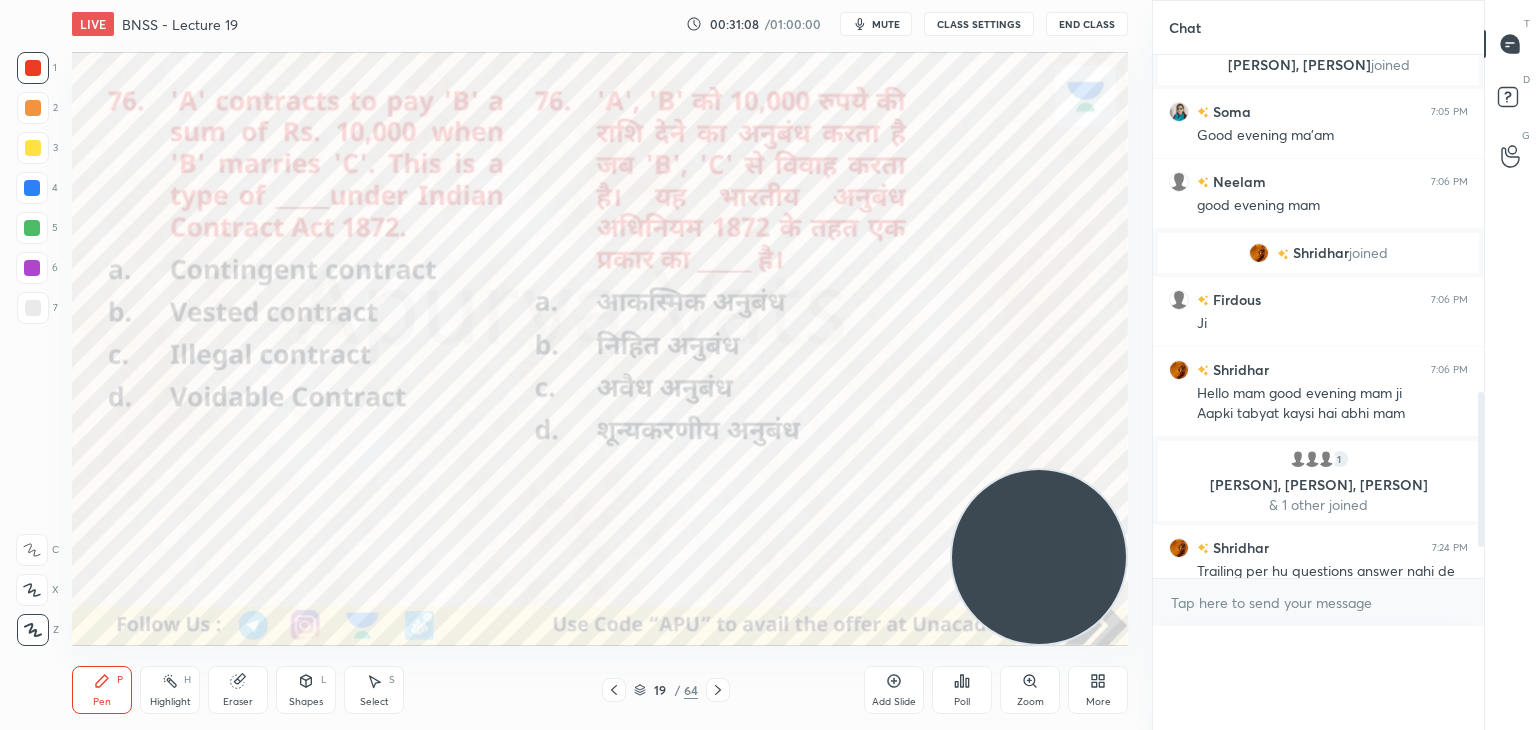 scroll, scrollTop: 121, scrollLeft: 293, axis: both 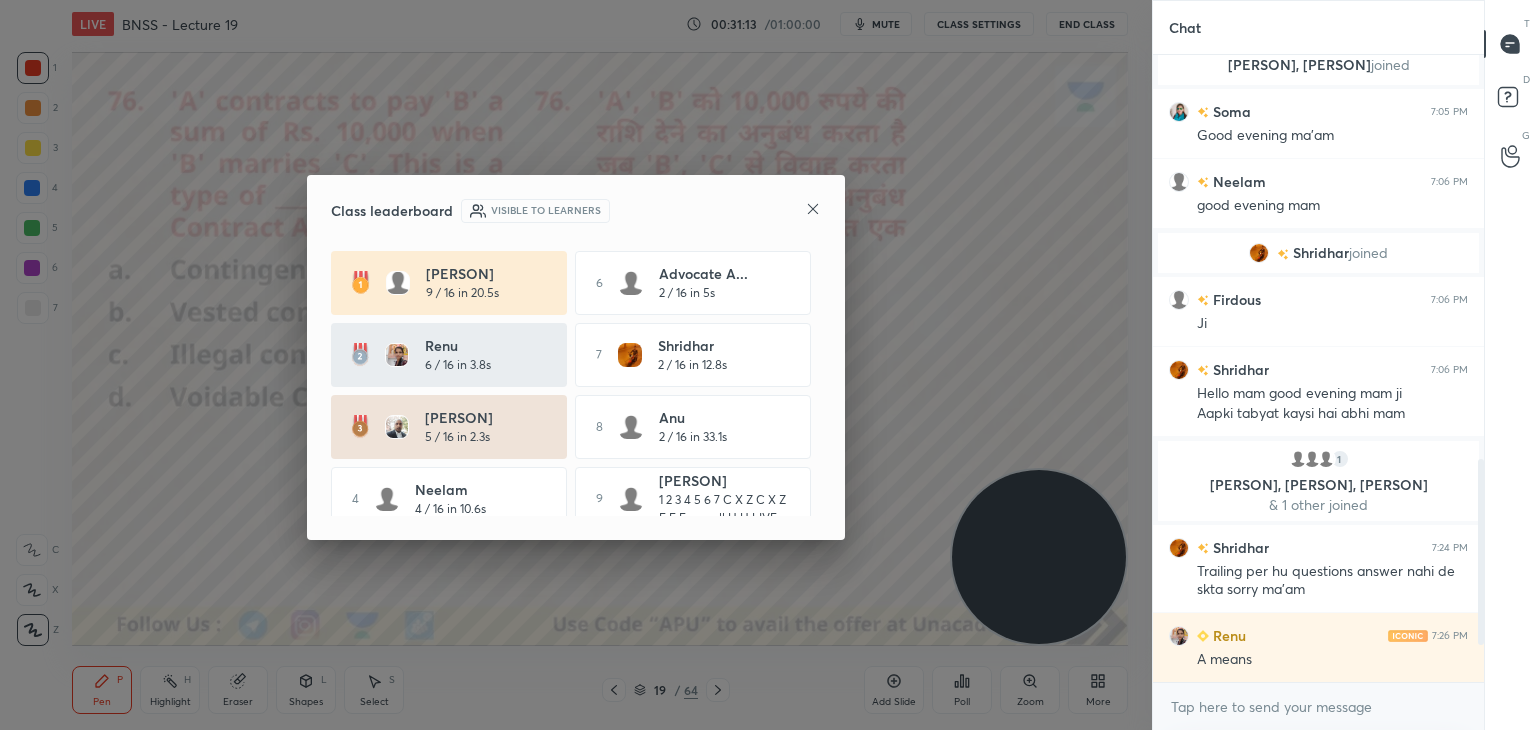 click 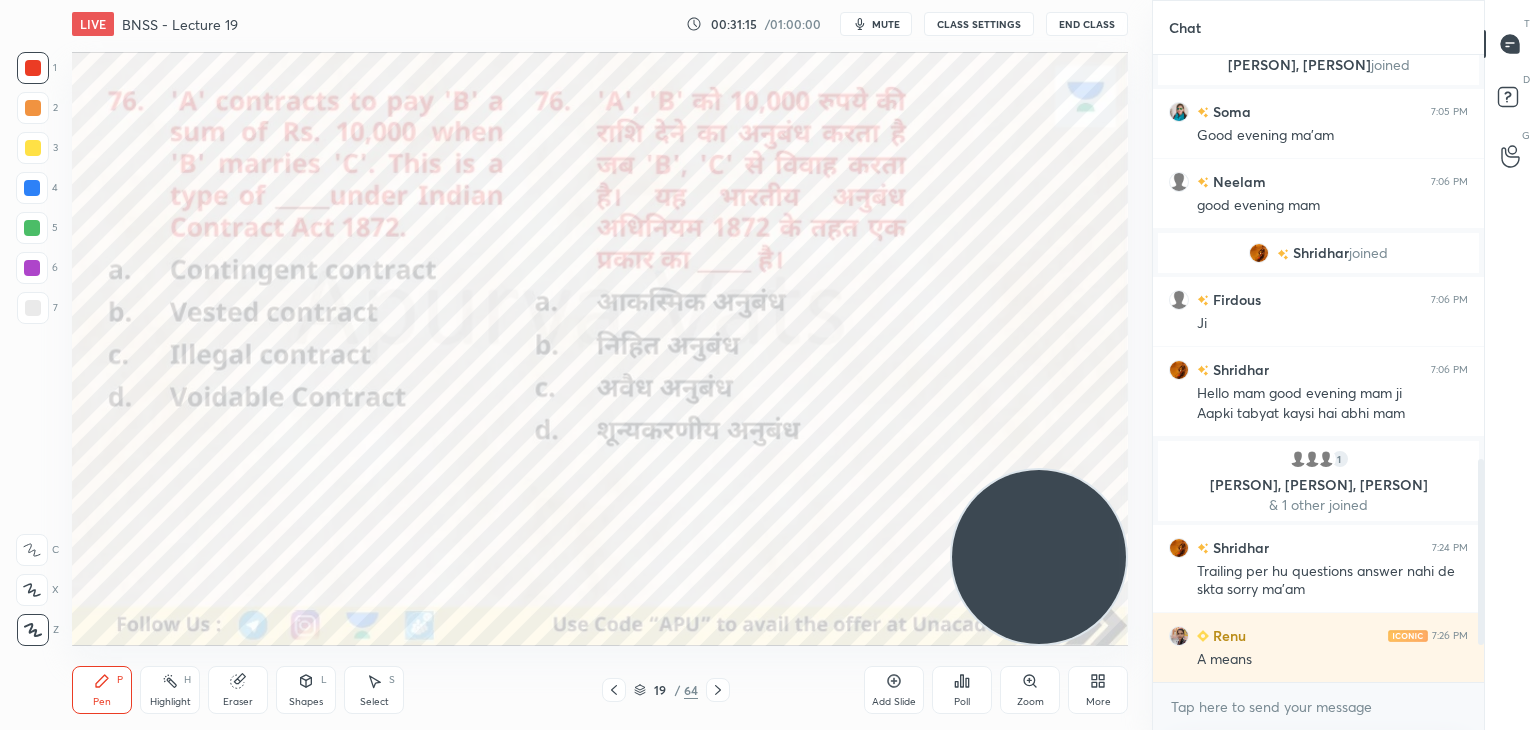 click 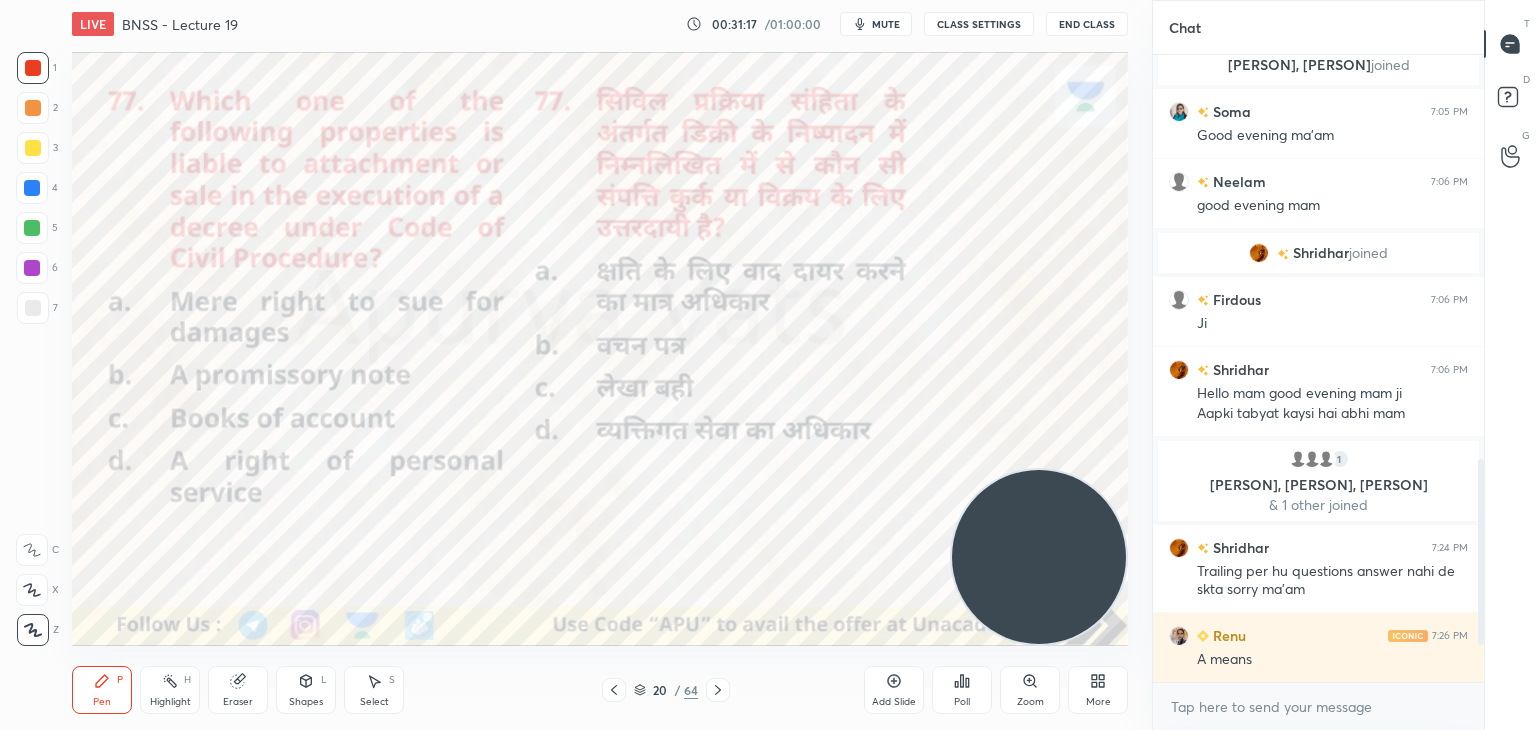 click 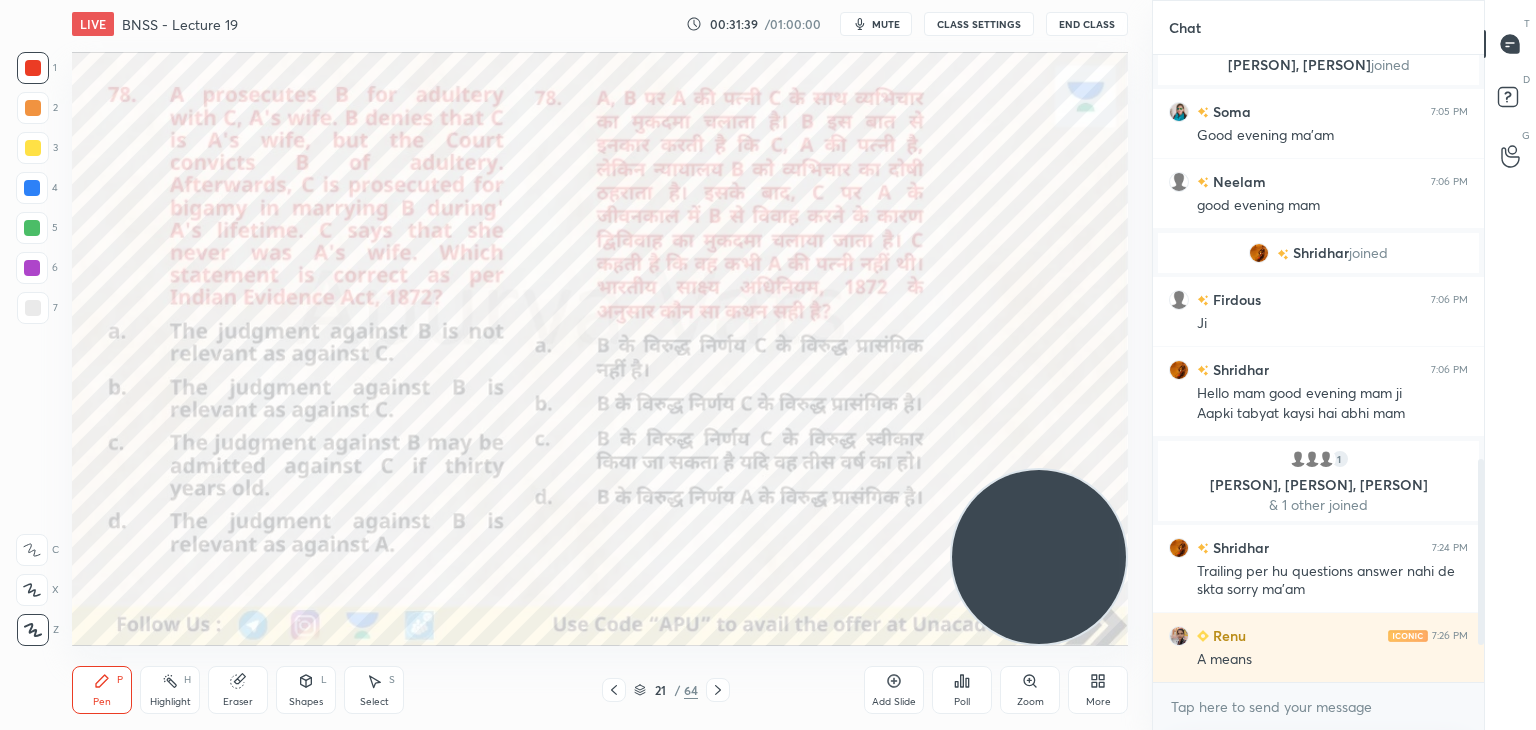 click on "Poll" at bounding box center (962, 702) 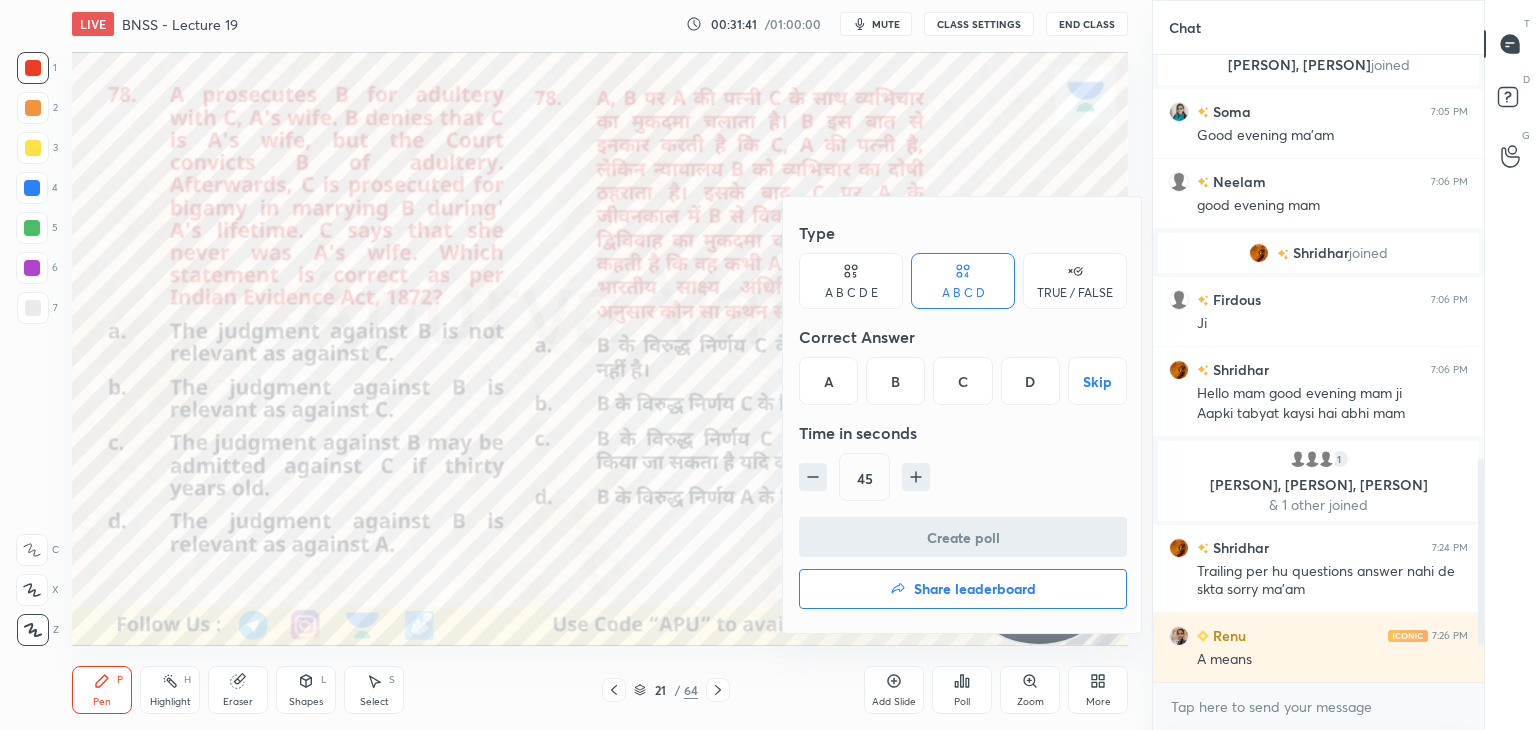click on "A" at bounding box center (828, 381) 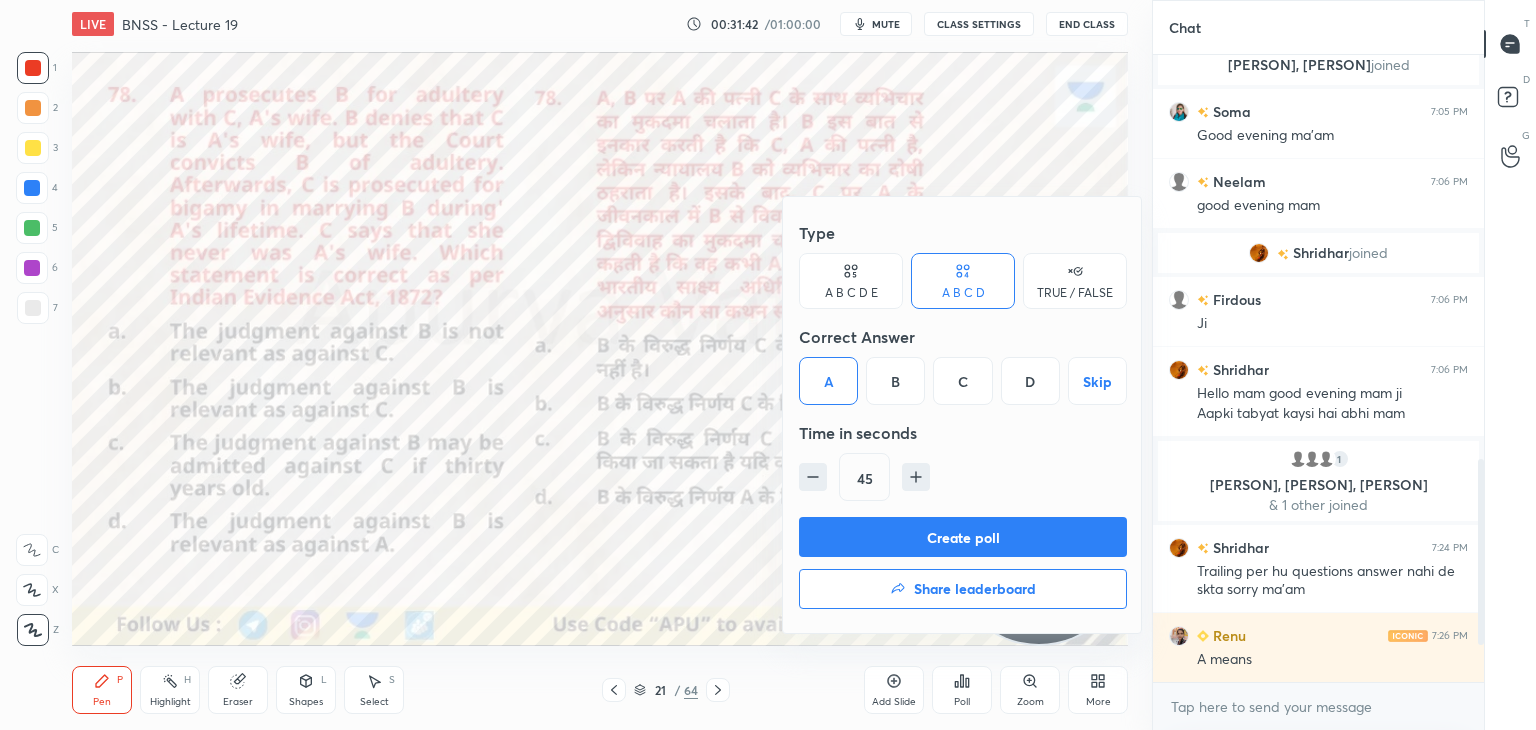 click on "Create poll" at bounding box center [963, 537] 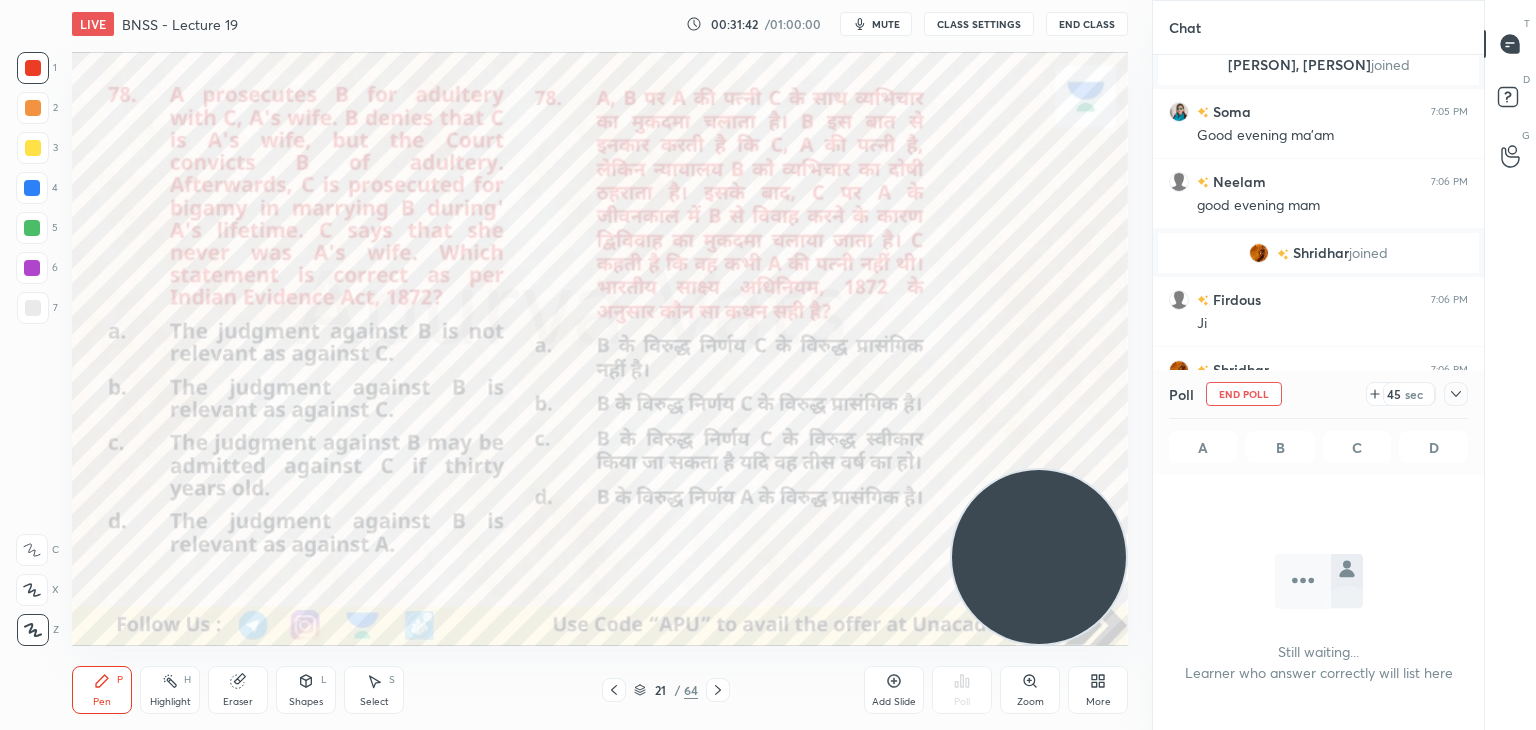 scroll, scrollTop: 556, scrollLeft: 325, axis: both 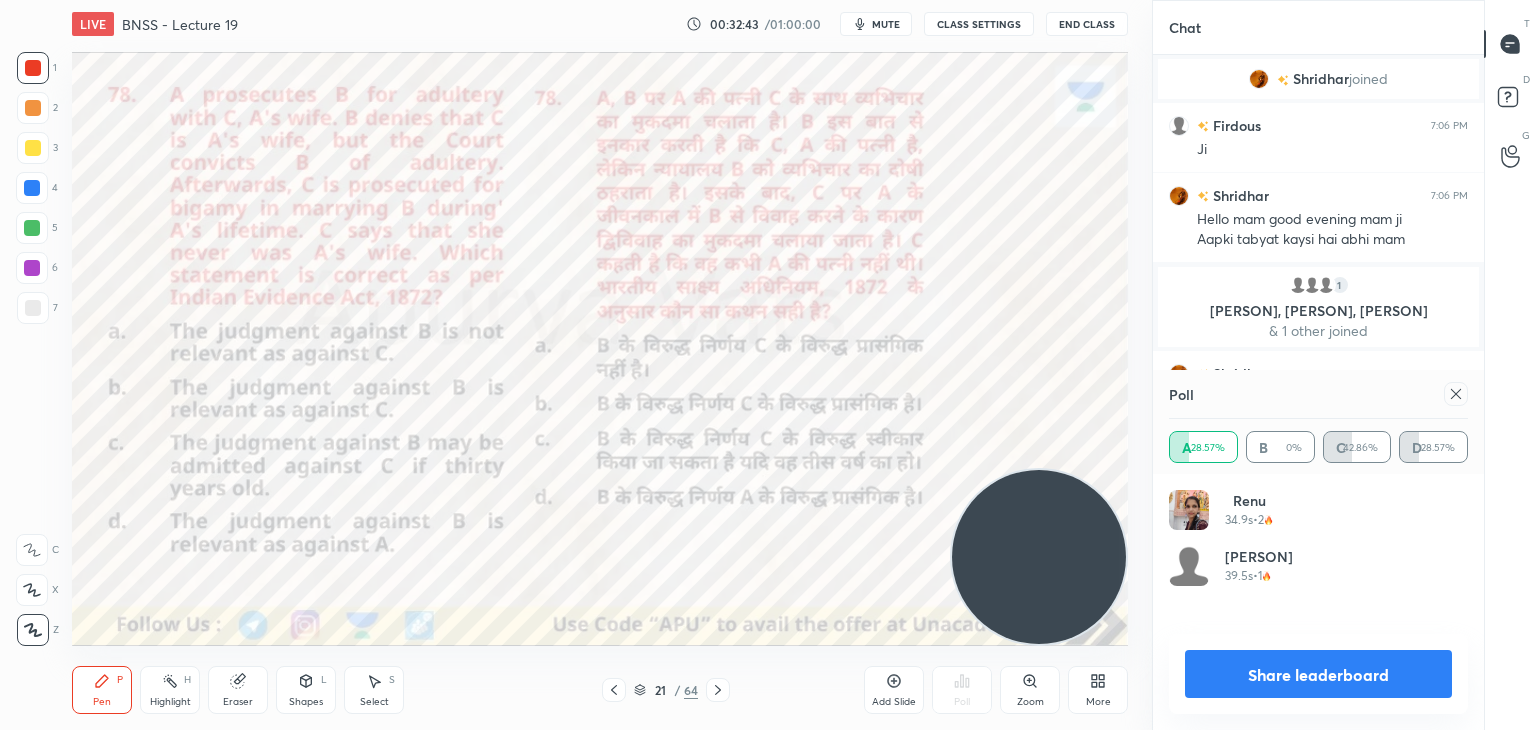 click on "Share leaderboard" at bounding box center (1318, 674) 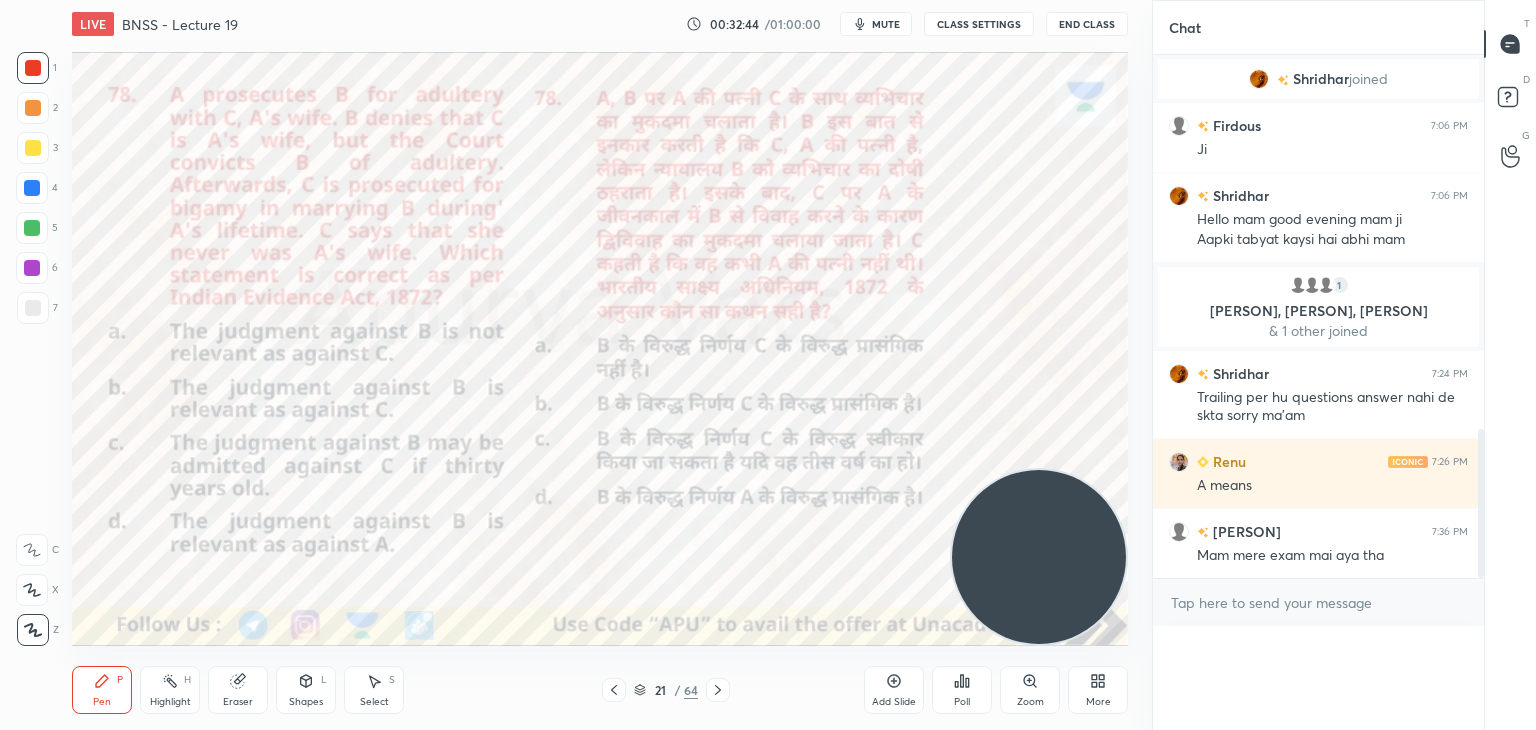 scroll, scrollTop: 121, scrollLeft: 293, axis: both 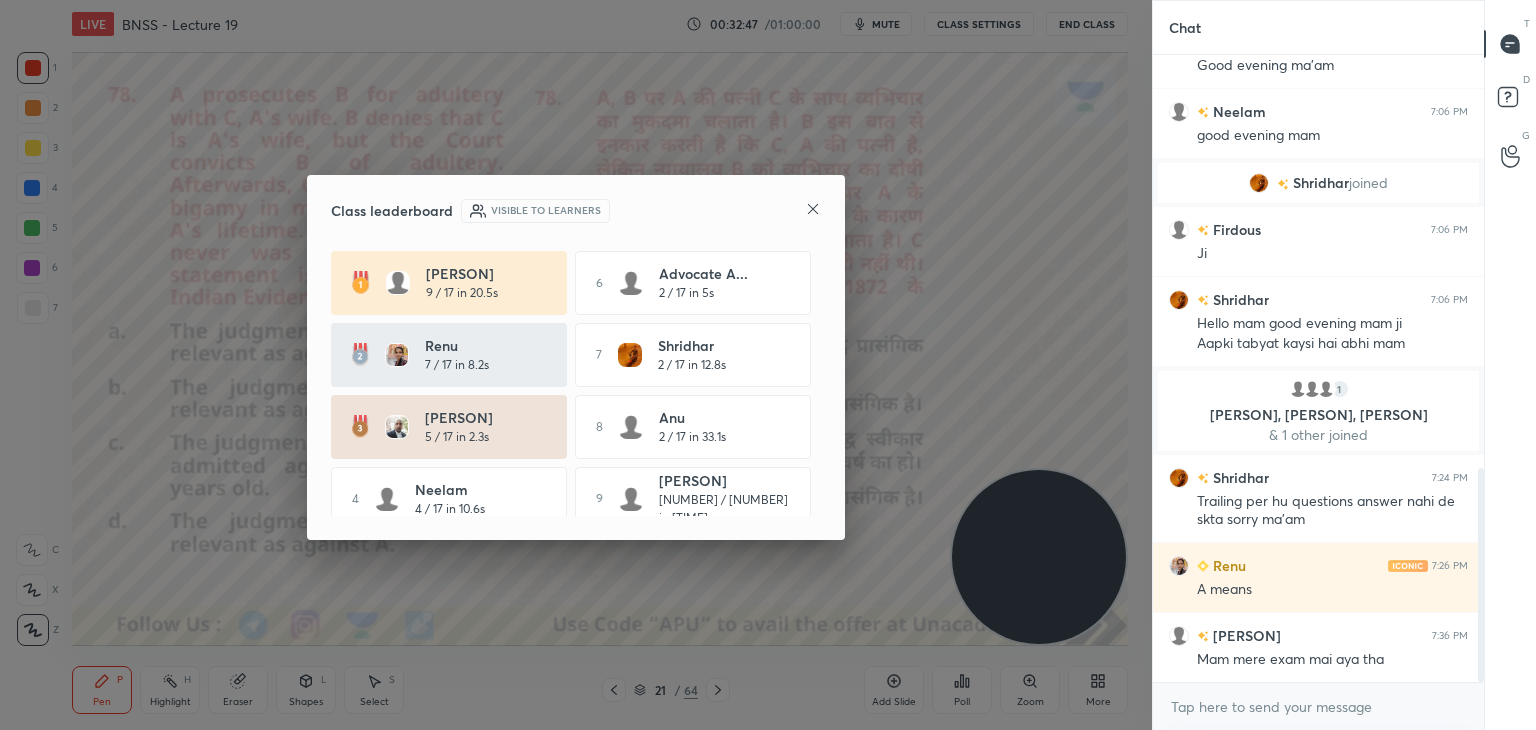 click 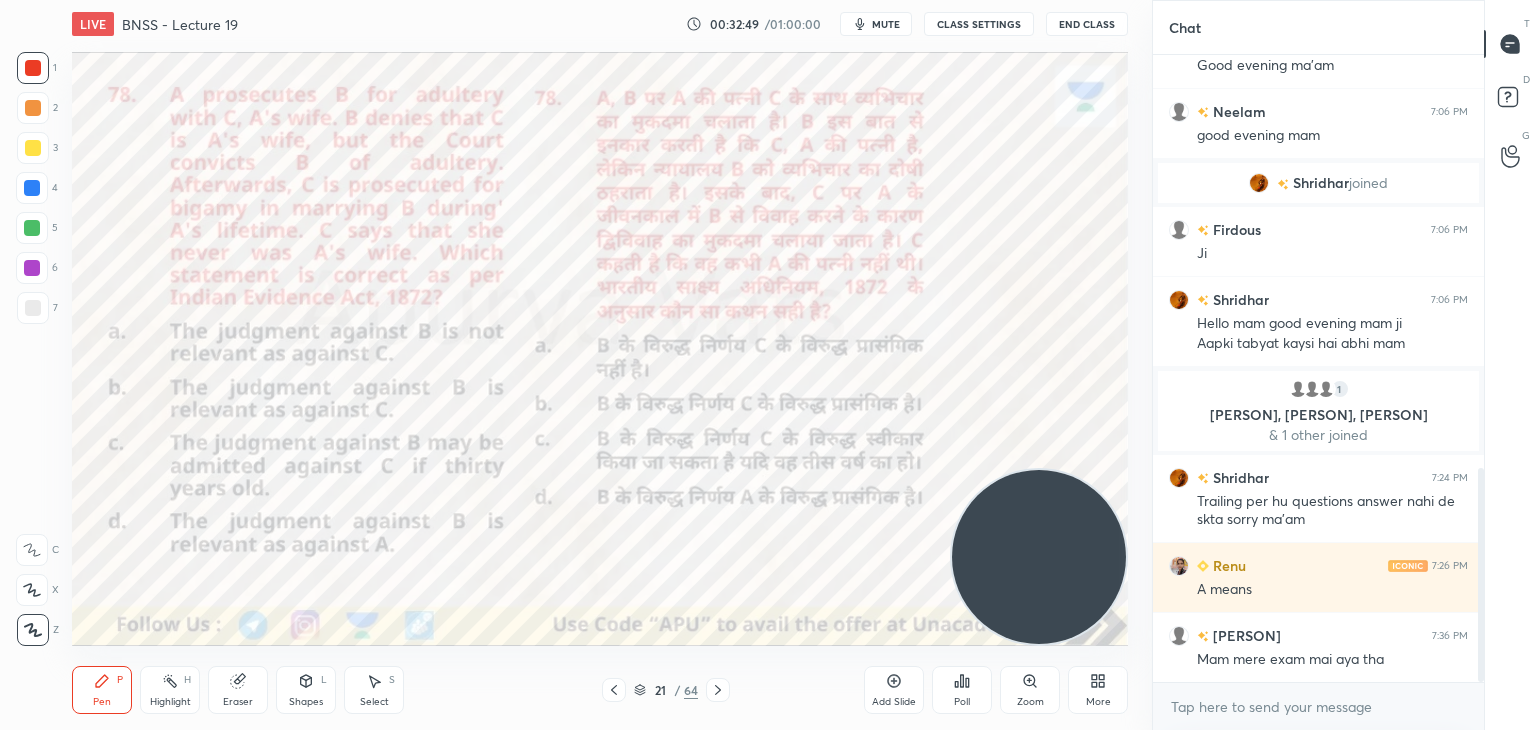 click 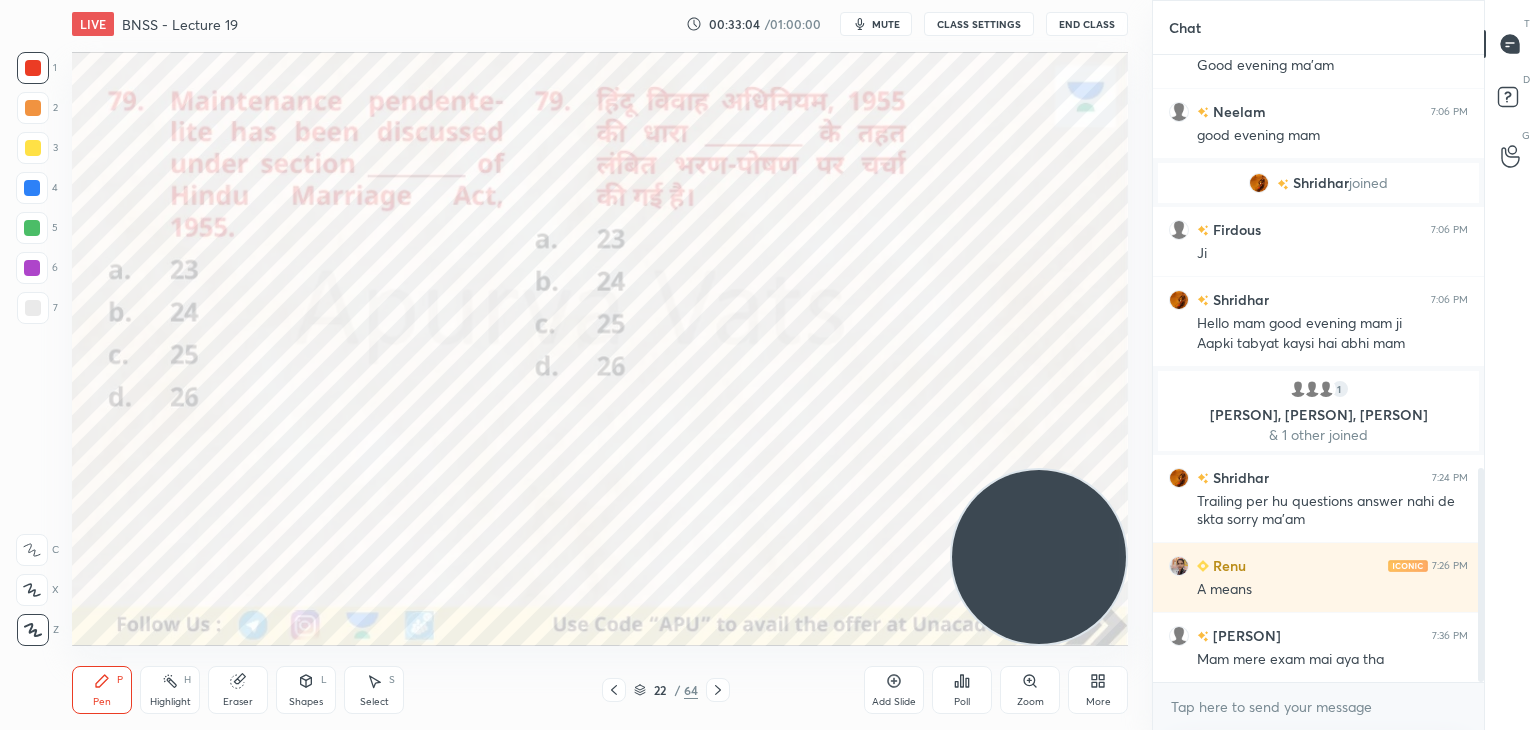 click 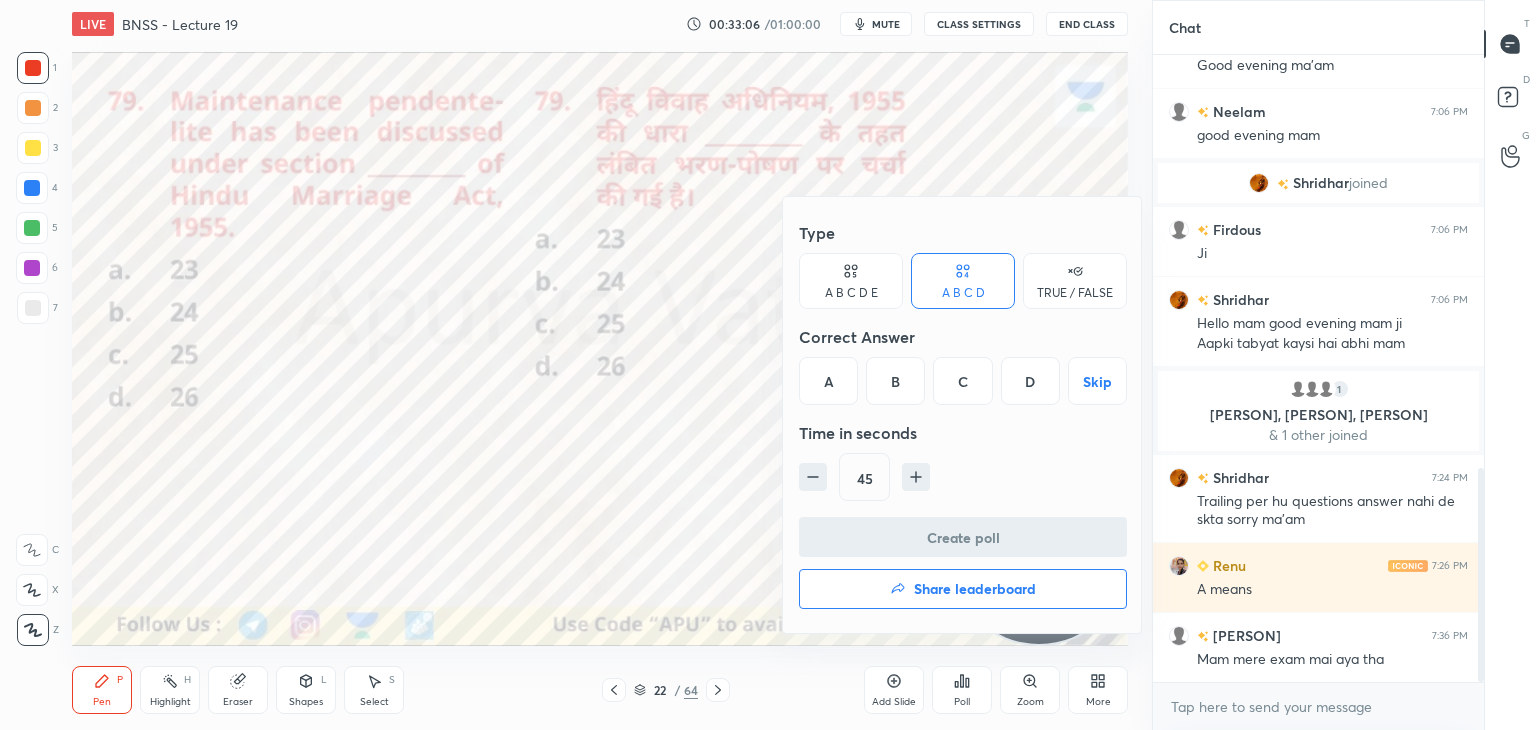 click on "B" at bounding box center [895, 381] 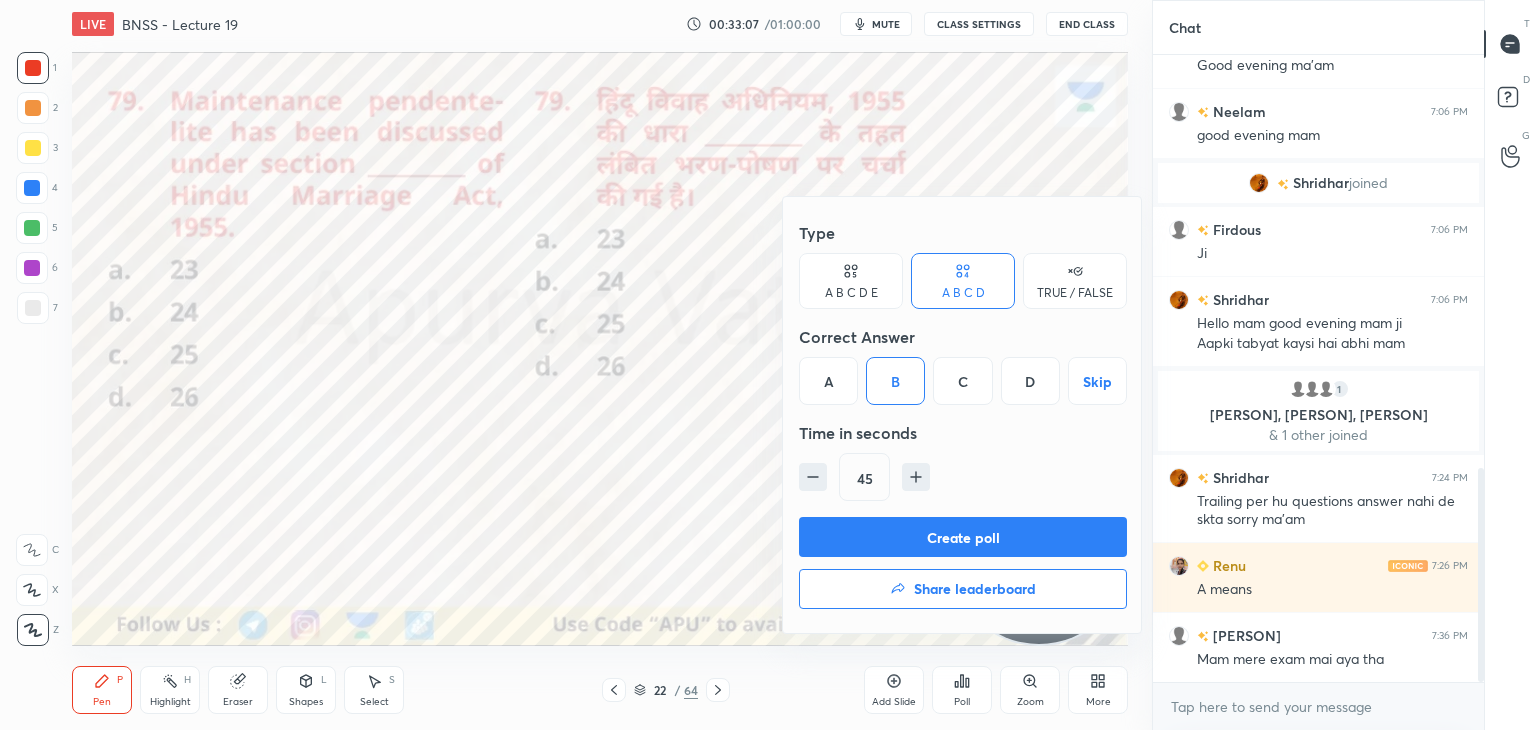 click on "Create poll" at bounding box center (963, 537) 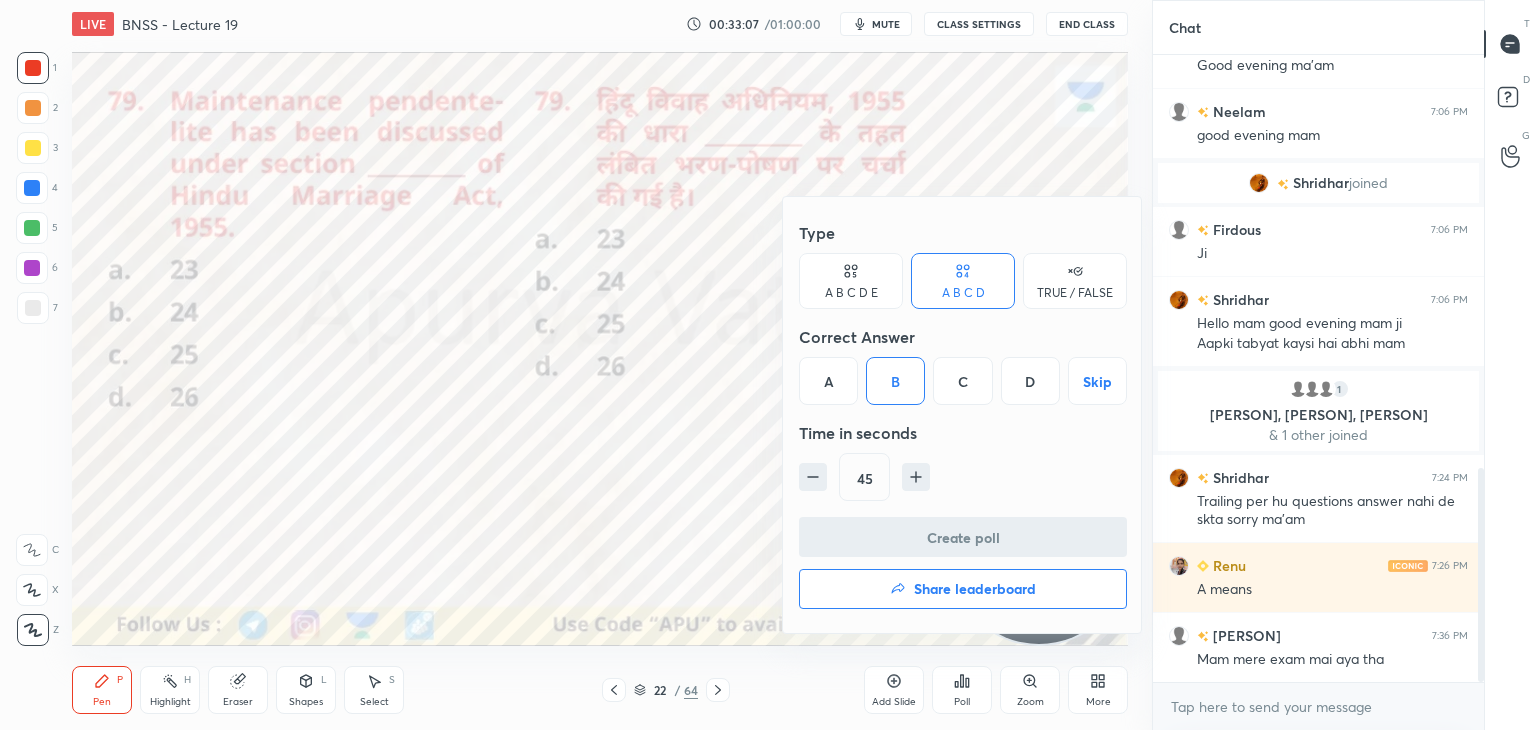 scroll, scrollTop: 555, scrollLeft: 325, axis: both 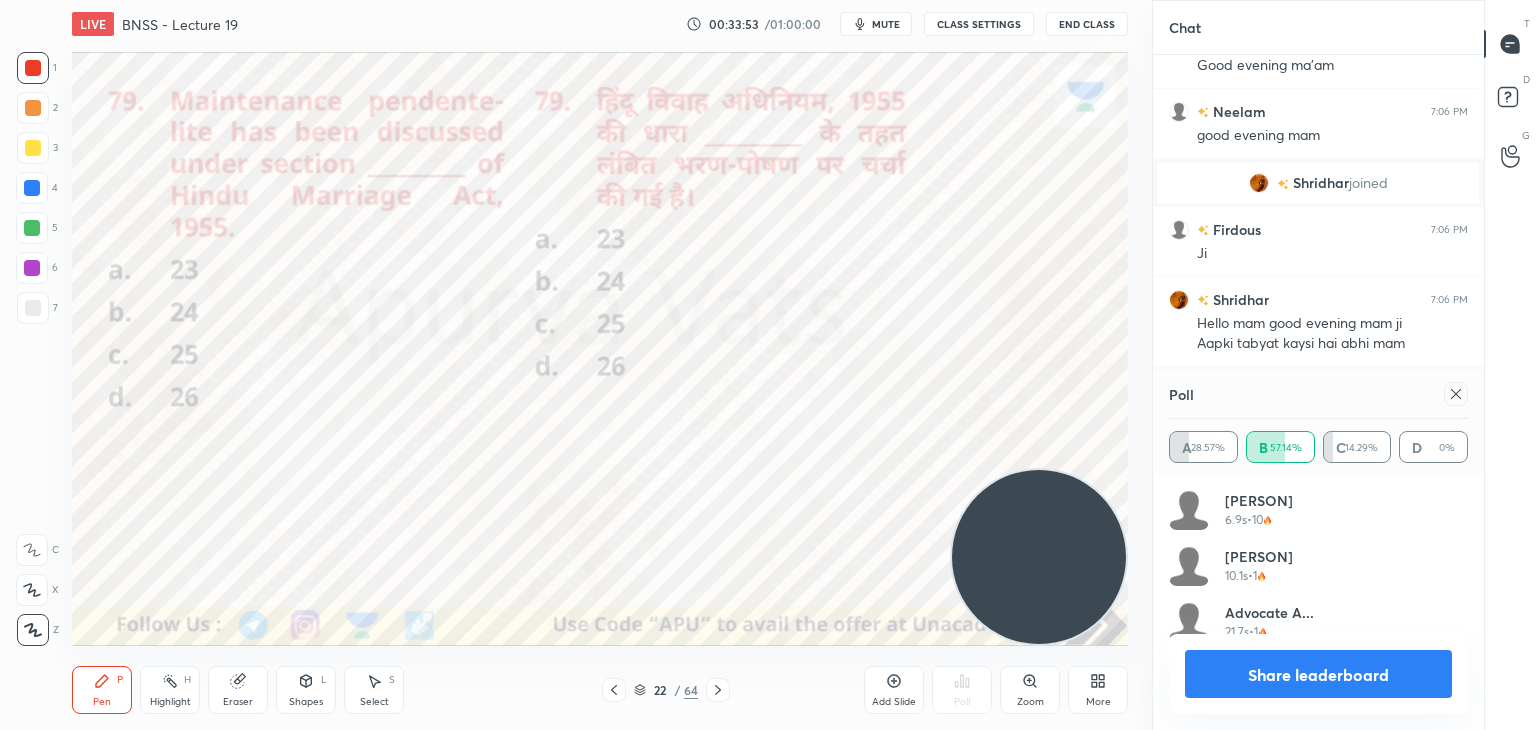 click on "Share leaderboard" at bounding box center (1318, 674) 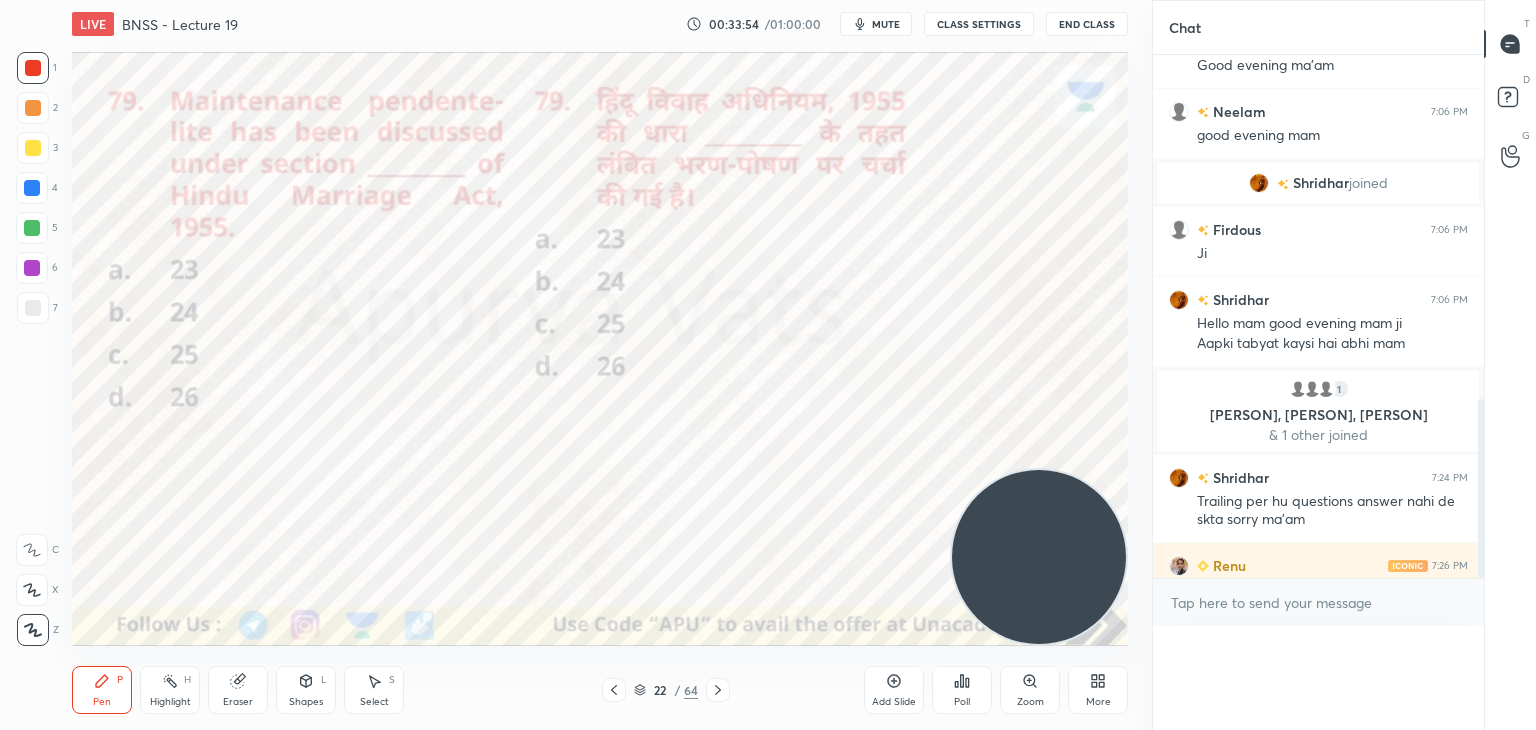 scroll, scrollTop: 121, scrollLeft: 293, axis: both 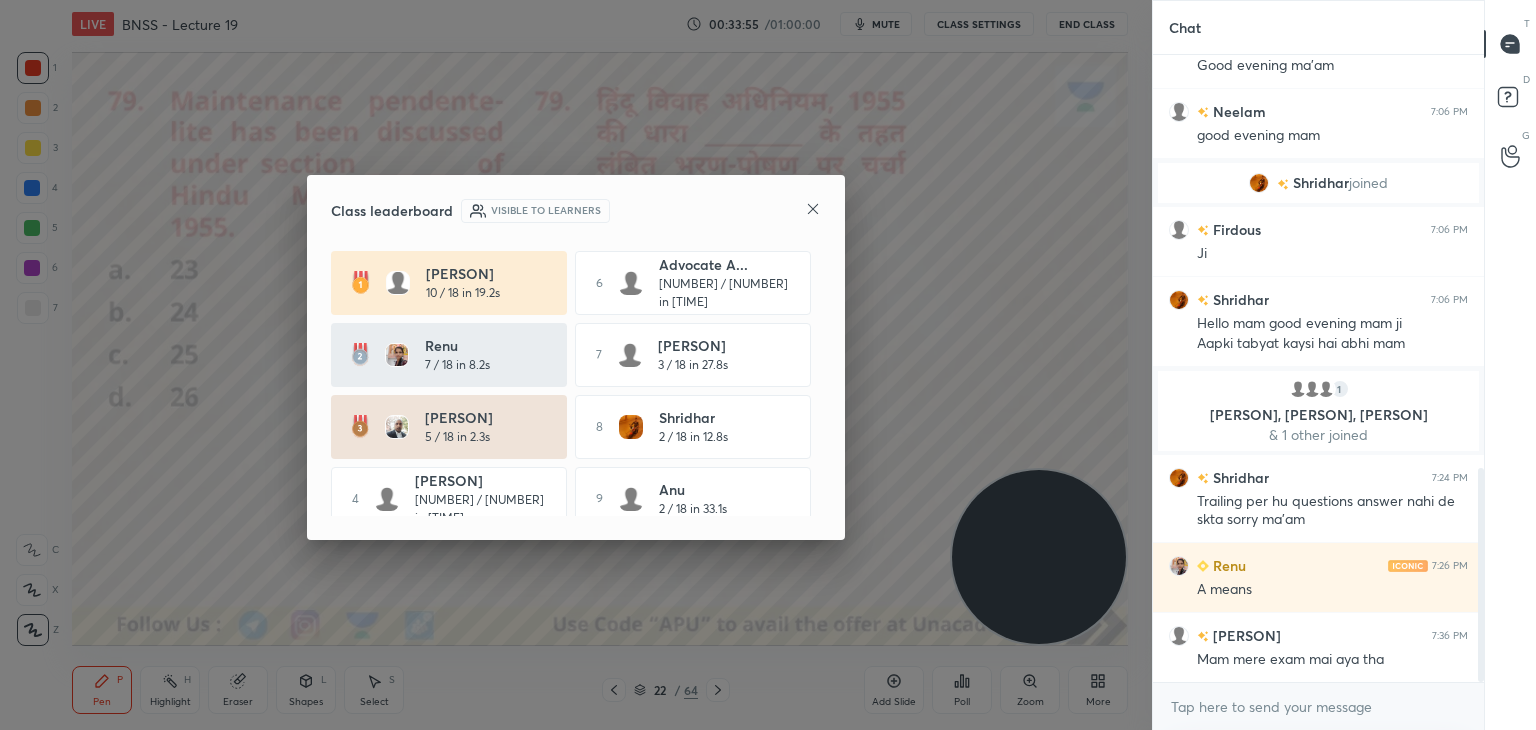 click on "Class leaderboard Visible to learners" at bounding box center (576, 211) 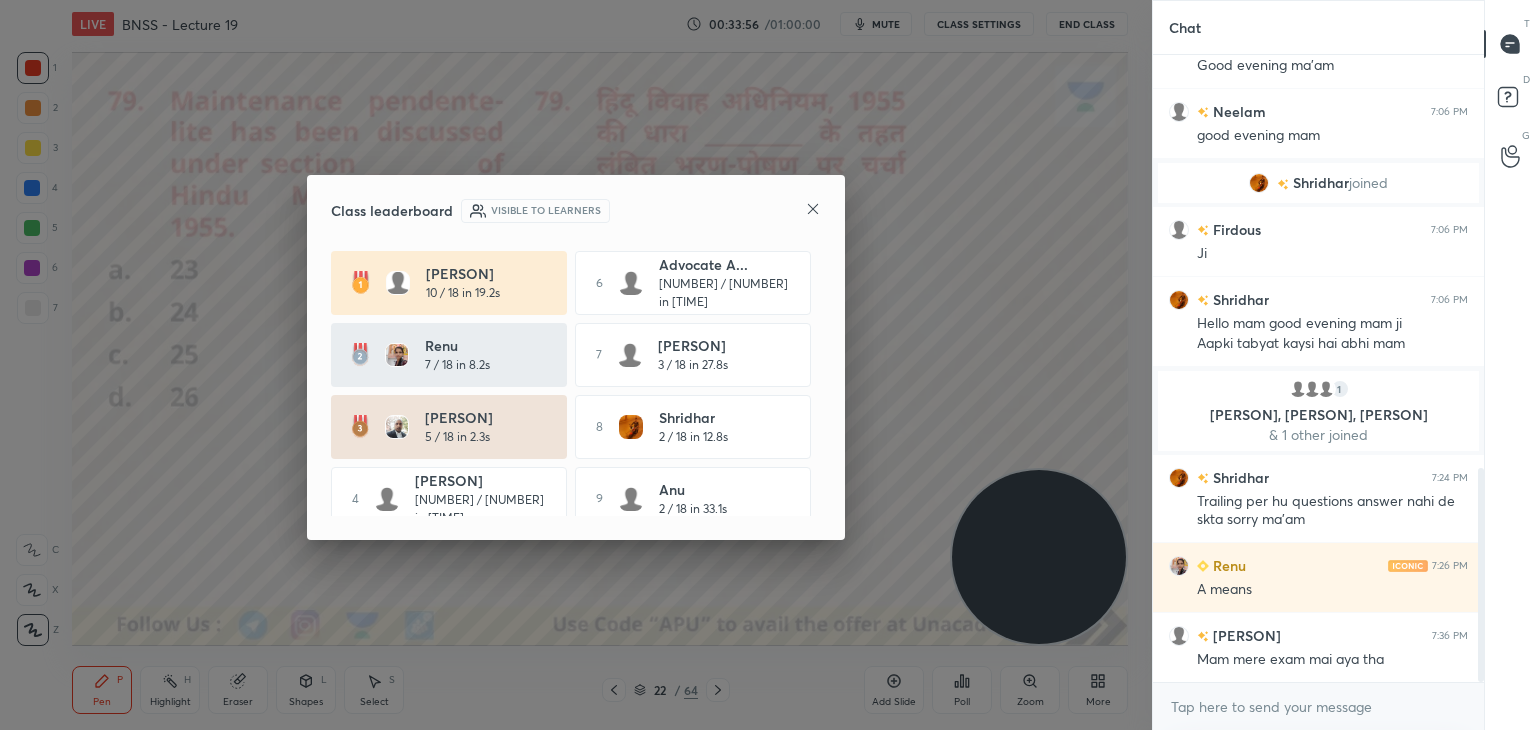 click 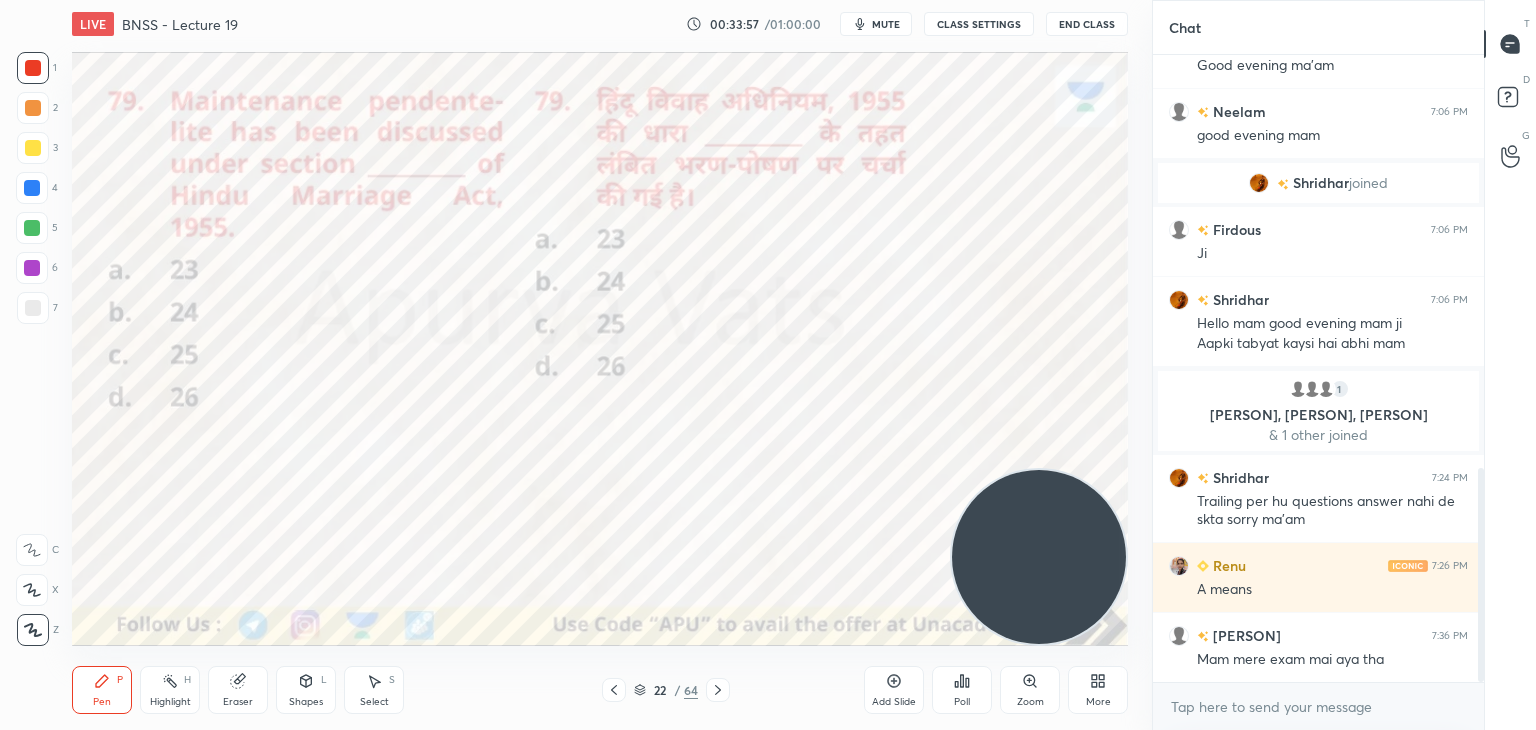 click 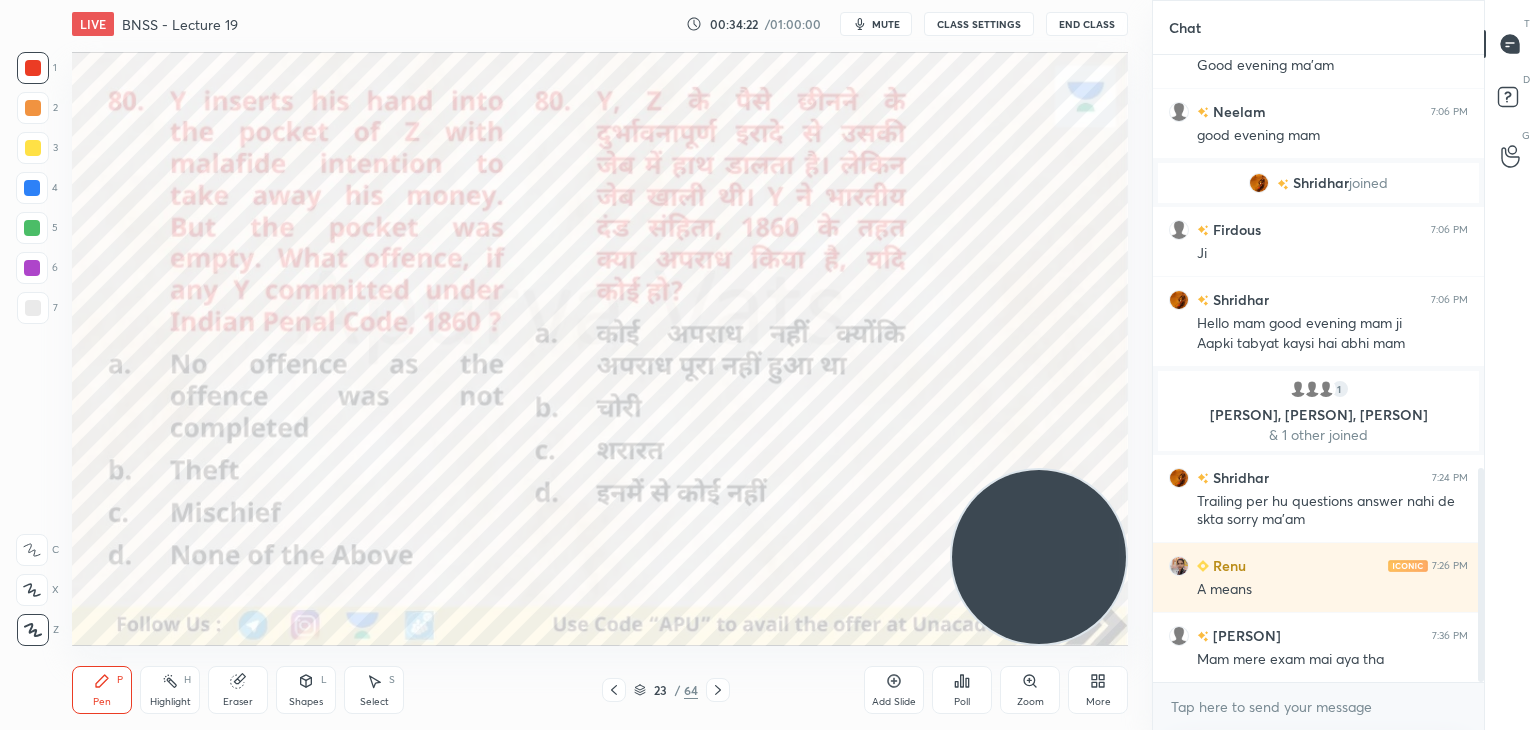 click 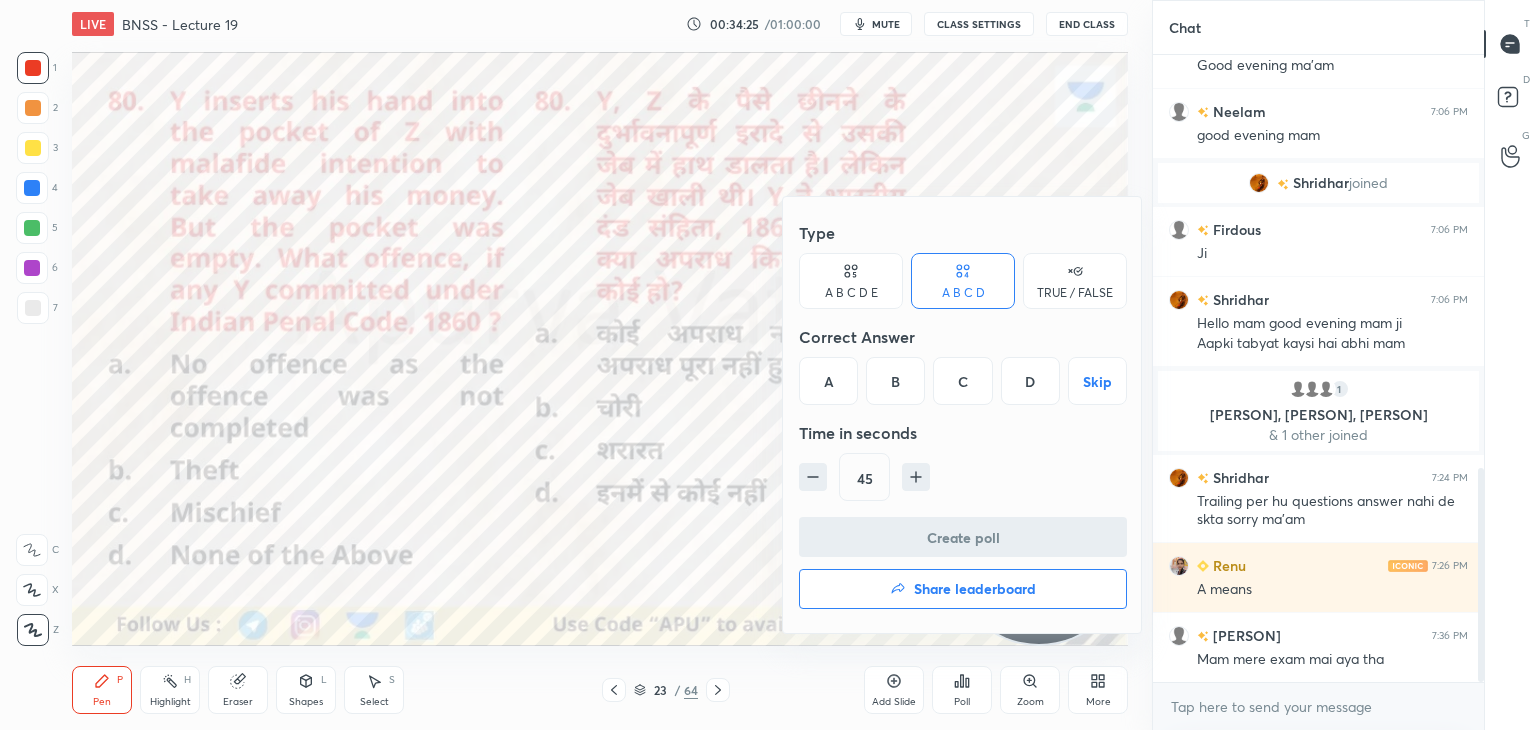 click on "D" at bounding box center [1030, 381] 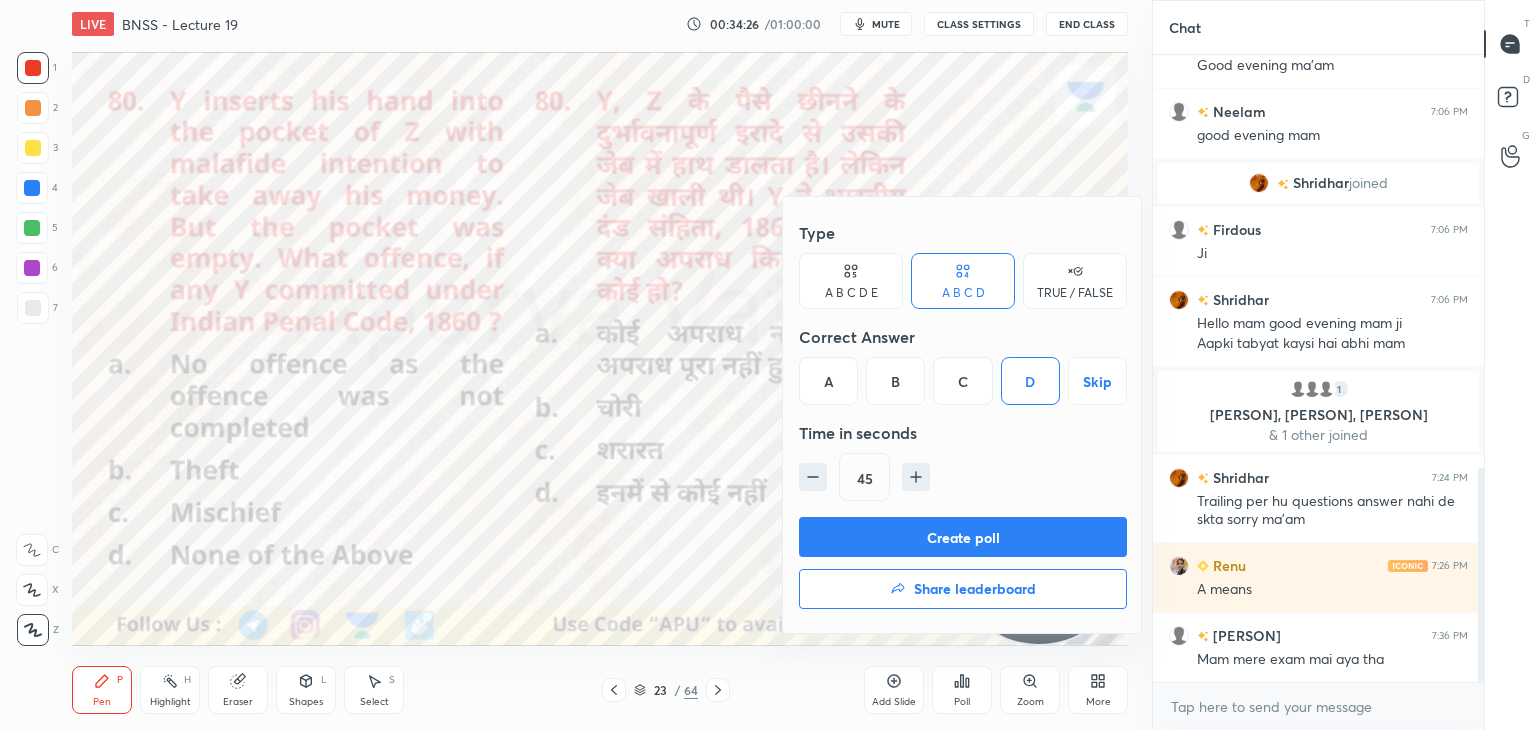 click on "Create poll" at bounding box center [963, 537] 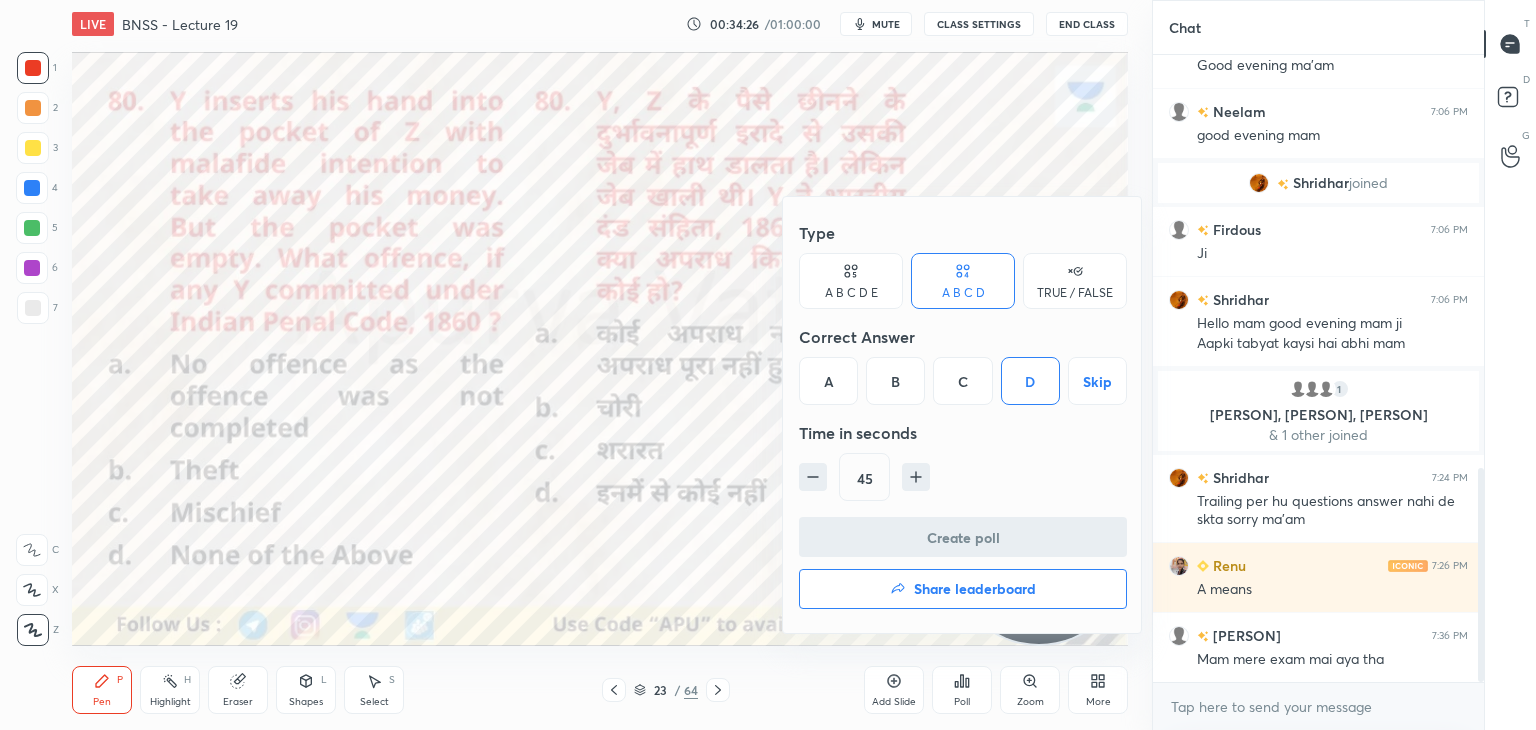 scroll, scrollTop: 601, scrollLeft: 325, axis: both 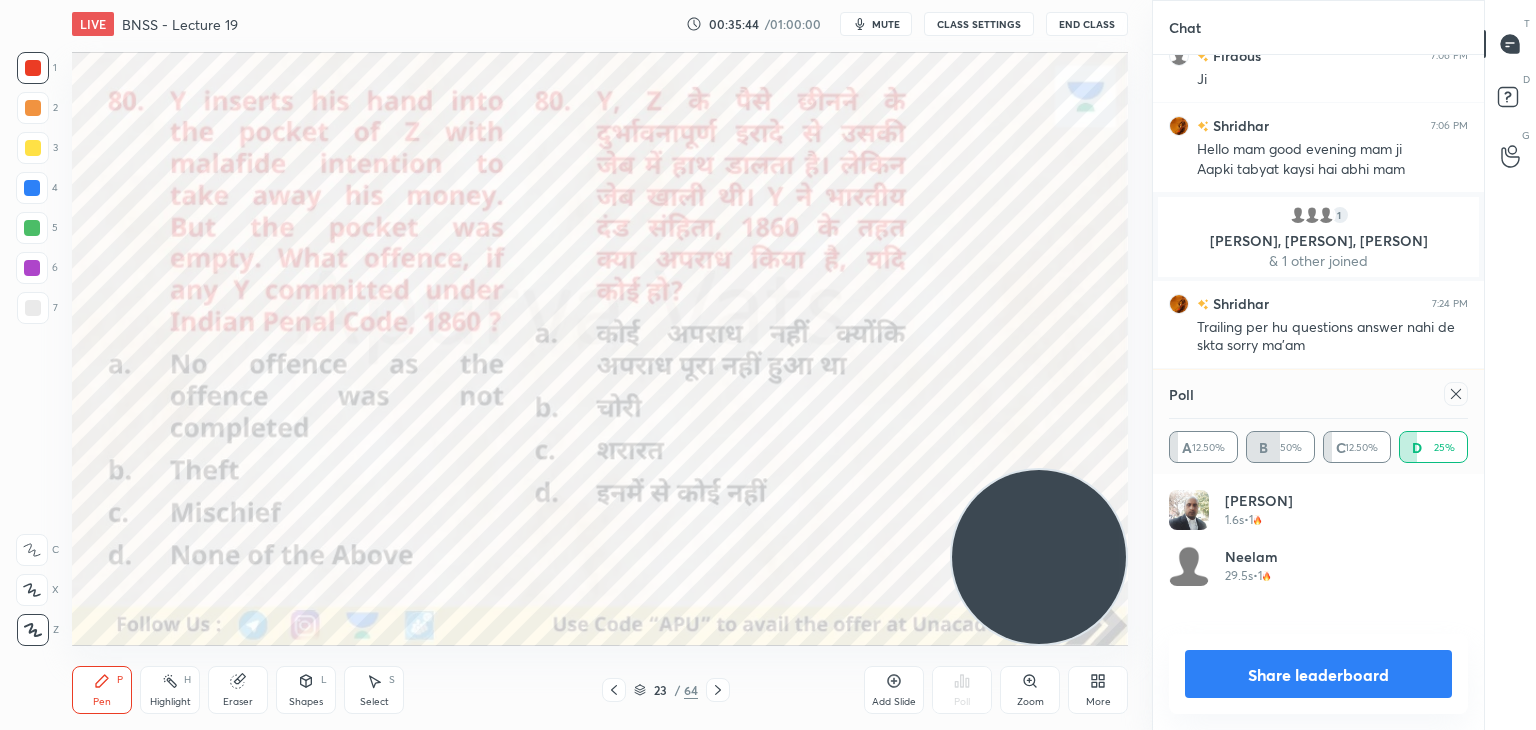 click on "Share leaderboard" at bounding box center [1318, 674] 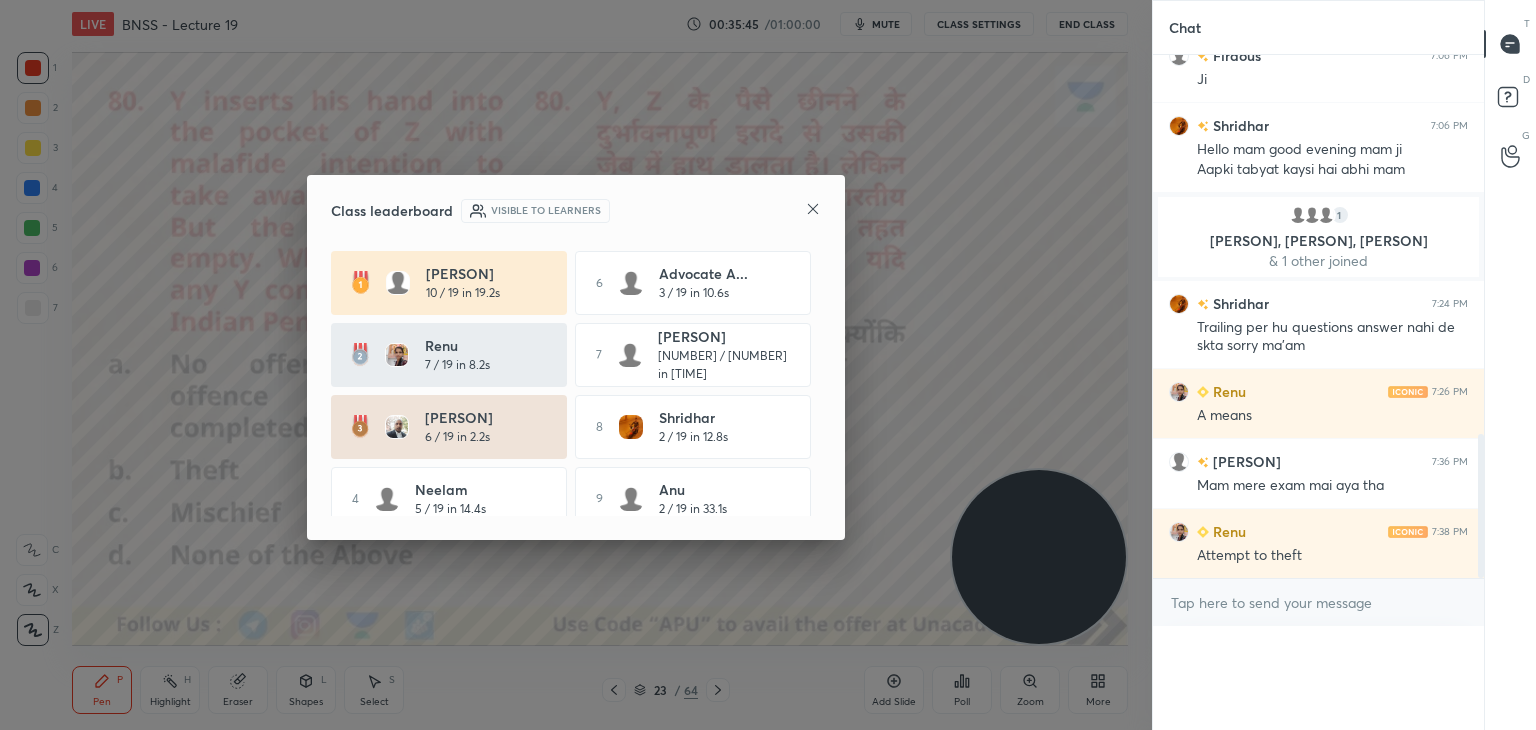 scroll, scrollTop: 0, scrollLeft: 0, axis: both 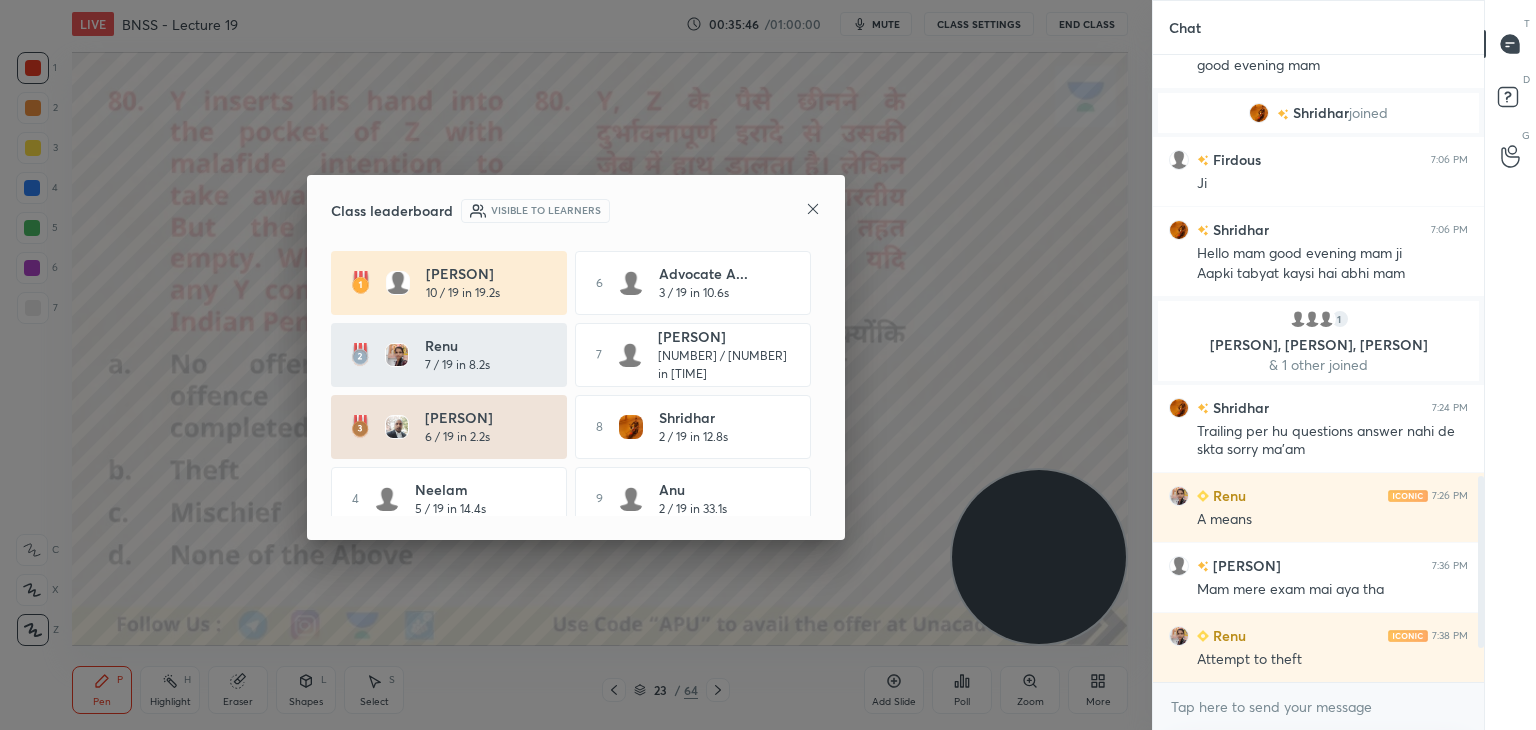 click 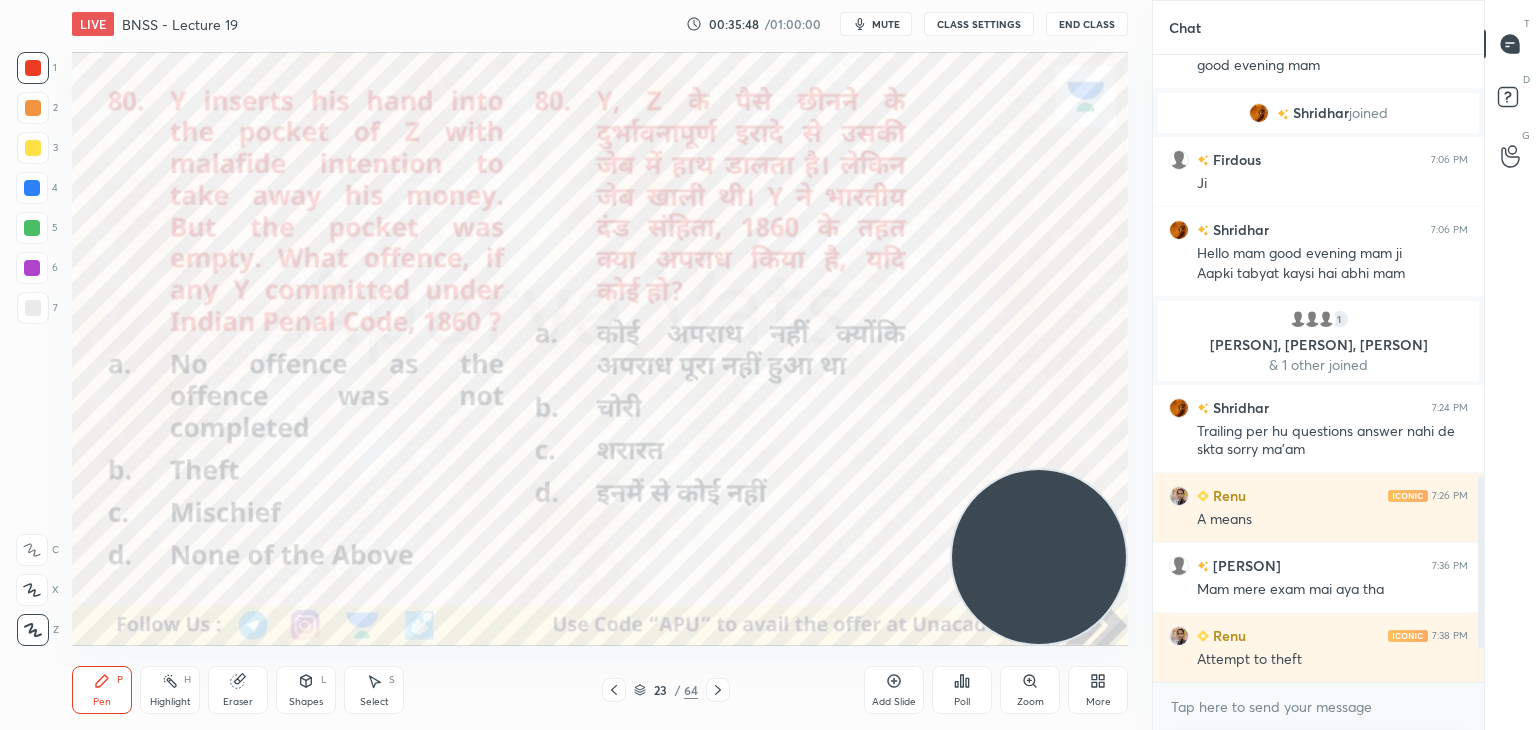 click 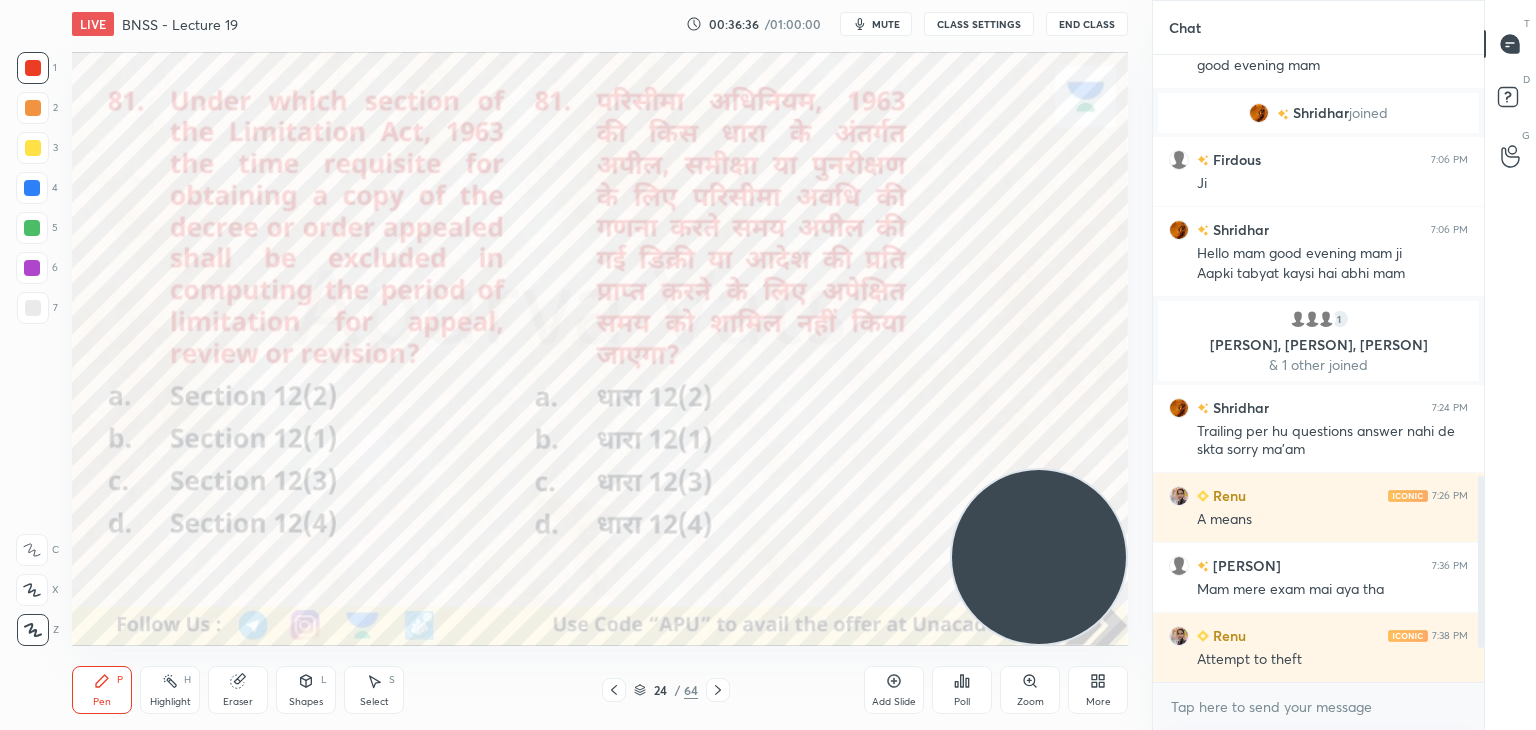 click on "Poll" at bounding box center (962, 690) 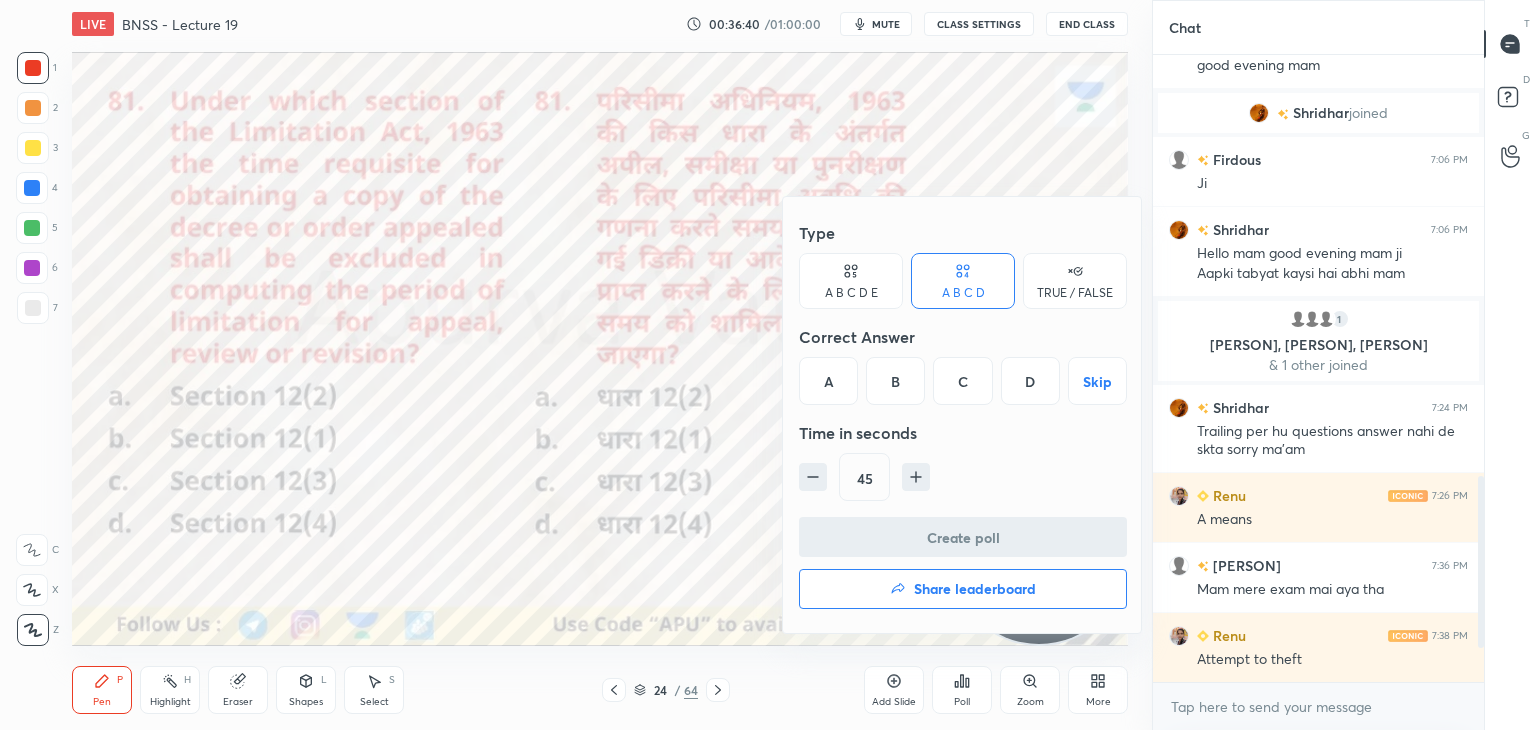 click on "A" at bounding box center [828, 381] 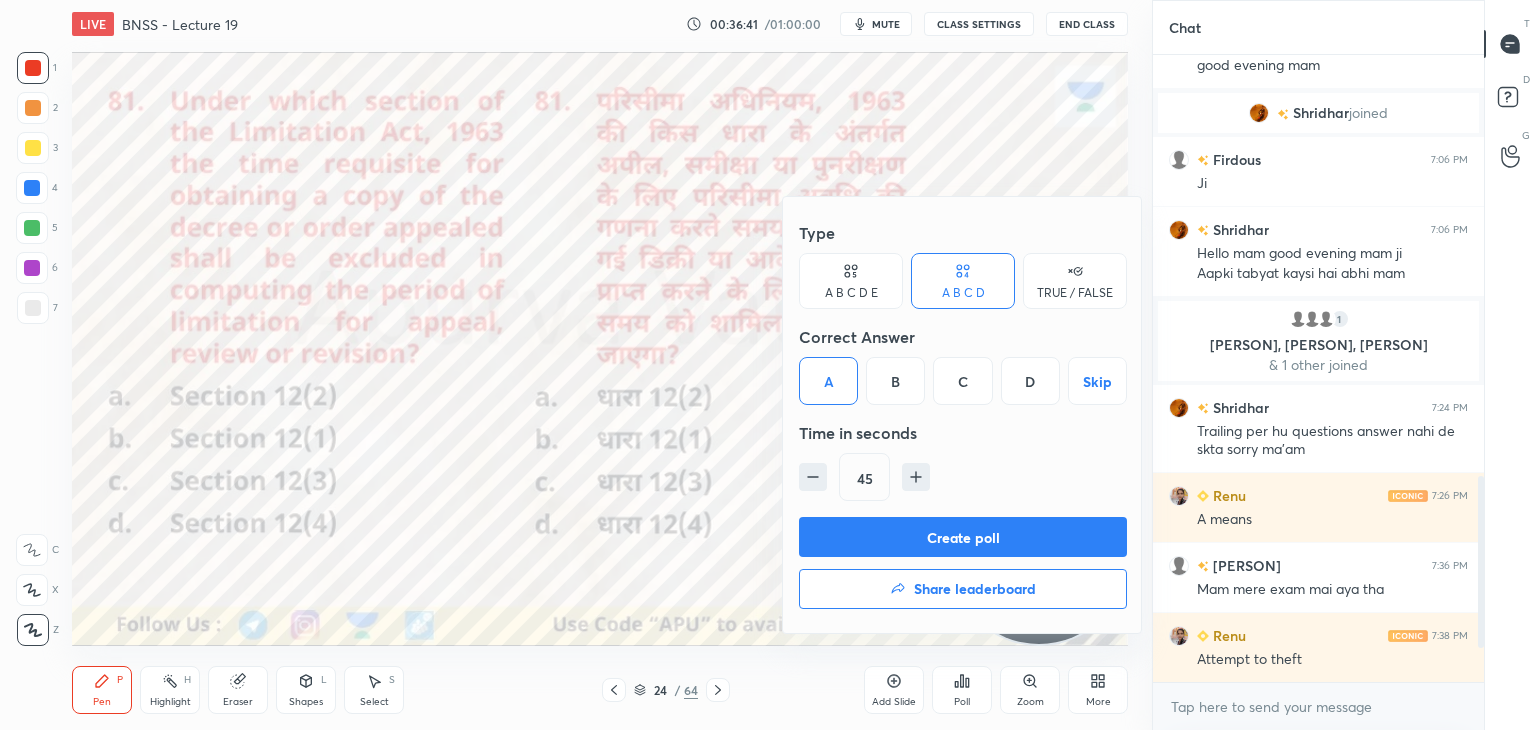 click on "Create poll" at bounding box center (963, 537) 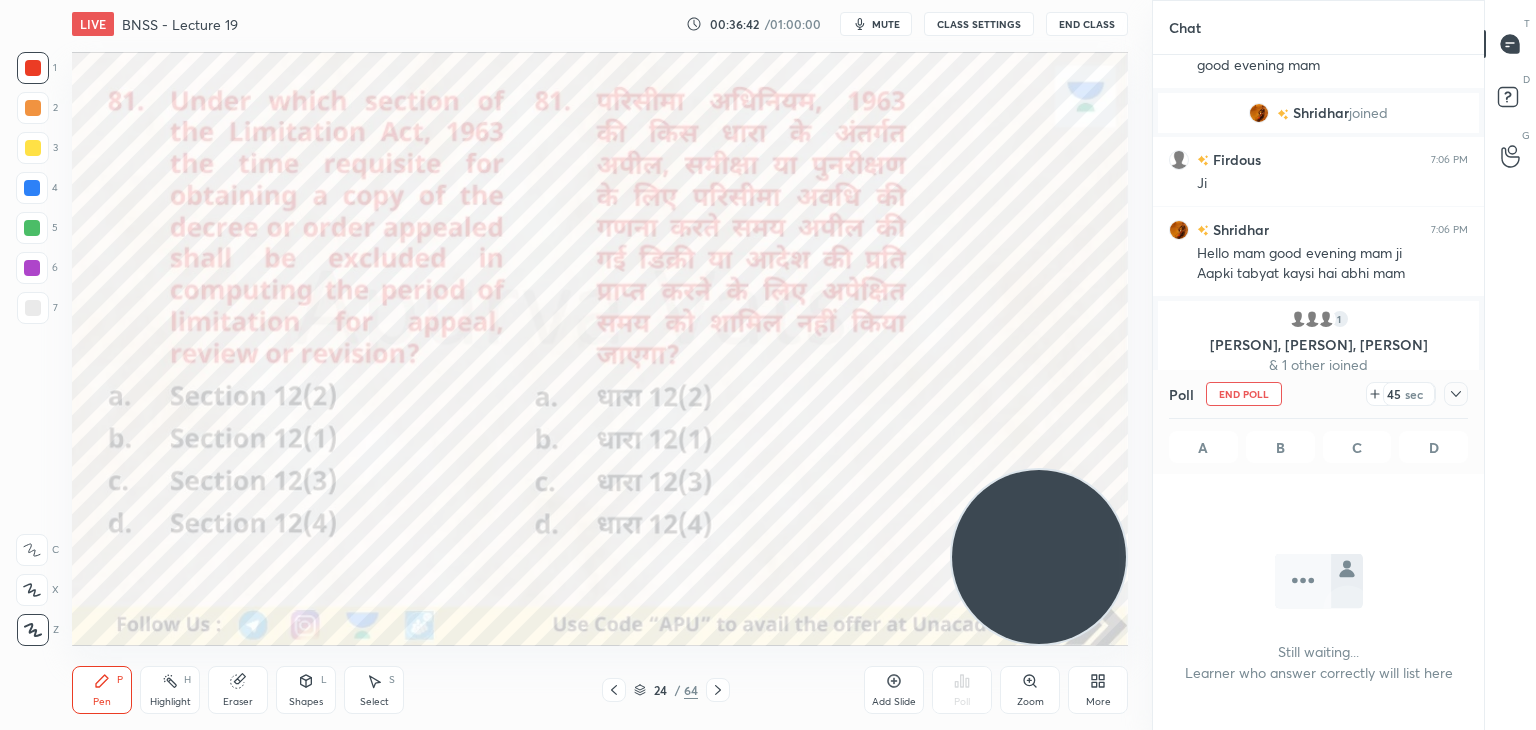 scroll, scrollTop: 550, scrollLeft: 325, axis: both 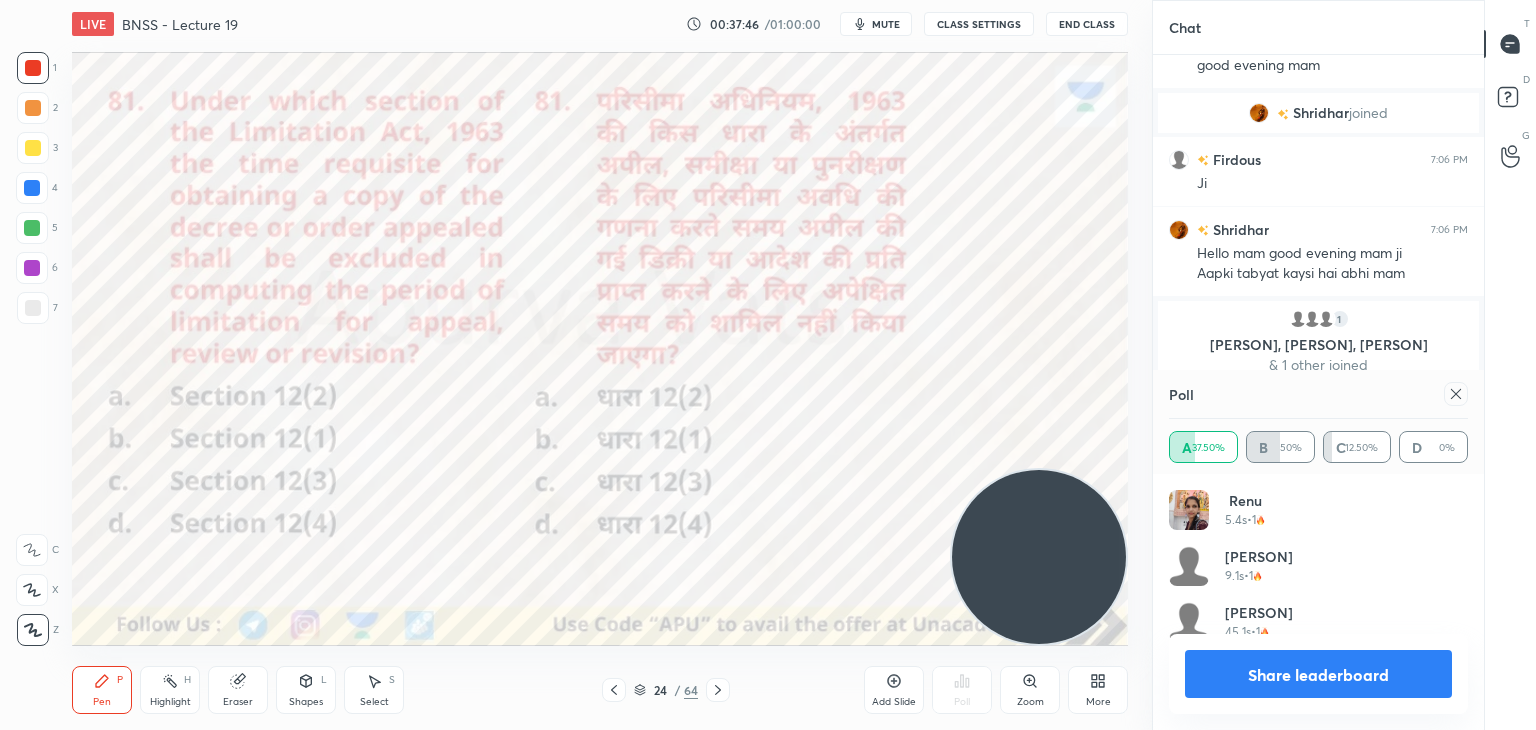 click on "Share leaderboard" at bounding box center (1318, 674) 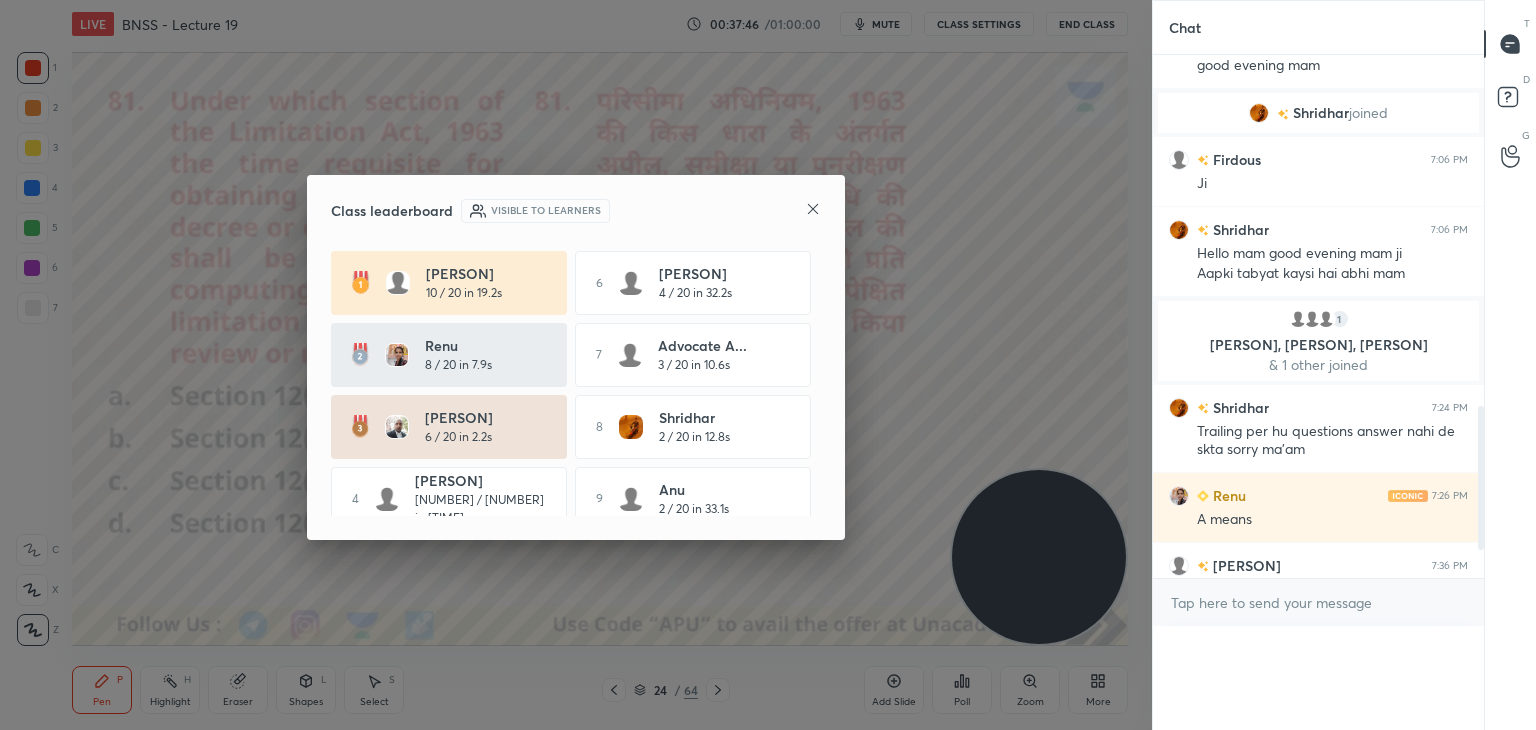 scroll, scrollTop: 121, scrollLeft: 293, axis: both 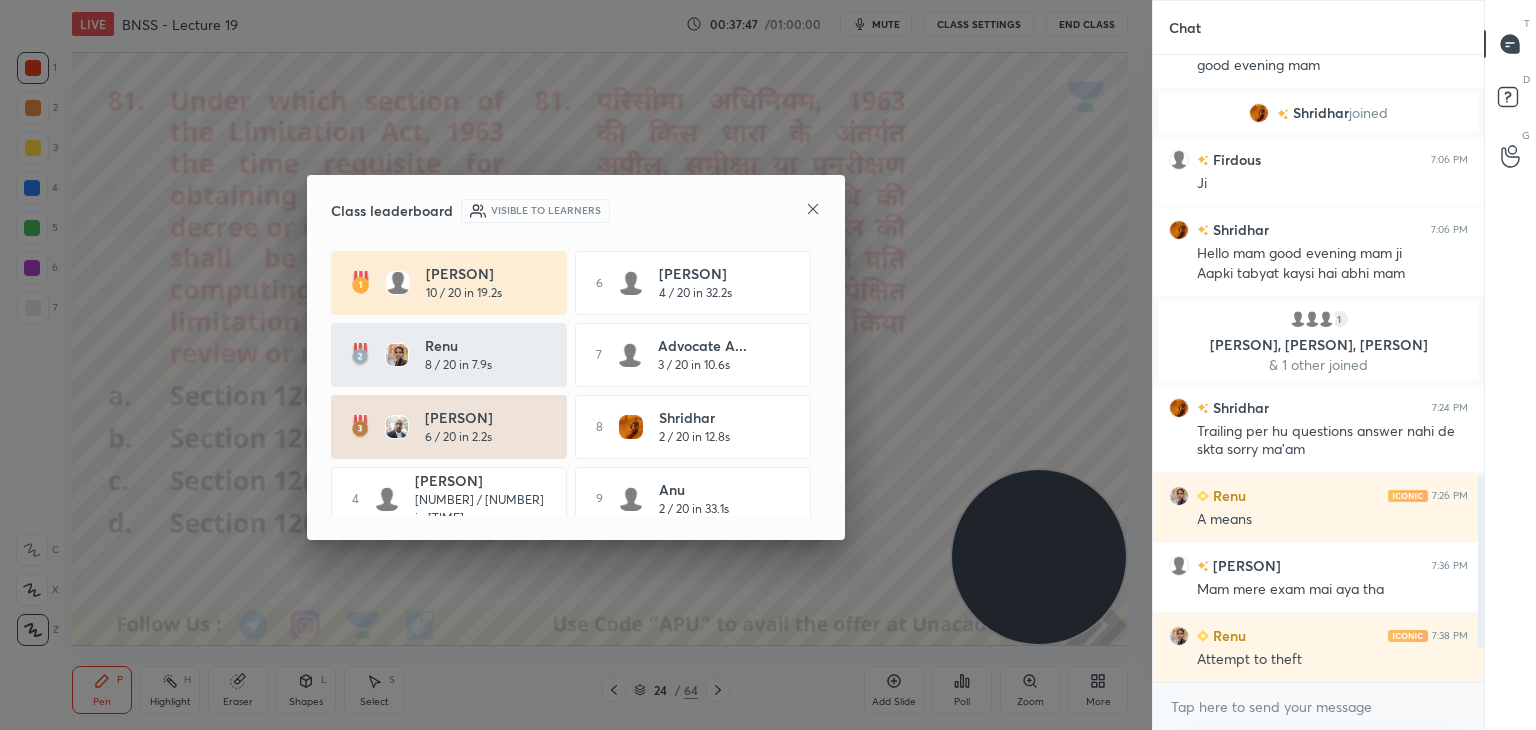 click 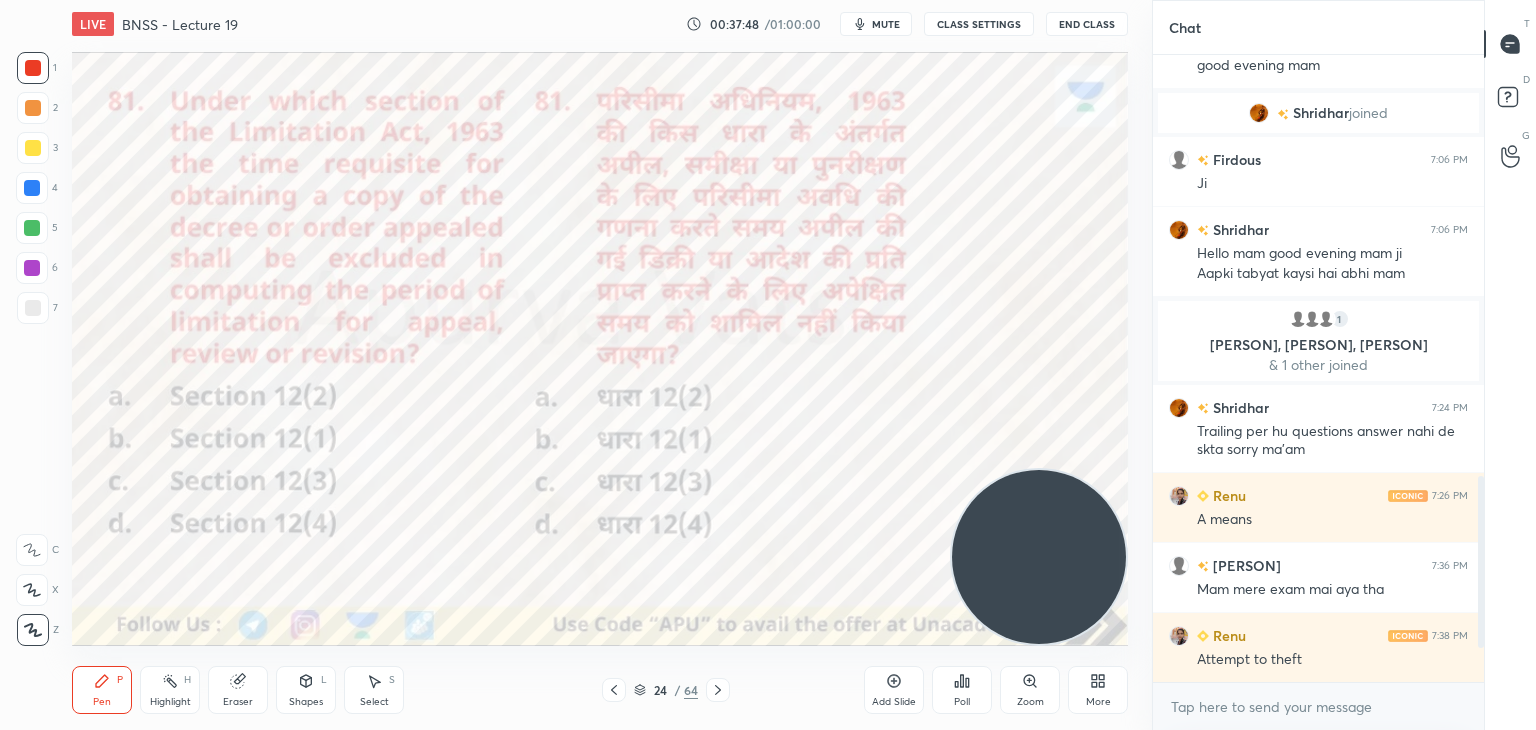 click 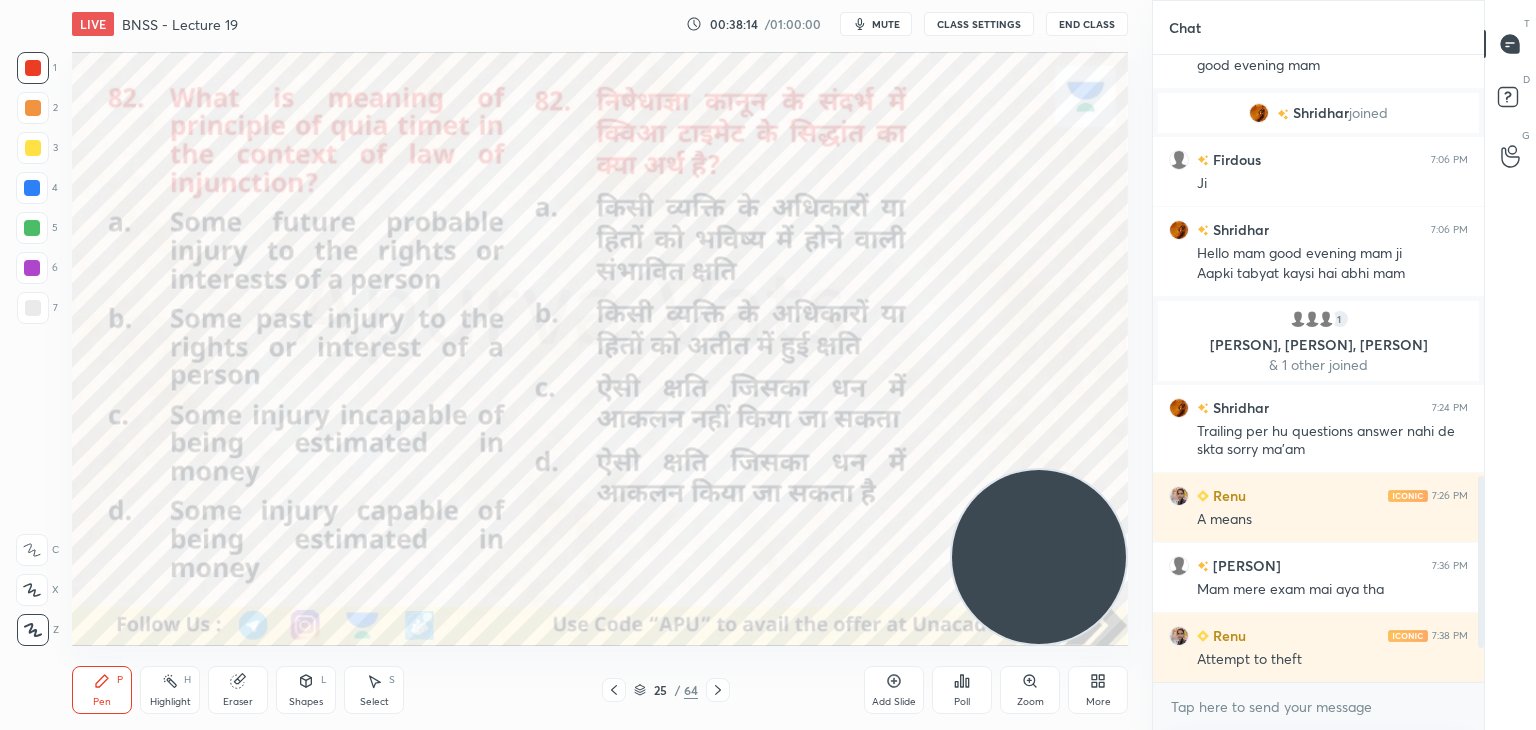 click 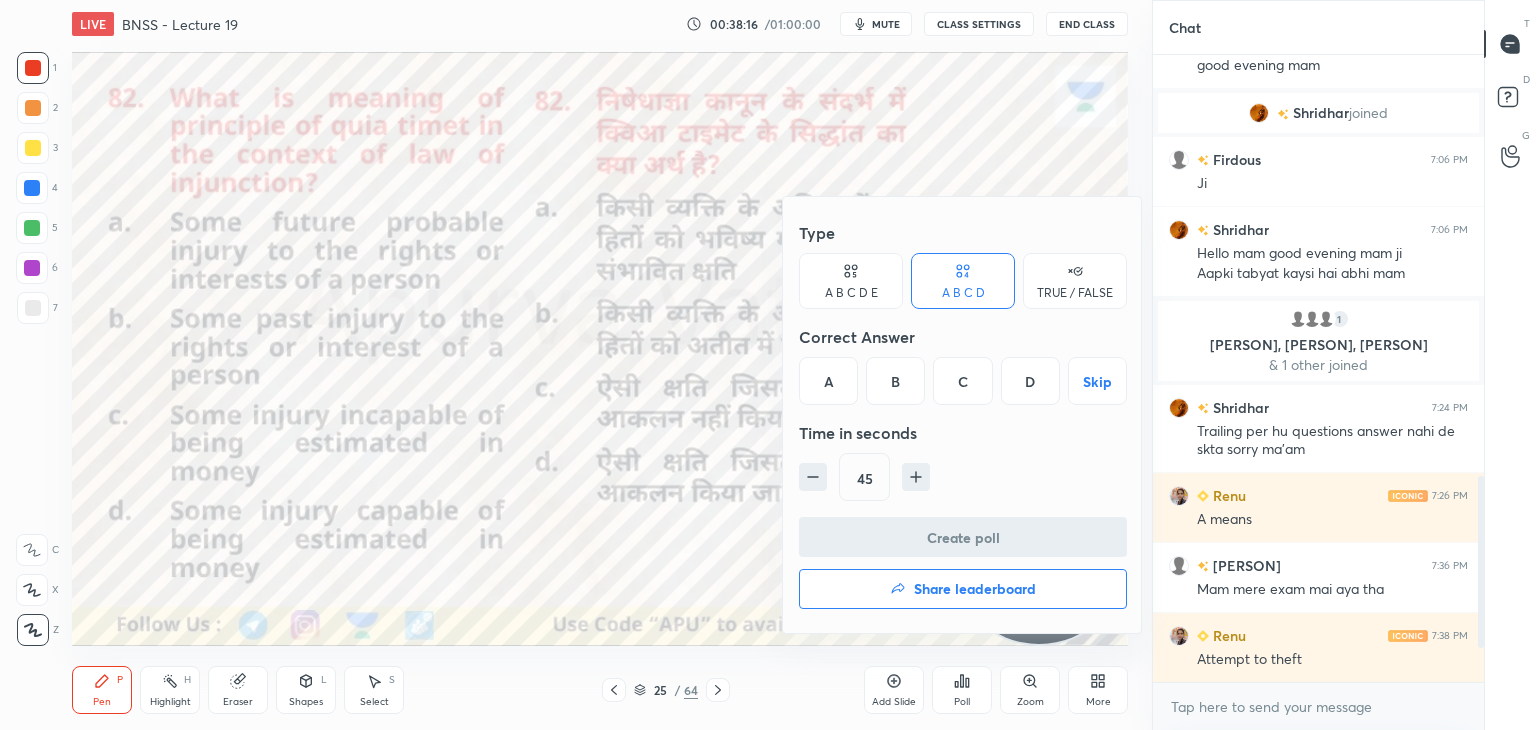 click on "A" at bounding box center (828, 381) 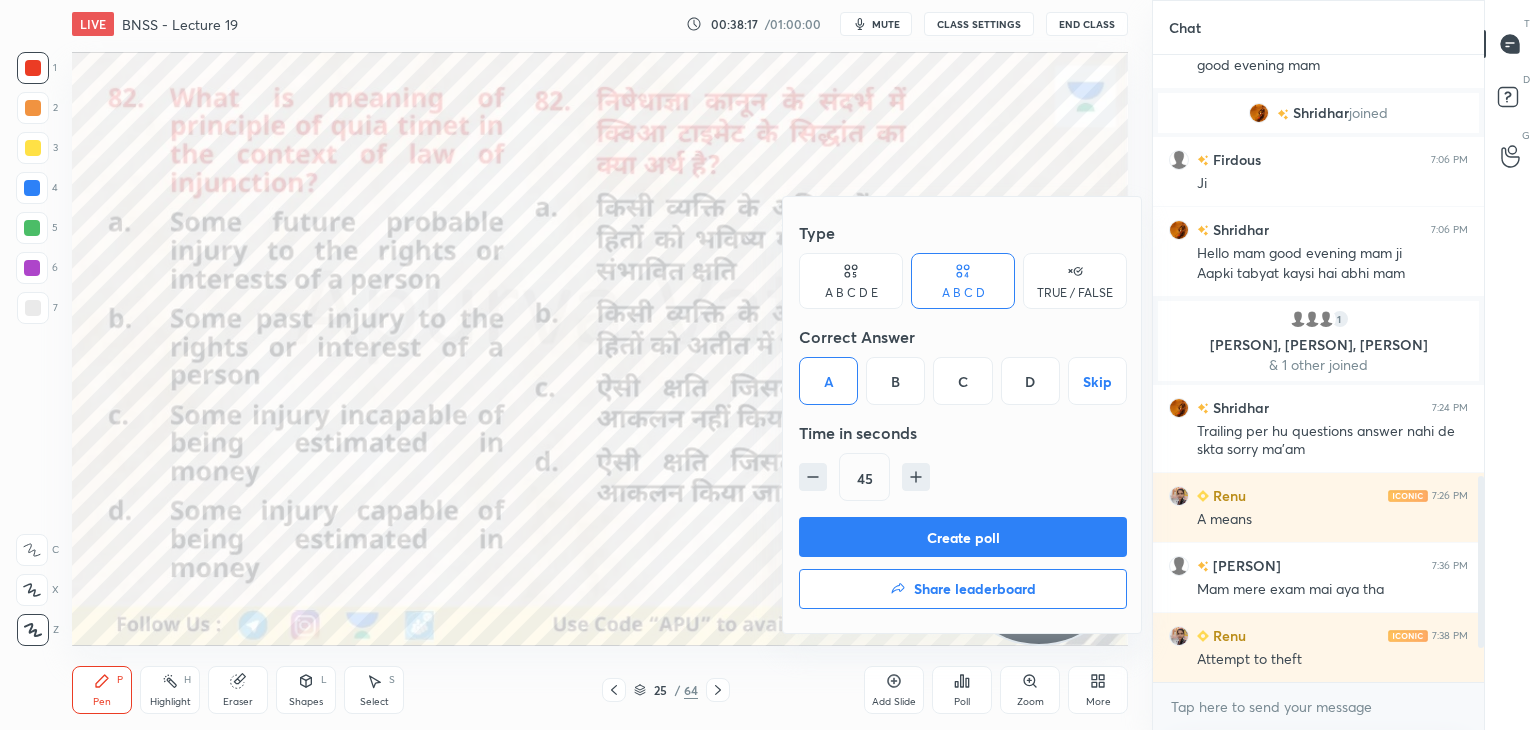 click on "Create poll" at bounding box center [963, 537] 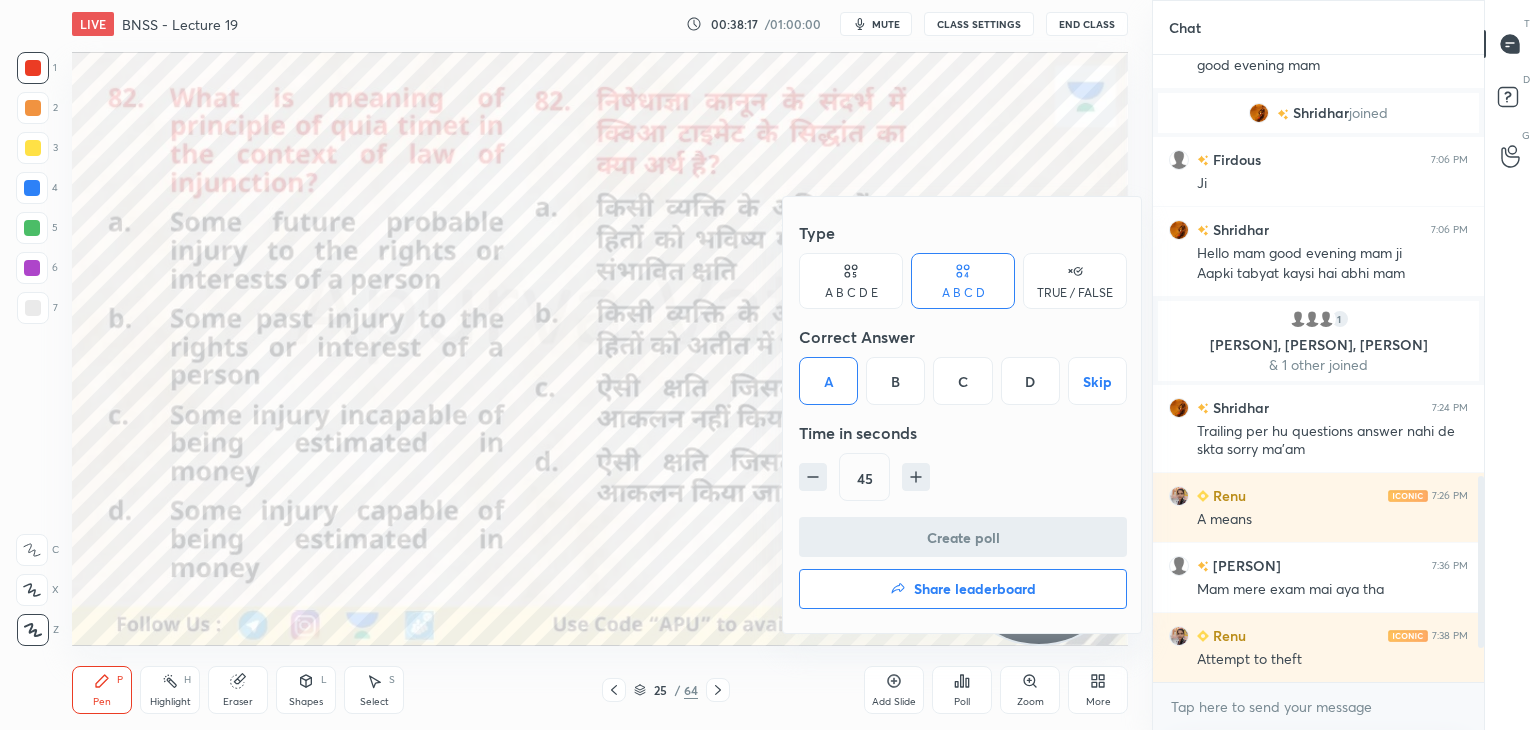 scroll, scrollTop: 602, scrollLeft: 325, axis: both 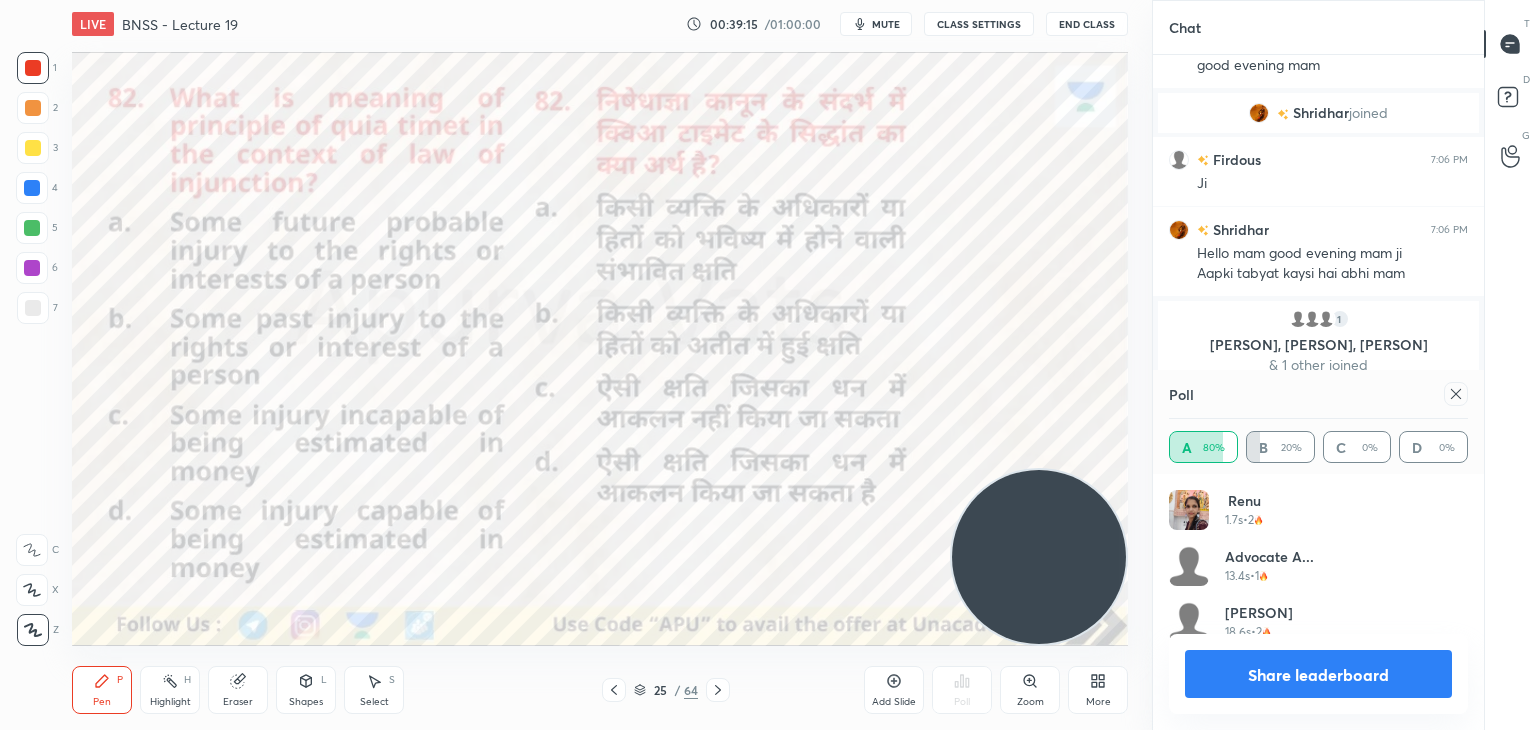 click on "Share leaderboard" at bounding box center [1318, 674] 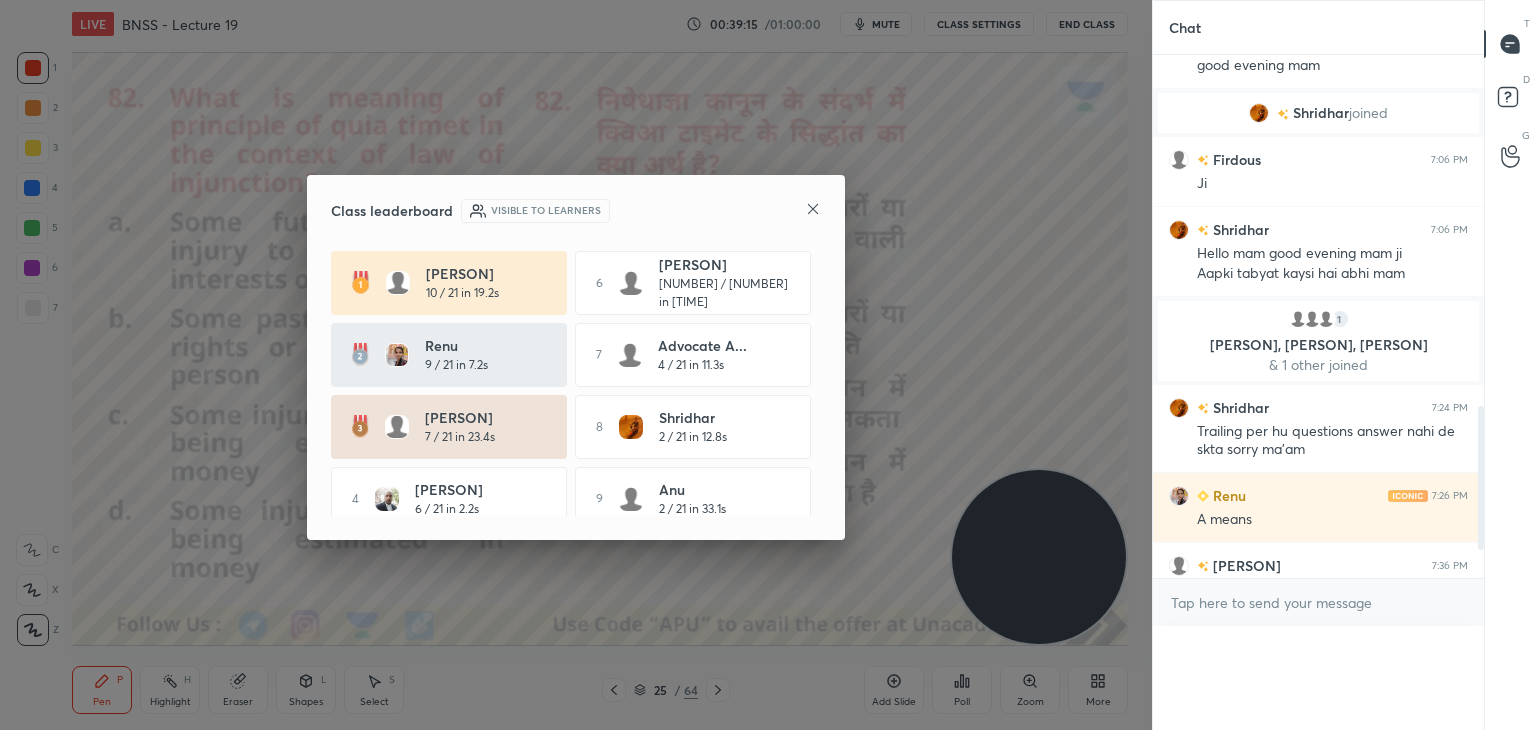 scroll, scrollTop: 0, scrollLeft: 6, axis: horizontal 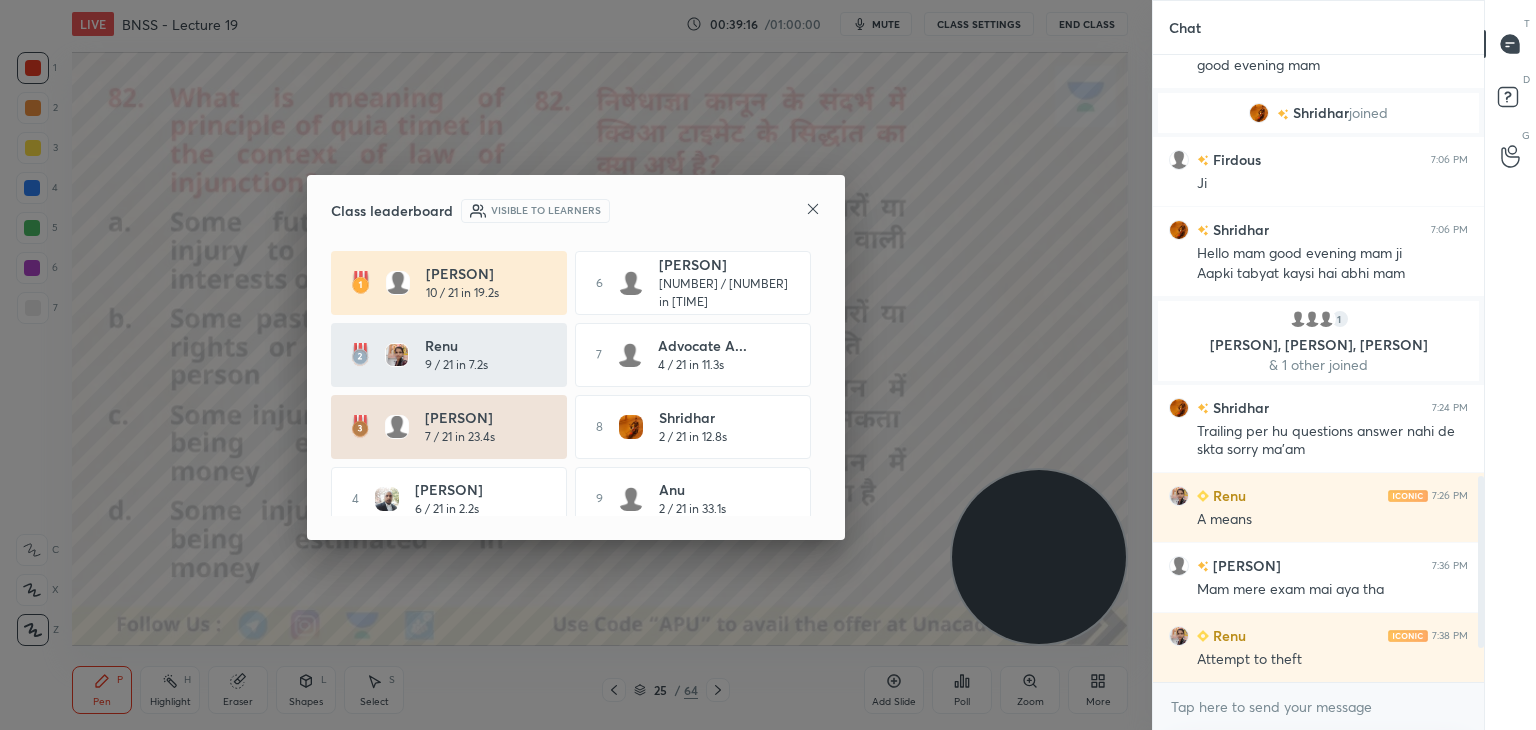 click on "Class leaderboard Visible to learners" at bounding box center [576, 211] 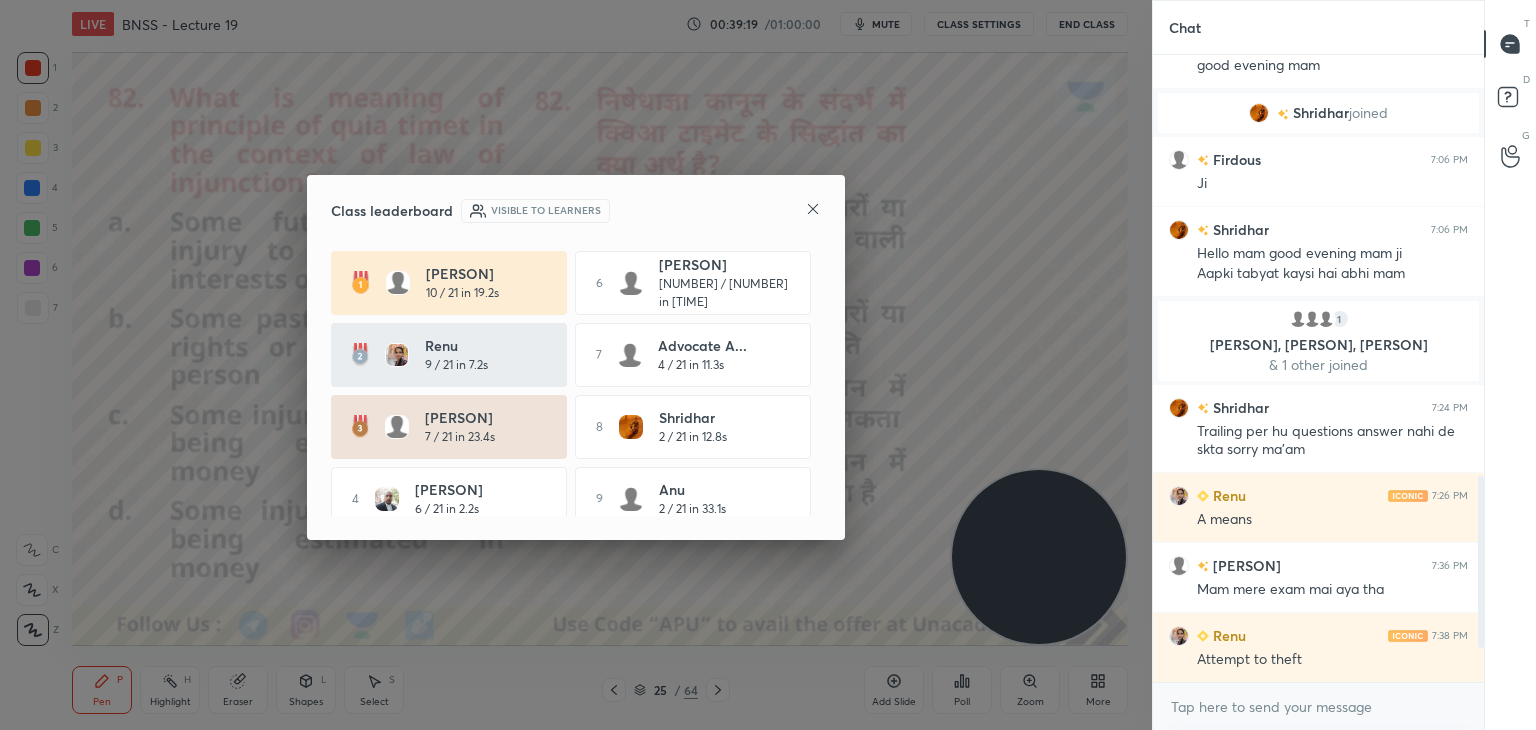 click 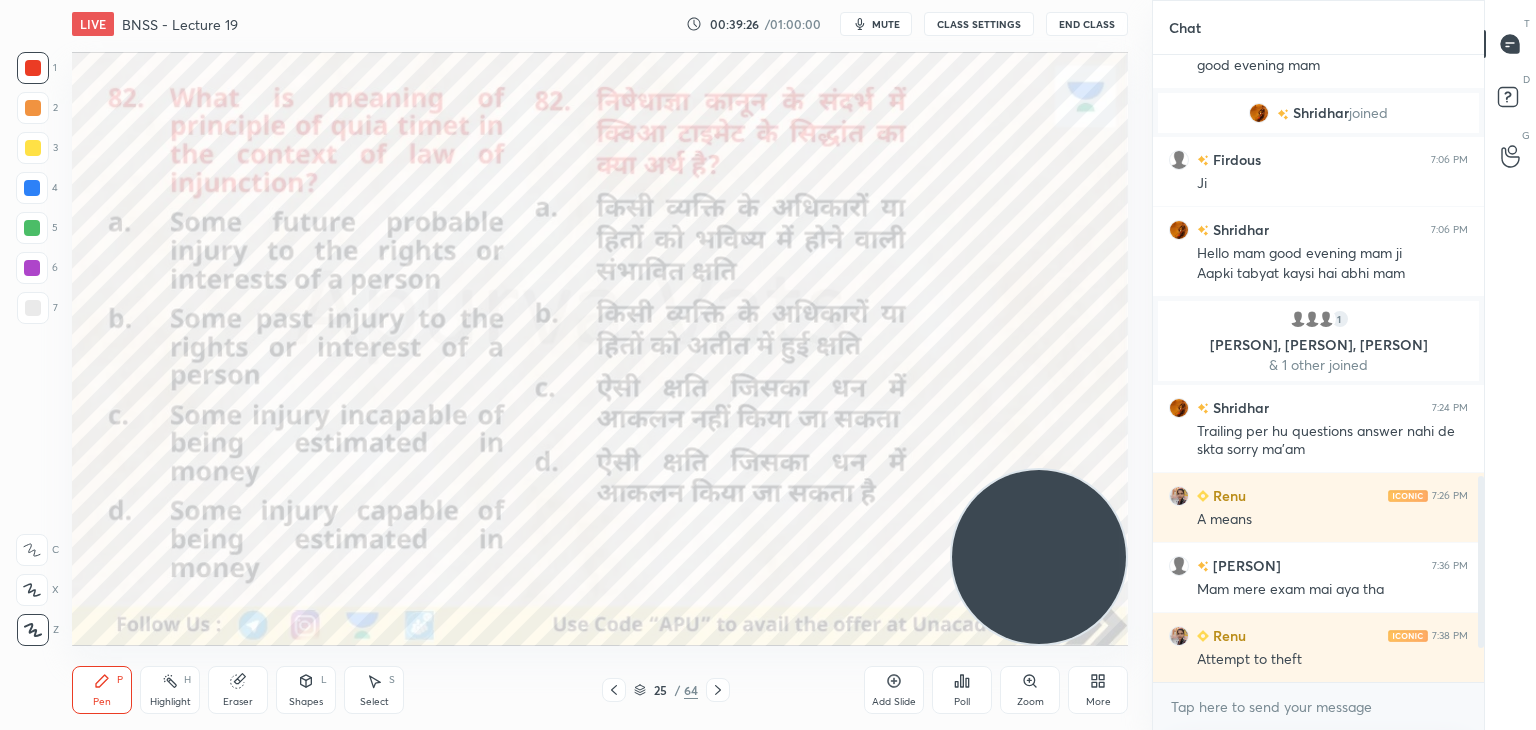 click 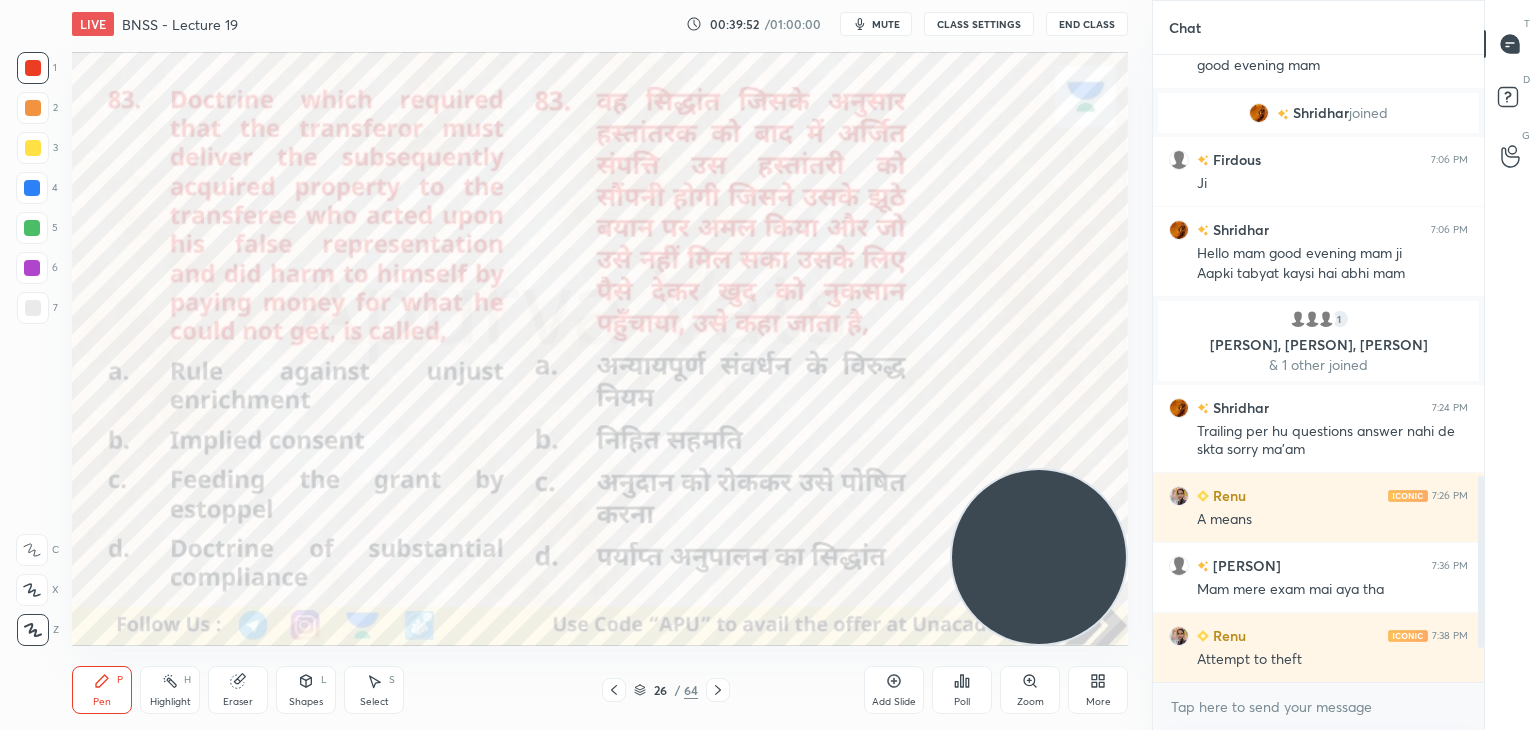 click on "Poll" at bounding box center (962, 690) 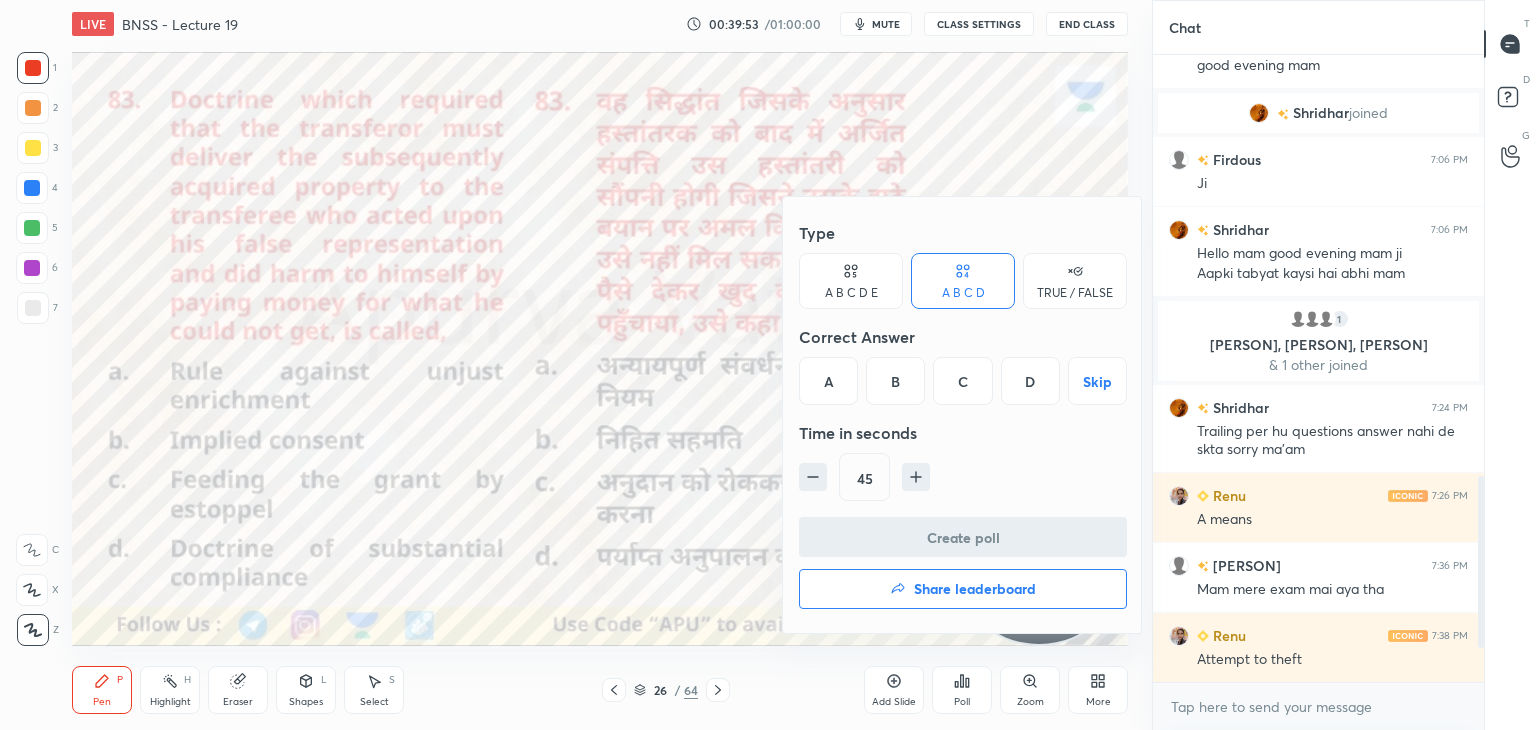 click on "C" at bounding box center (962, 381) 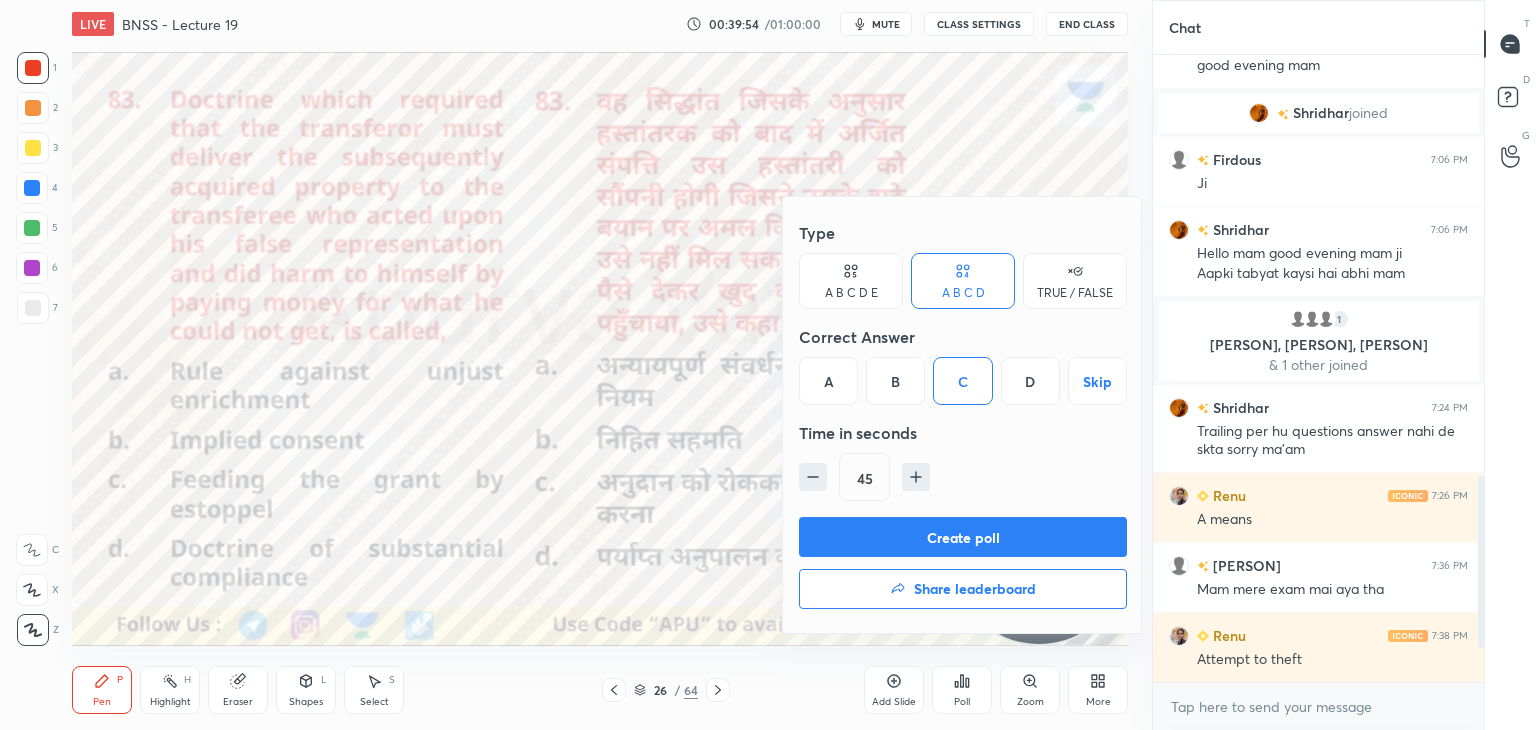 click on "Create poll" at bounding box center (963, 537) 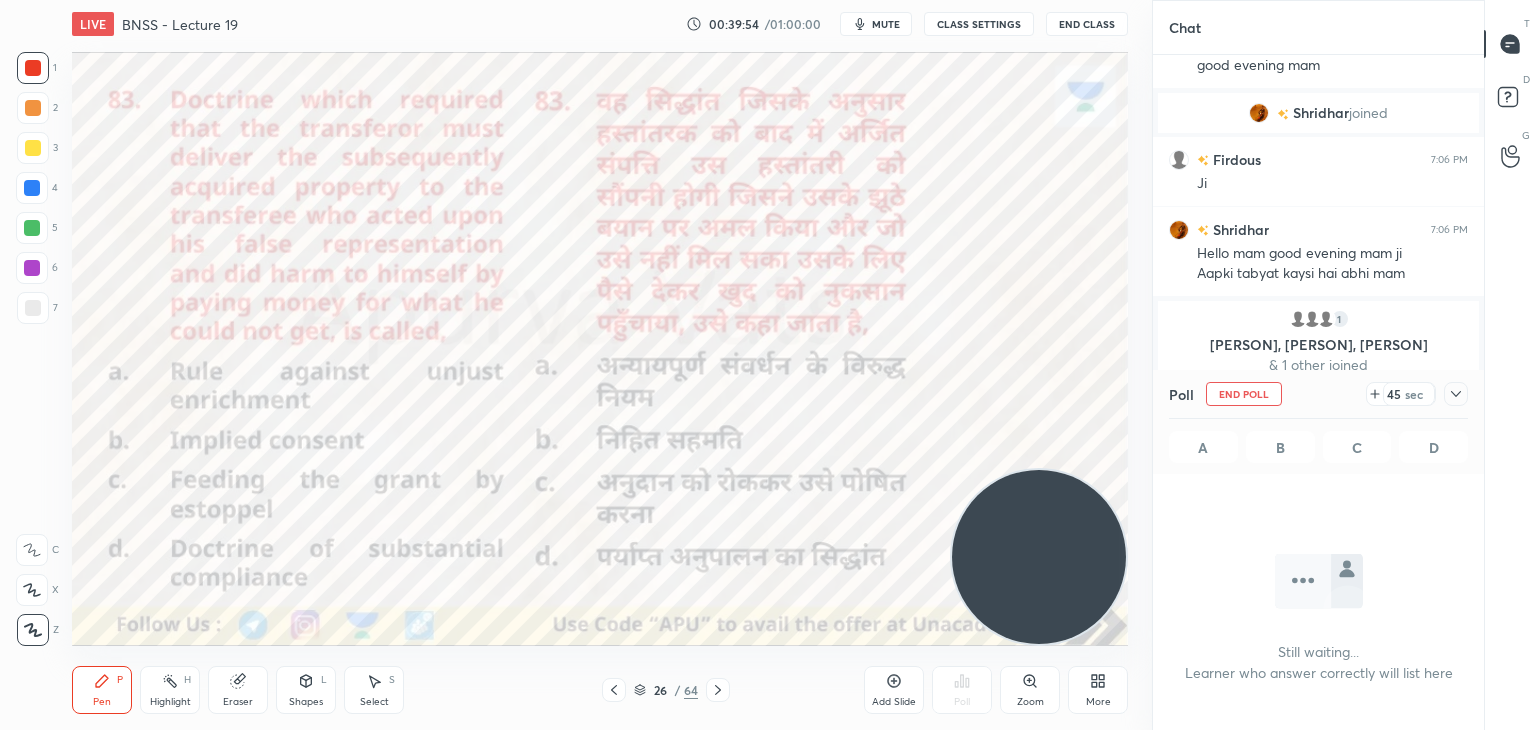 scroll, scrollTop: 565, scrollLeft: 325, axis: both 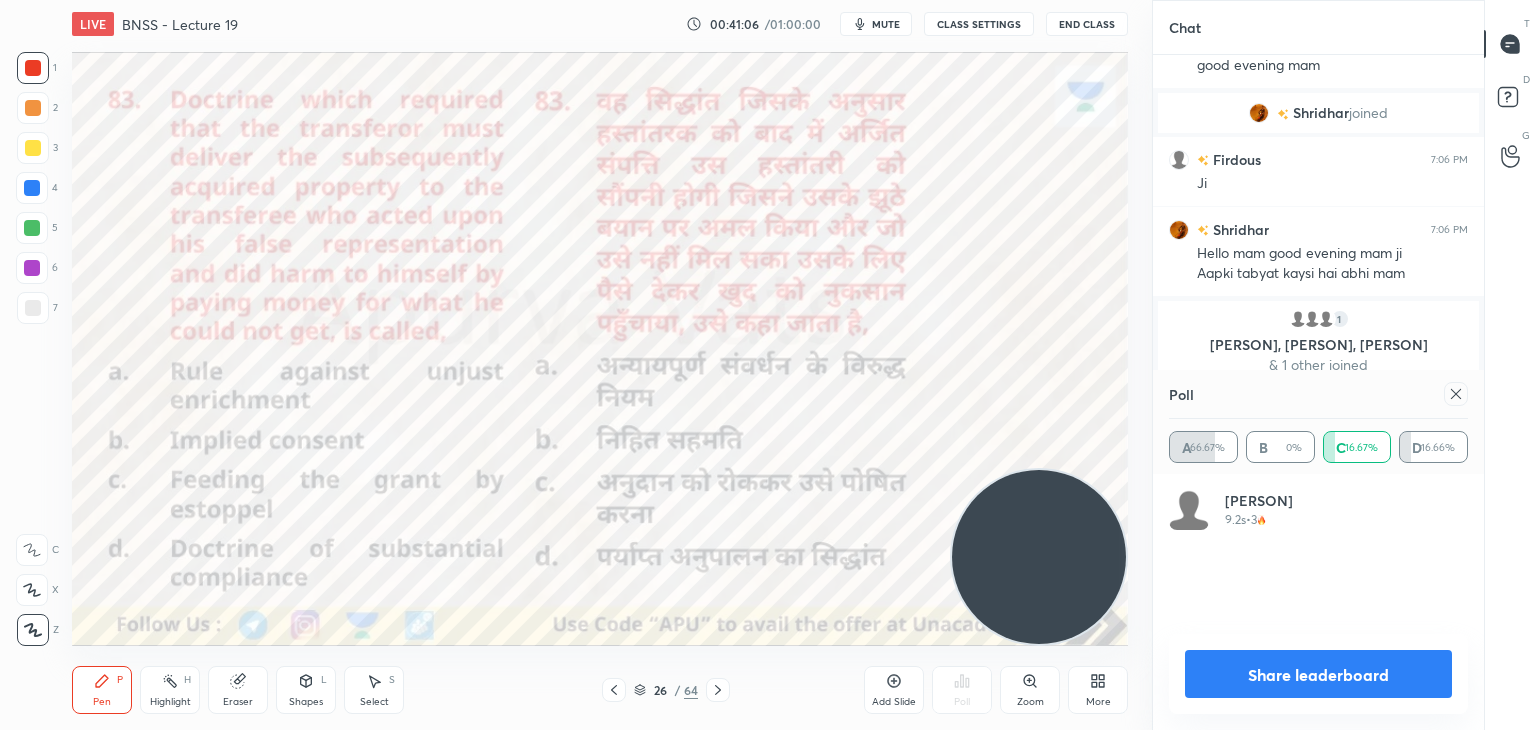 click on "Share leaderboard" at bounding box center [1318, 674] 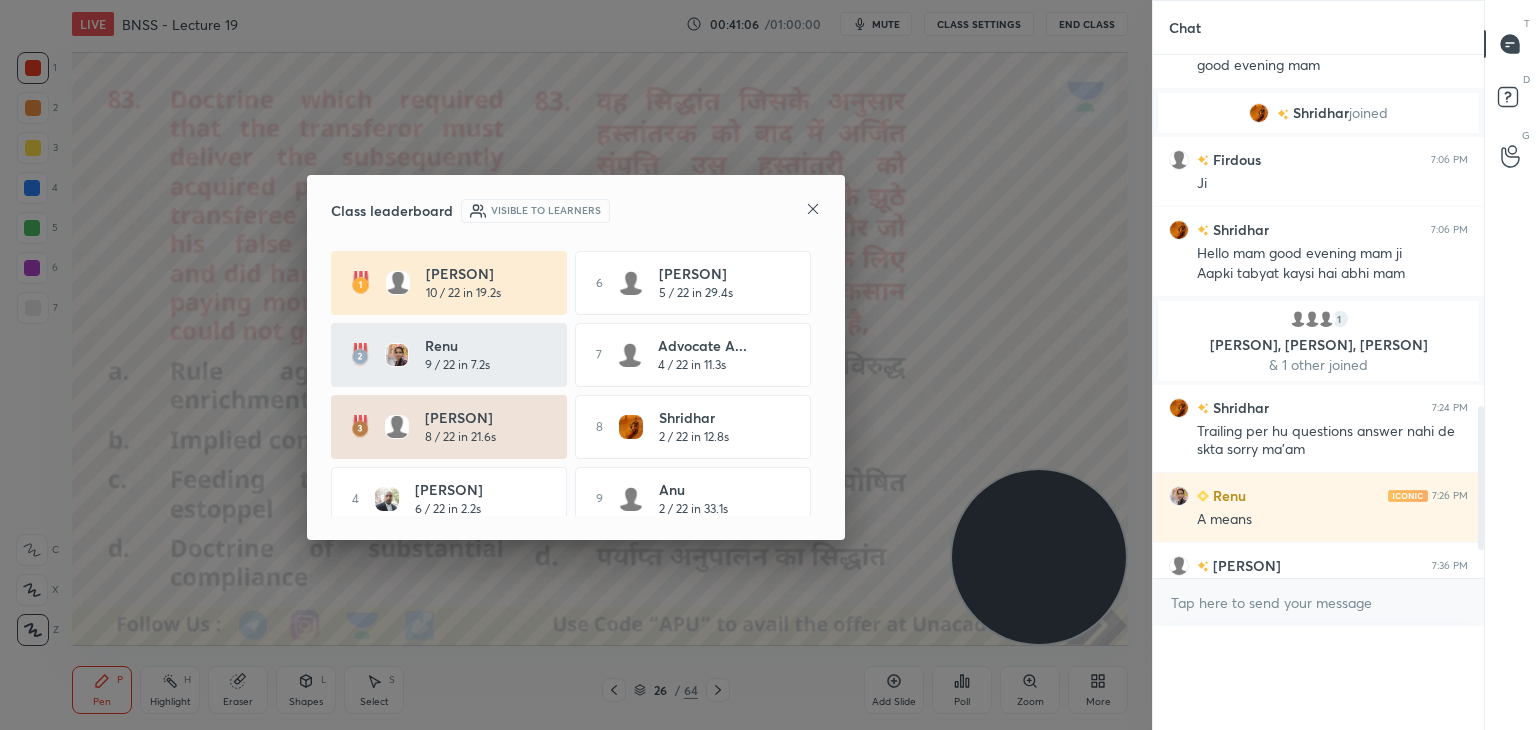 scroll, scrollTop: 122, scrollLeft: 293, axis: both 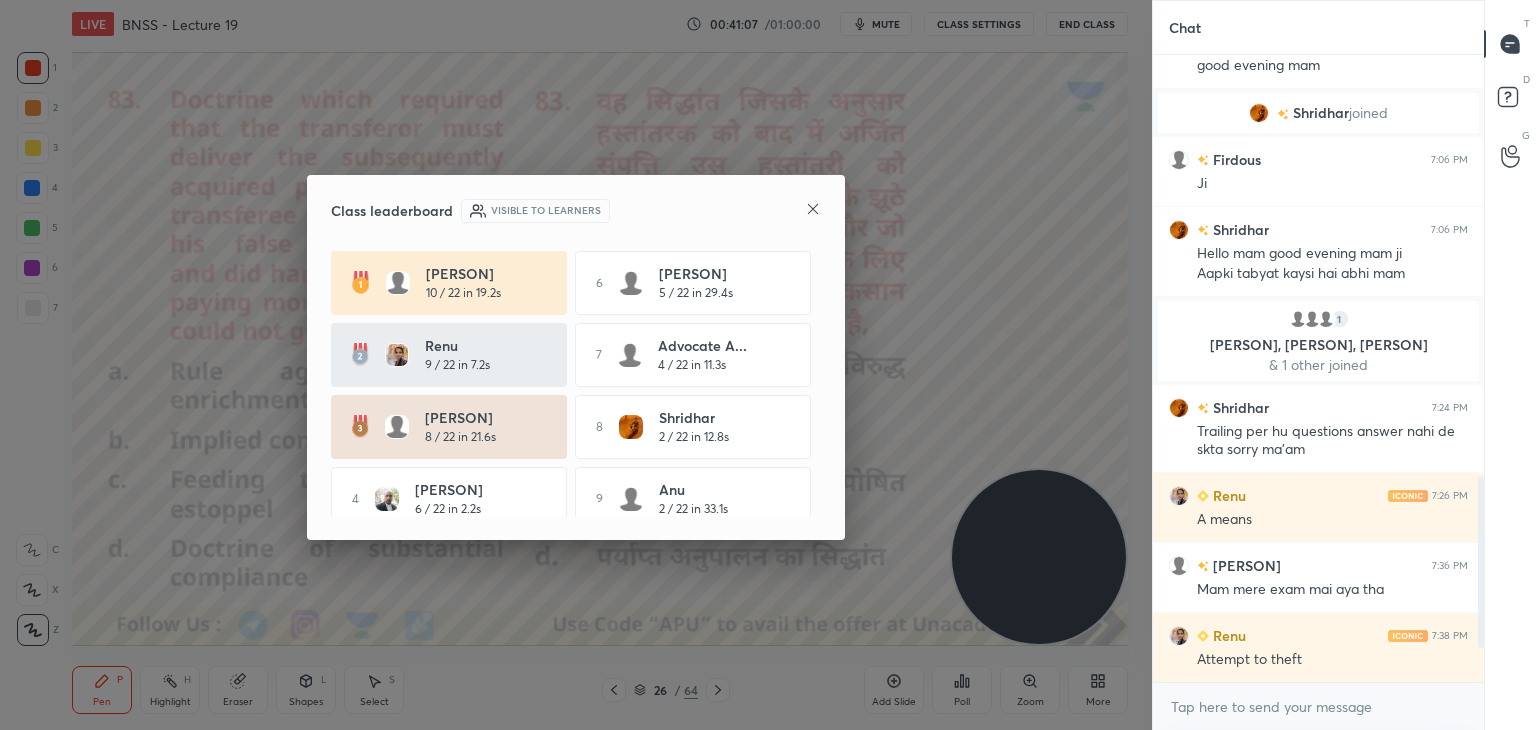 click on "Class leaderboard Visible to learners" at bounding box center (576, 211) 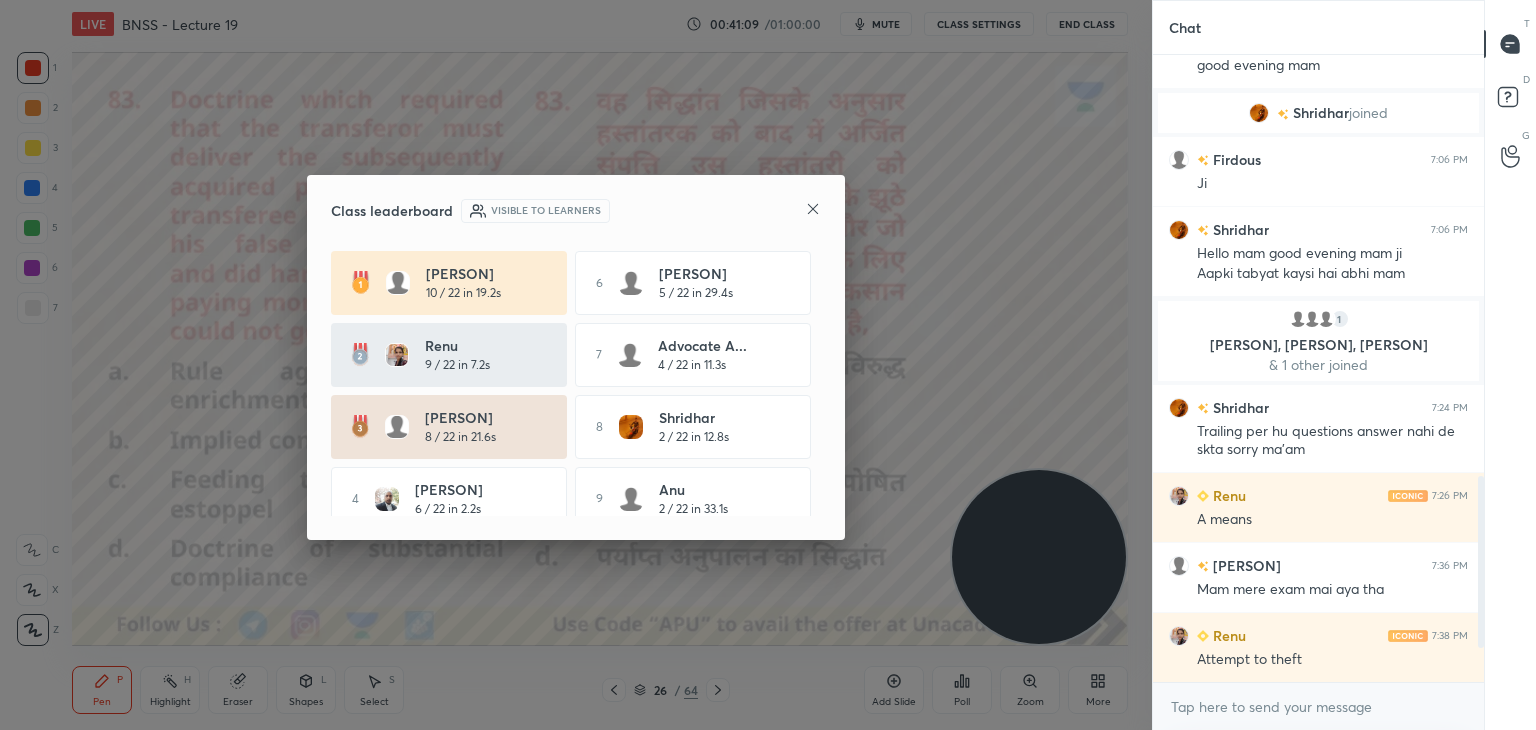 click 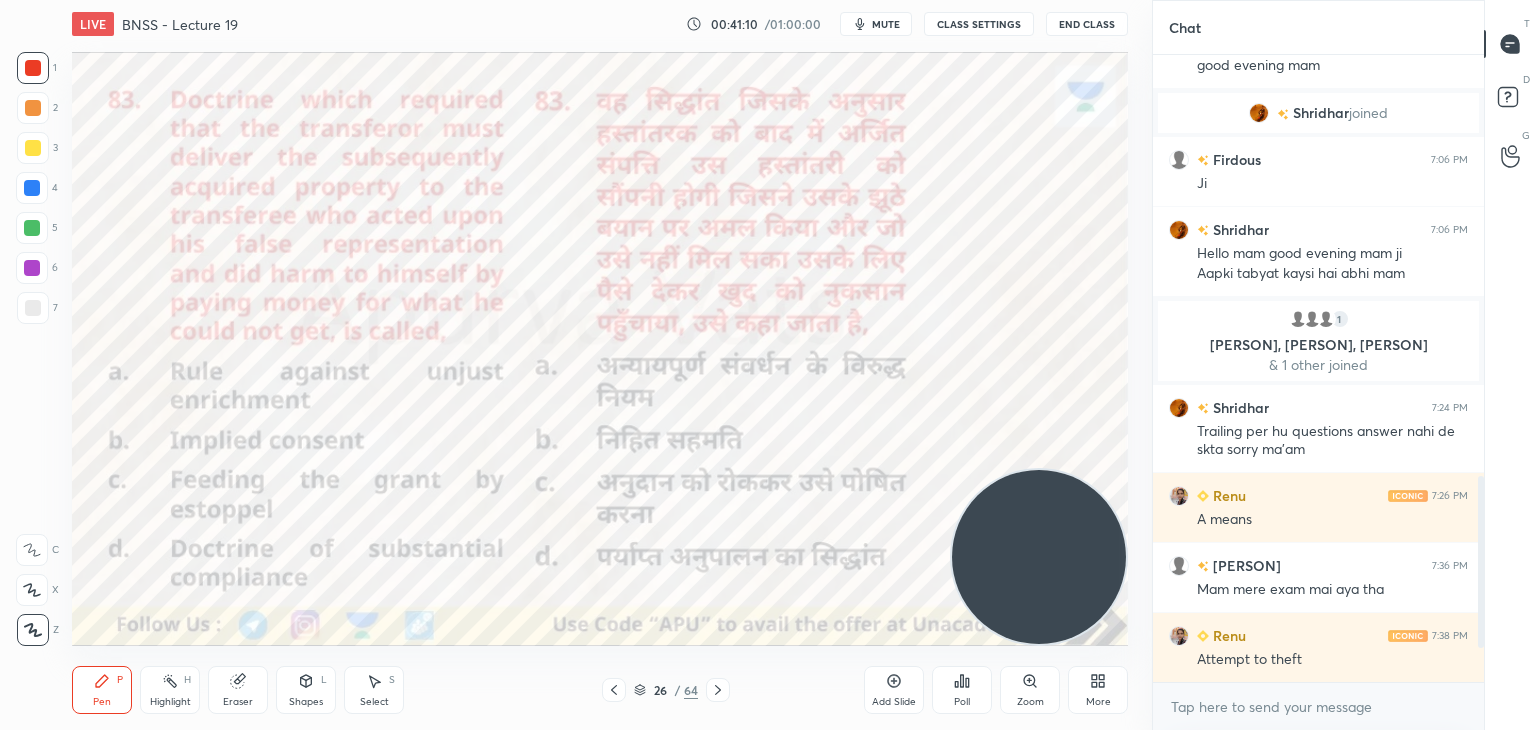 click 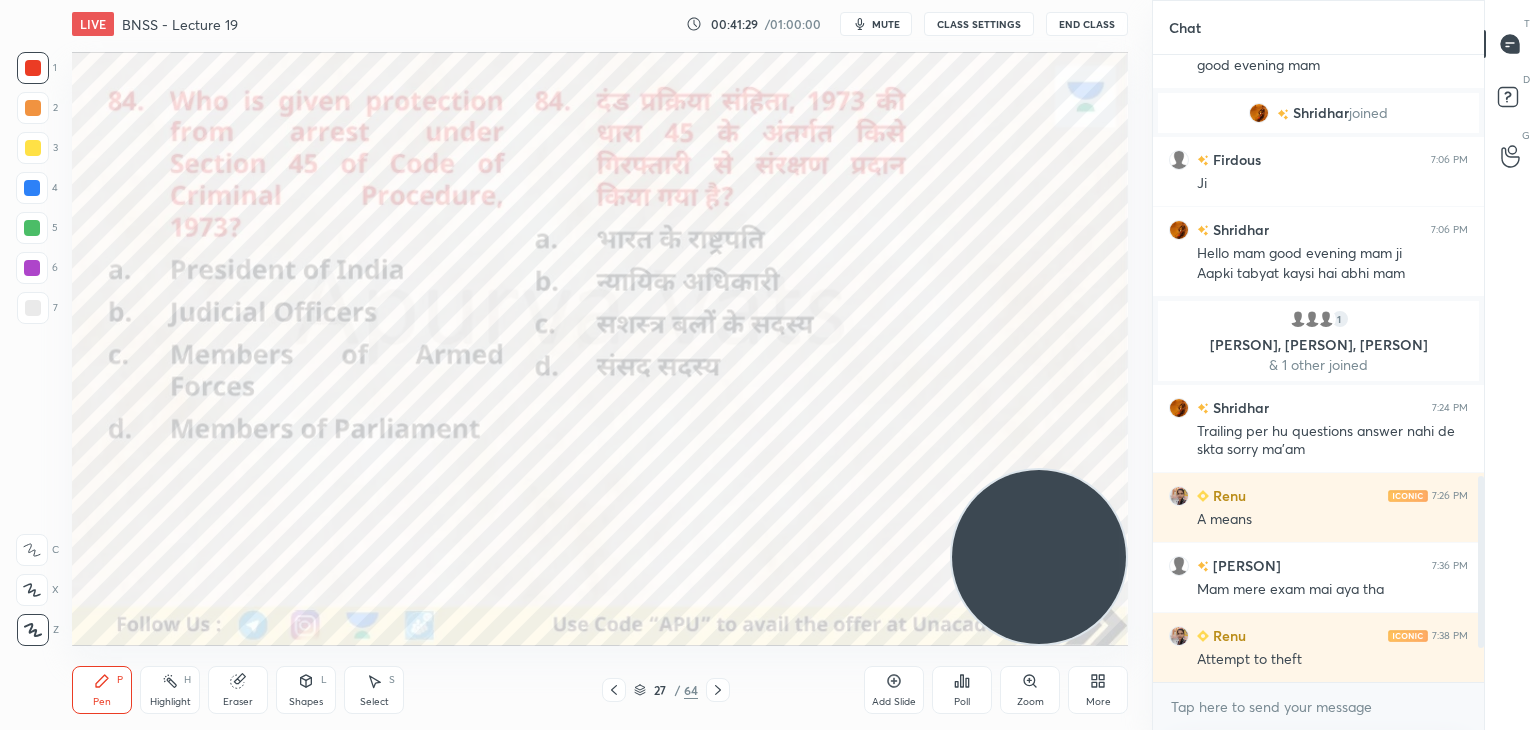 click 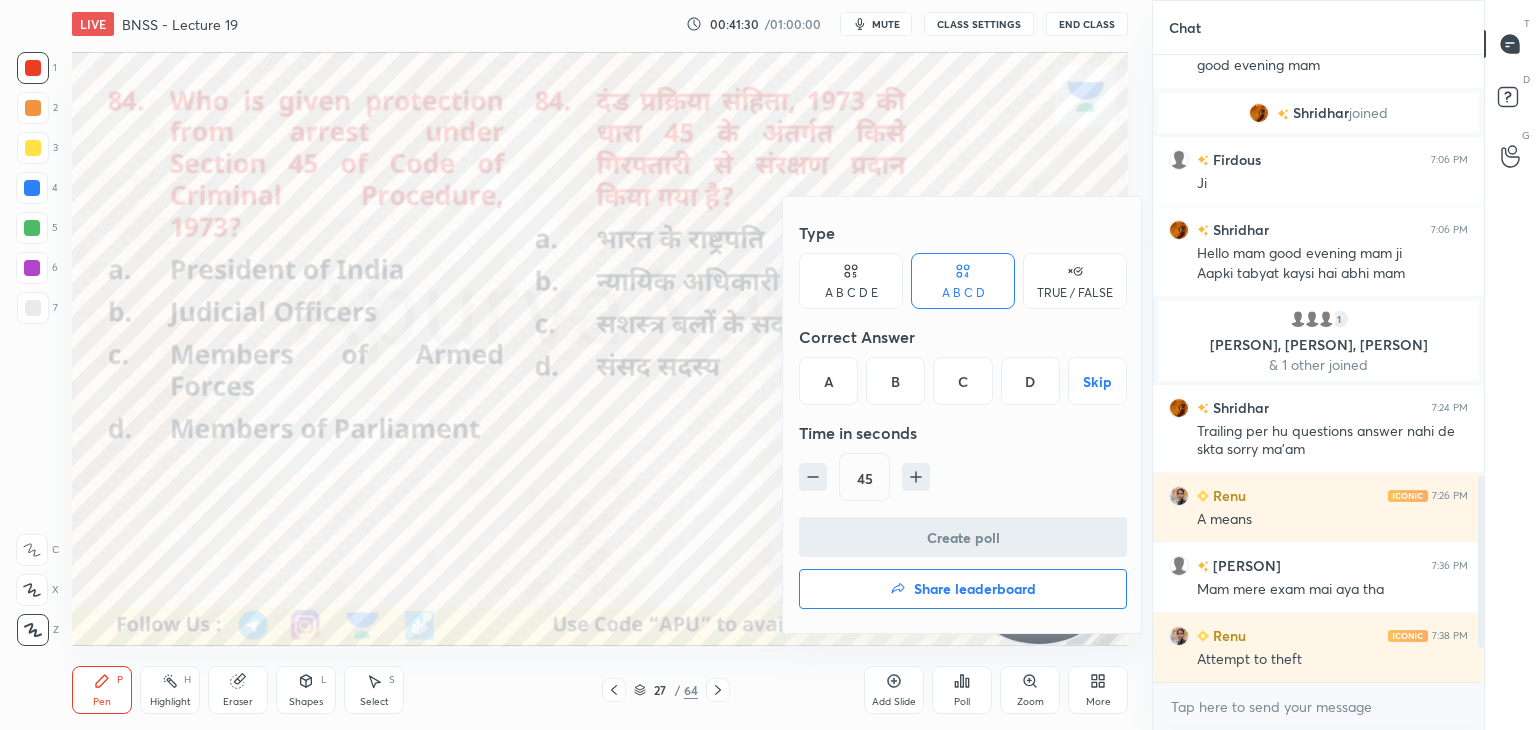 click on "C" at bounding box center (962, 381) 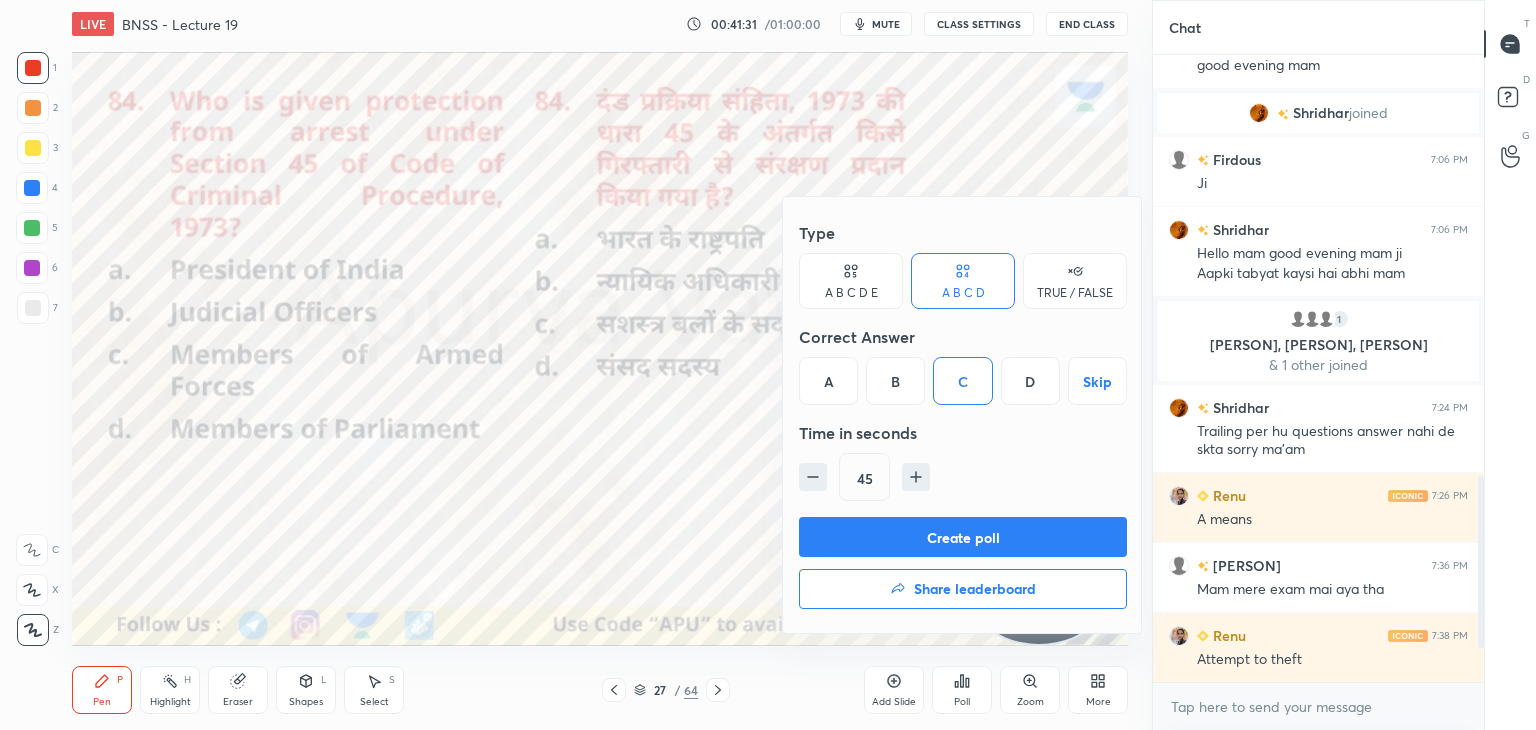 click on "Create poll" at bounding box center (963, 537) 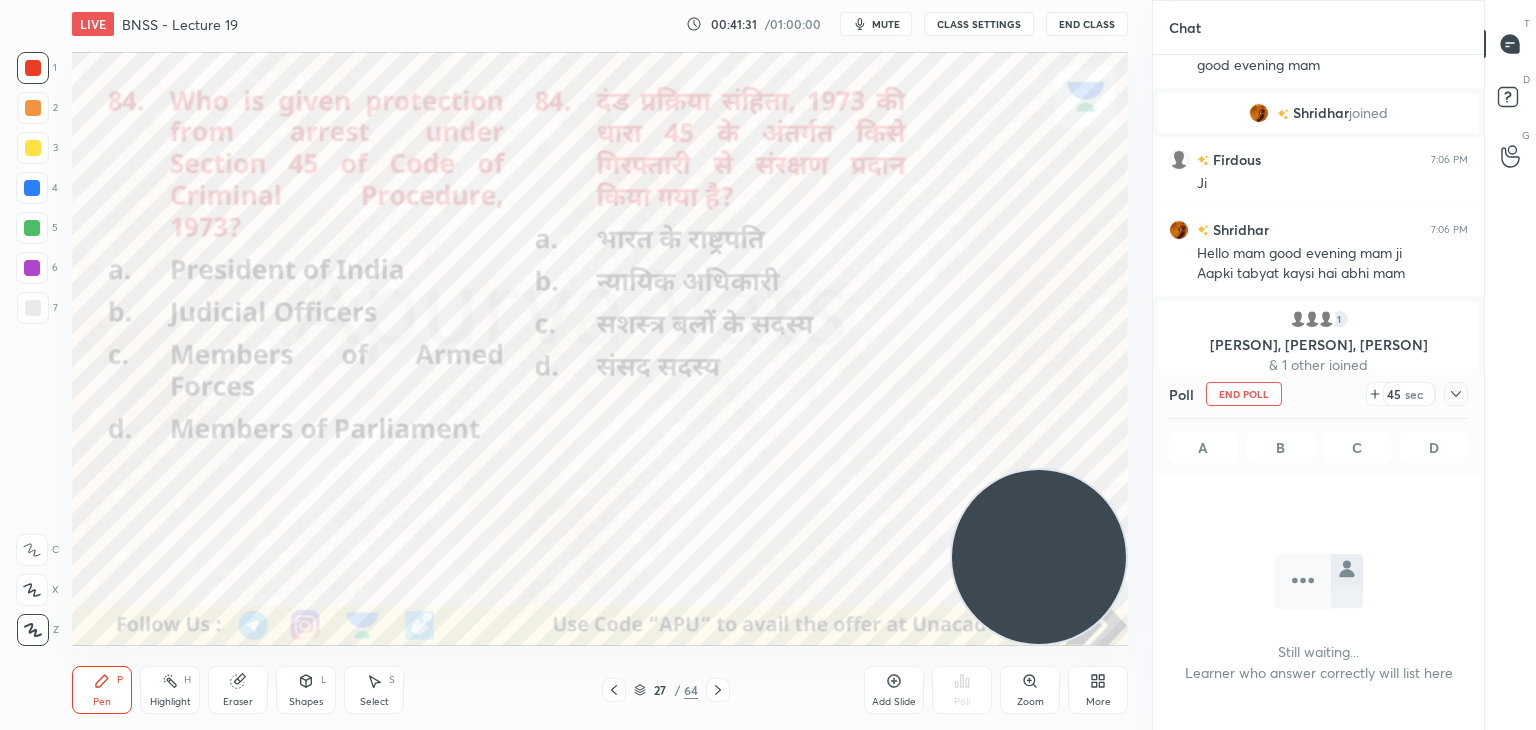 scroll, scrollTop: 555, scrollLeft: 325, axis: both 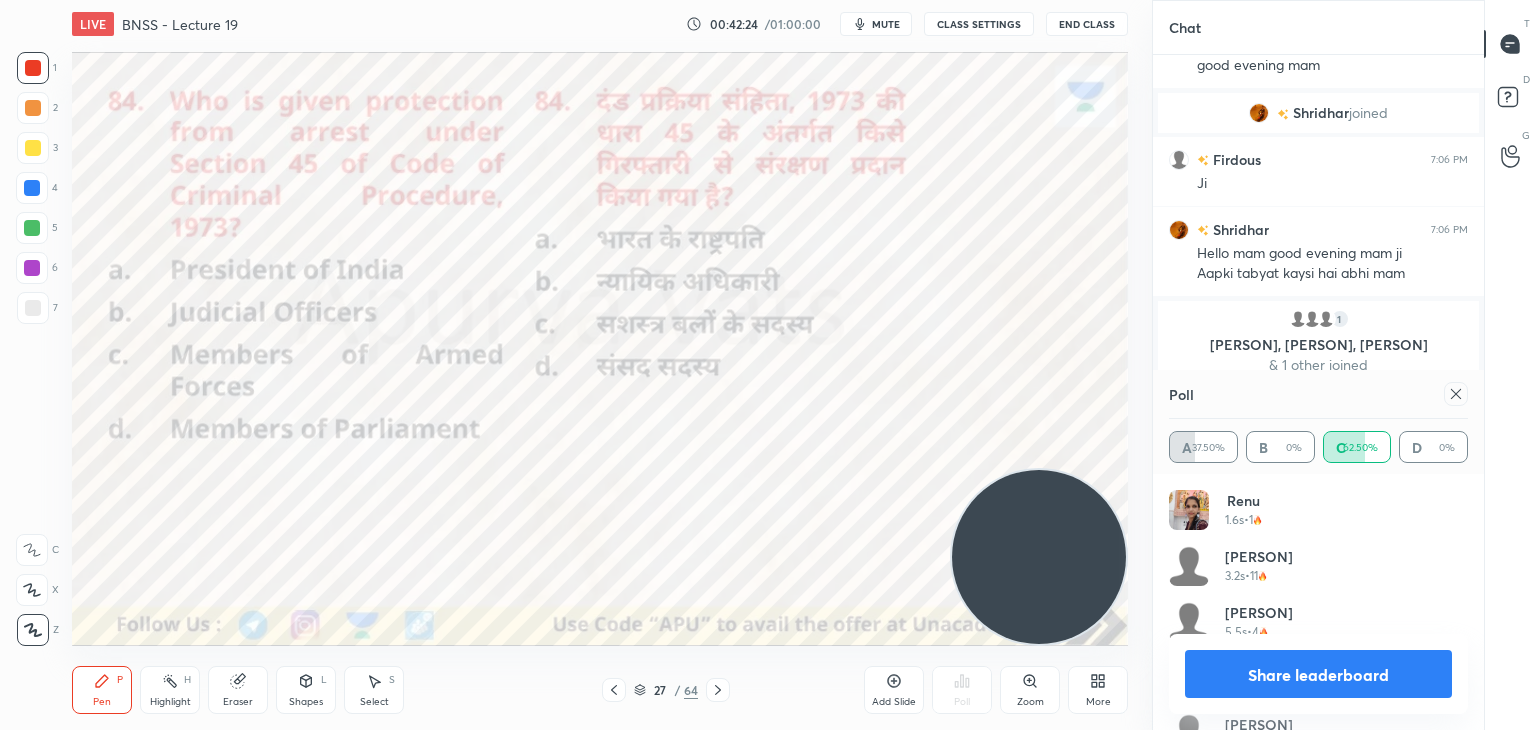 click on "Share leaderboard" at bounding box center [1318, 674] 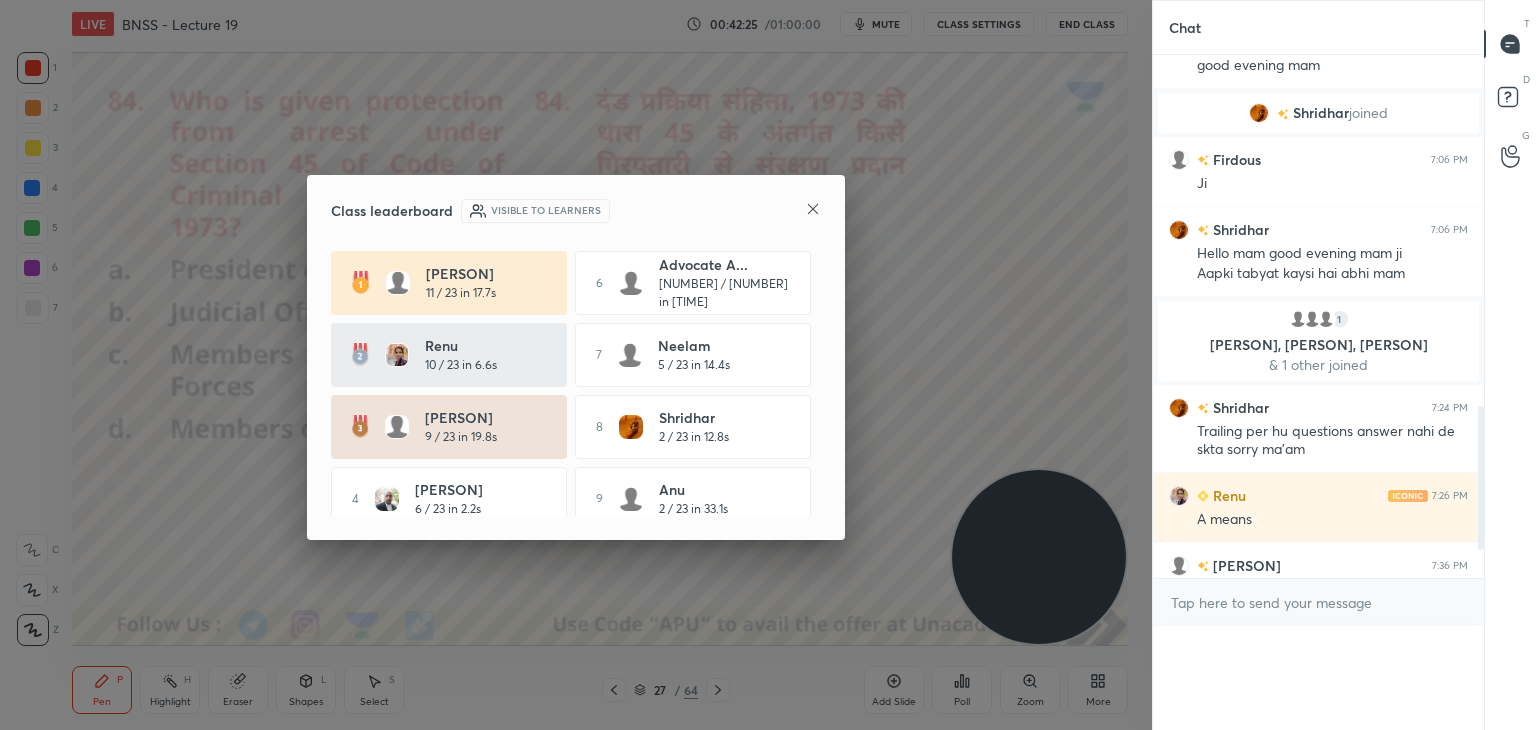 scroll, scrollTop: 0, scrollLeft: 0, axis: both 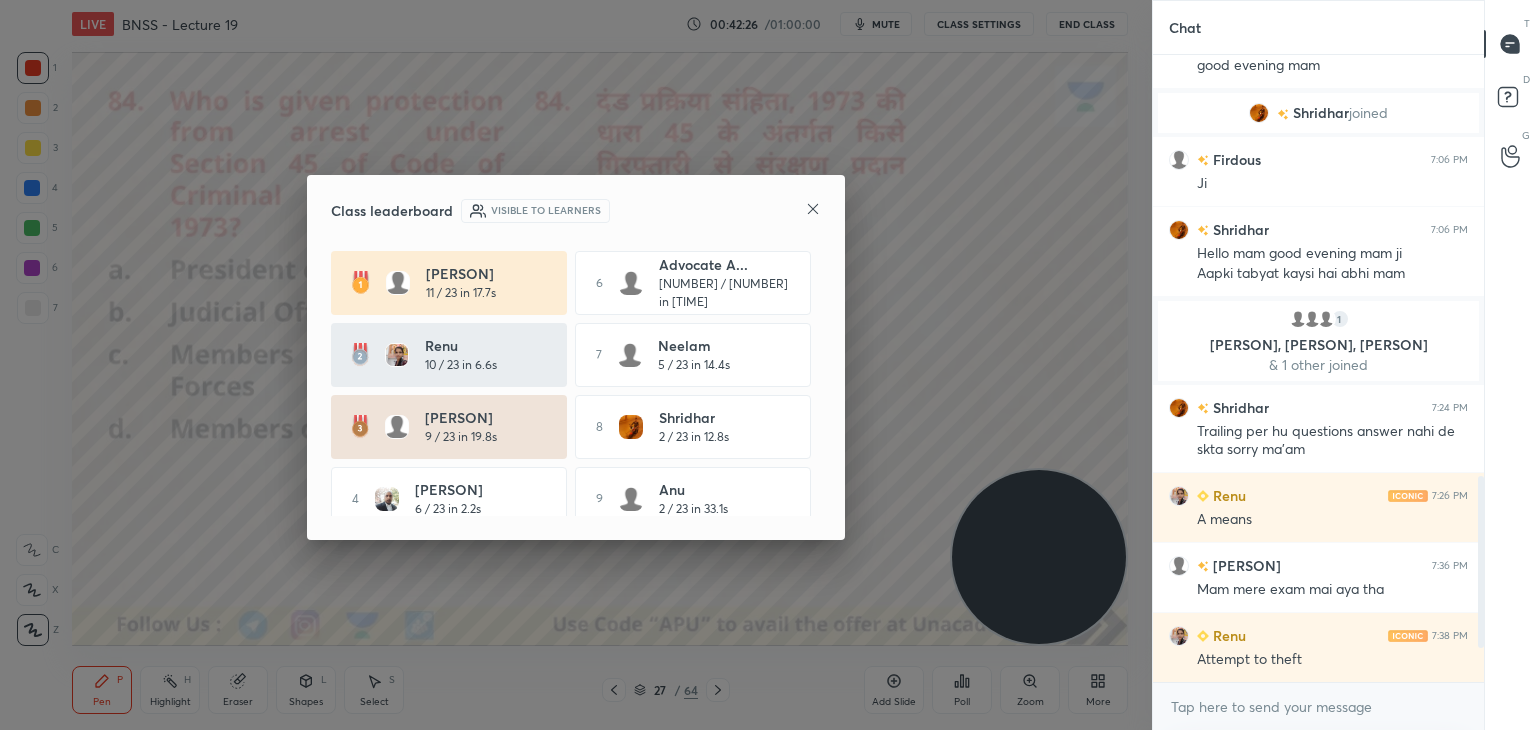 click 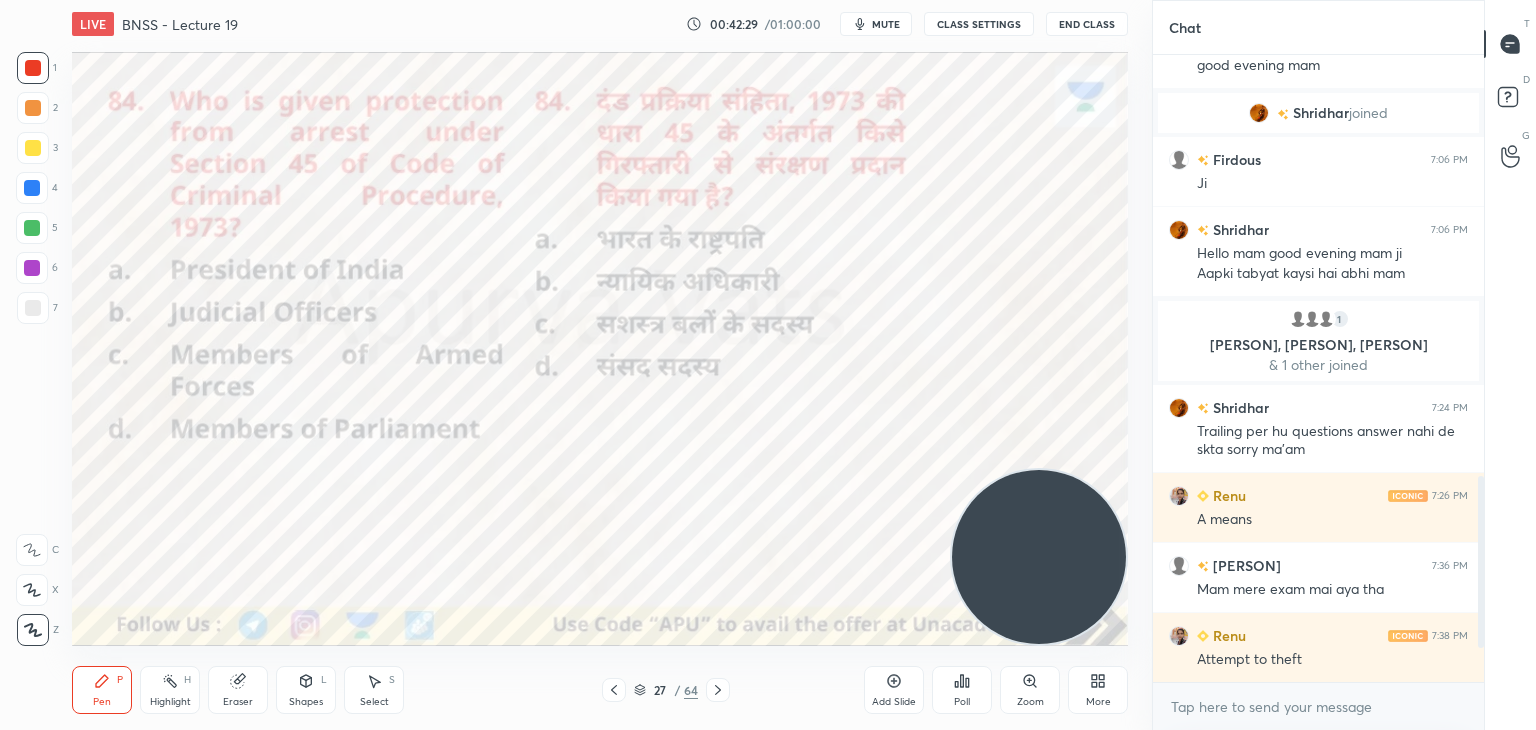 click 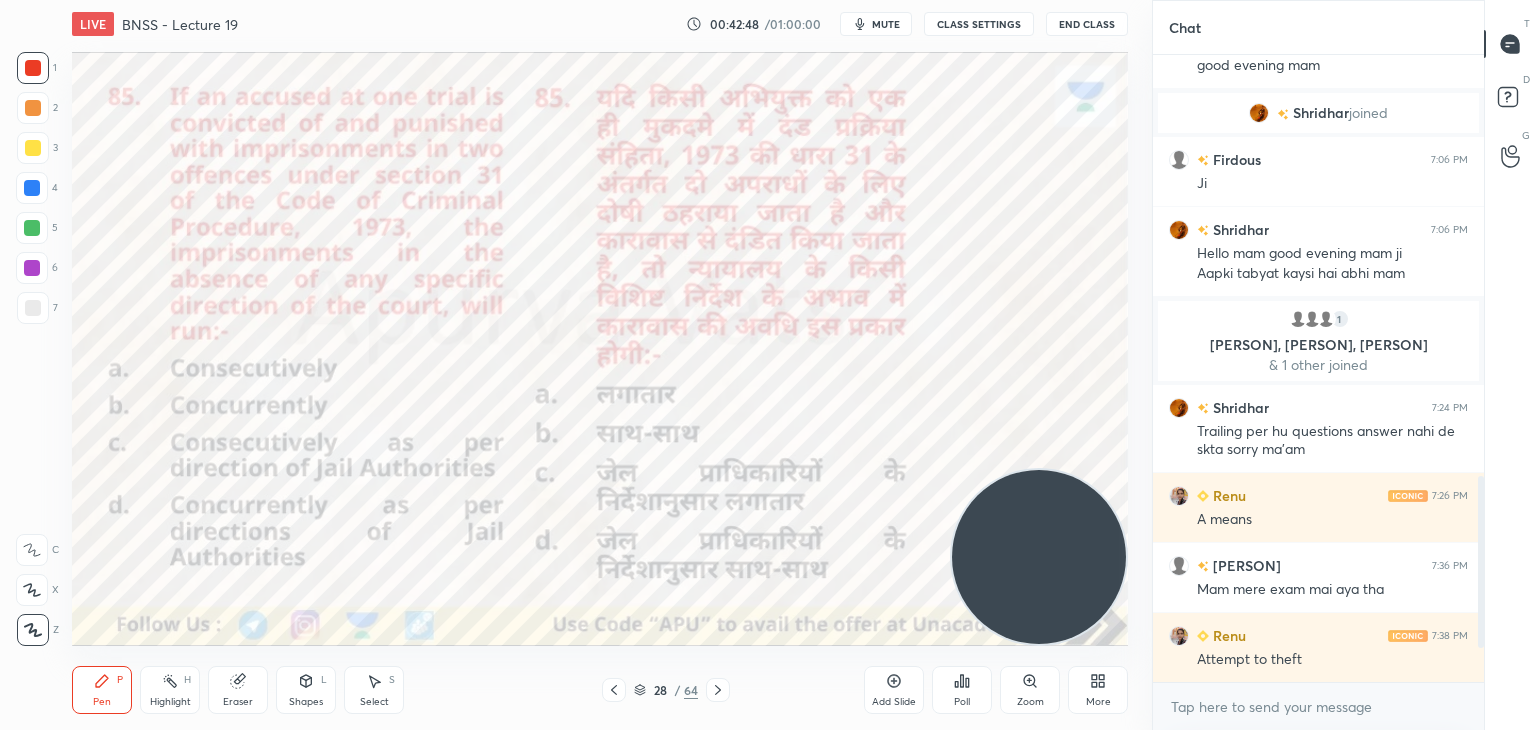 click 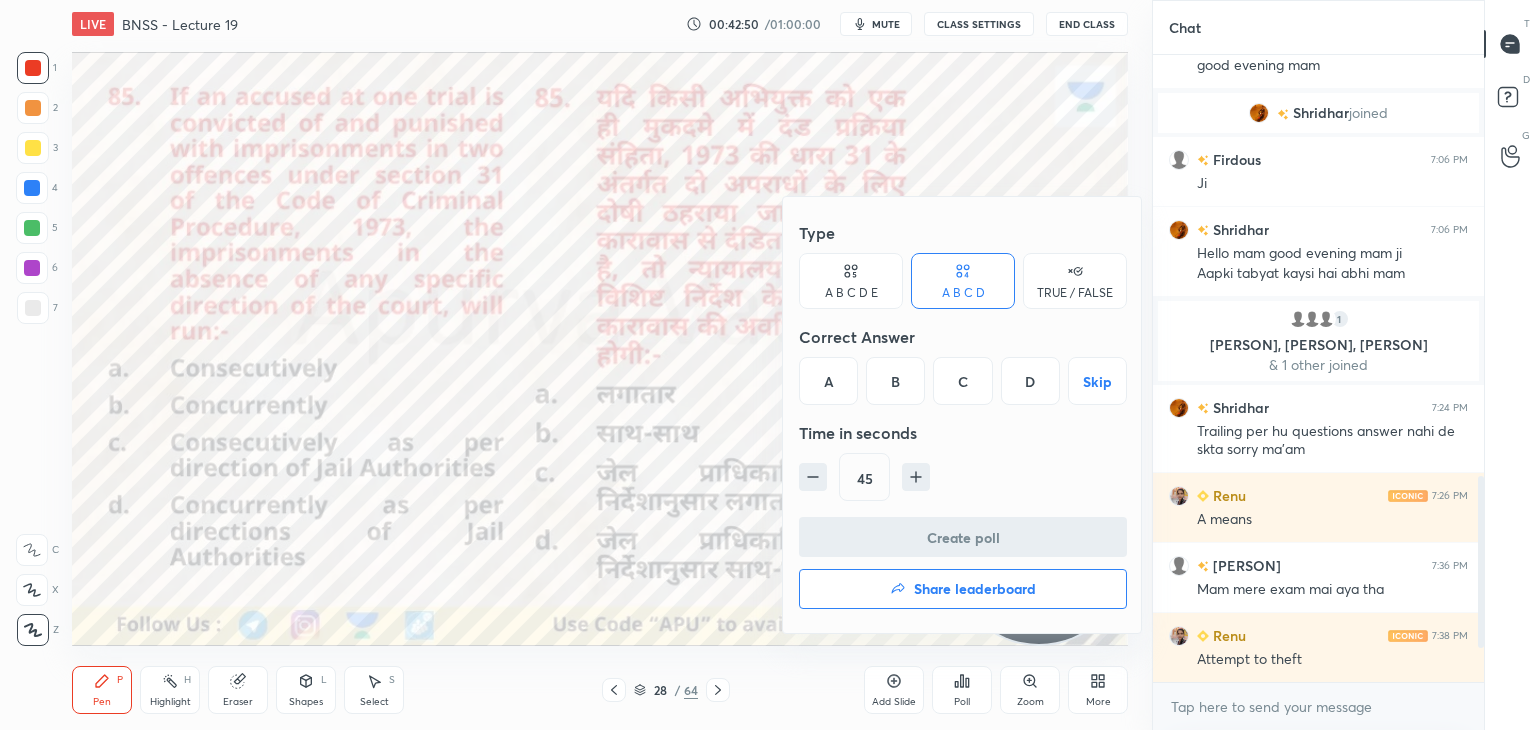click on "A" at bounding box center (828, 381) 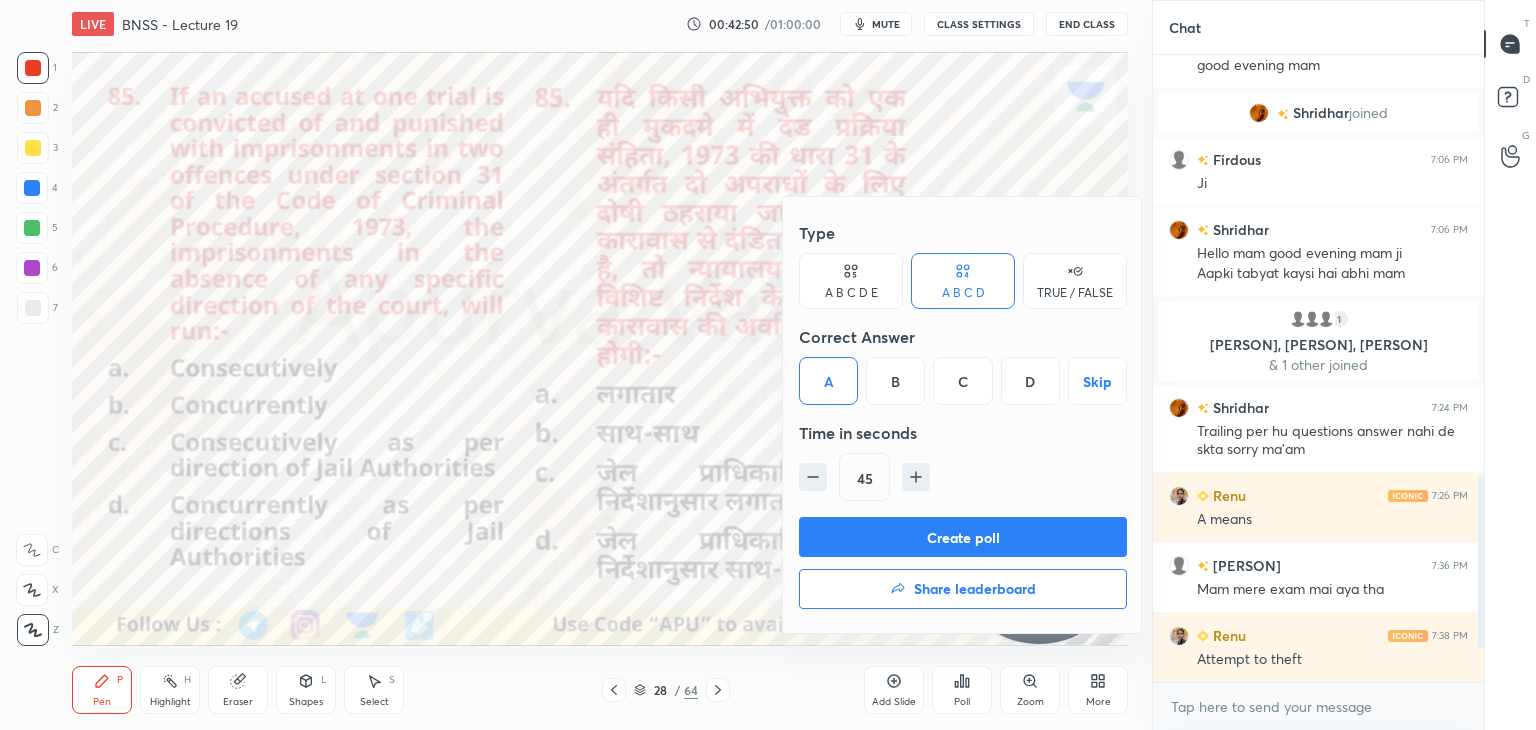 click on "Create poll" at bounding box center (963, 537) 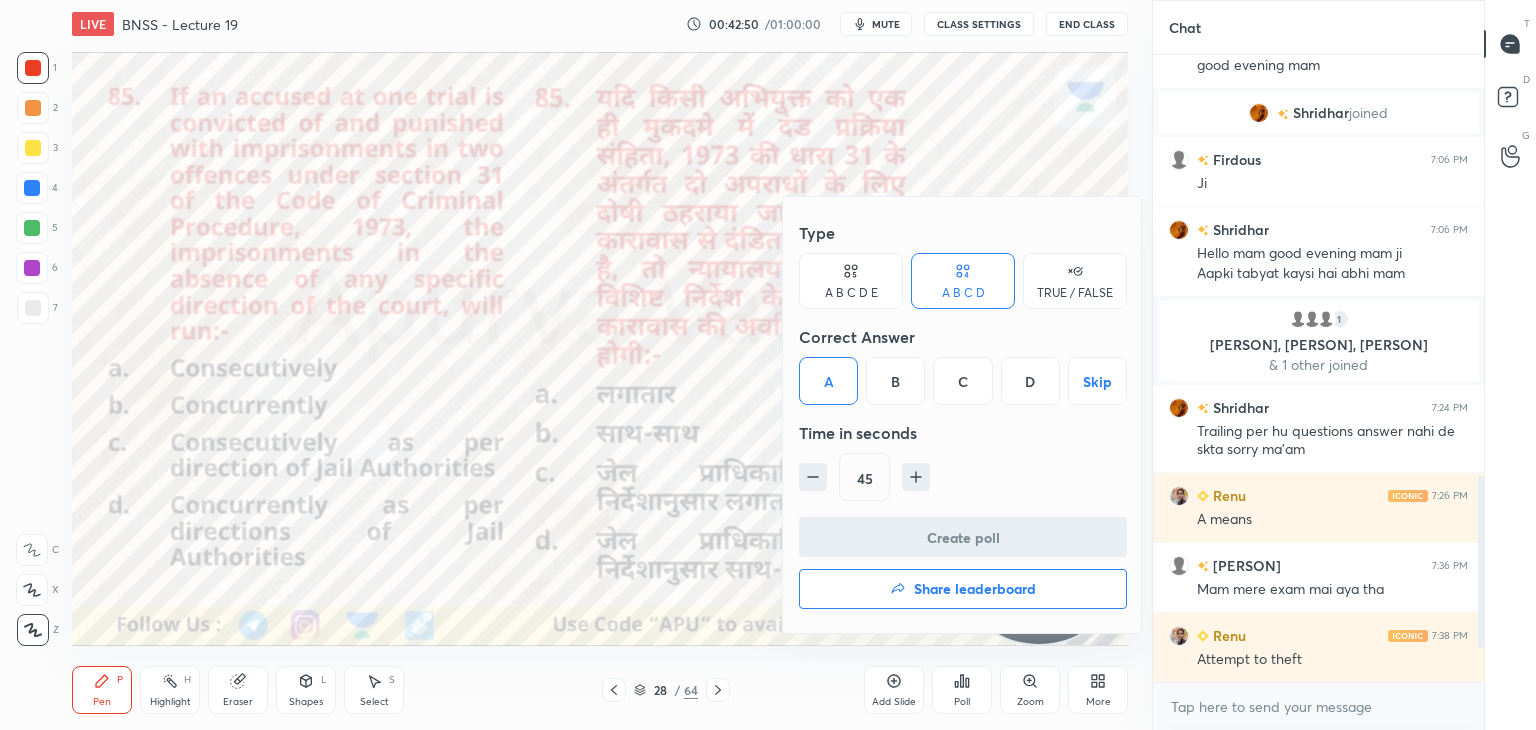 scroll, scrollTop: 603, scrollLeft: 325, axis: both 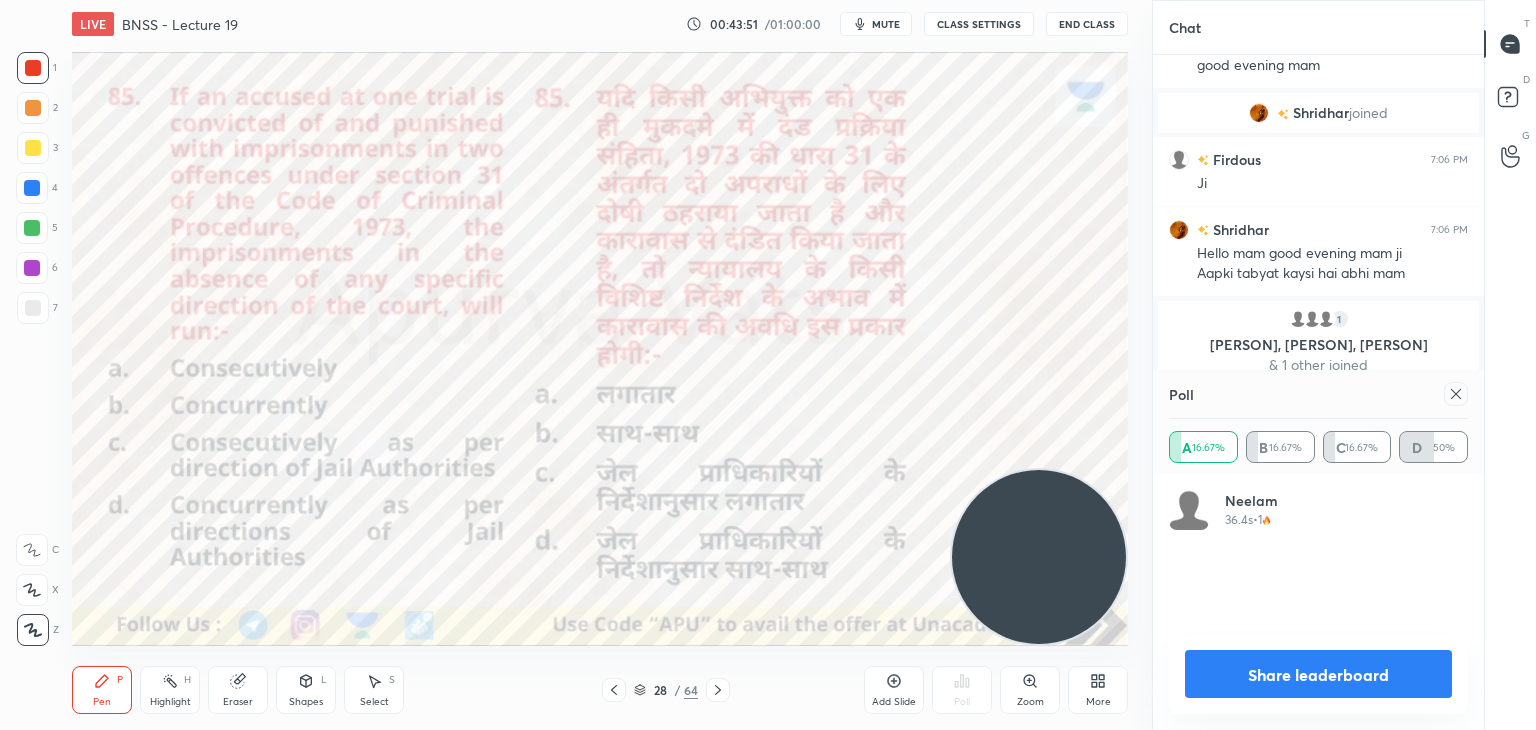 click on "Share leaderboard" at bounding box center [1318, 674] 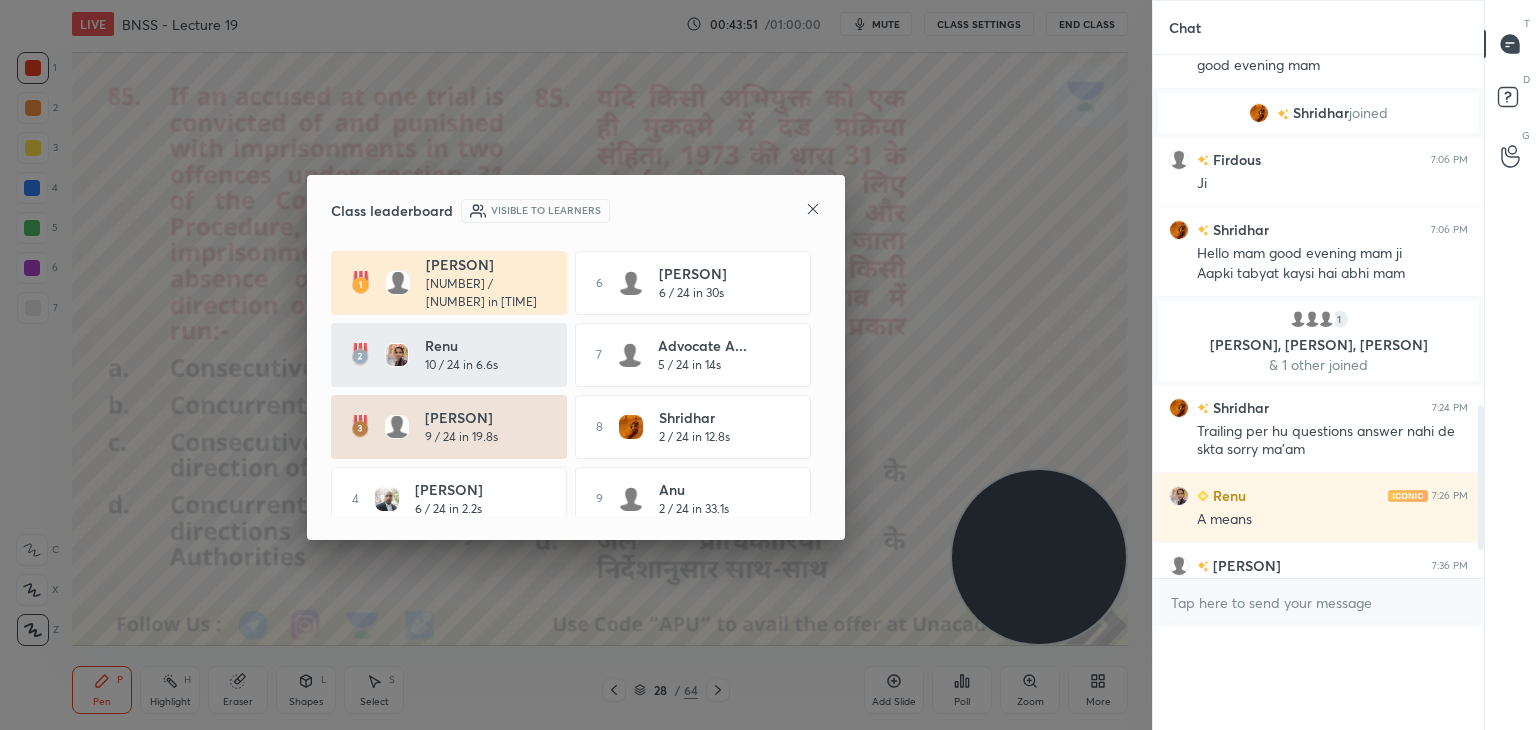 scroll, scrollTop: 121, scrollLeft: 293, axis: both 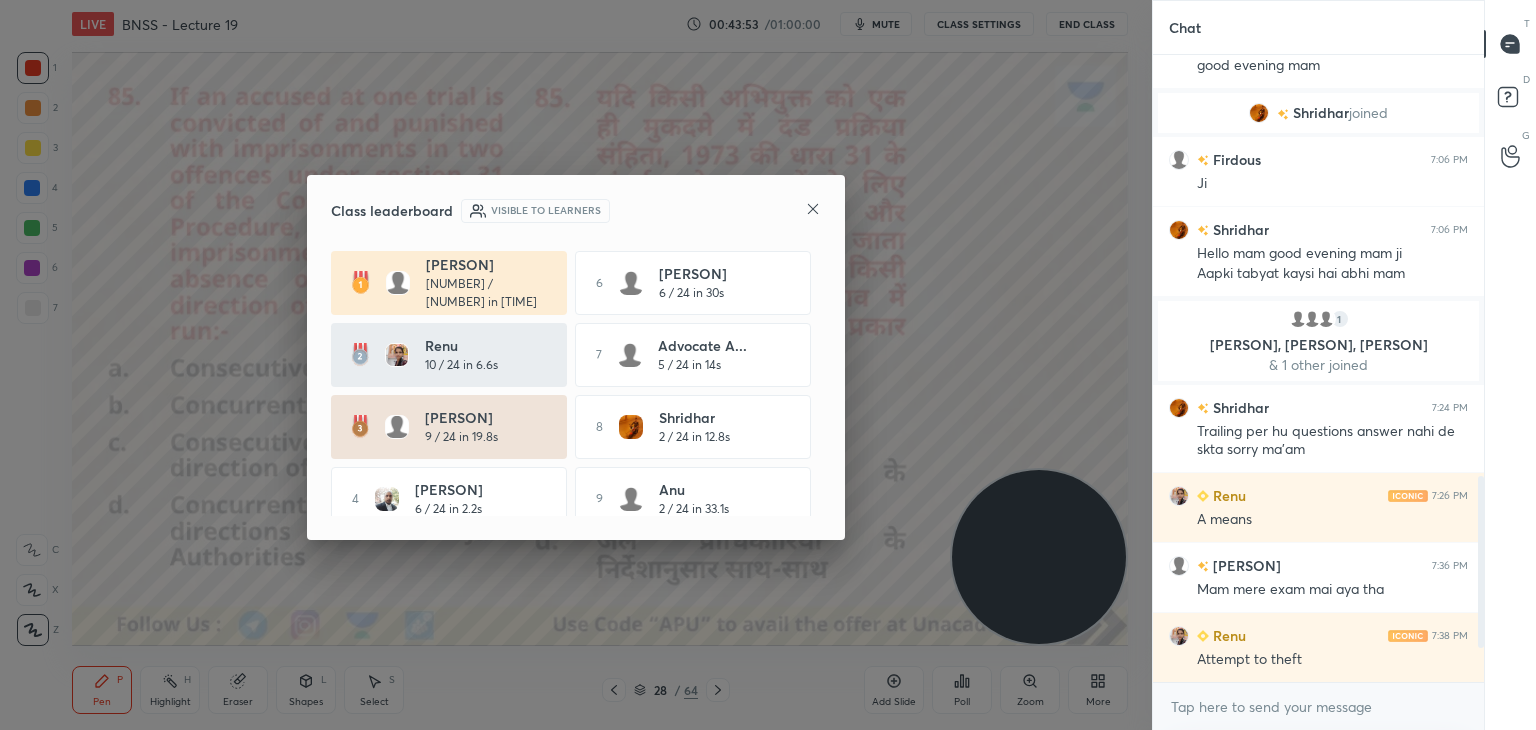 click 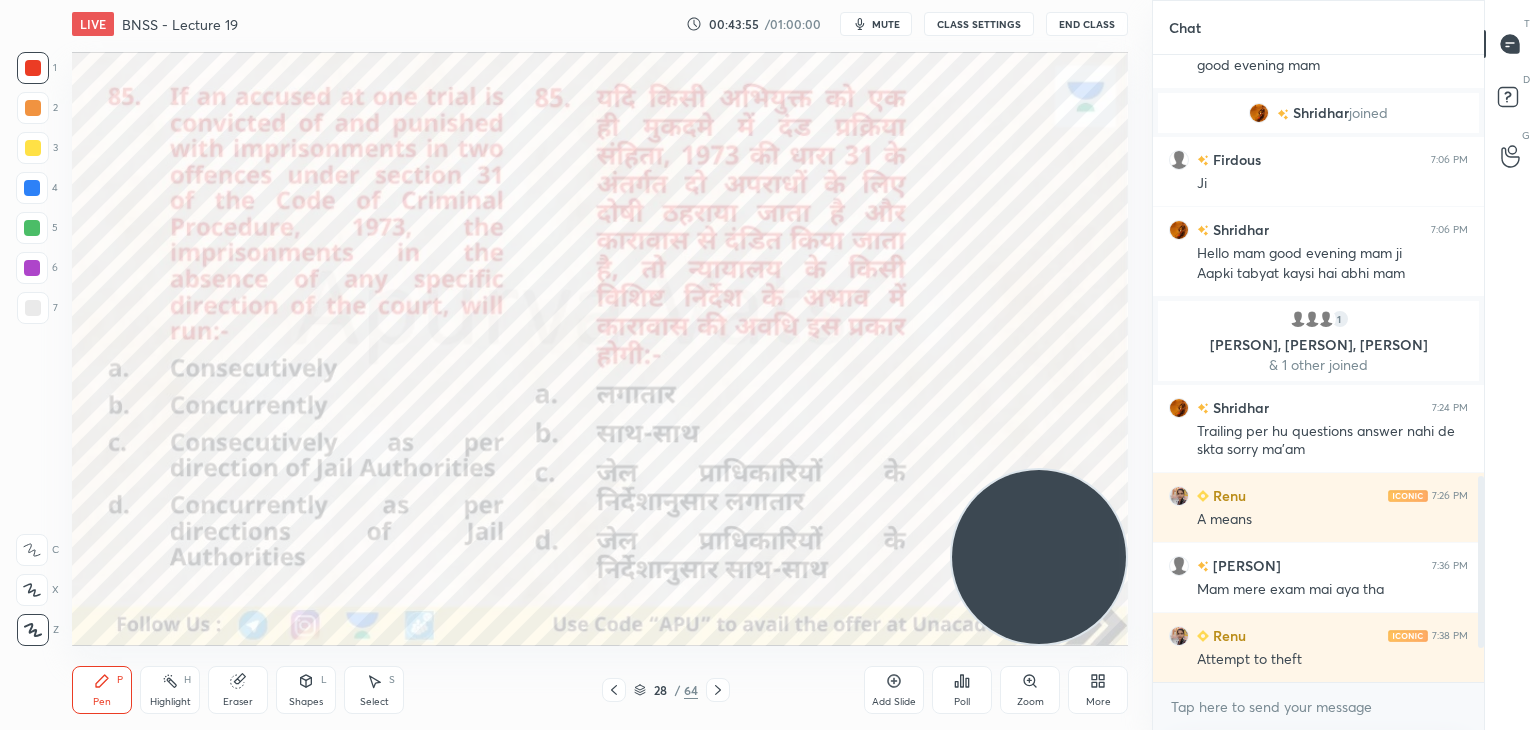 click 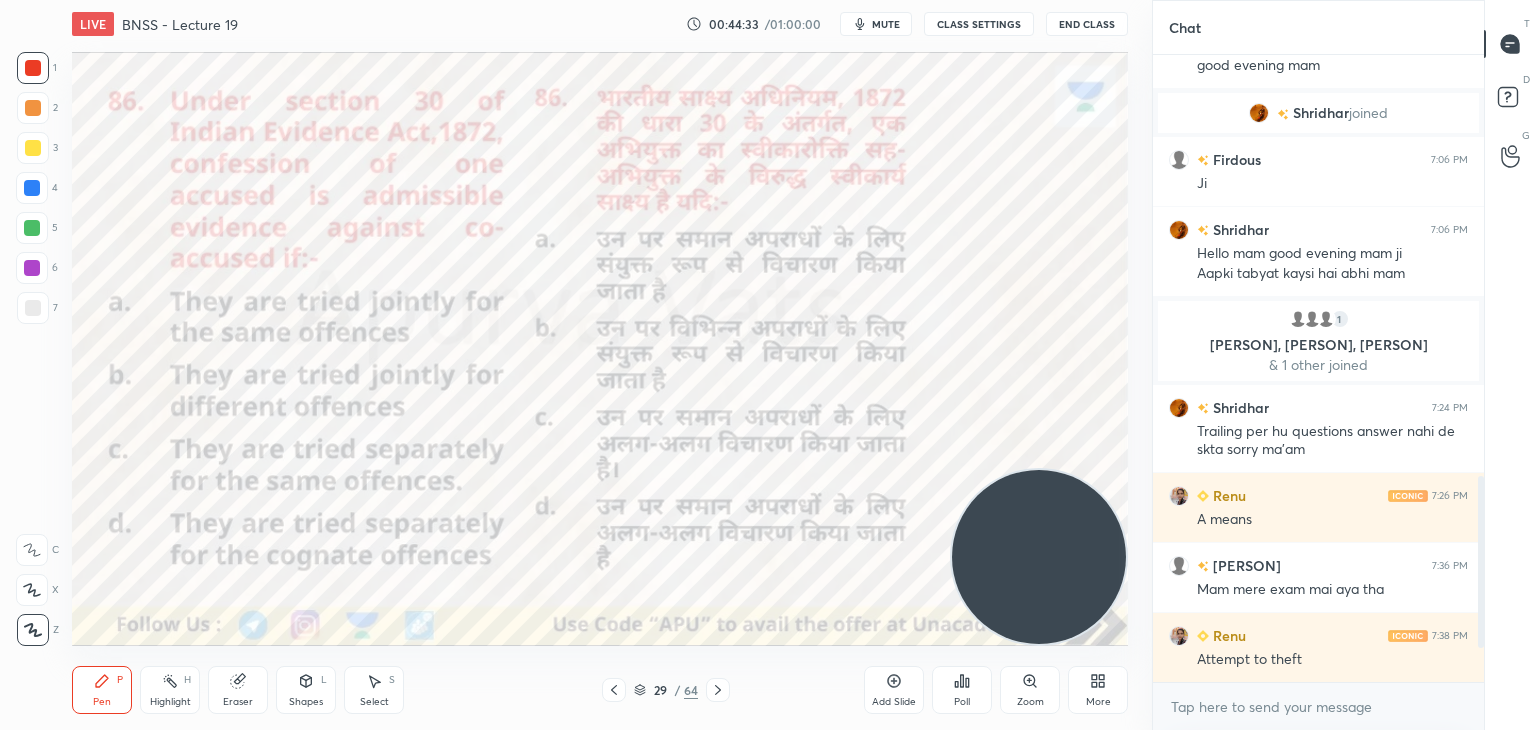 click on "Poll" at bounding box center [962, 690] 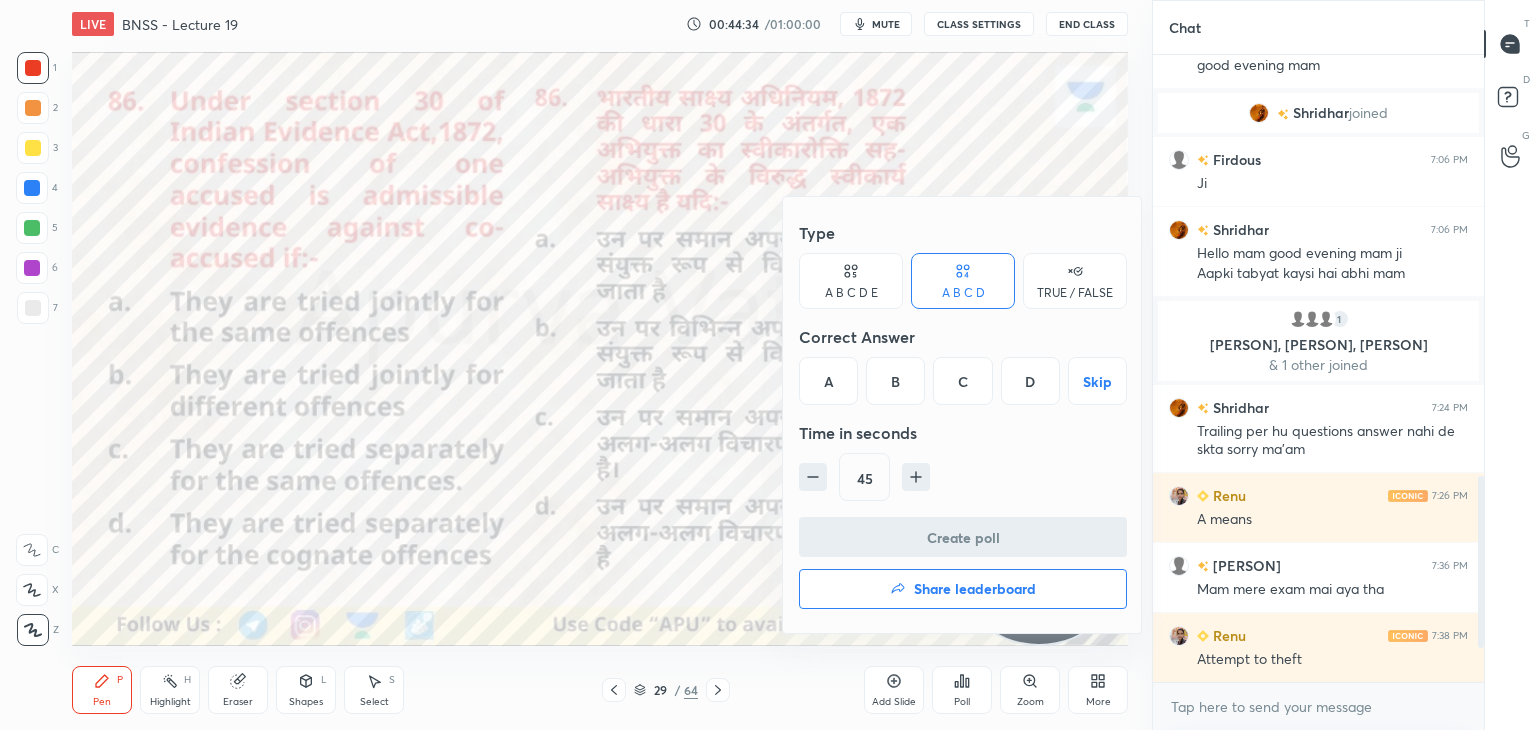 click on "A" at bounding box center (828, 381) 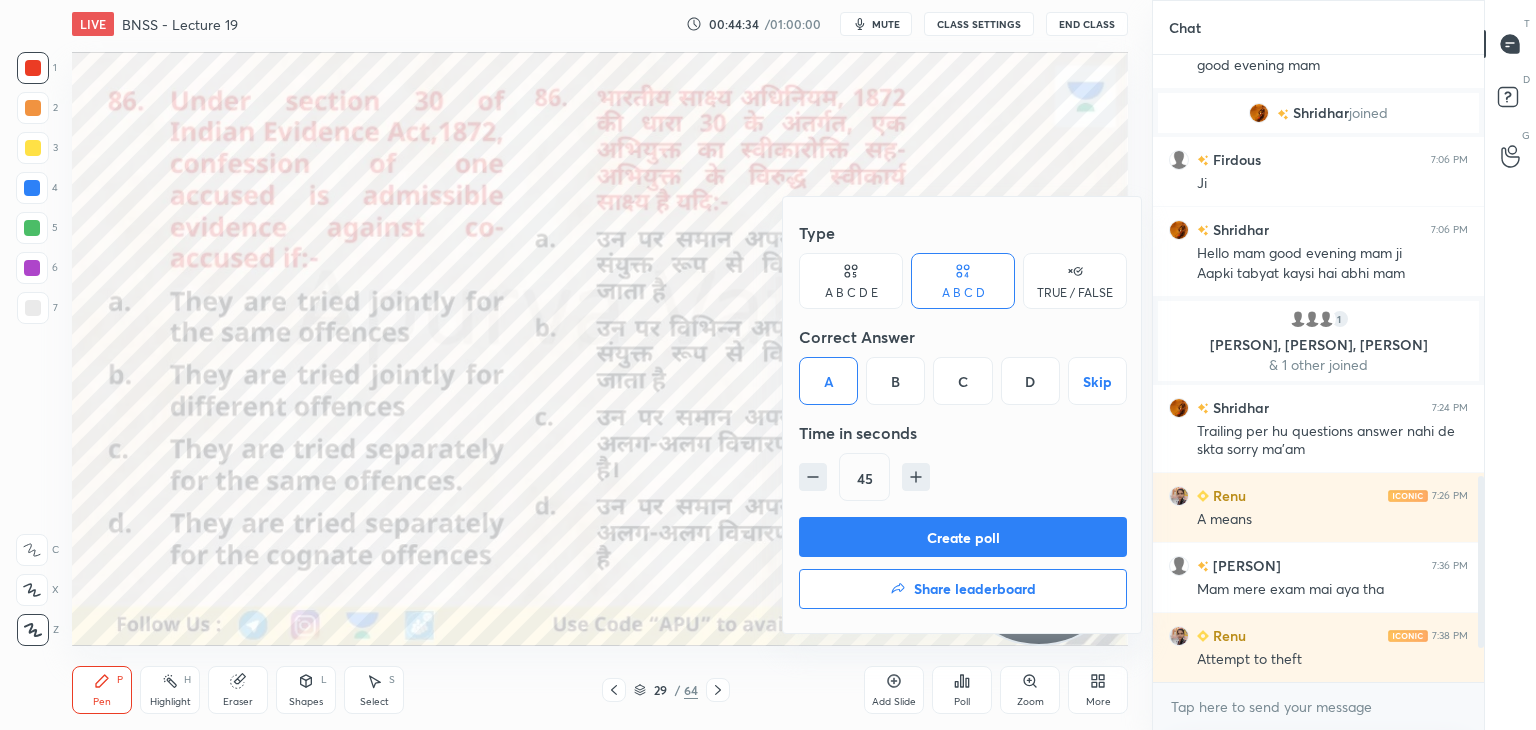 click on "Create poll" at bounding box center (963, 537) 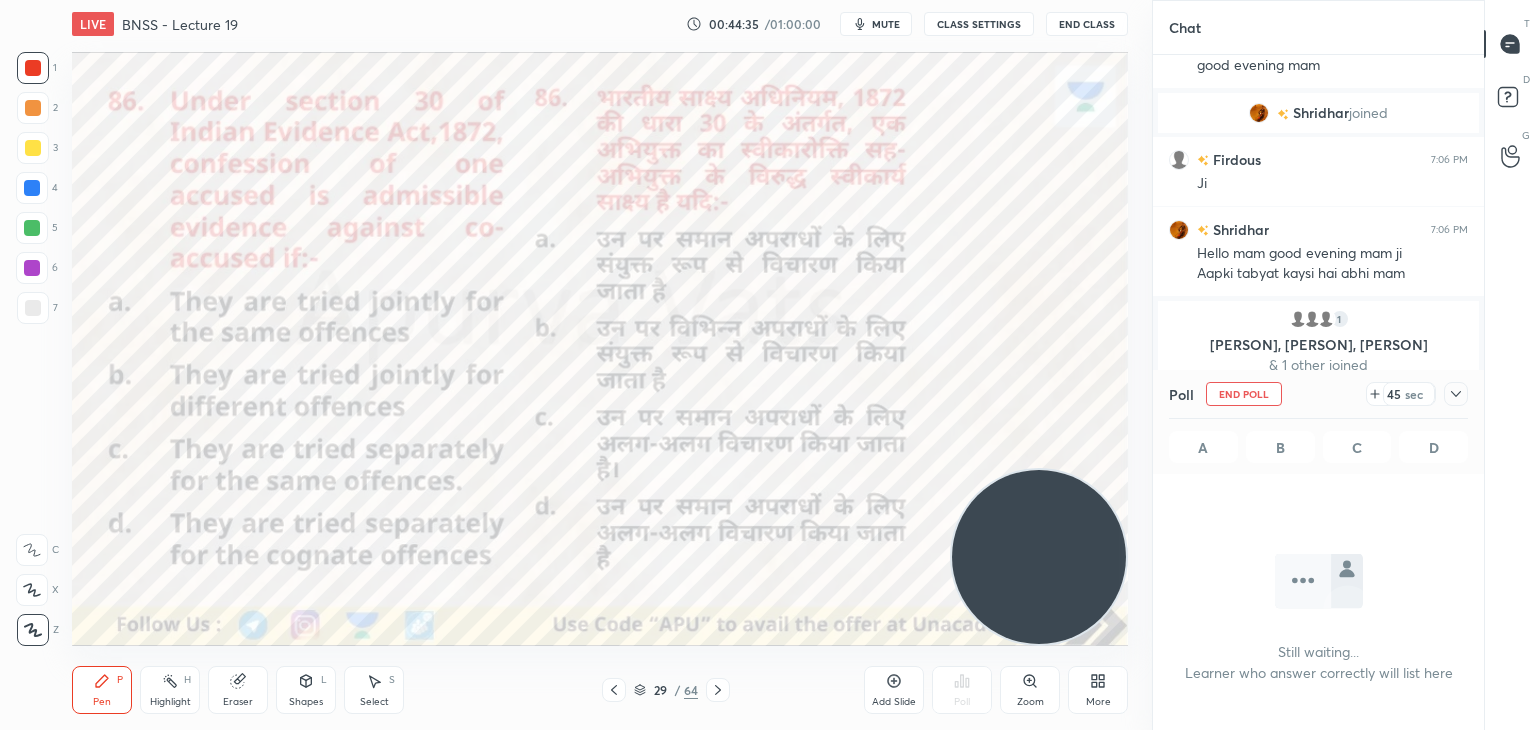 scroll, scrollTop: 556, scrollLeft: 325, axis: both 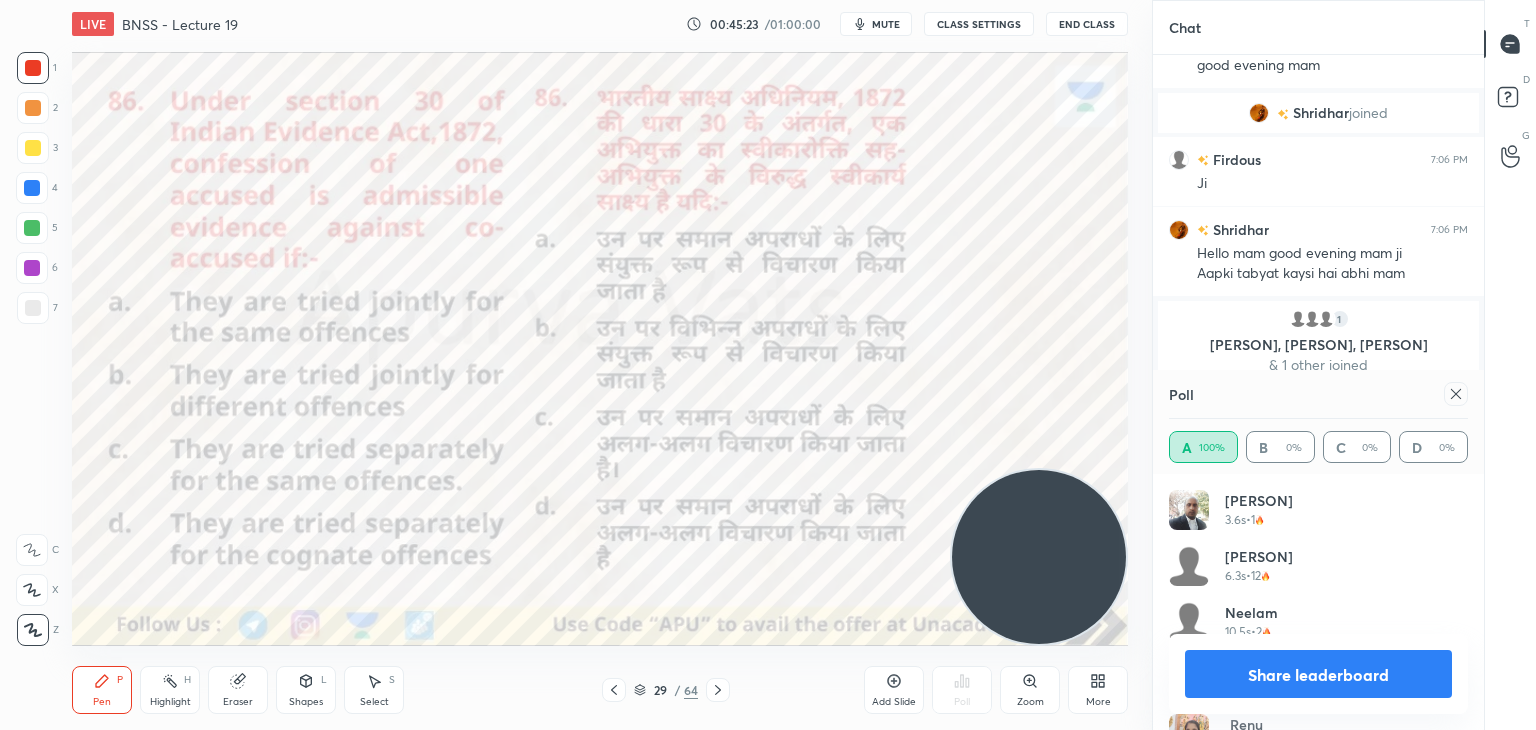 click on "Share leaderboard" at bounding box center (1318, 674) 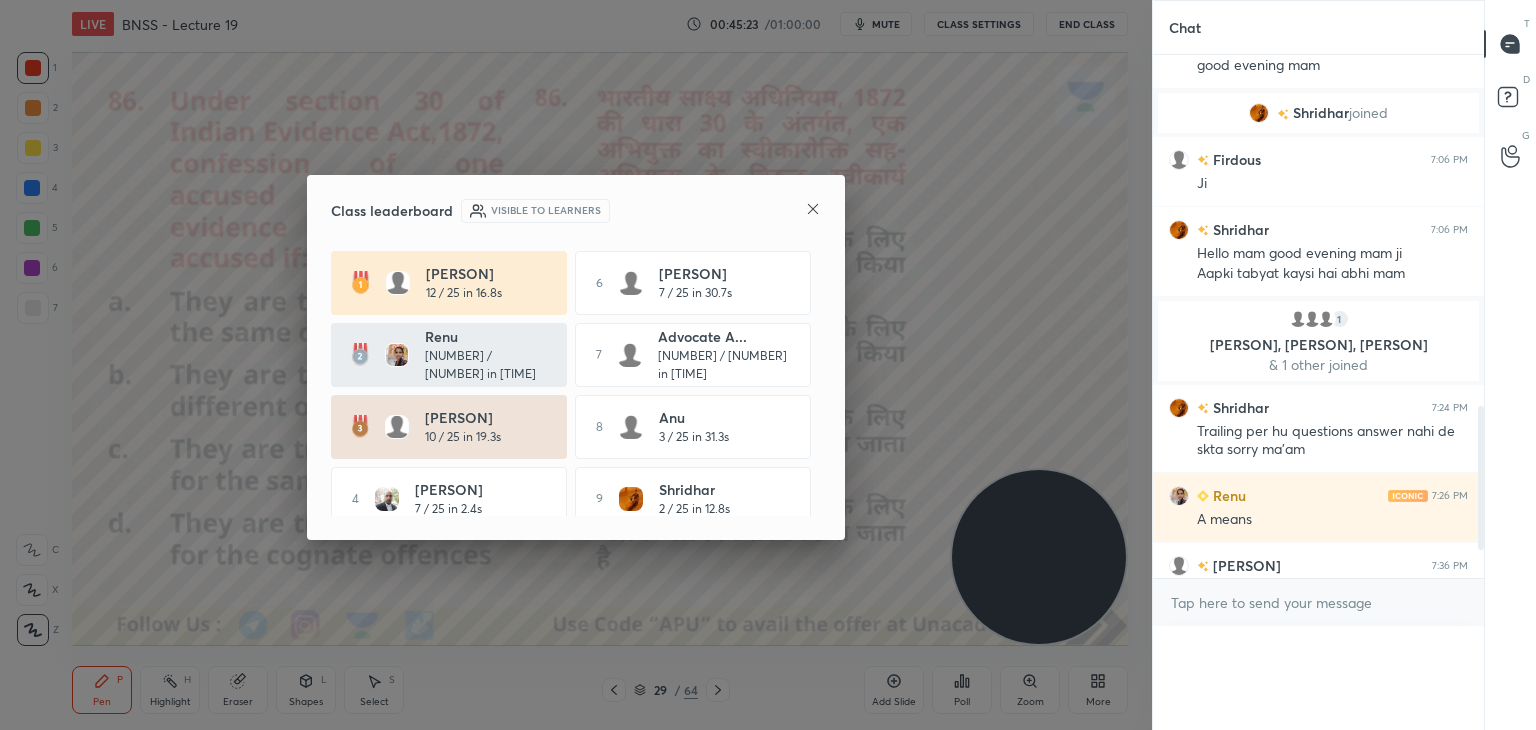 scroll, scrollTop: 0, scrollLeft: 6, axis: horizontal 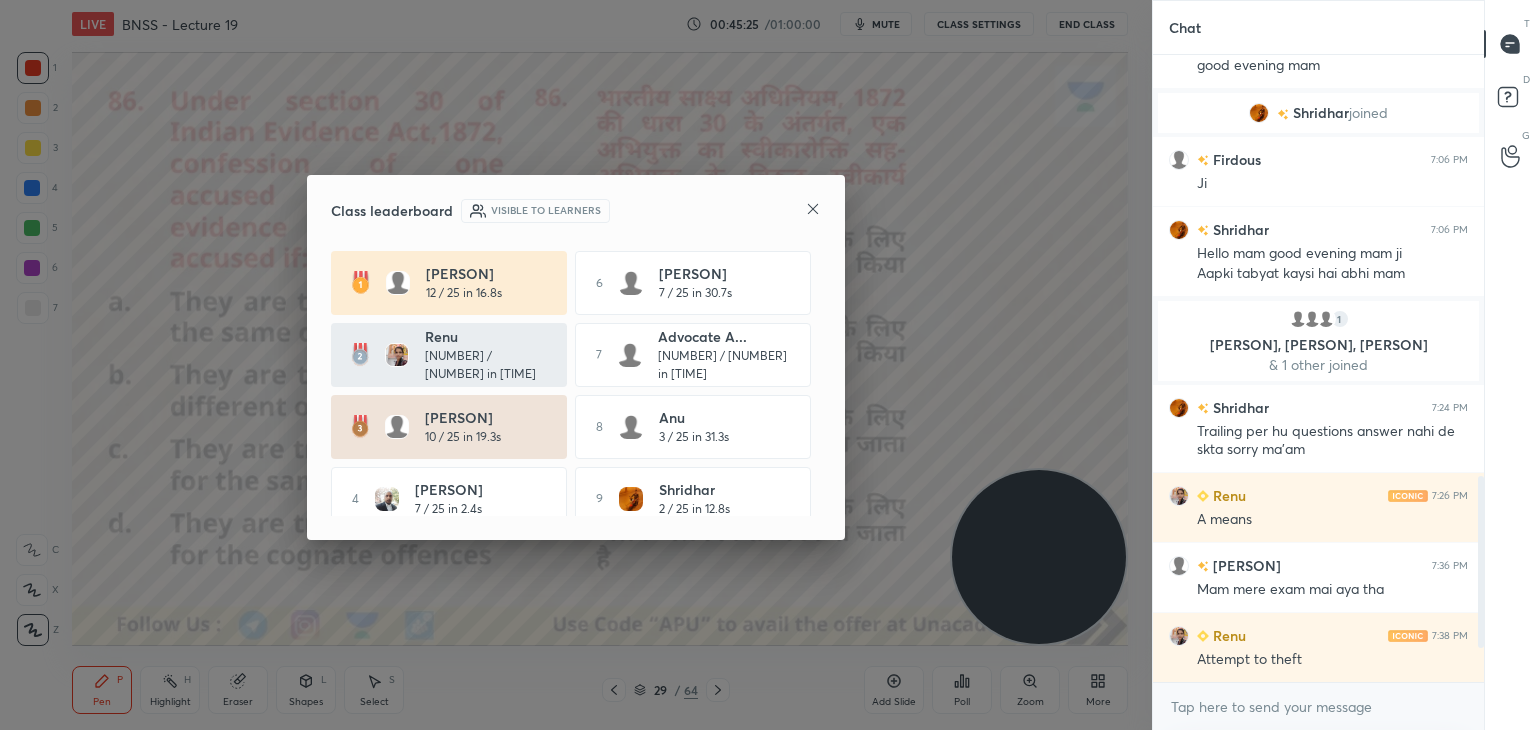 click 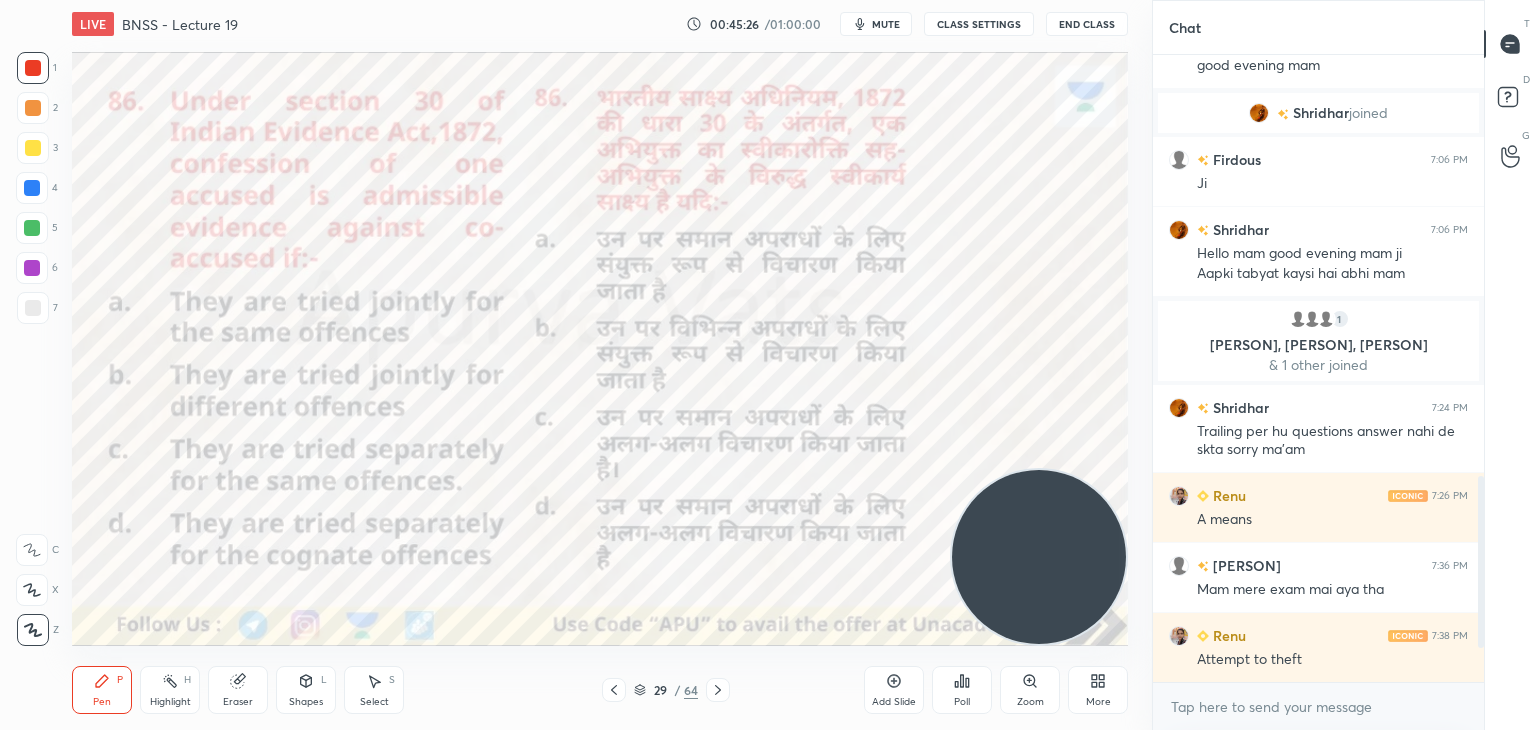 click 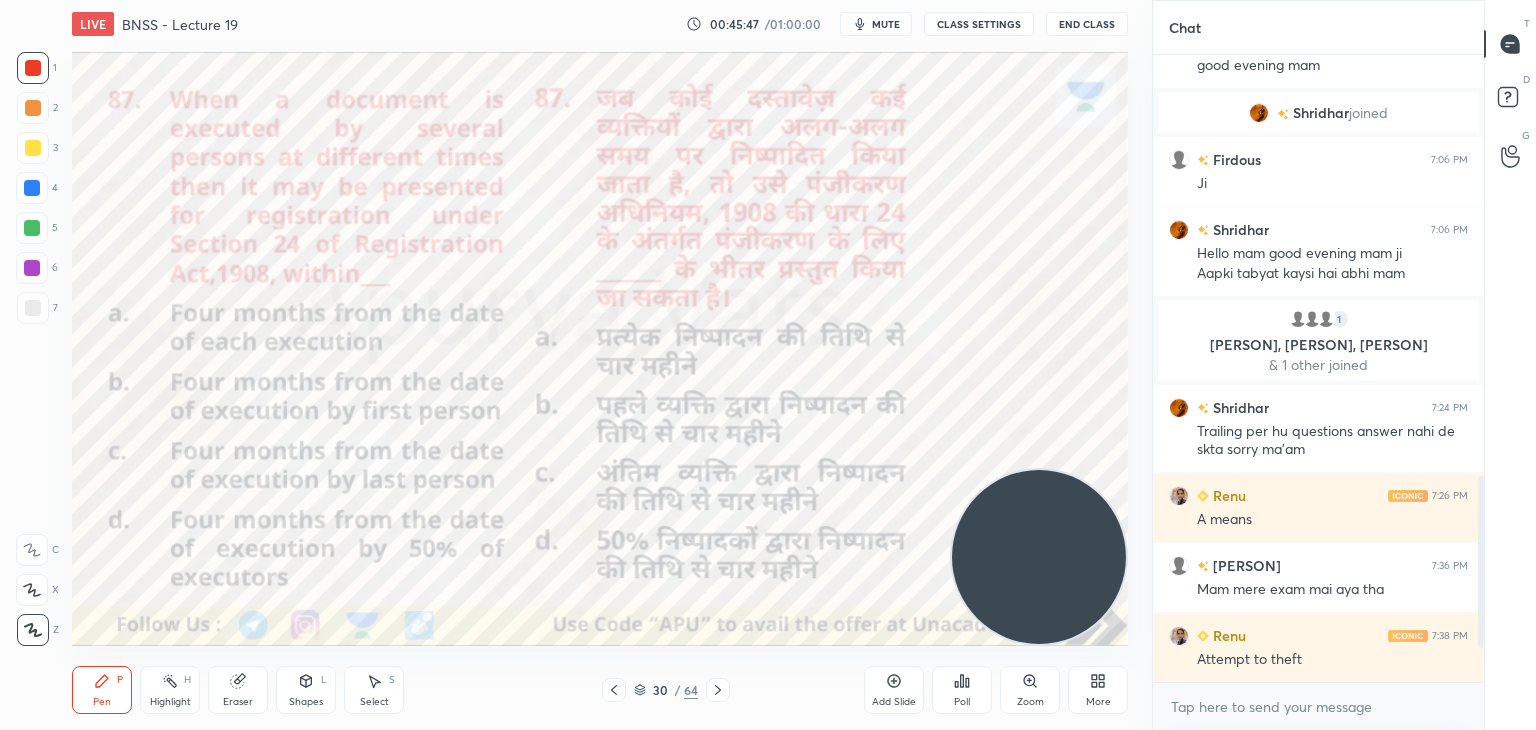 click on "Poll" at bounding box center [962, 690] 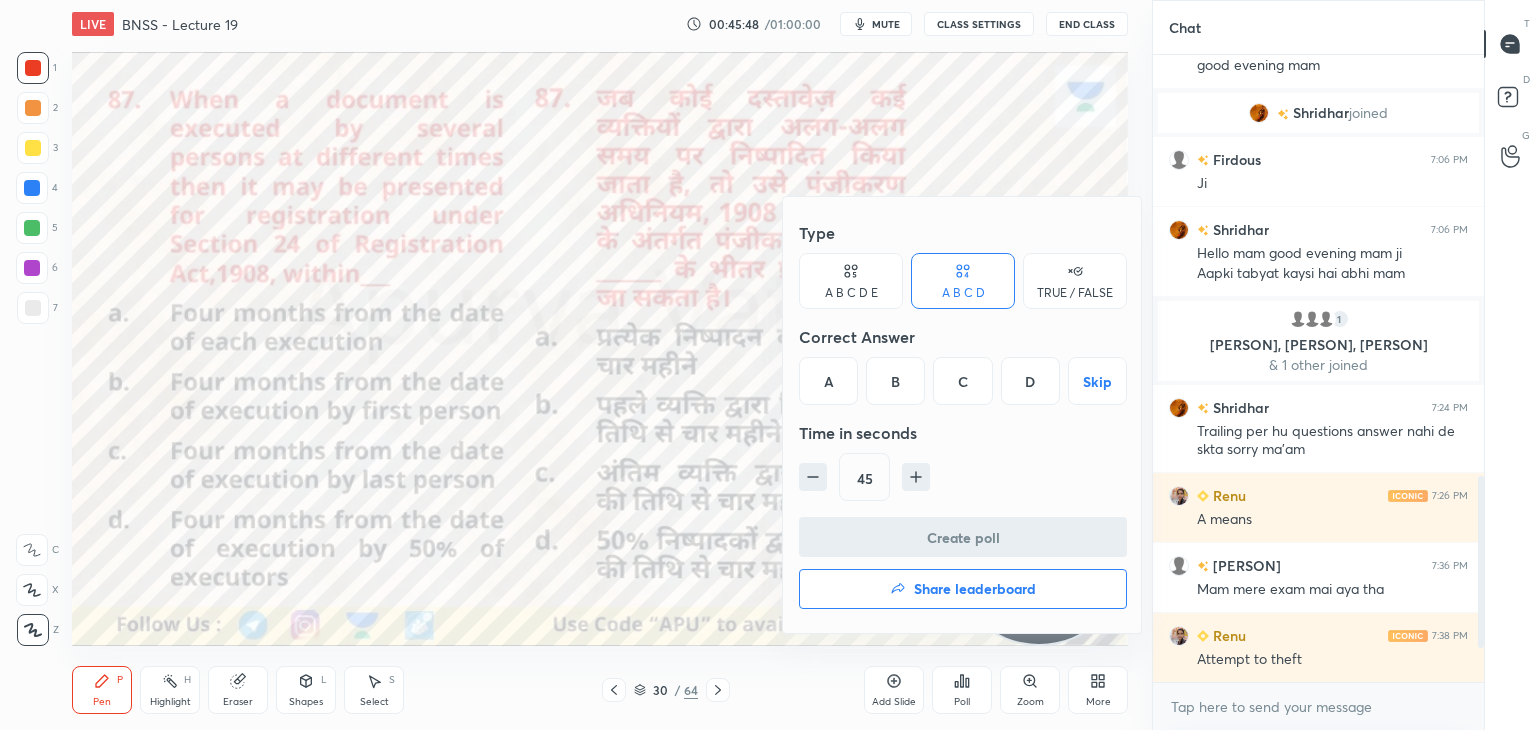 click on "A" at bounding box center [828, 381] 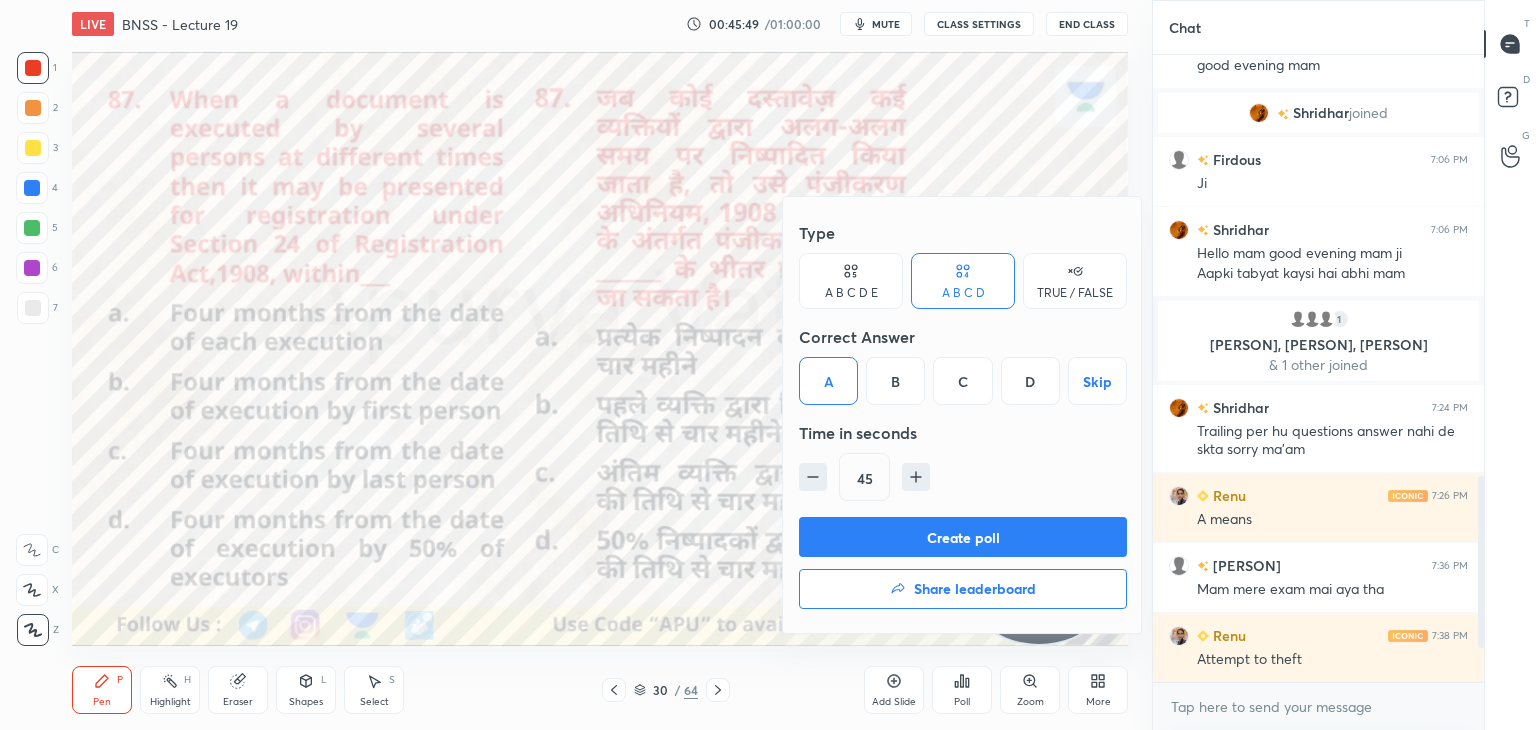 click on "Create poll" at bounding box center [963, 537] 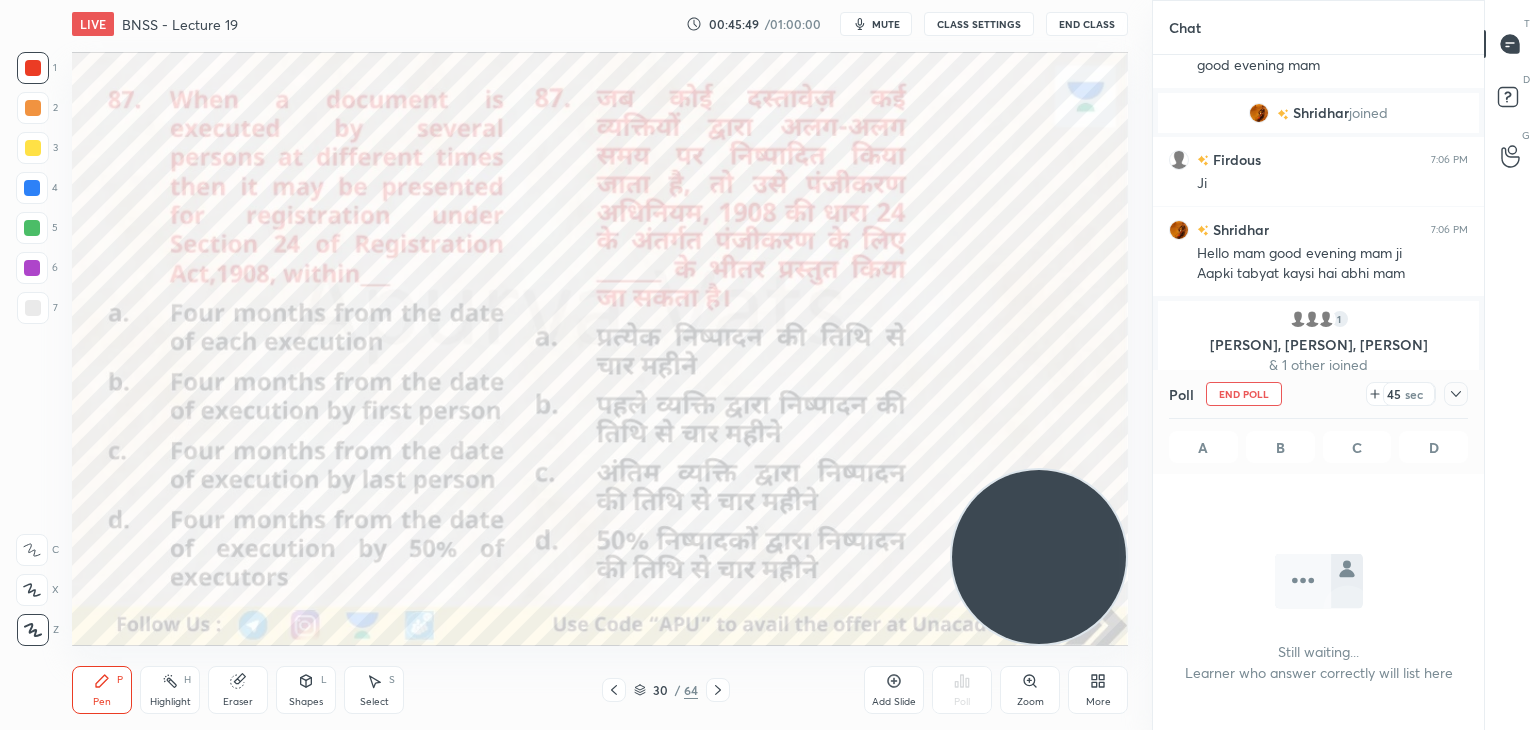 scroll, scrollTop: 556, scrollLeft: 325, axis: both 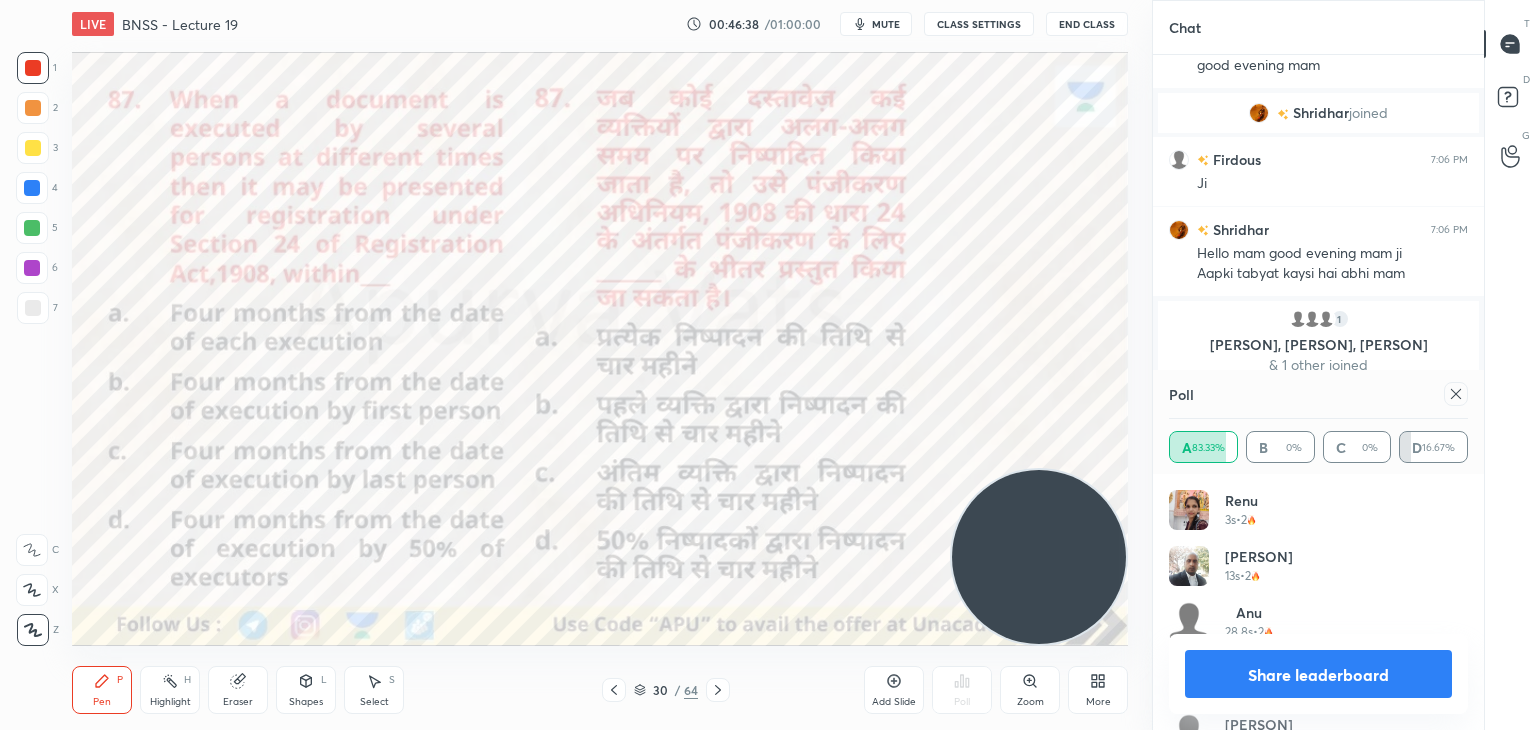 click on "[PERSON] 3s  •  2" at bounding box center [1318, 518] 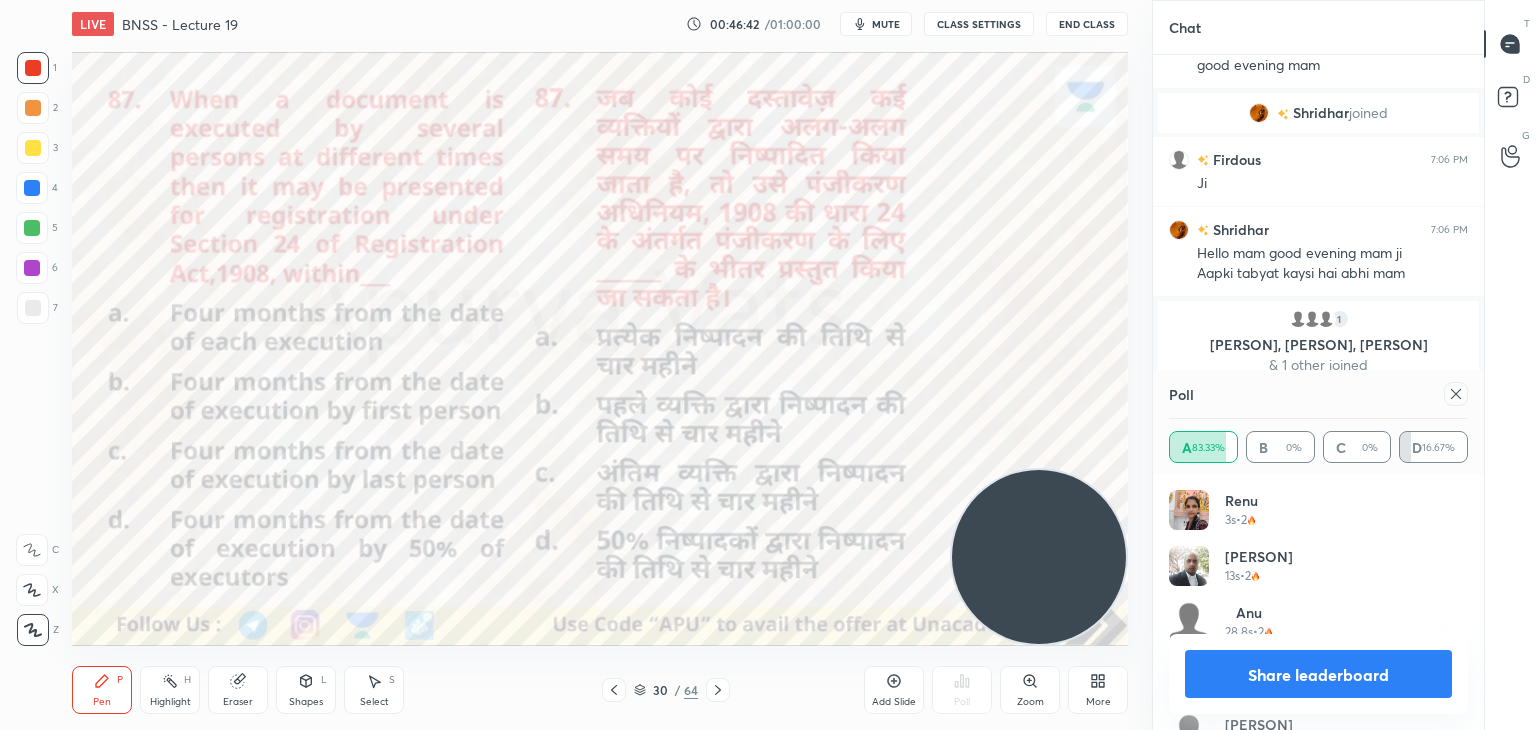 click on "Share leaderboard" at bounding box center [1318, 674] 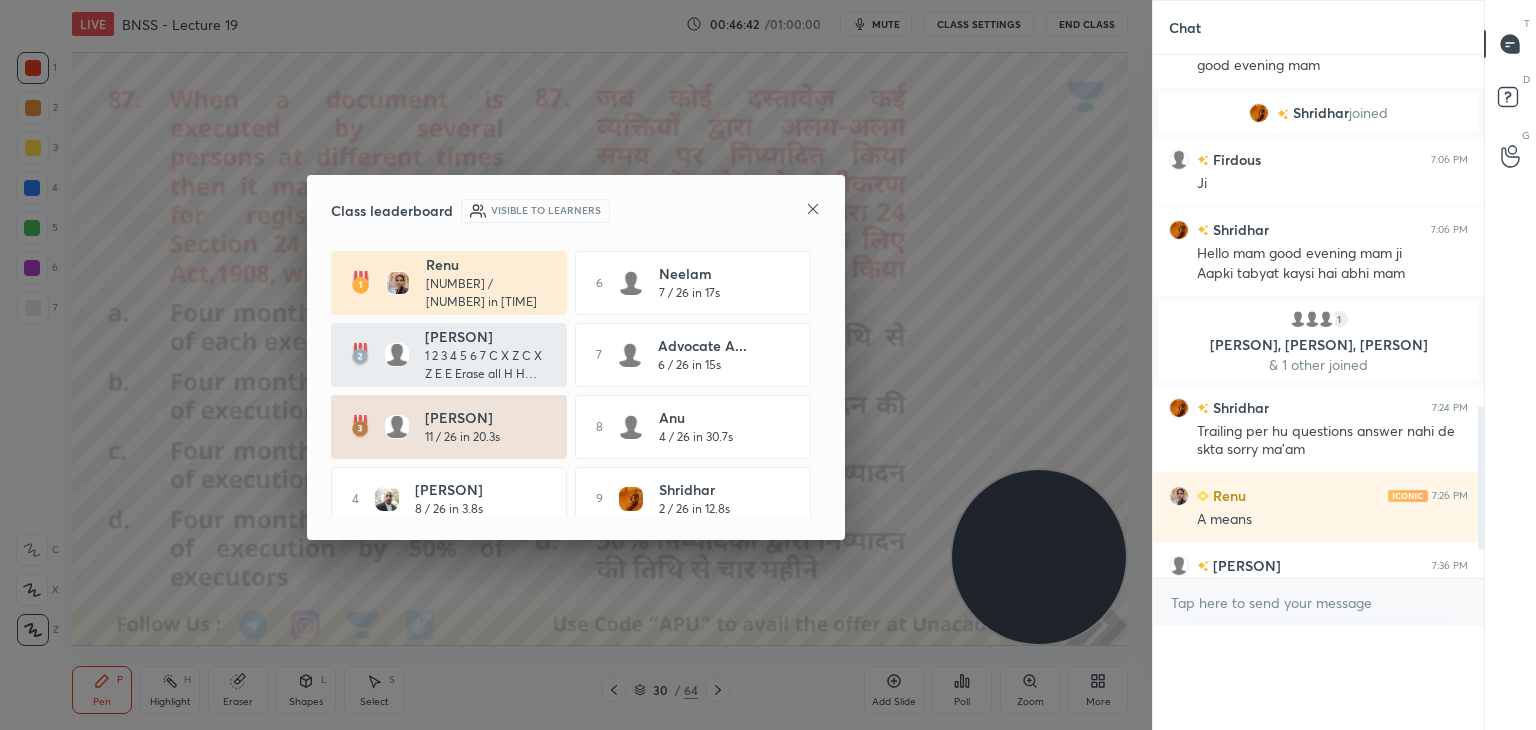 scroll, scrollTop: 0, scrollLeft: 0, axis: both 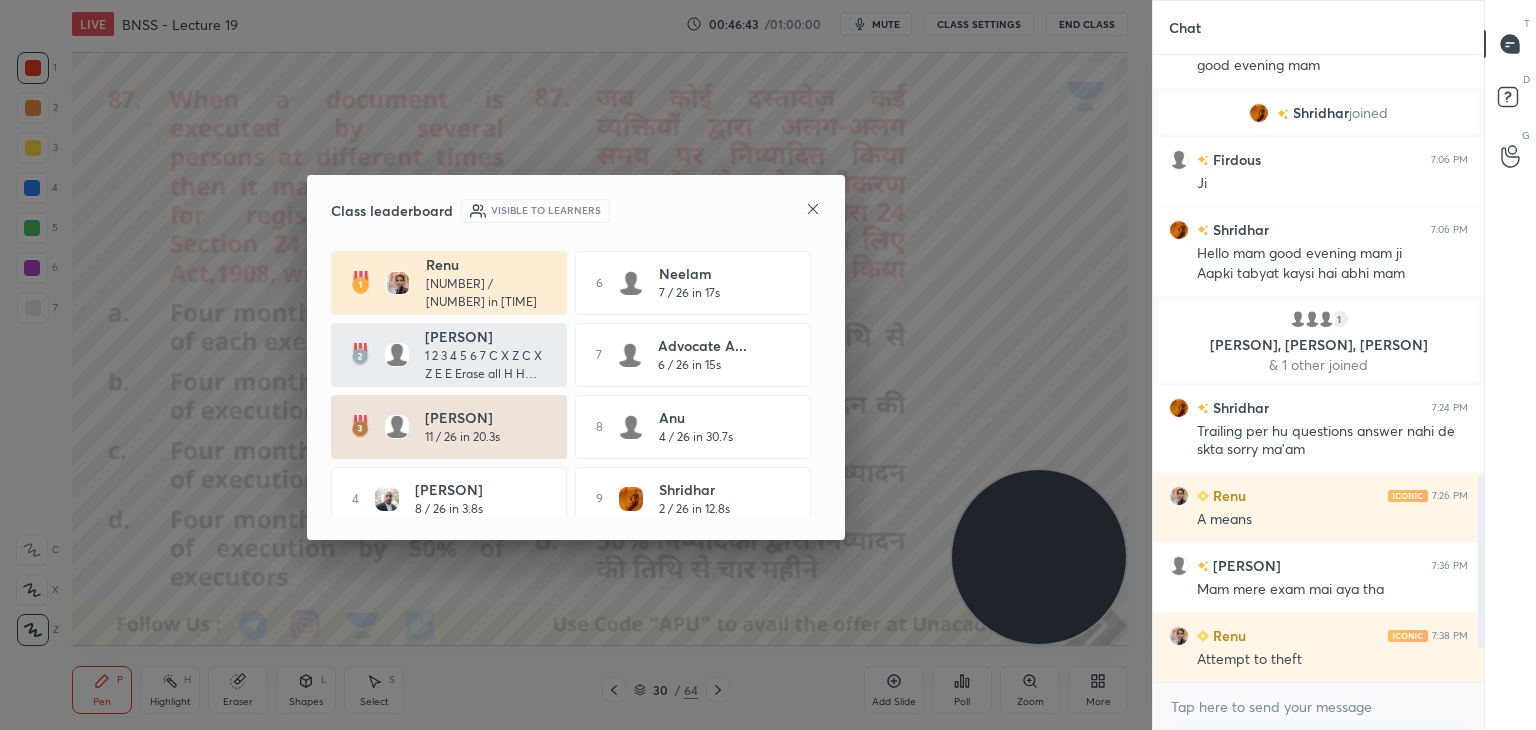 click 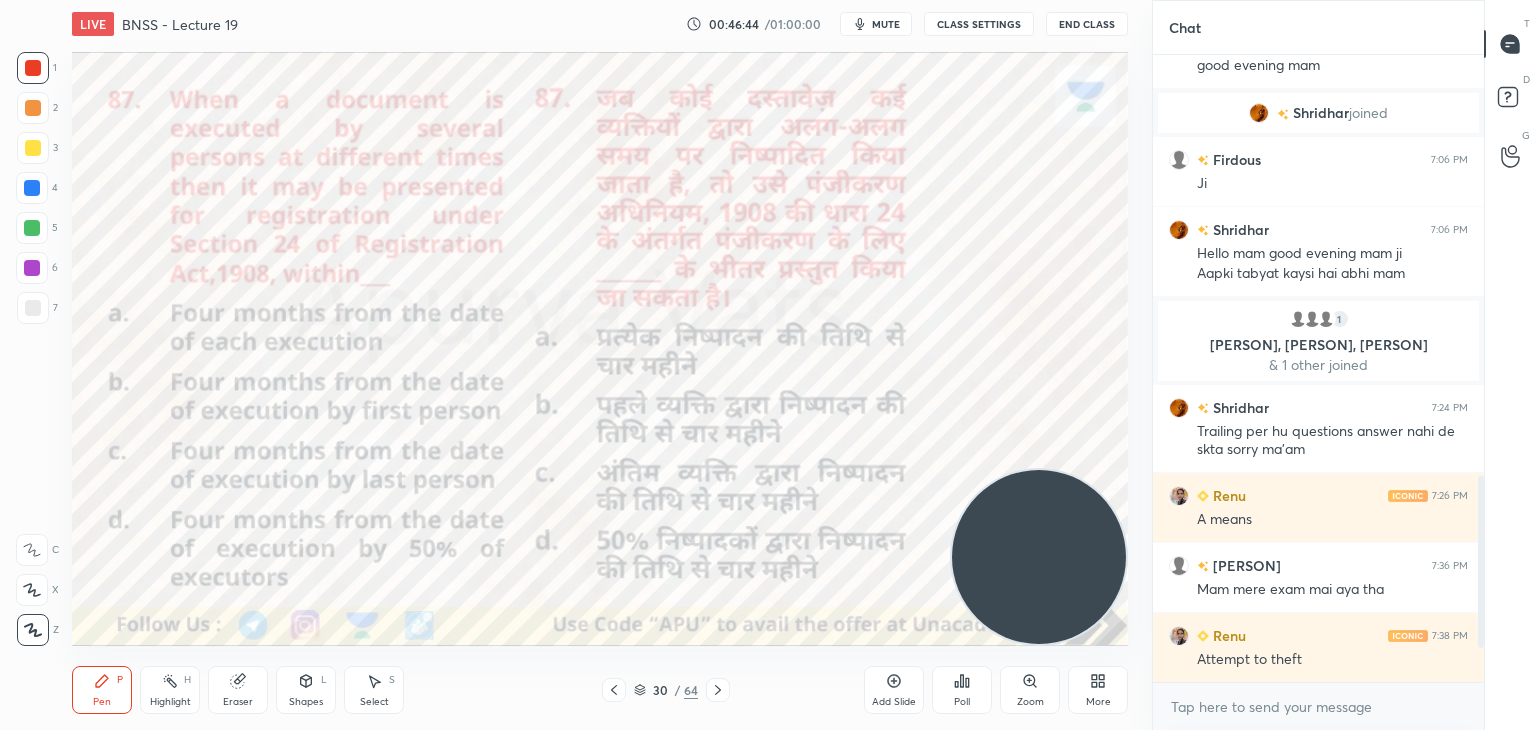 click 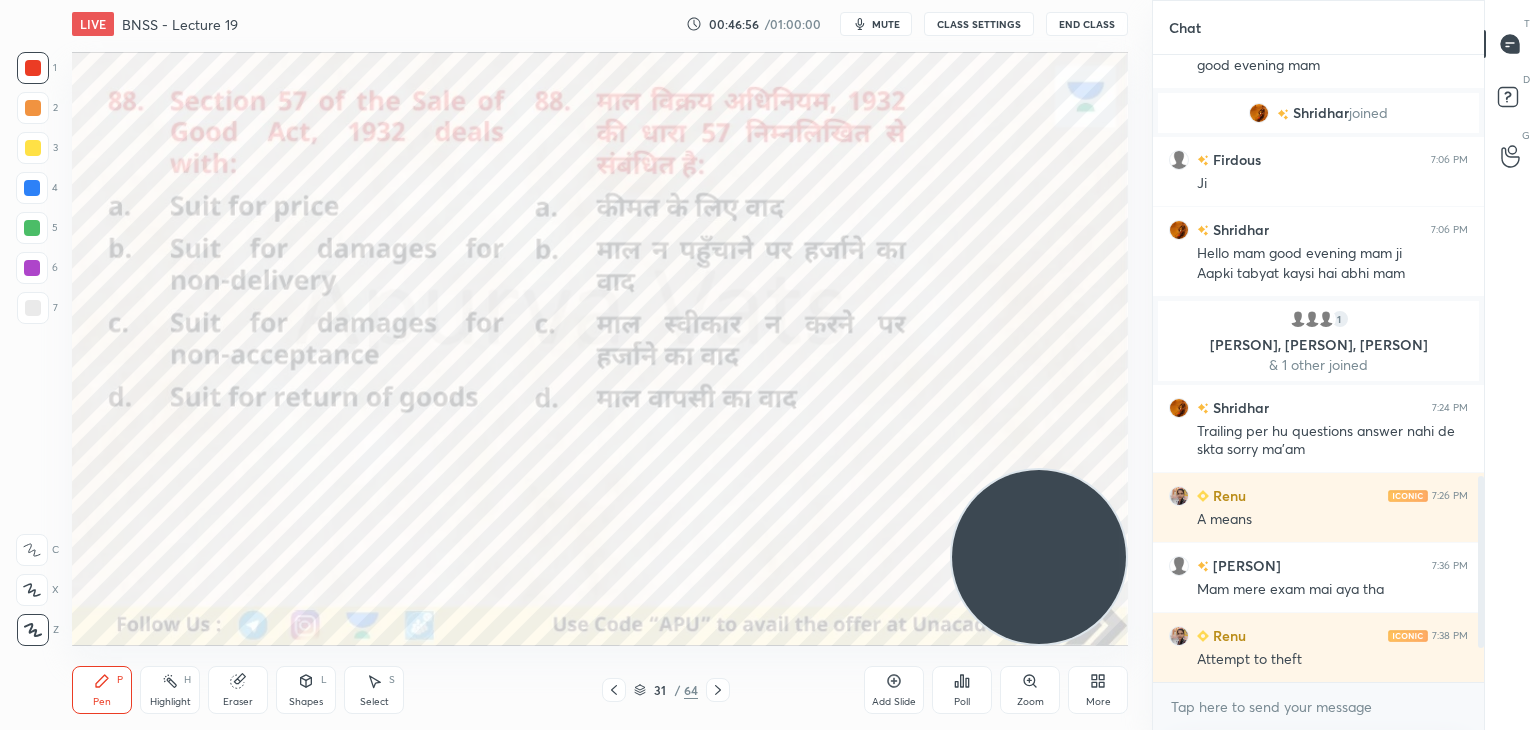 click on "Poll" at bounding box center (962, 690) 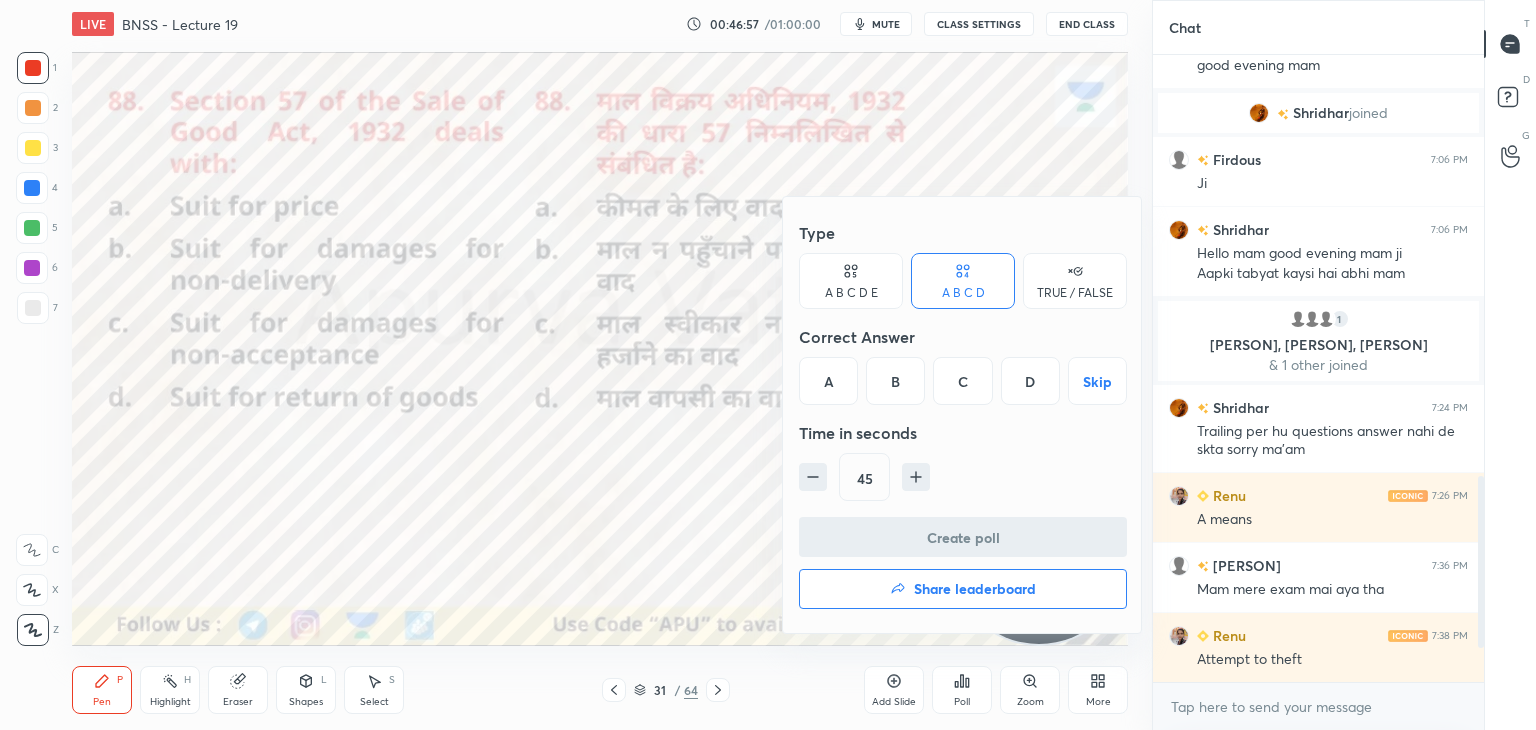 click on "B" at bounding box center [895, 381] 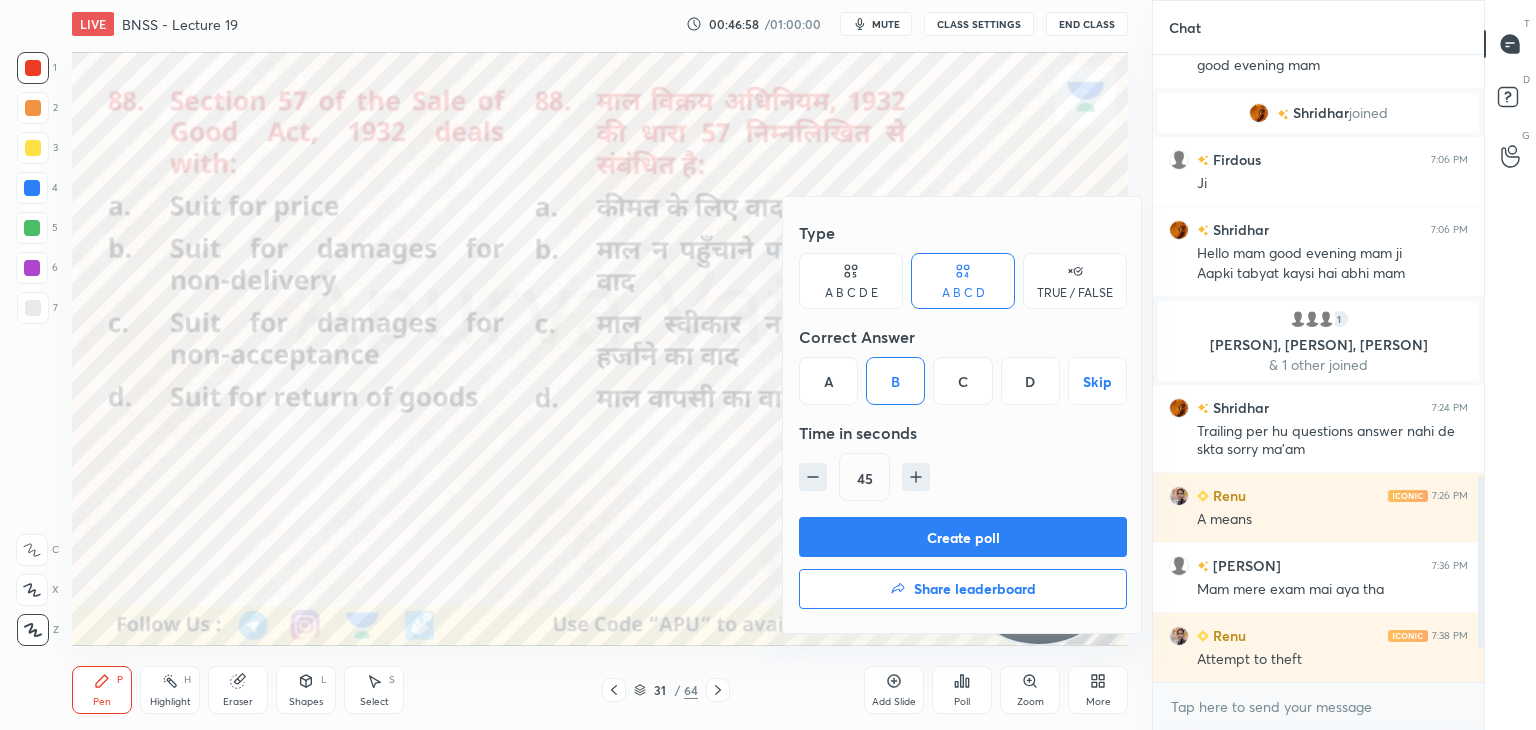 click on "Create poll" at bounding box center (963, 537) 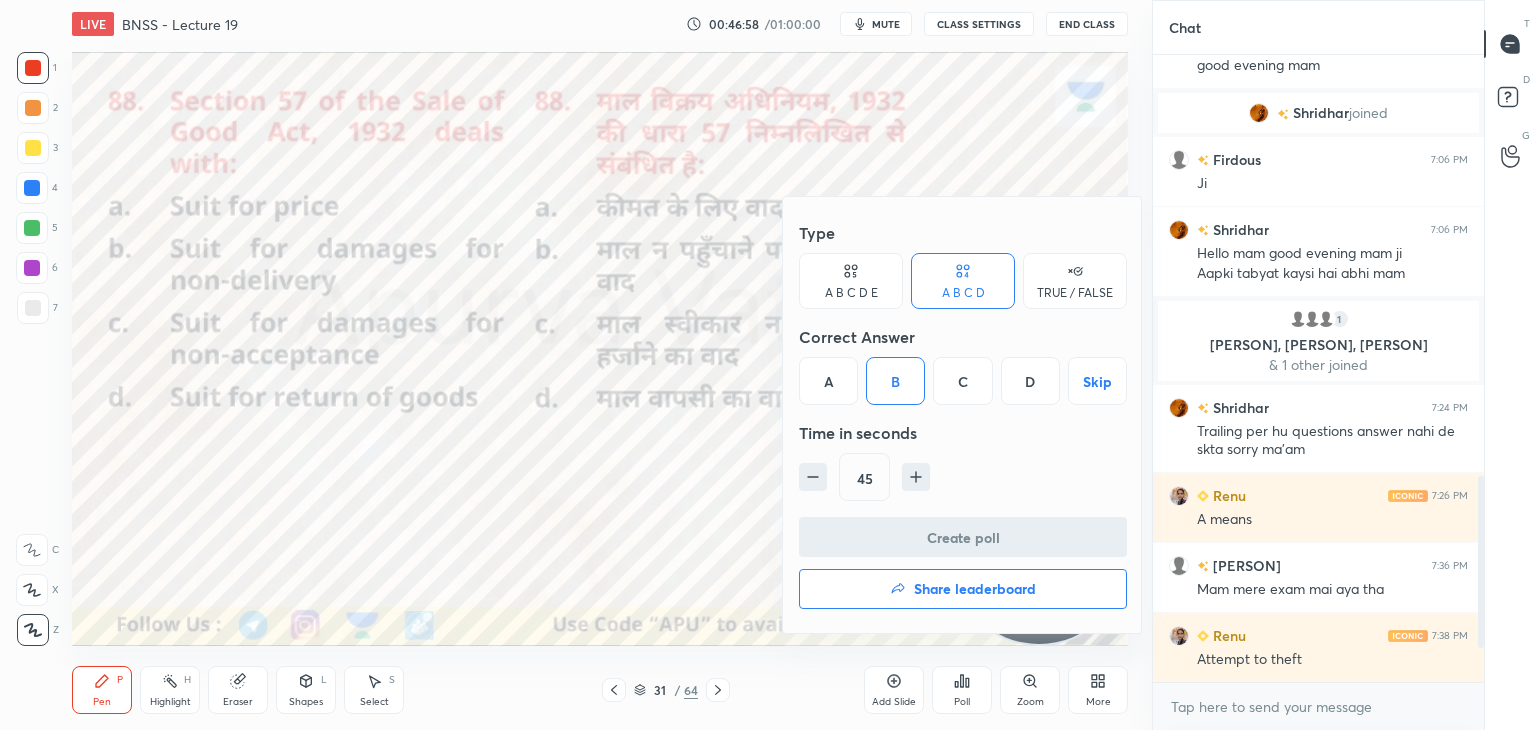 scroll, scrollTop: 602, scrollLeft: 325, axis: both 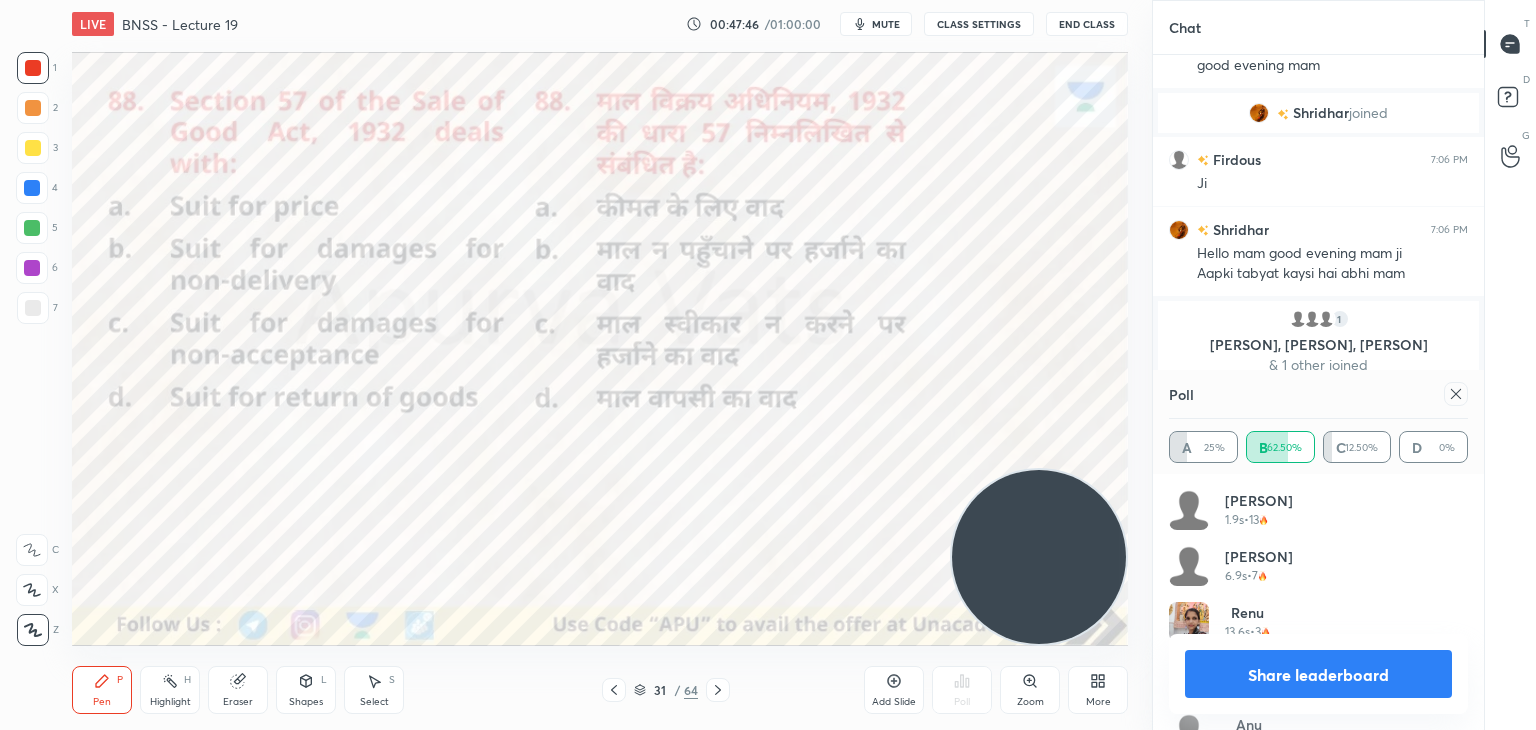 click on "Share leaderboard" at bounding box center (1318, 674) 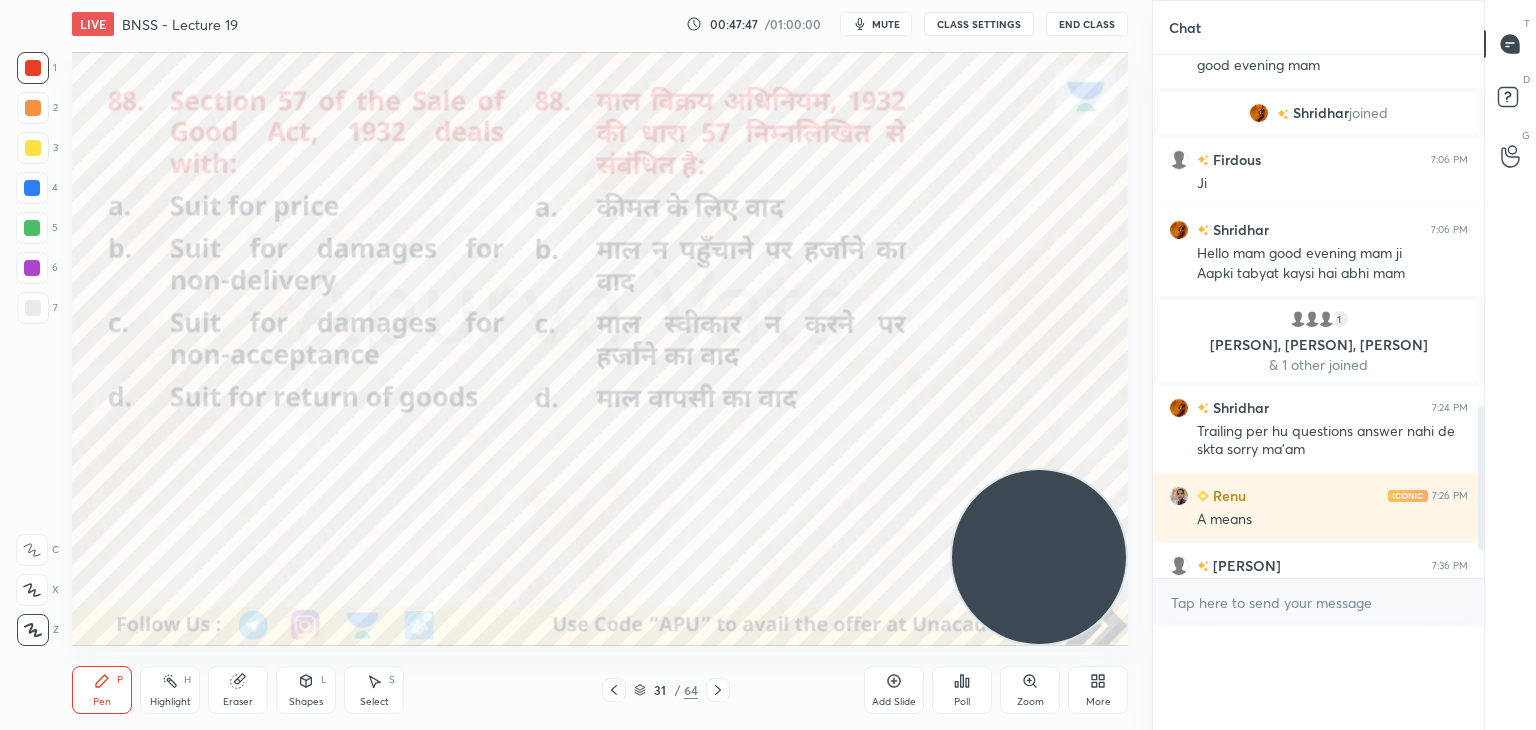 scroll, scrollTop: 164, scrollLeft: 293, axis: both 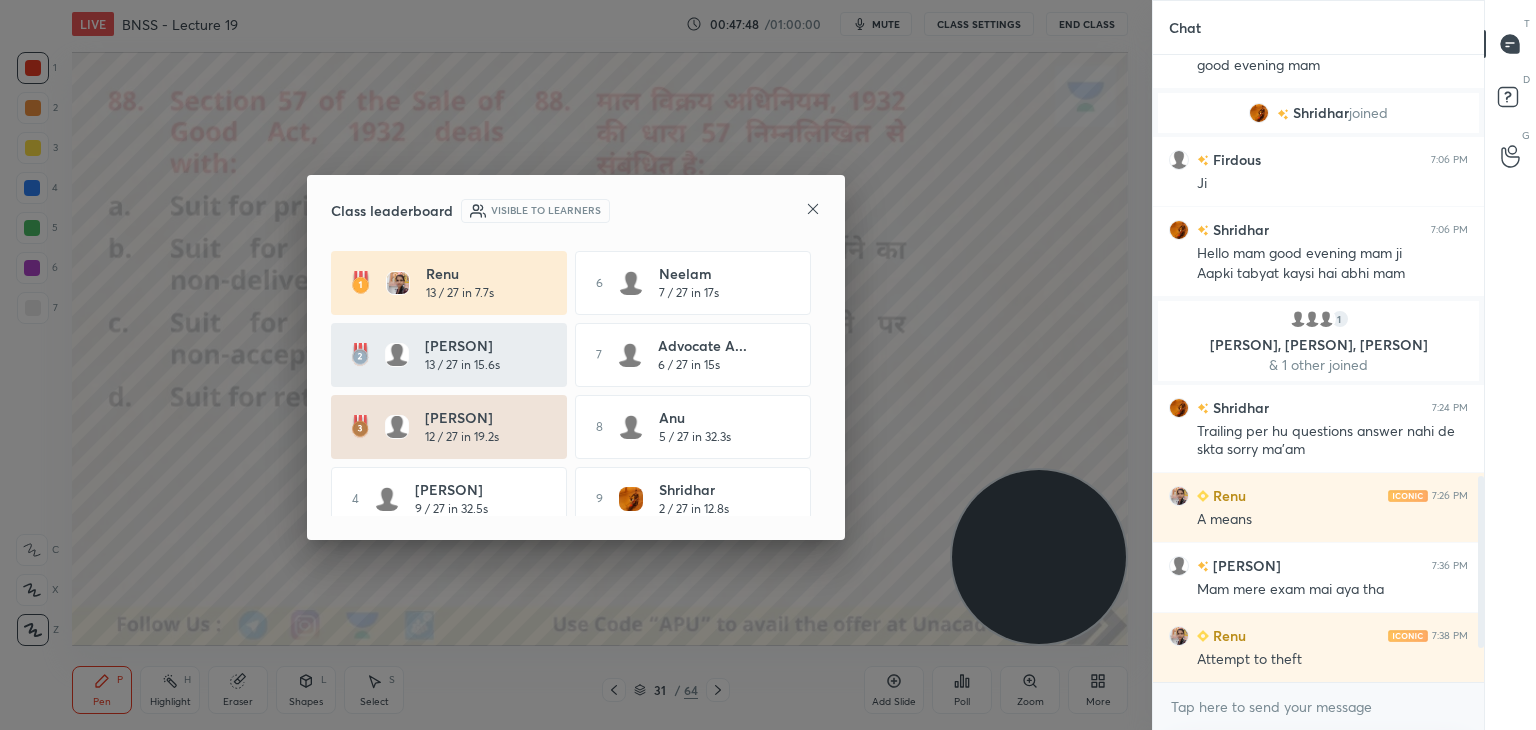 click 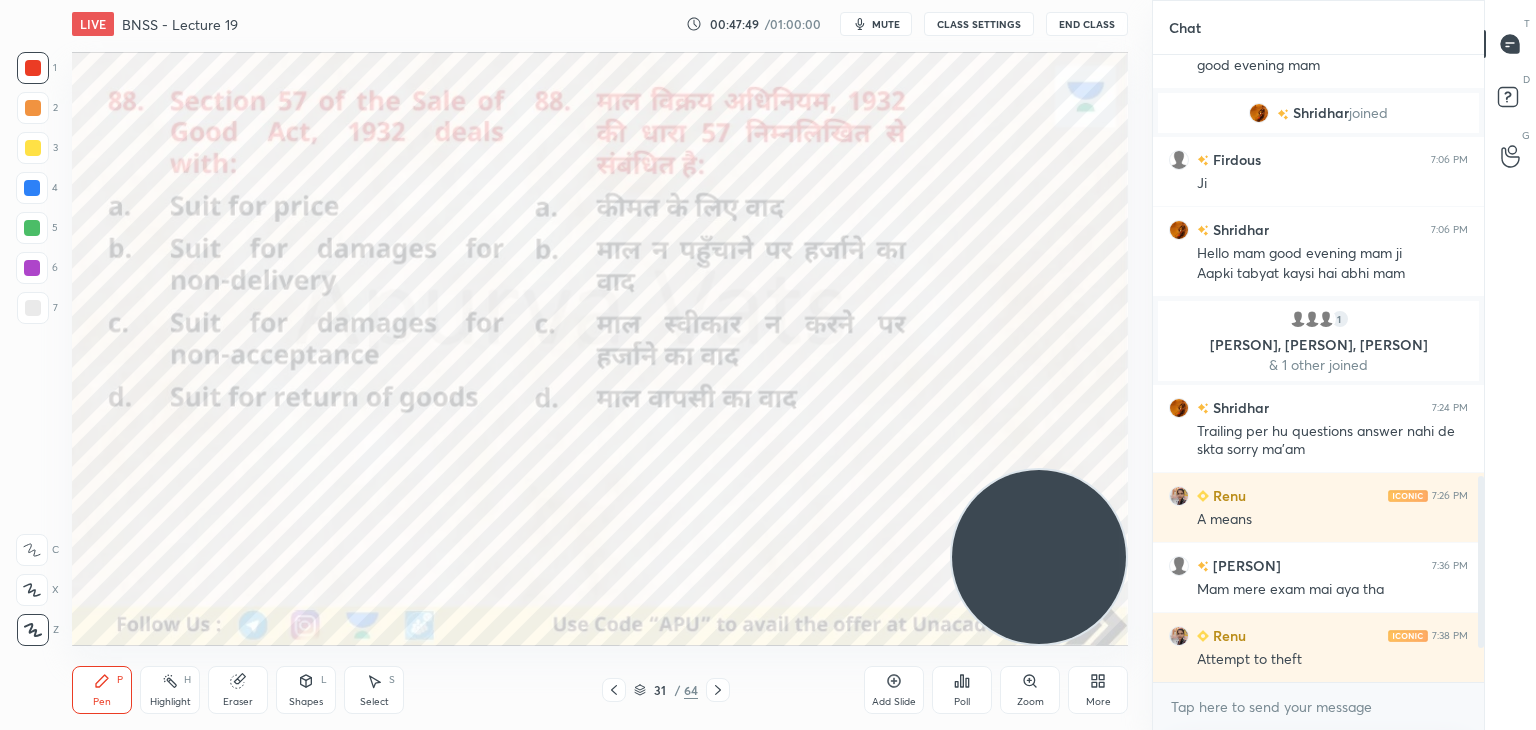 click 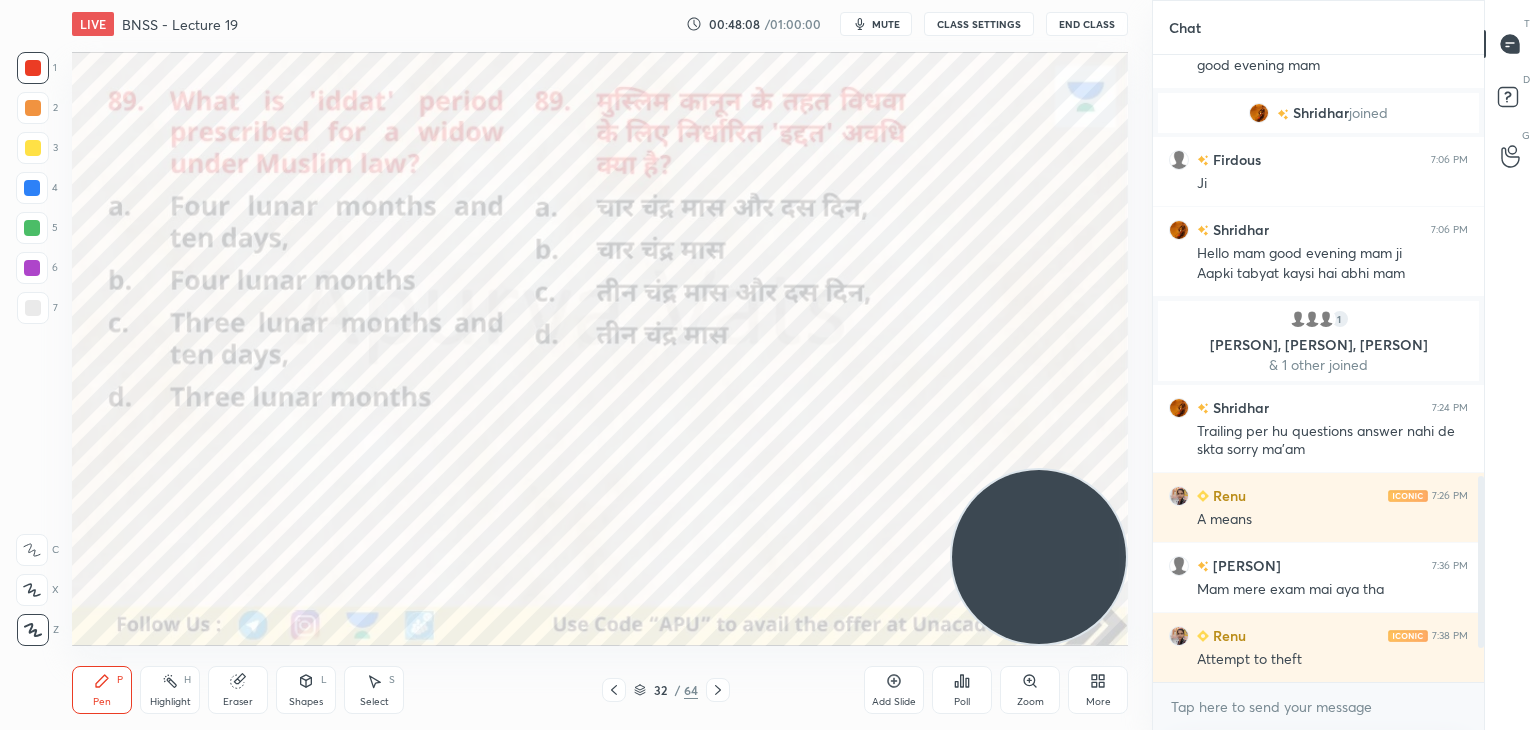 click on "Poll" at bounding box center [962, 690] 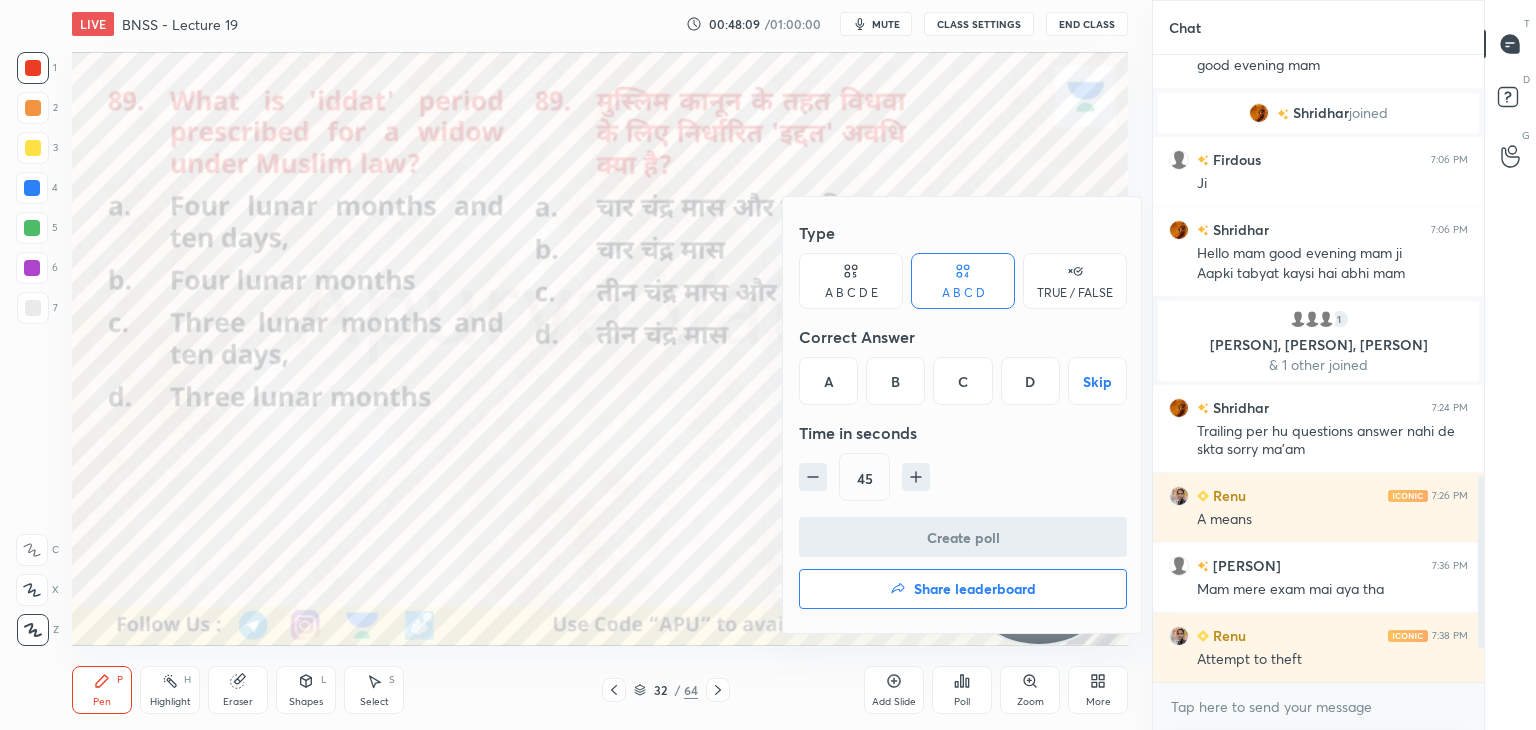 click on "A" at bounding box center (828, 381) 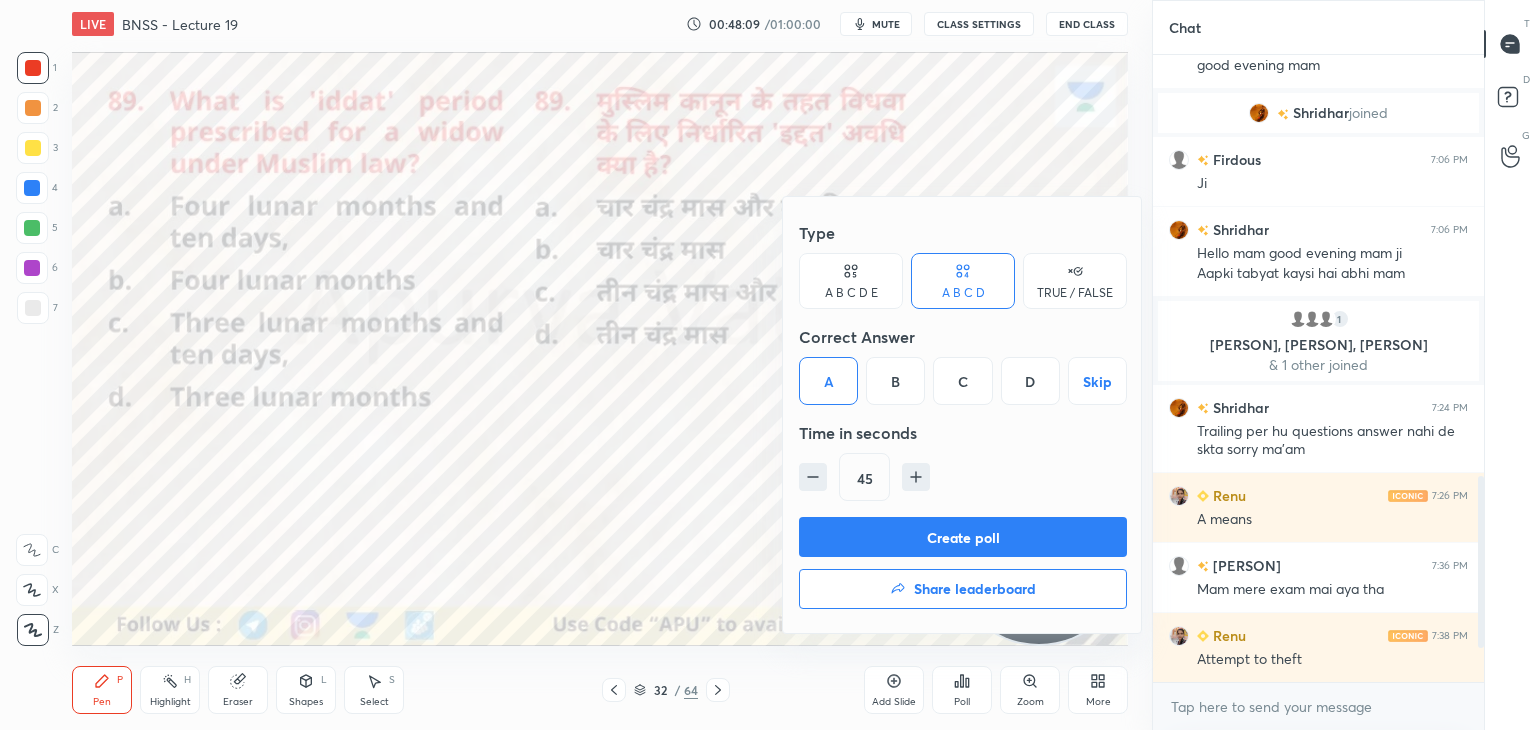 click on "Create poll" at bounding box center (963, 537) 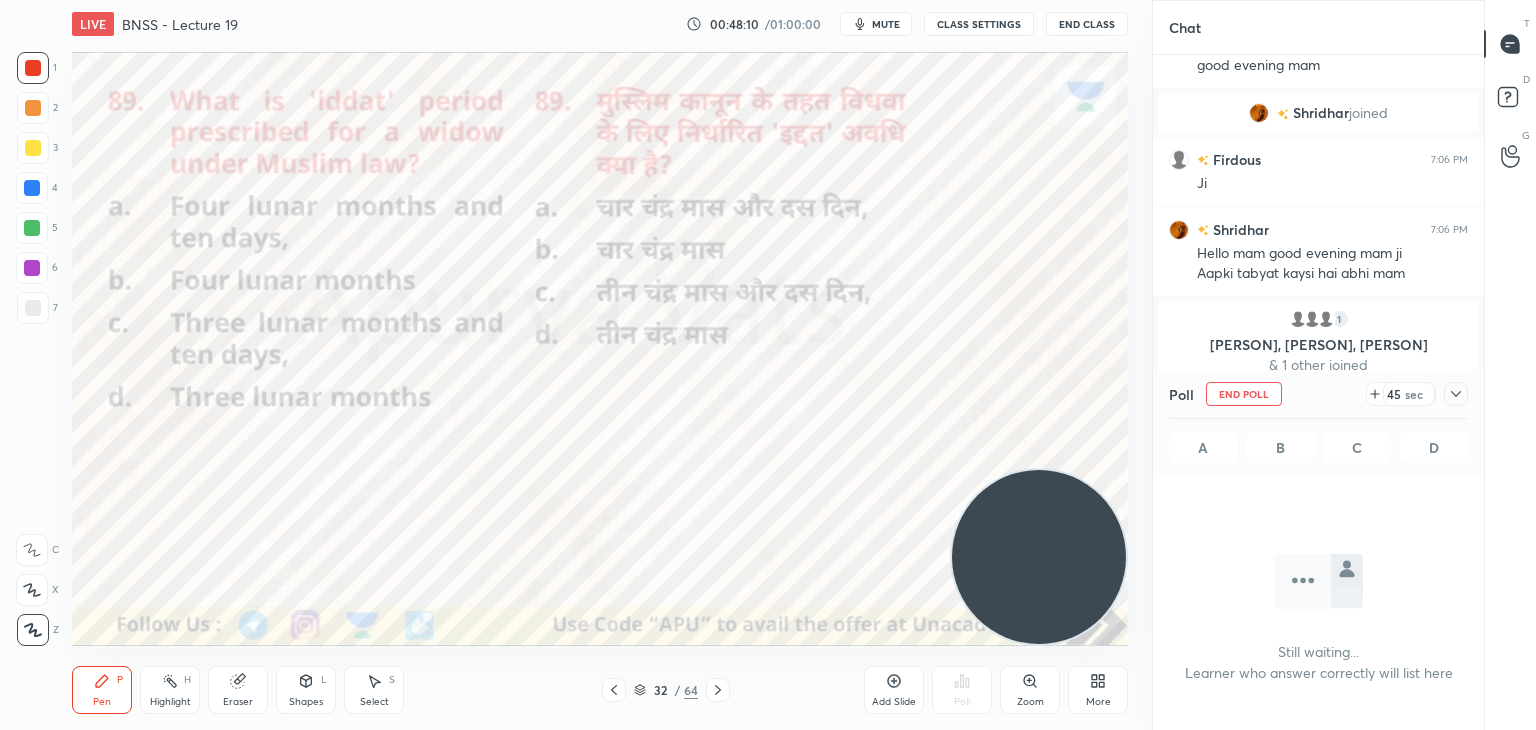 scroll, scrollTop: 556, scrollLeft: 325, axis: both 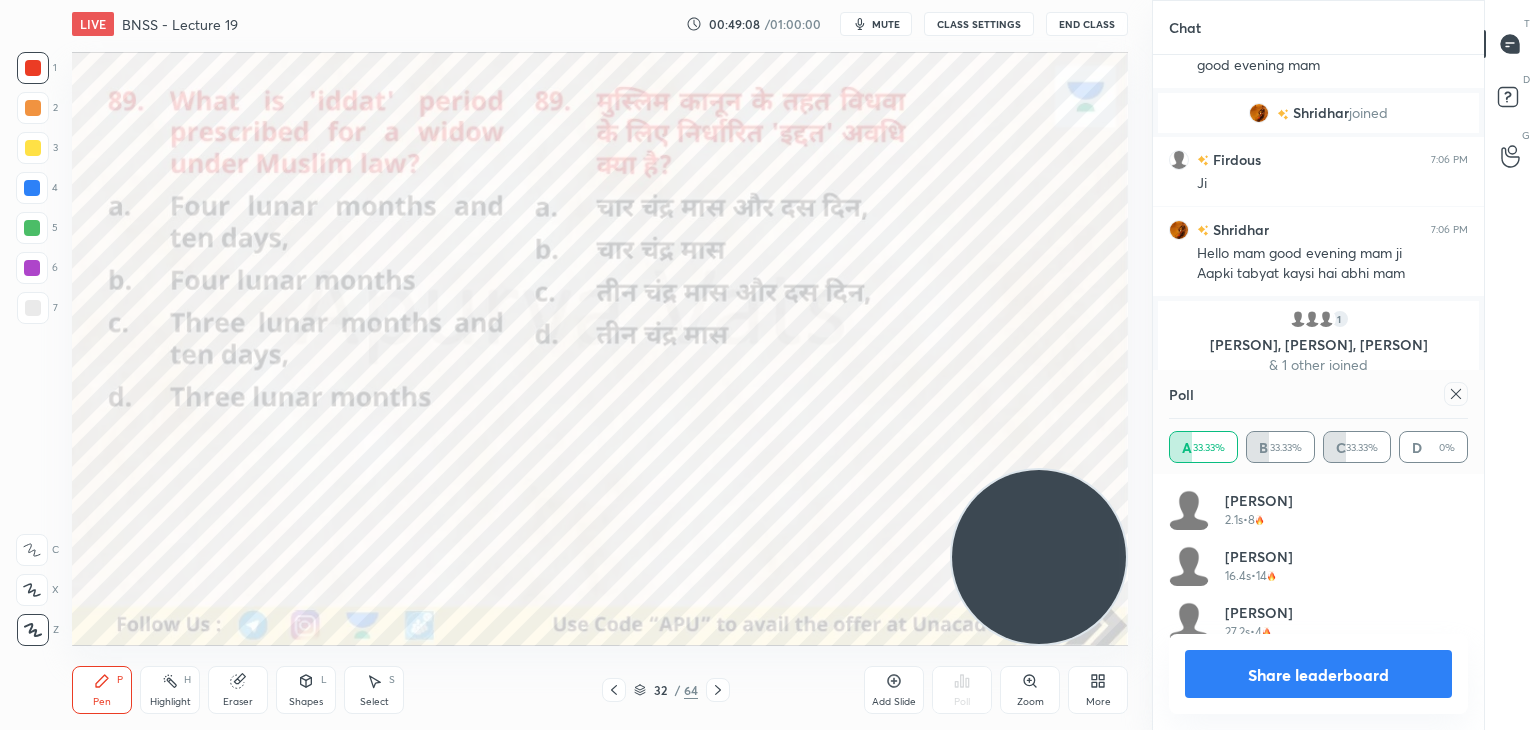 click at bounding box center (718, 690) 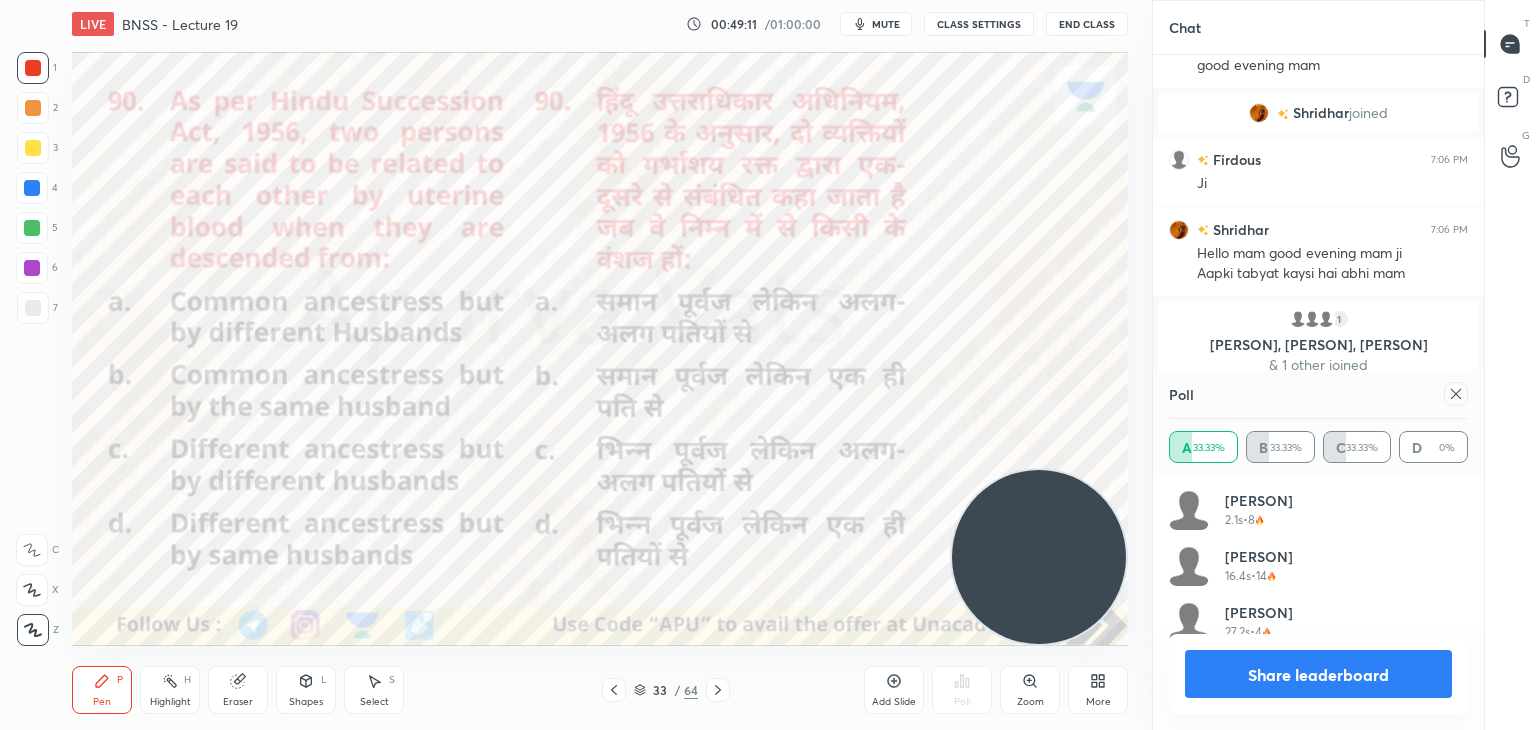click on "Share leaderboard" at bounding box center [1318, 674] 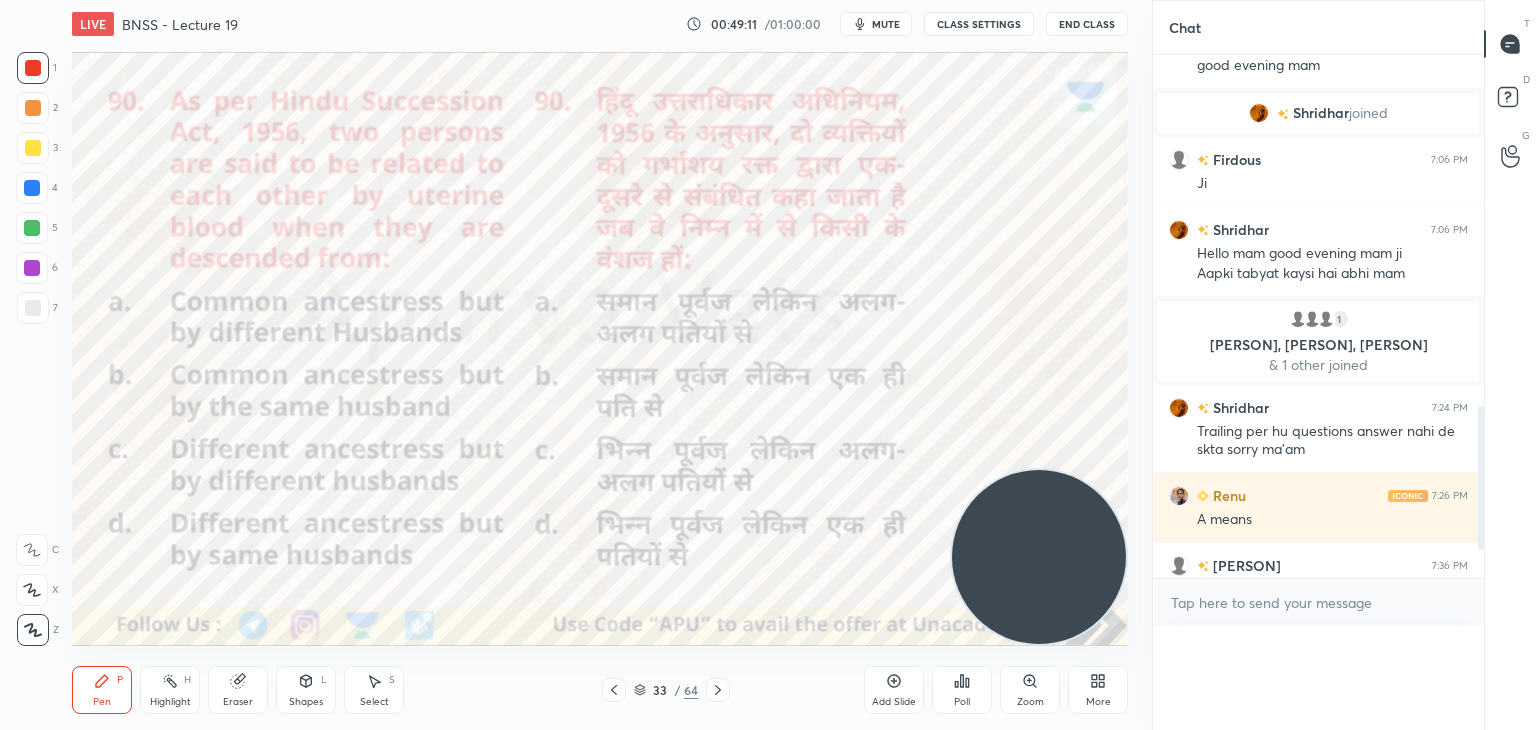 scroll, scrollTop: 122, scrollLeft: 293, axis: both 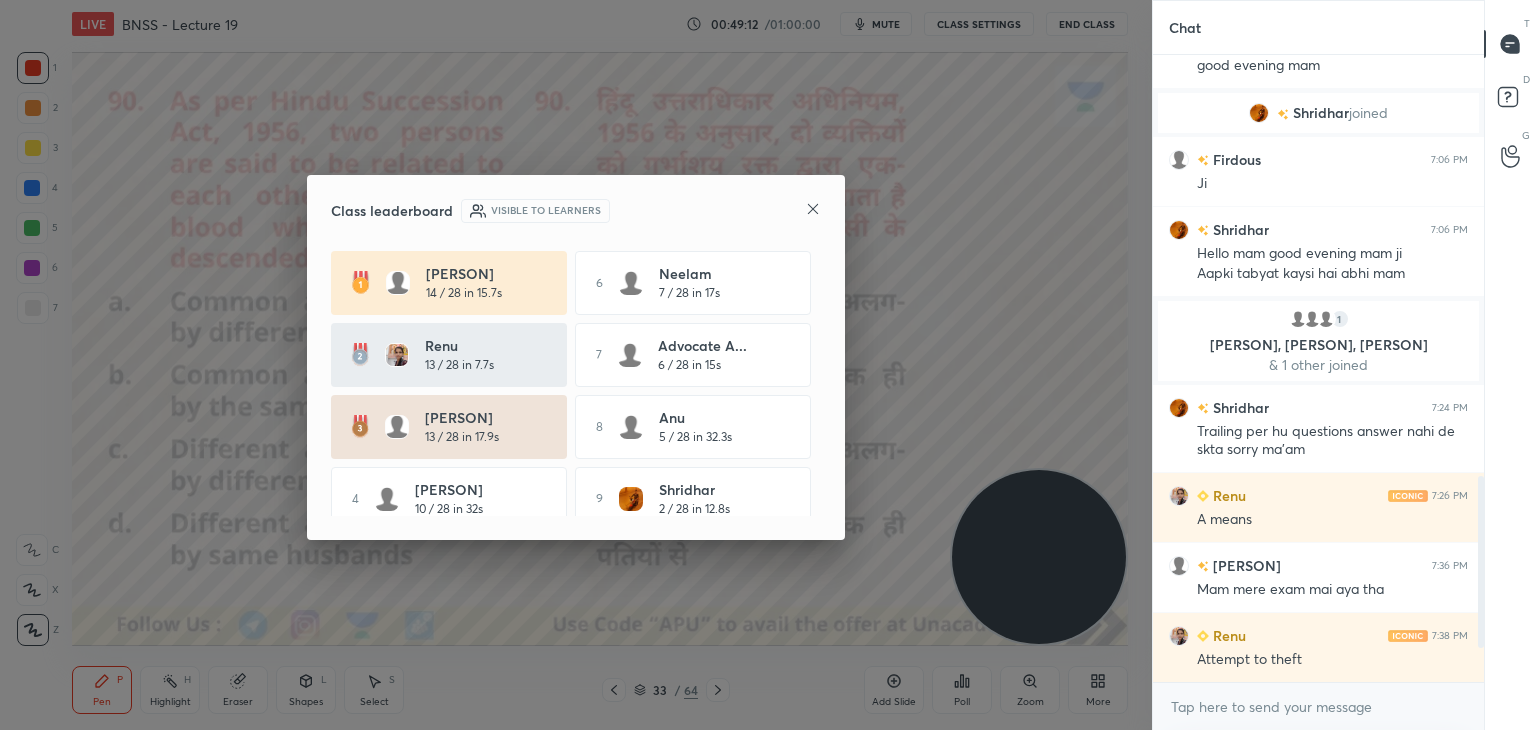 click 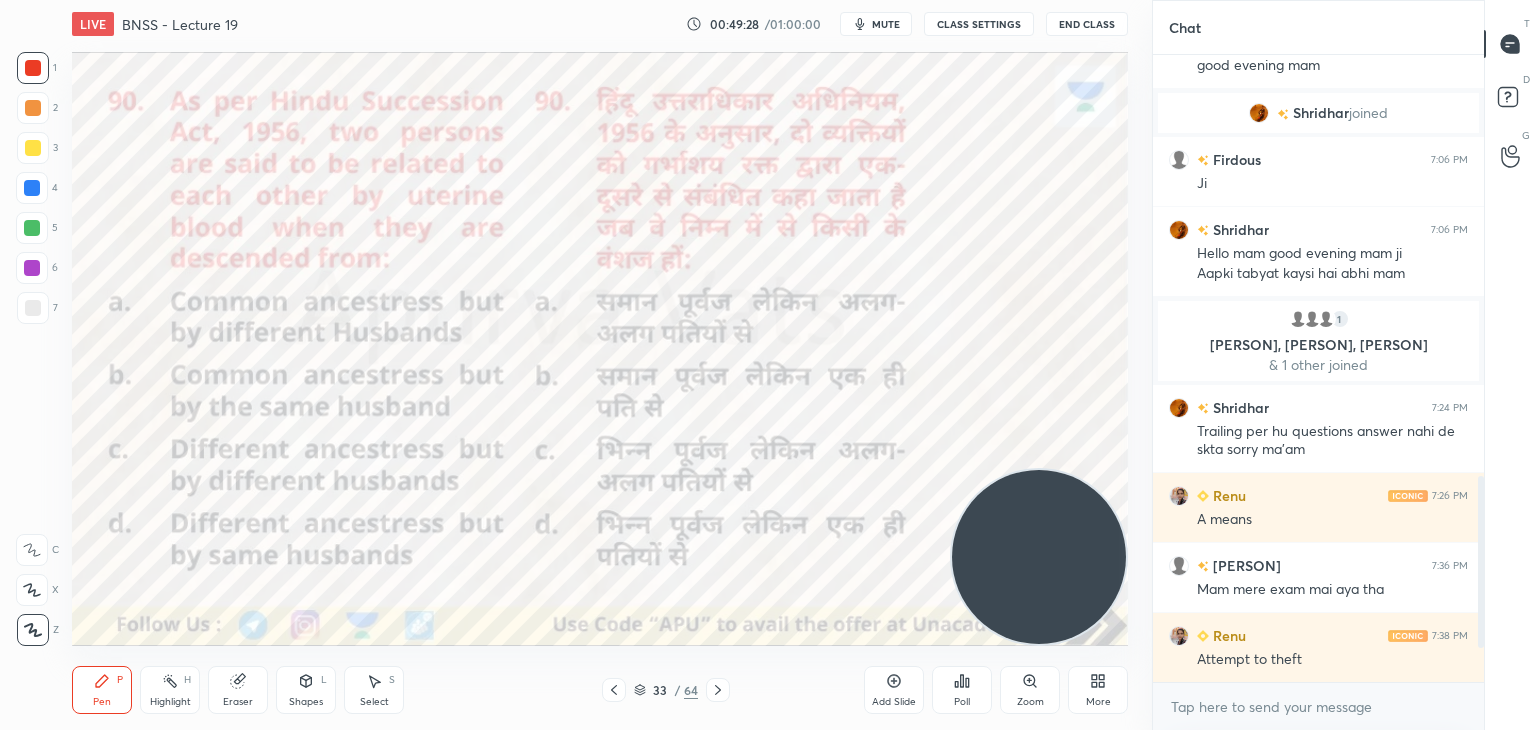 click 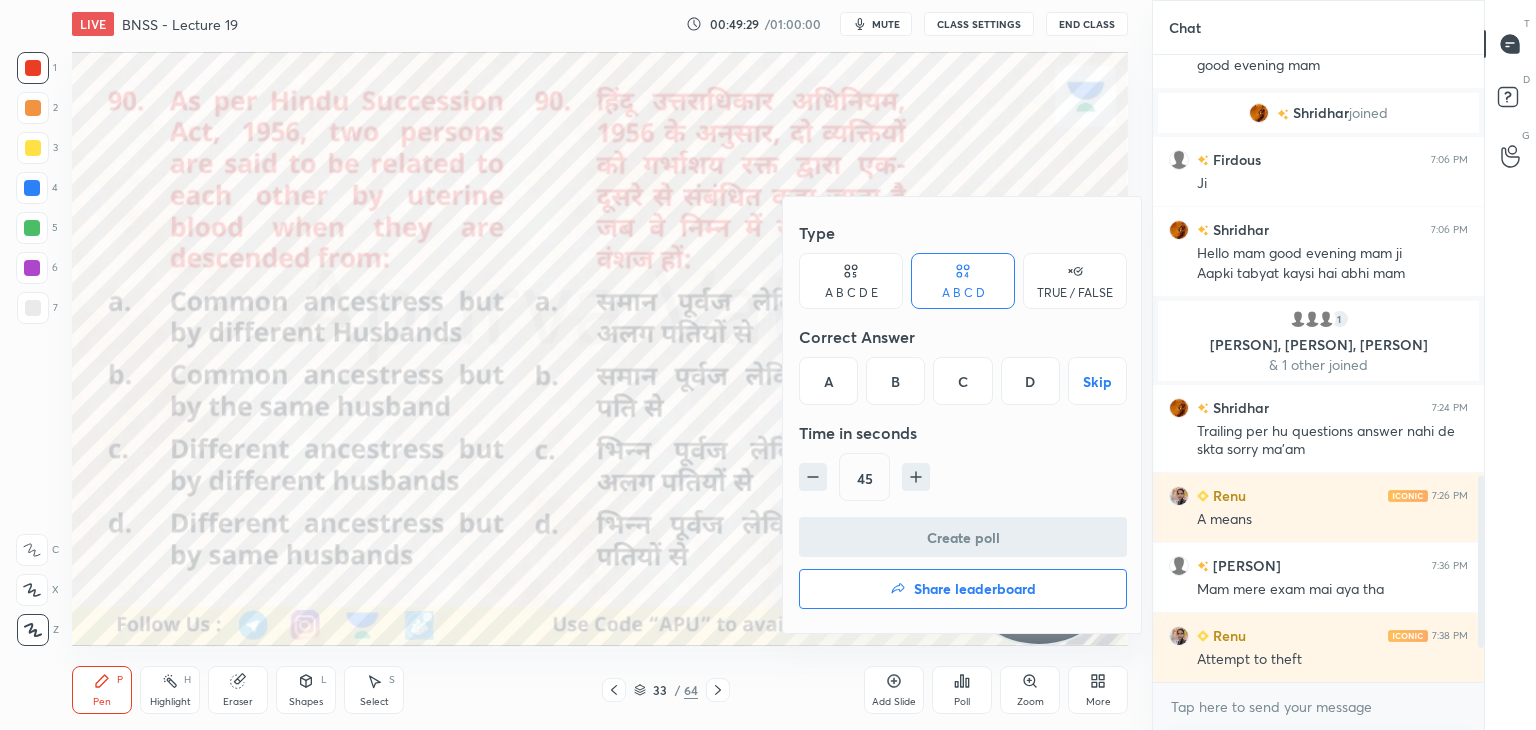 click on "A" at bounding box center (828, 381) 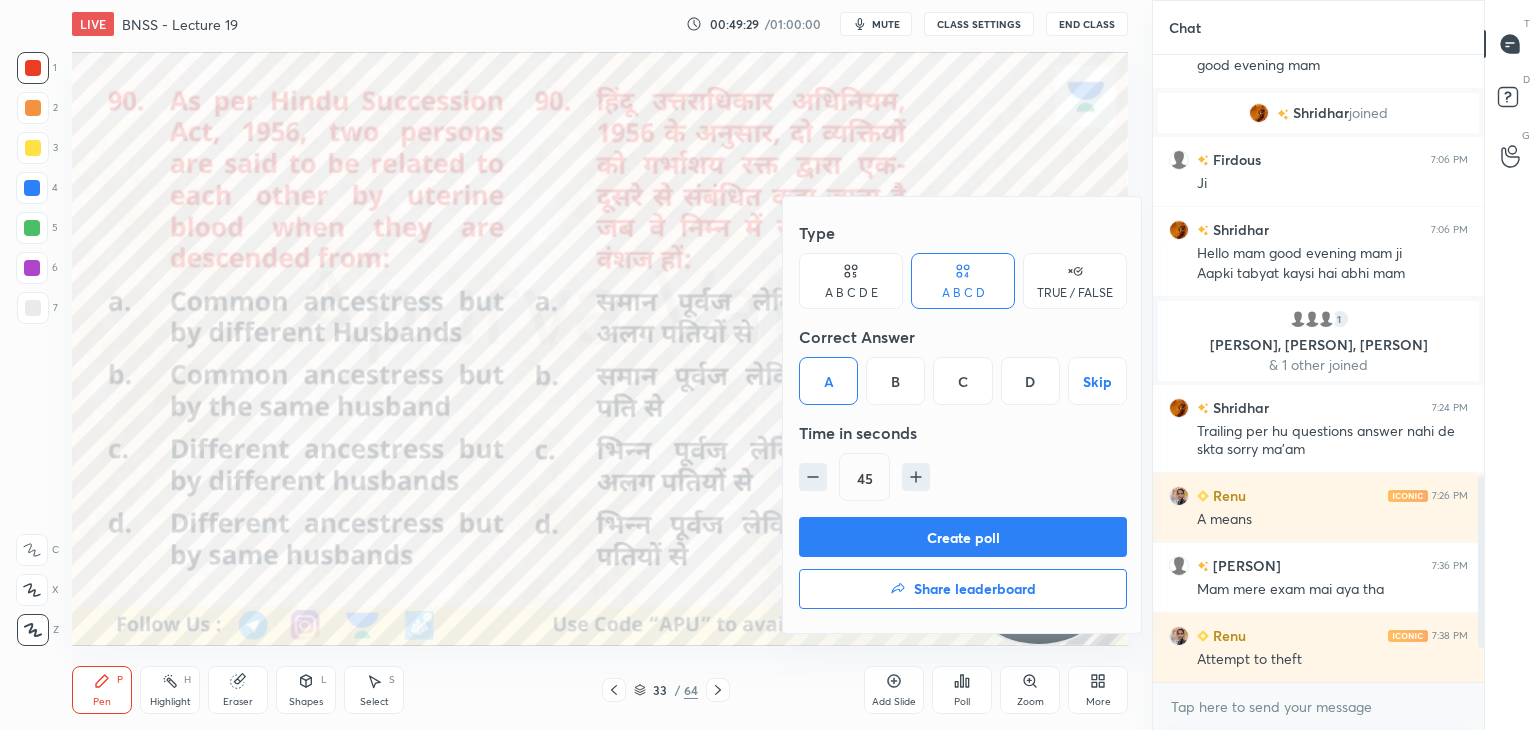 click on "Create poll" at bounding box center [963, 537] 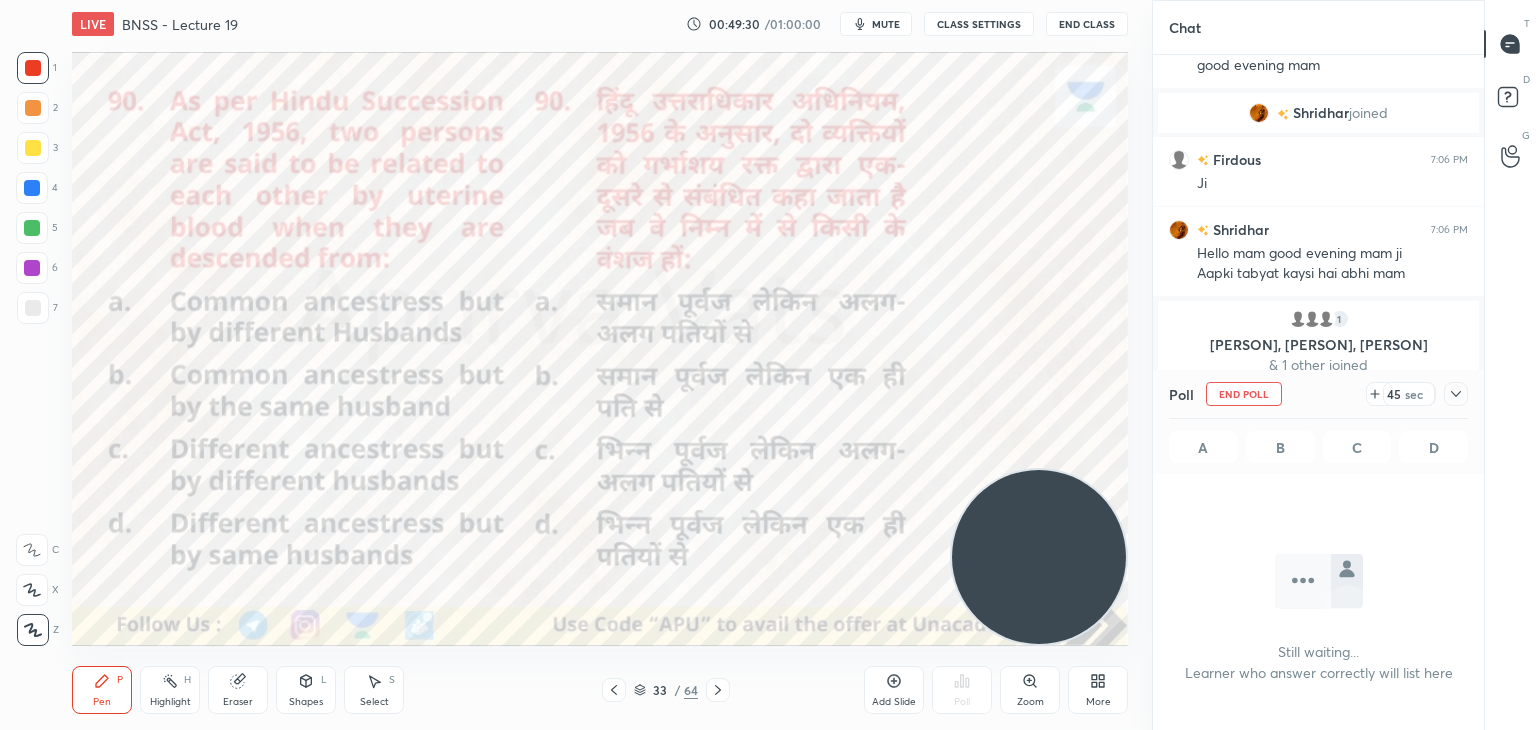 scroll, scrollTop: 602, scrollLeft: 325, axis: both 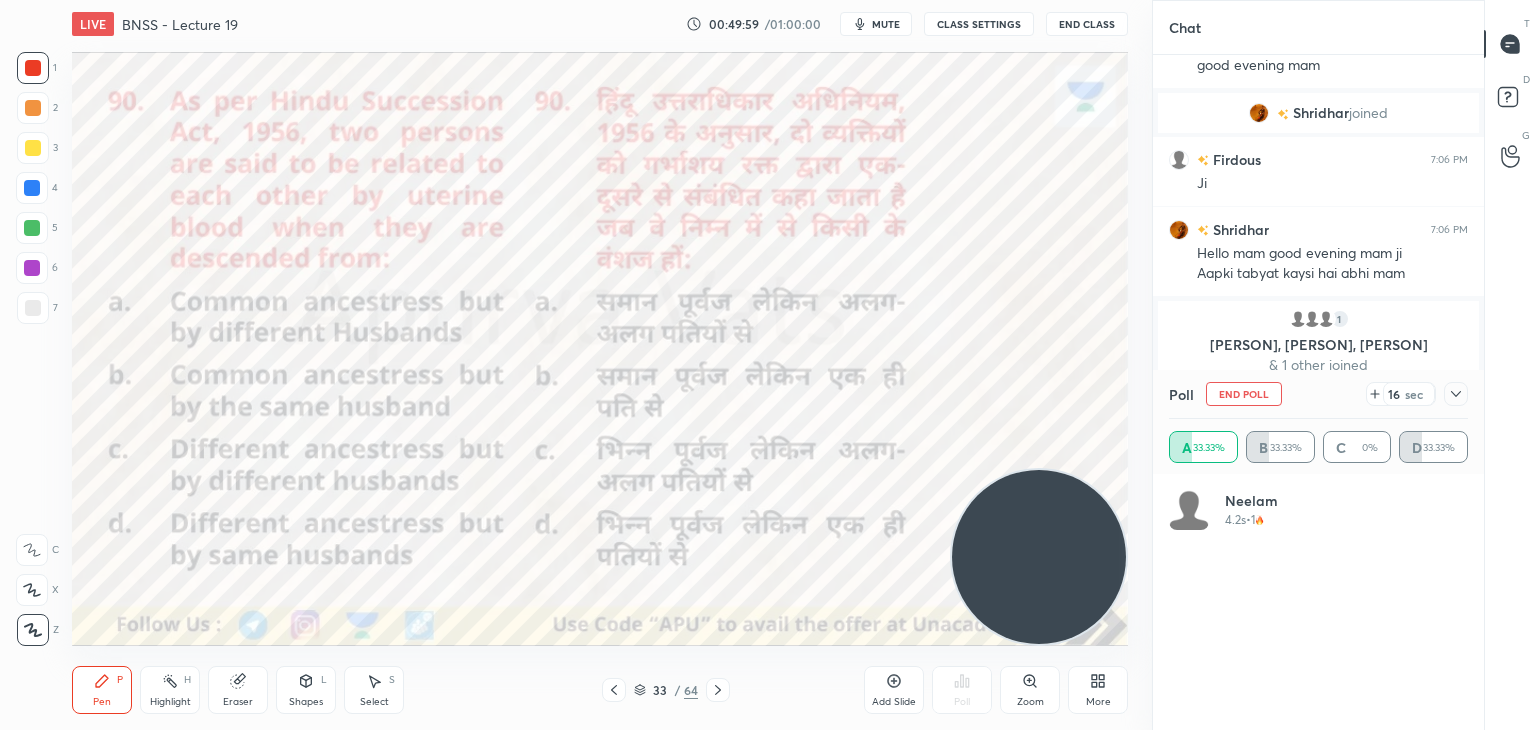 click on "Setting up your live class Poll for   secs No correct answer Start poll" at bounding box center (600, 349) 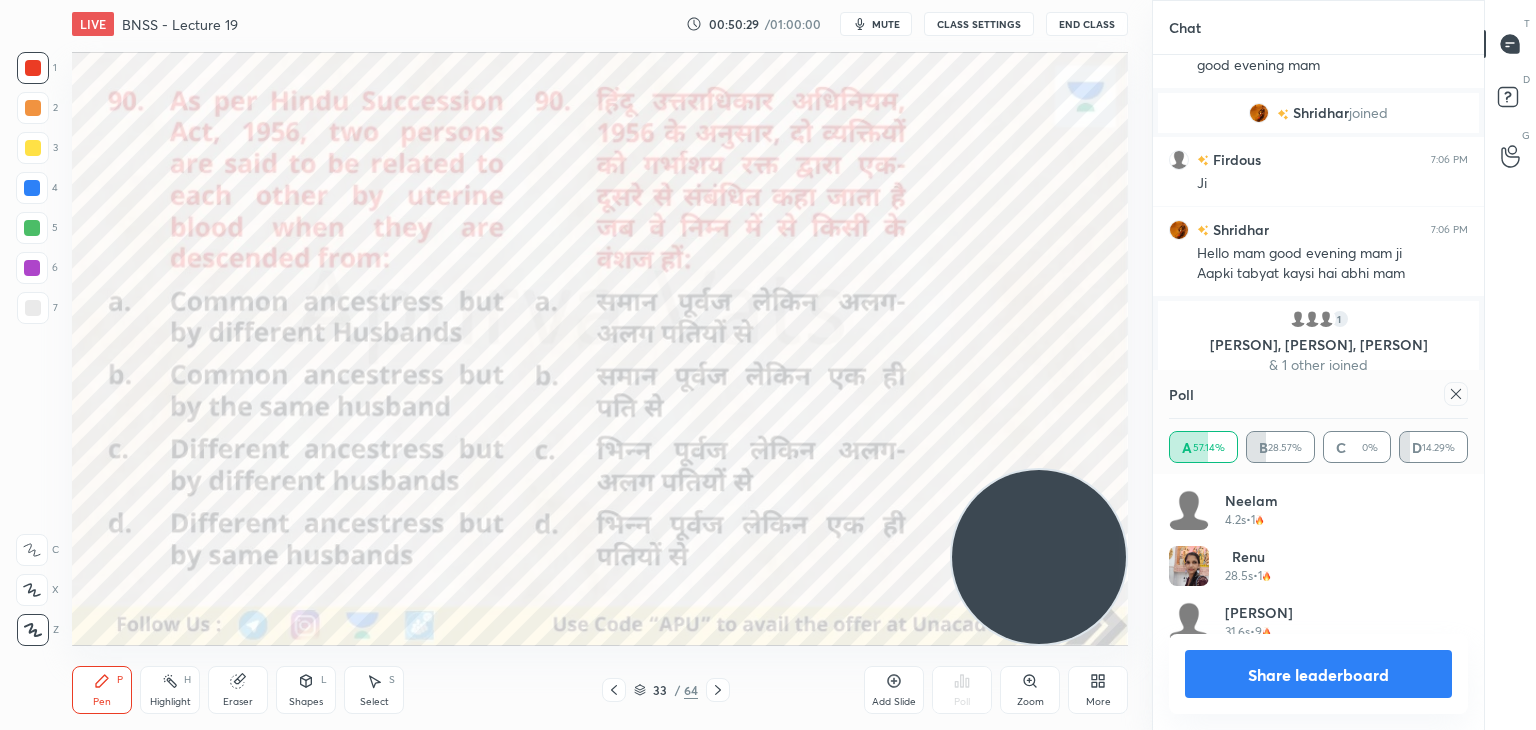 click on "Share leaderboard" at bounding box center (1318, 674) 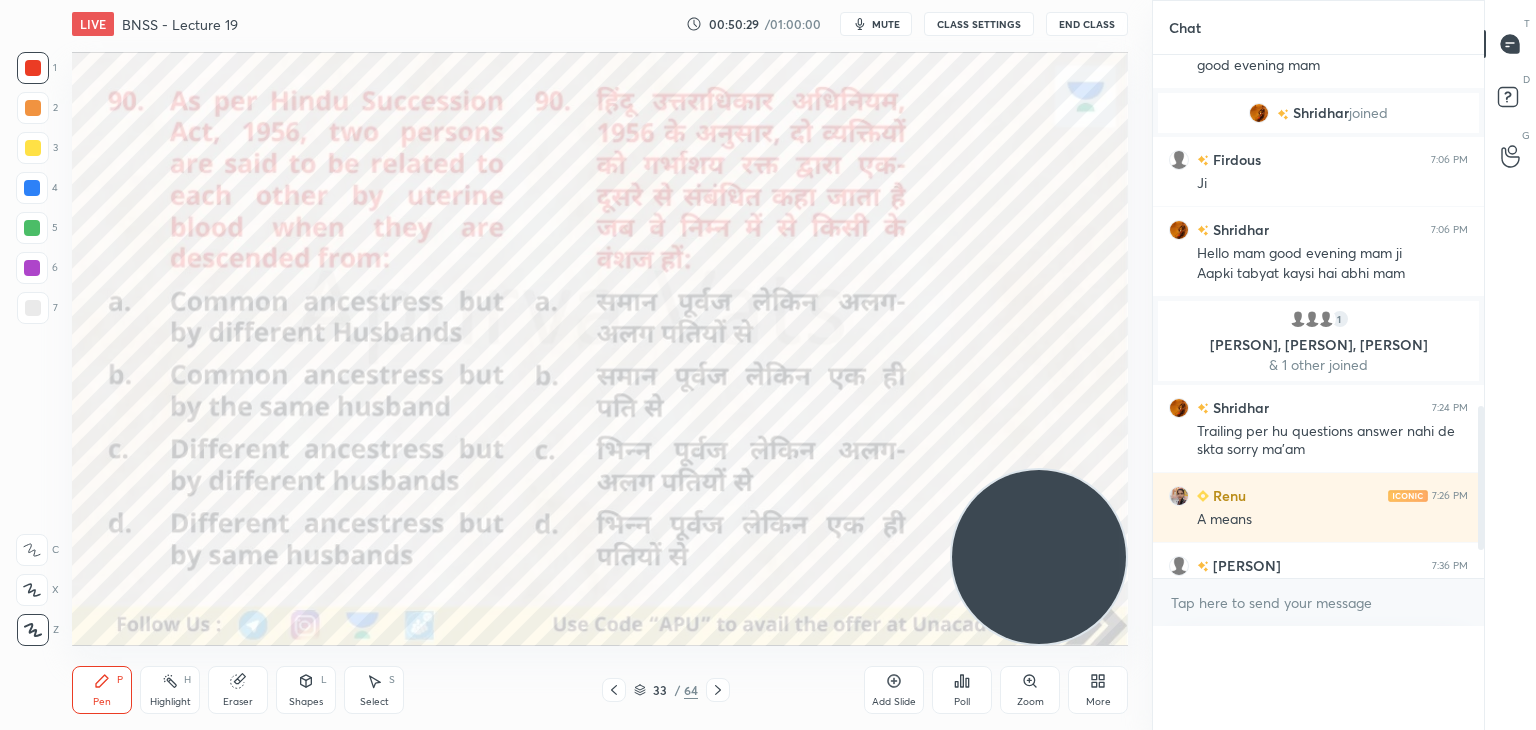 scroll, scrollTop: 0, scrollLeft: 0, axis: both 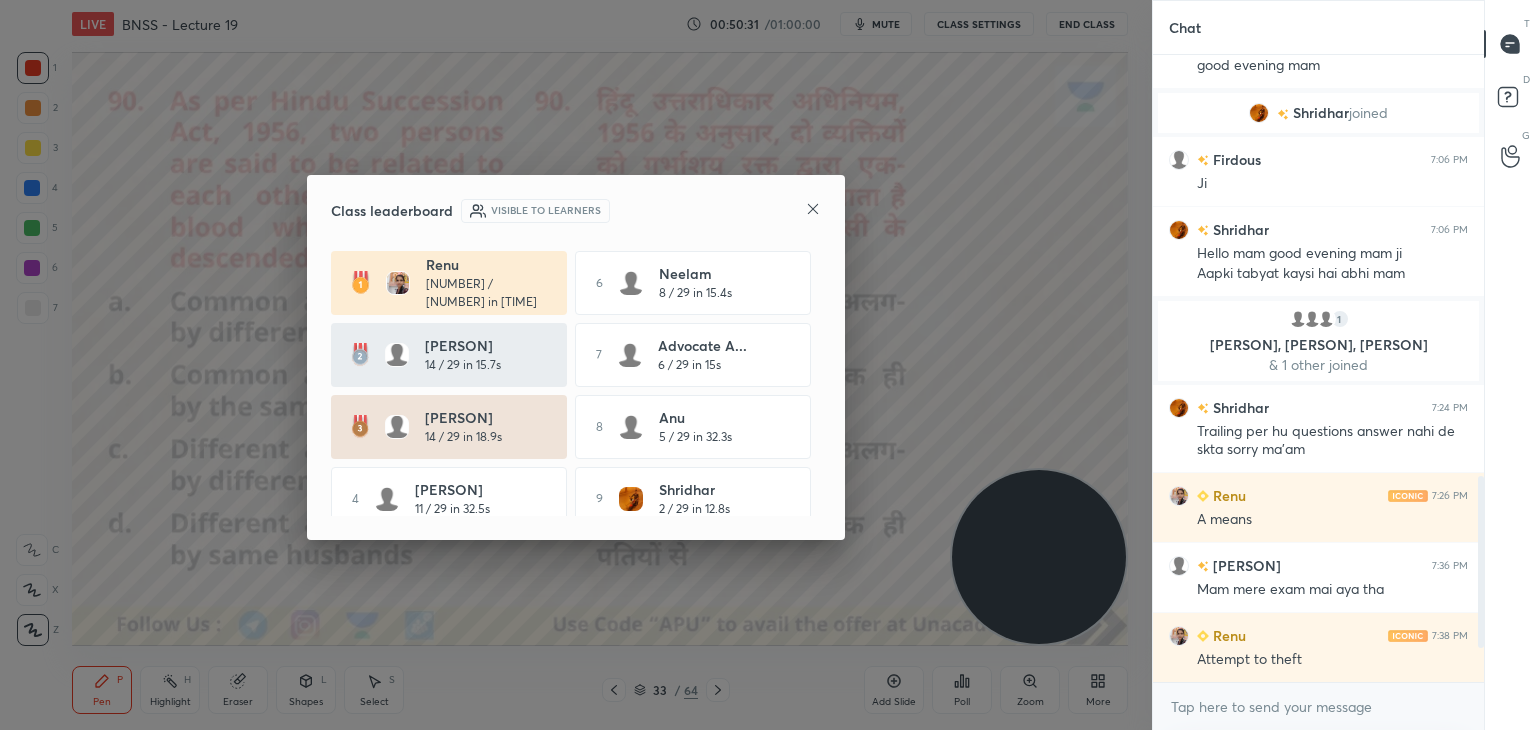 click on "Class leaderboard Visible to learners" at bounding box center (576, 211) 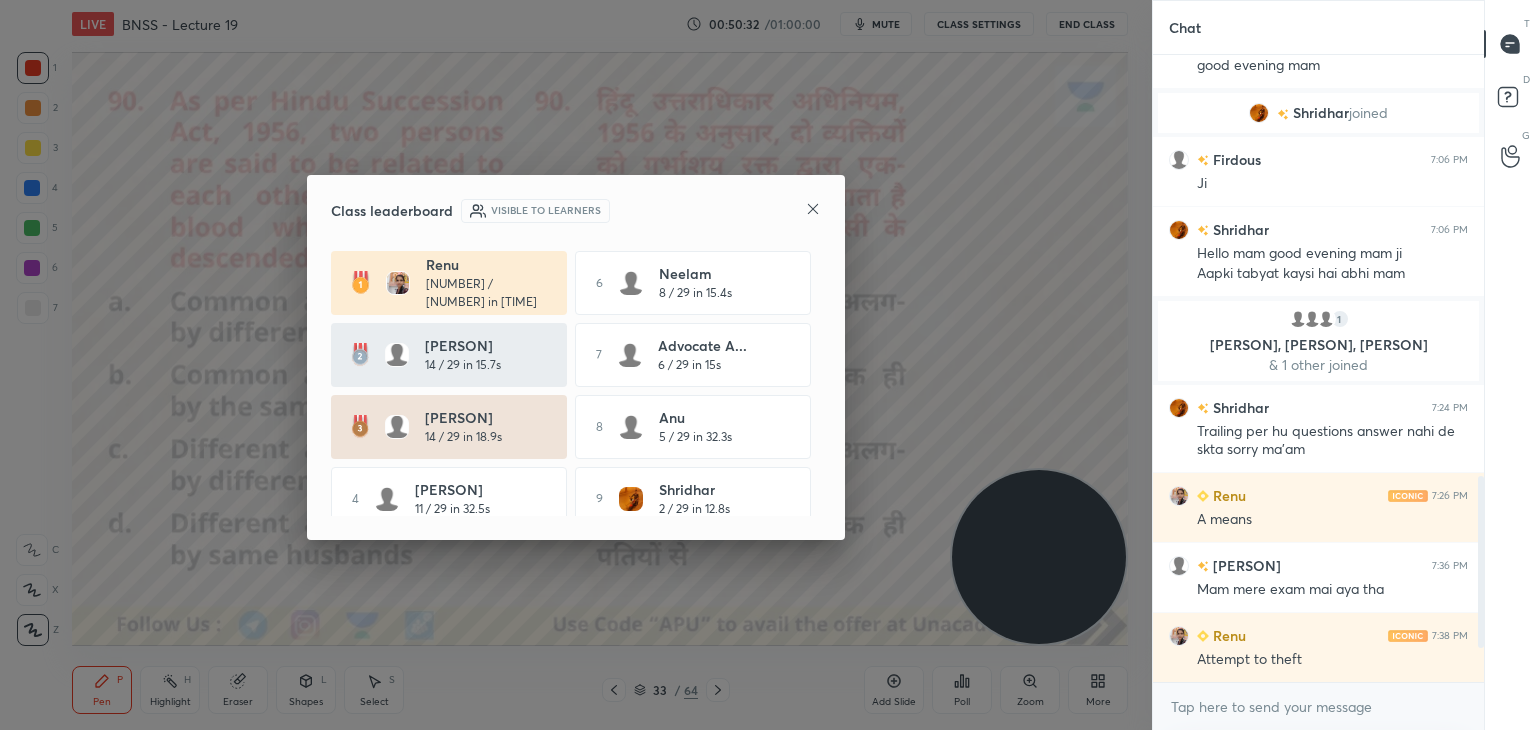 click on "Class leaderboard Visible to learners" at bounding box center (576, 211) 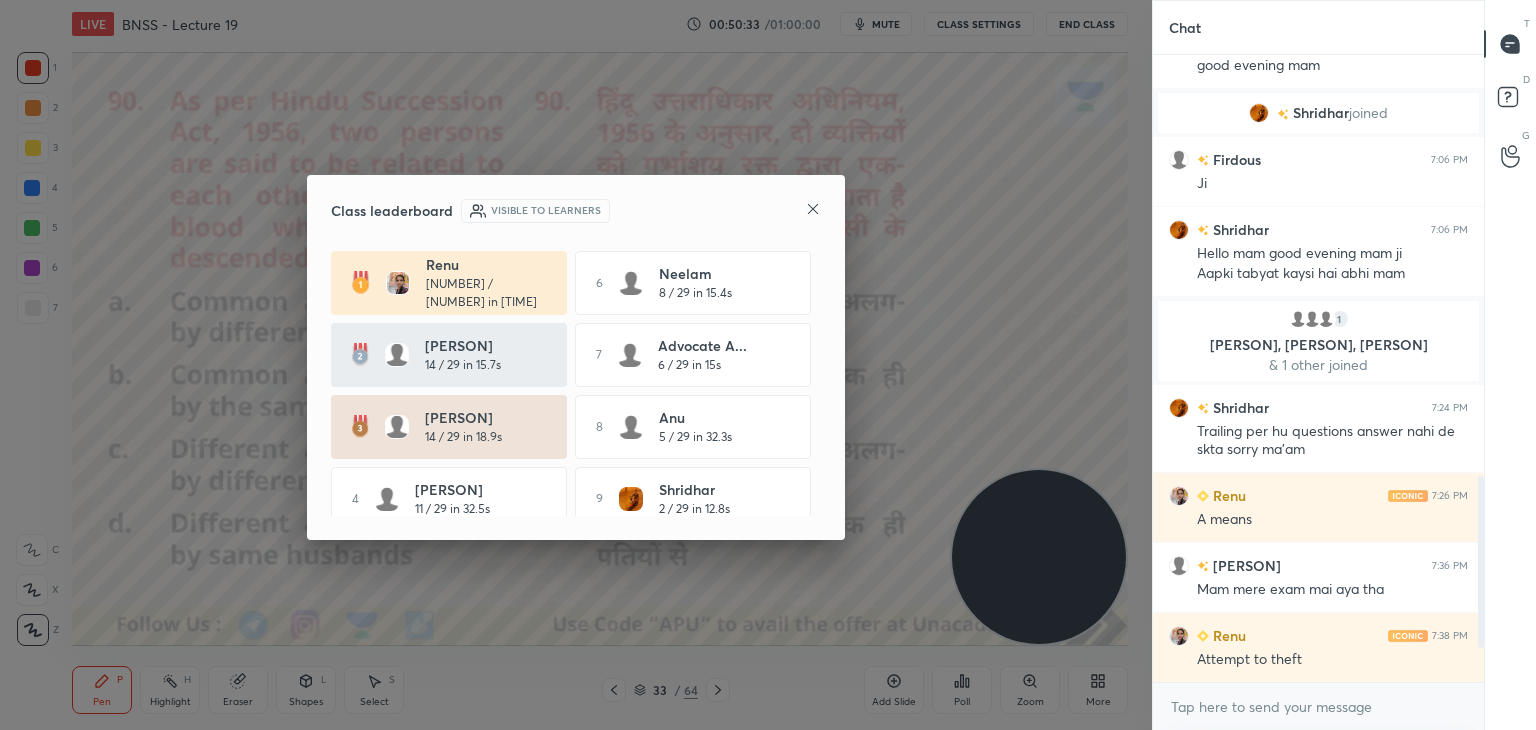 click 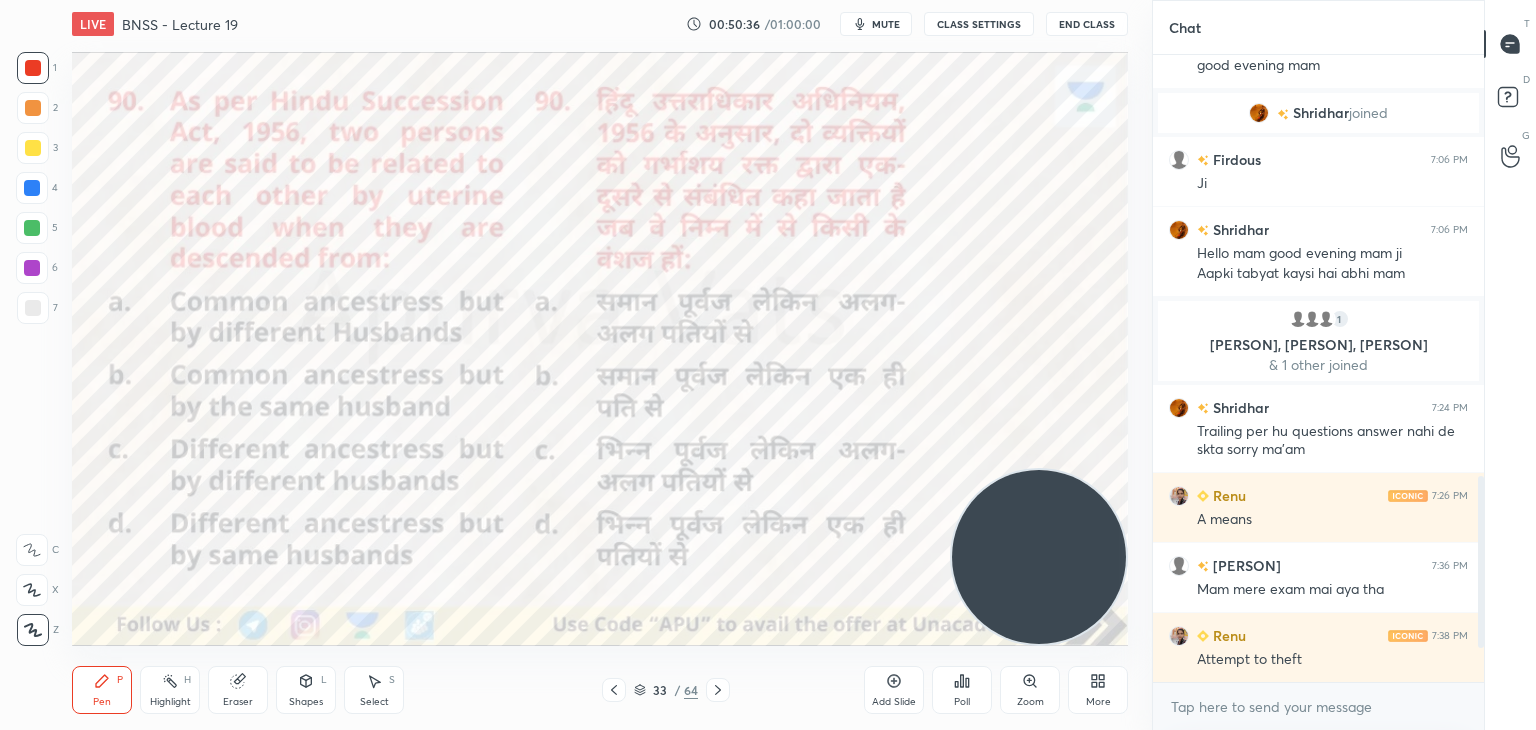 click 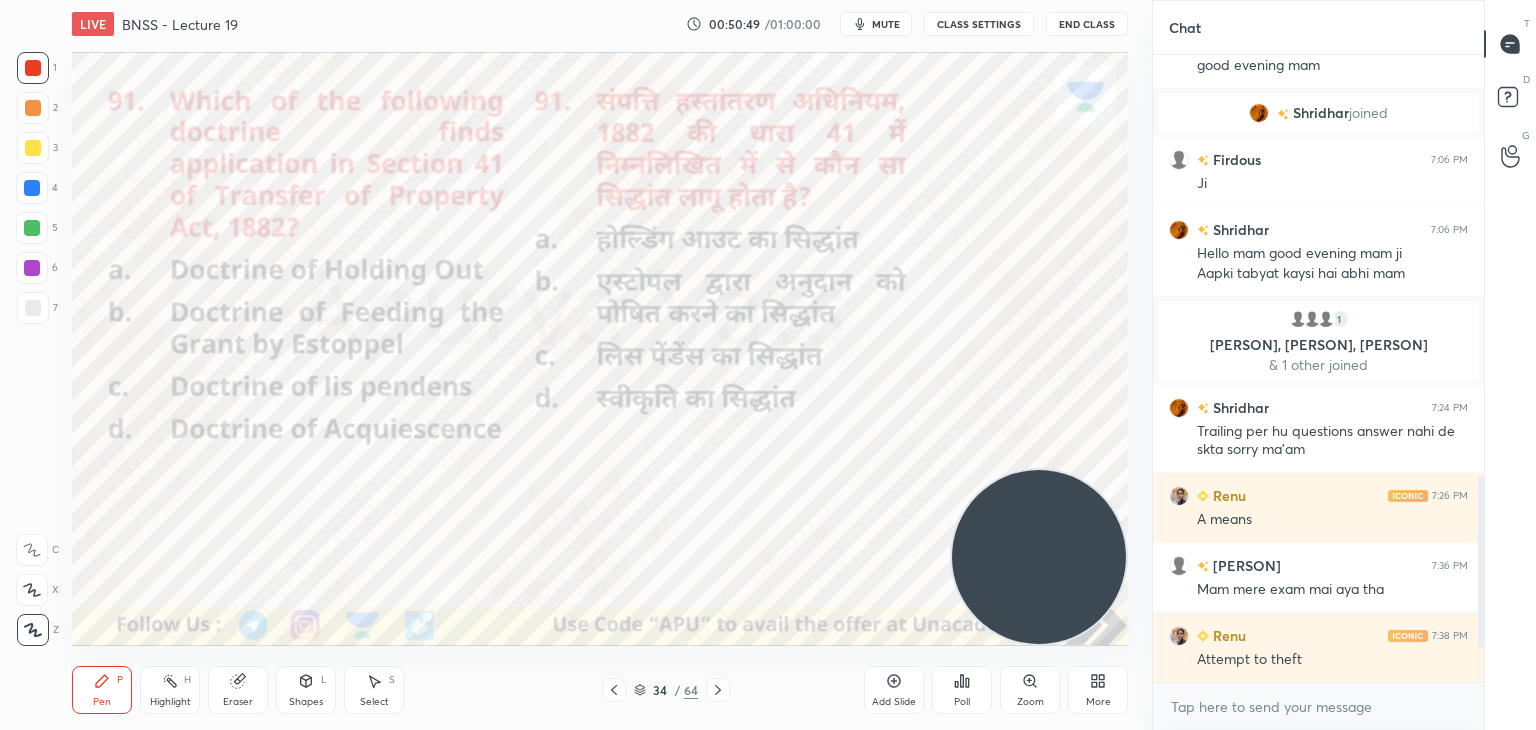 click 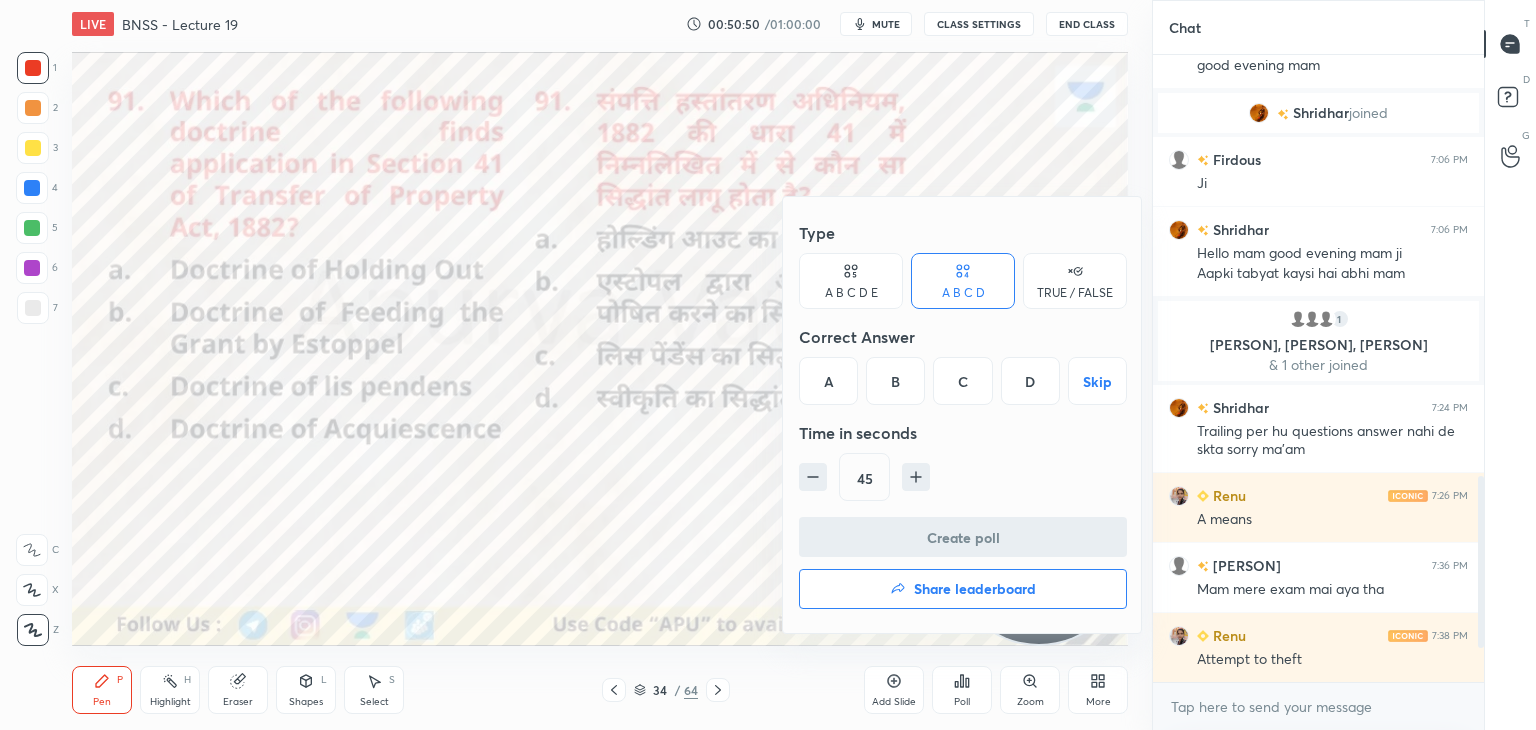 click on "A" at bounding box center [828, 381] 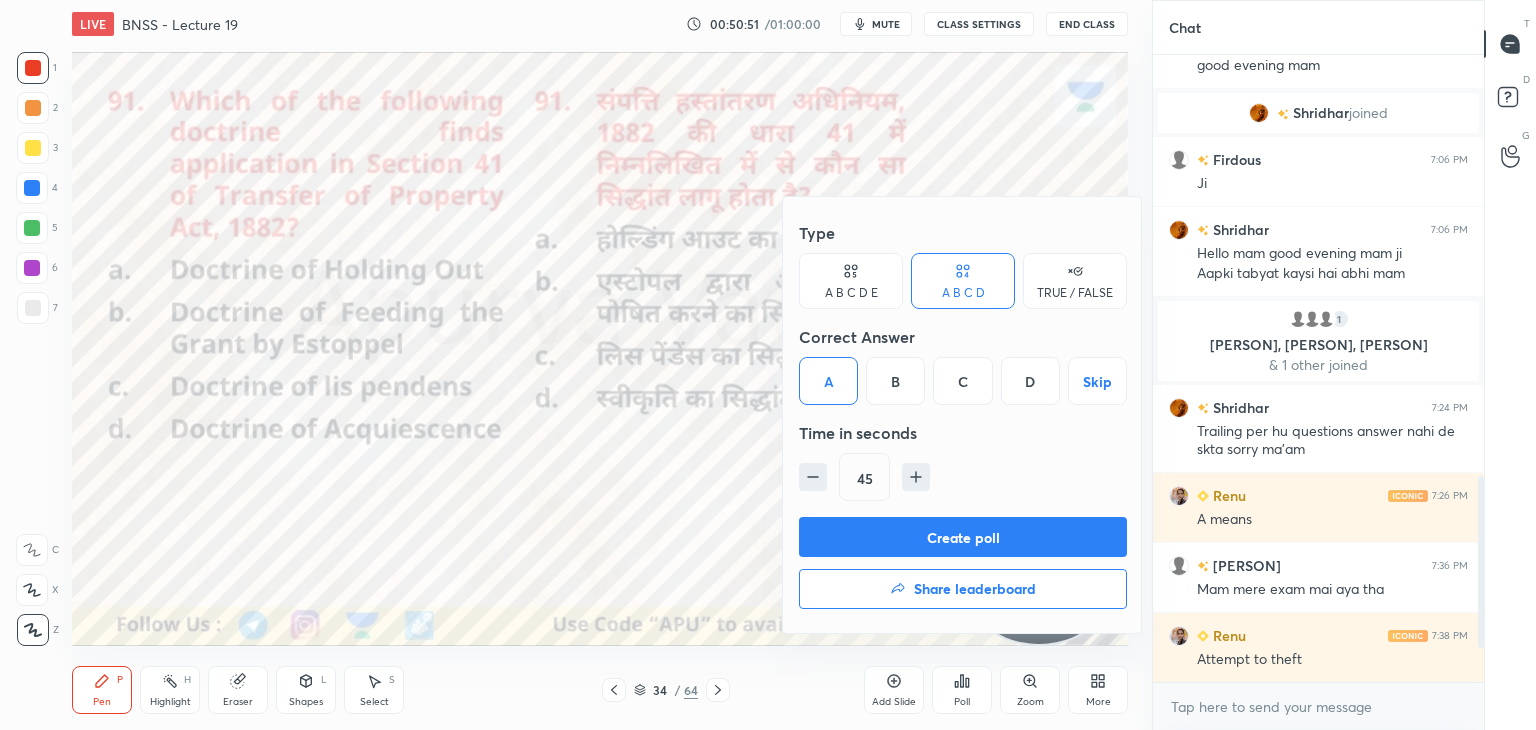 click on "Create poll" at bounding box center [963, 537] 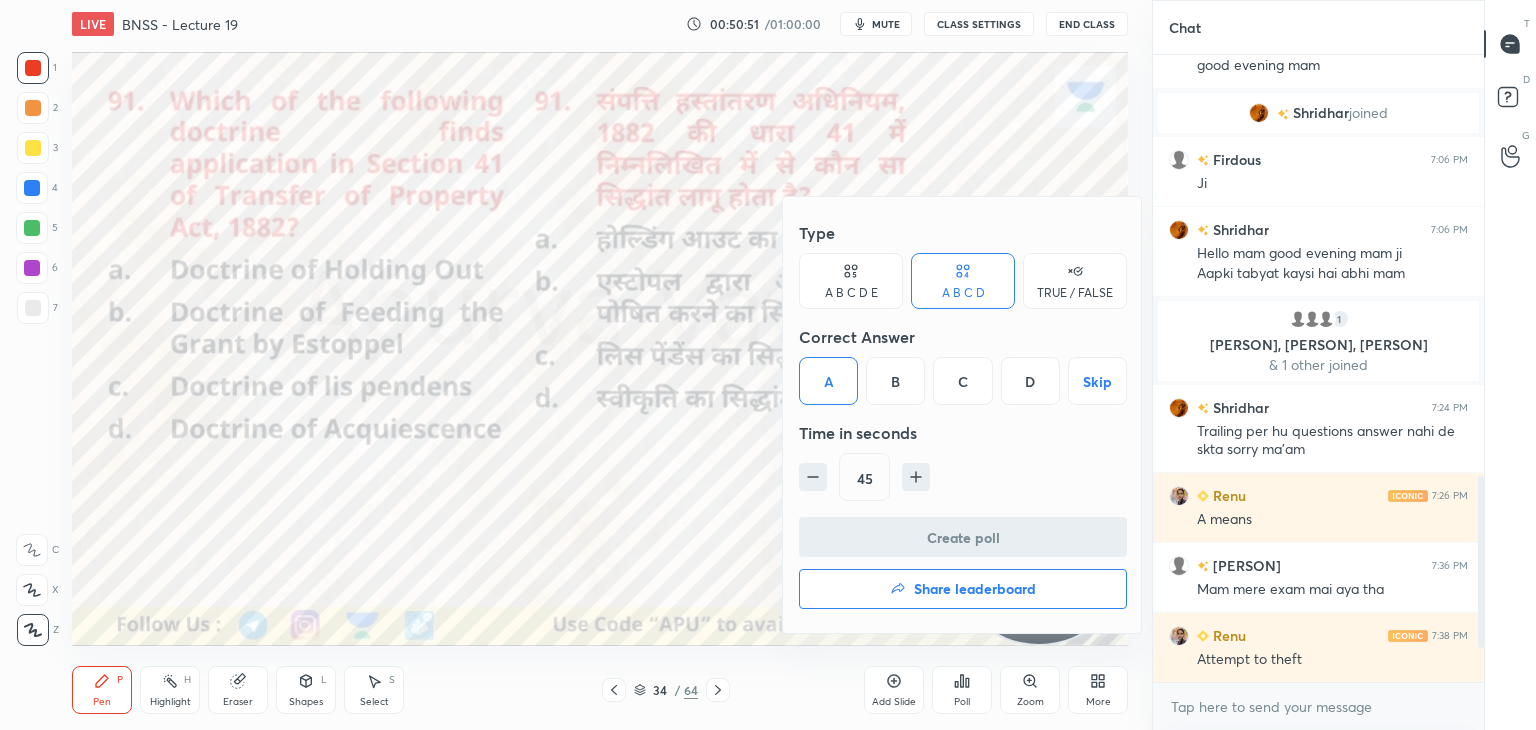 scroll, scrollTop: 556, scrollLeft: 325, axis: both 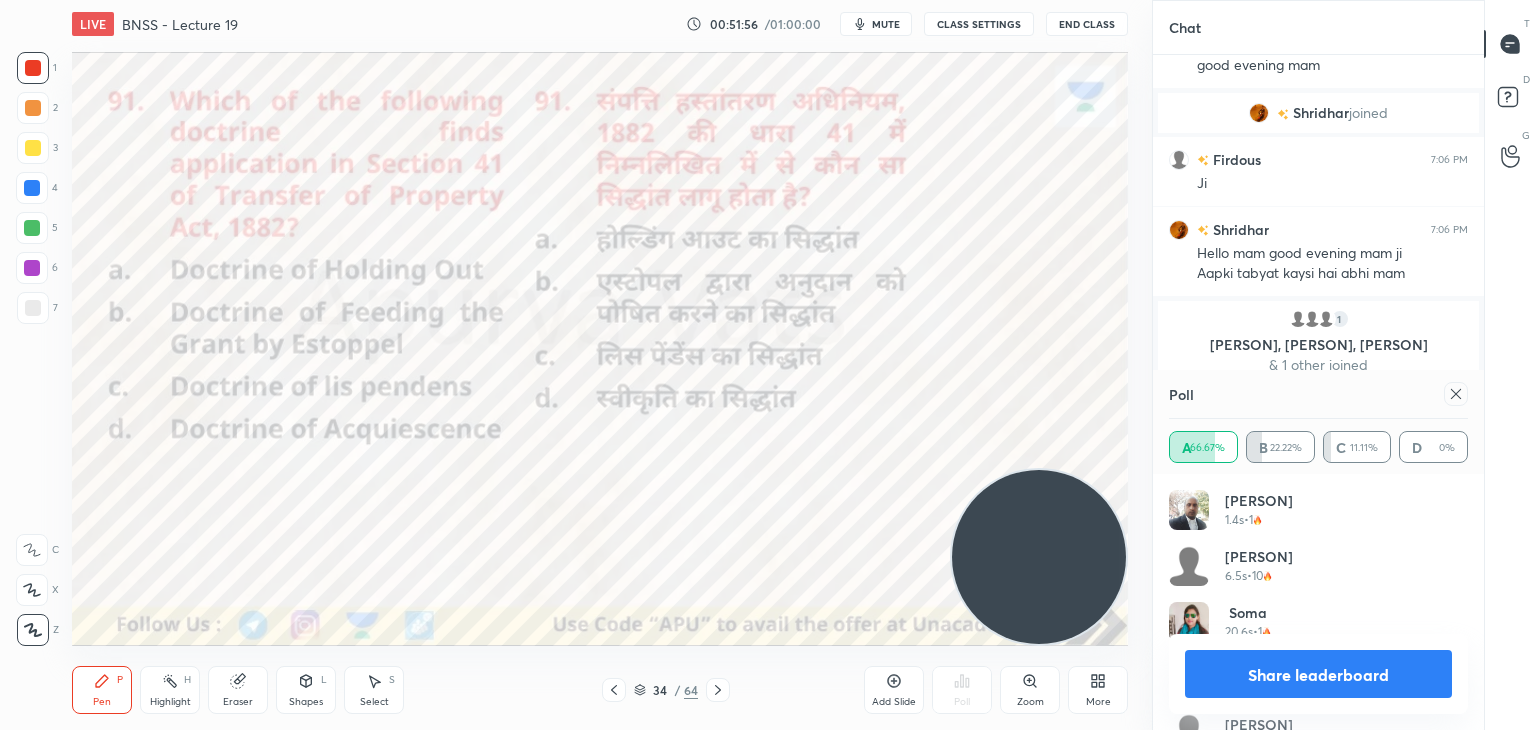 click on "Share leaderboard" at bounding box center (1318, 674) 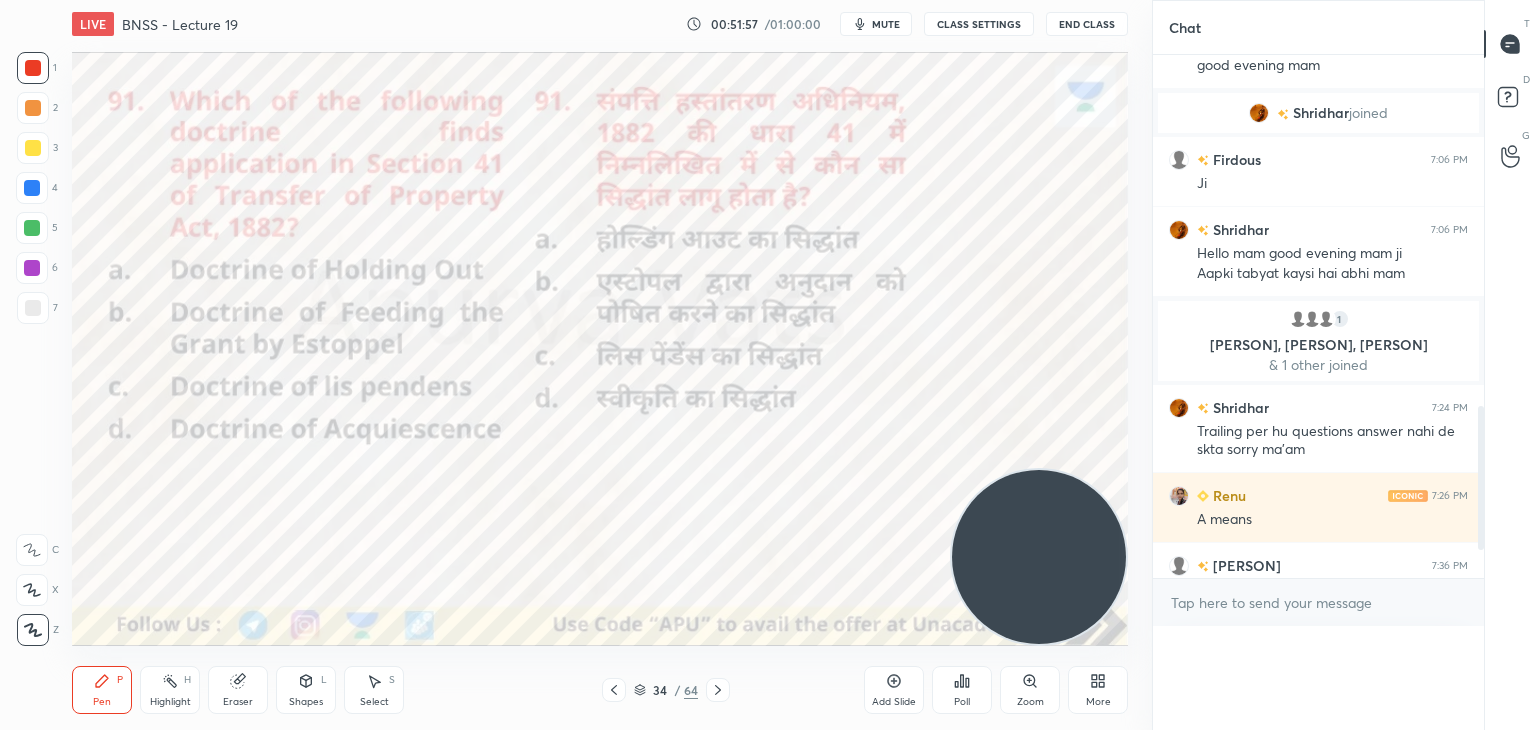 scroll, scrollTop: 121, scrollLeft: 293, axis: both 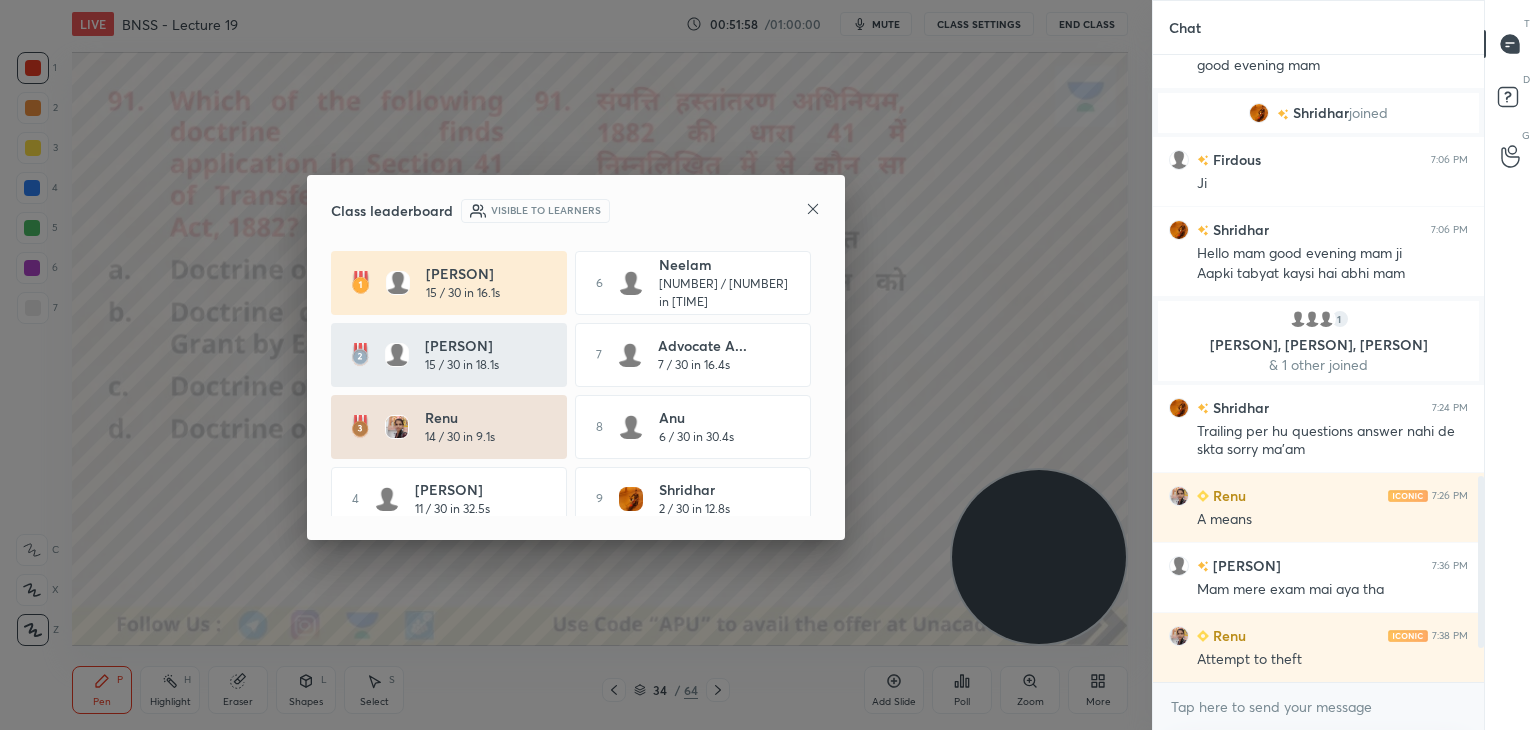 click 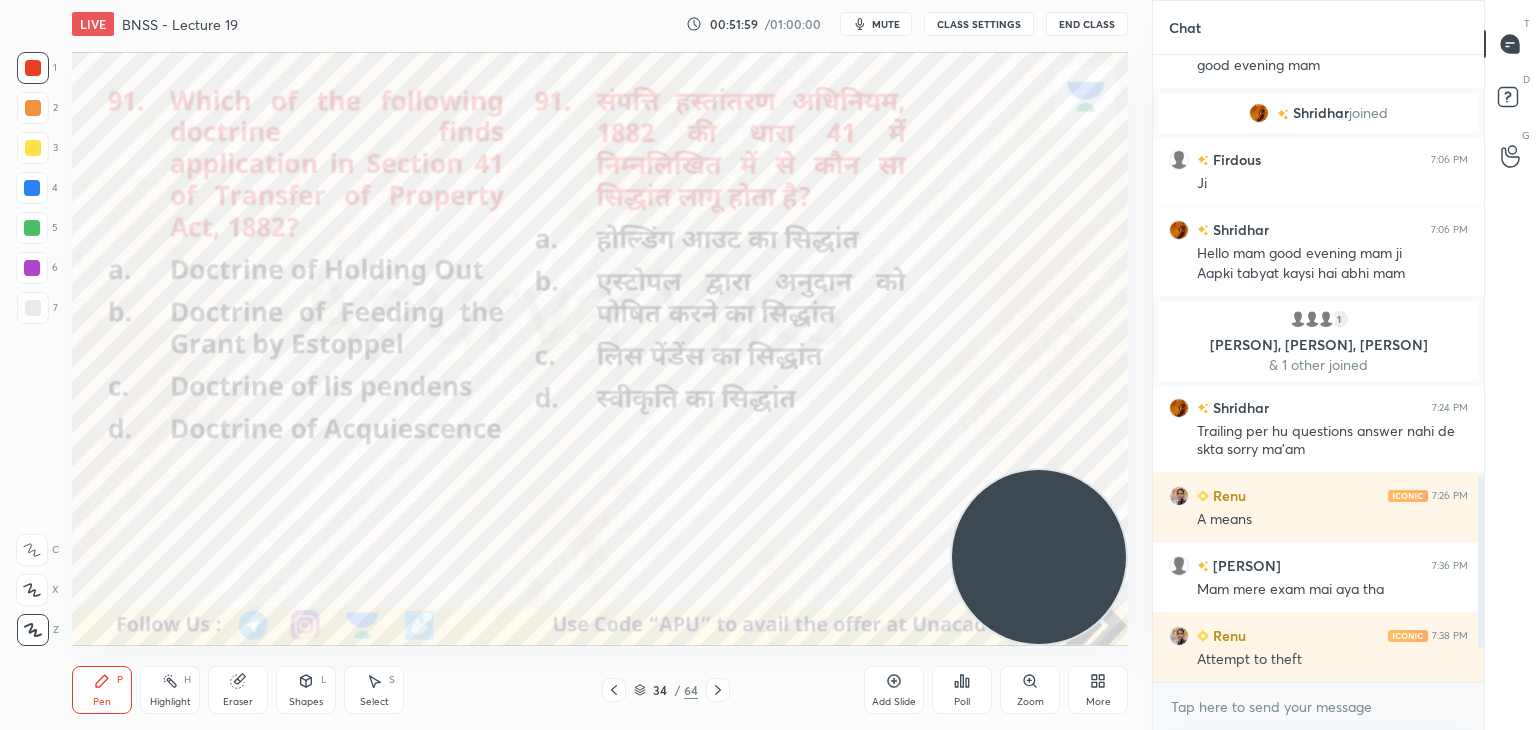 click 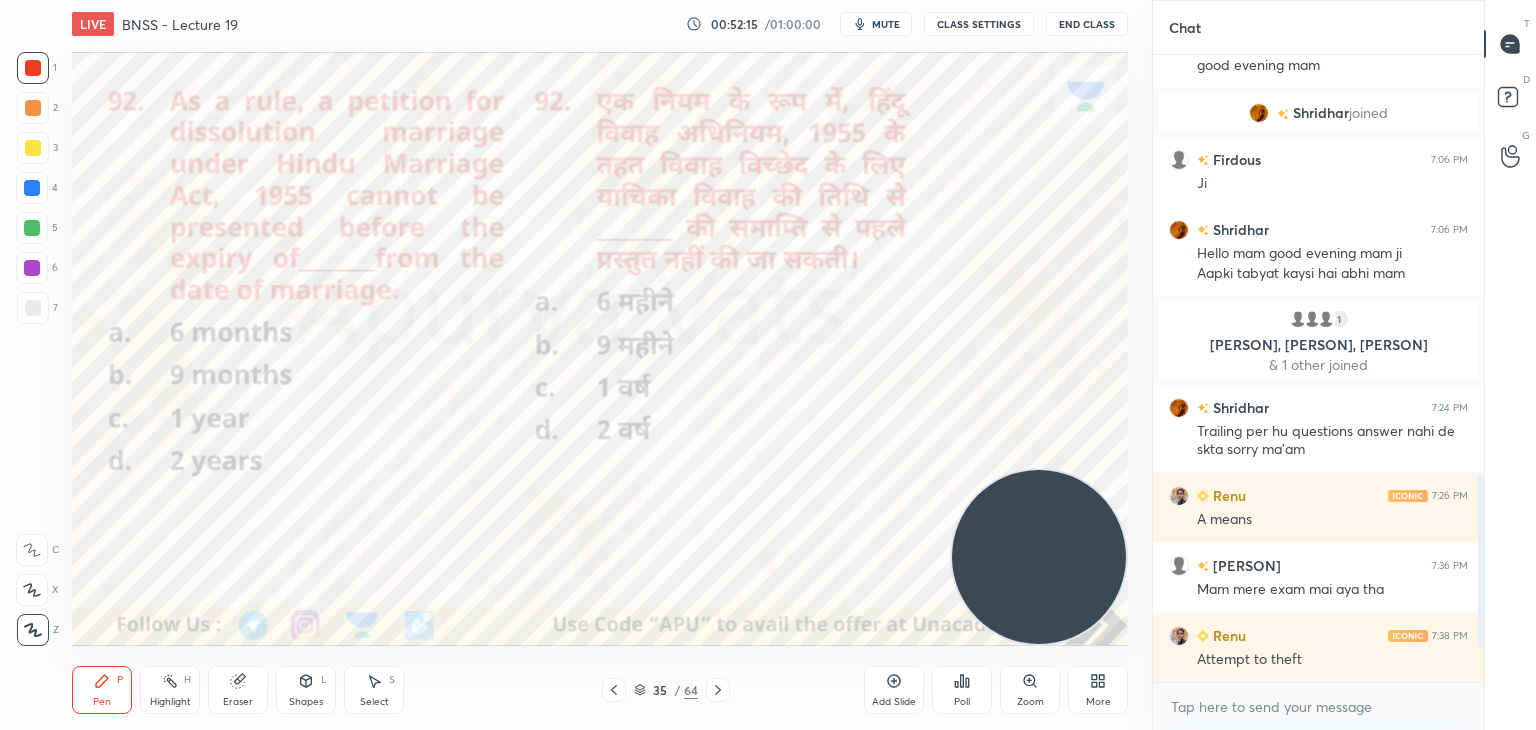click on "Poll" at bounding box center [962, 690] 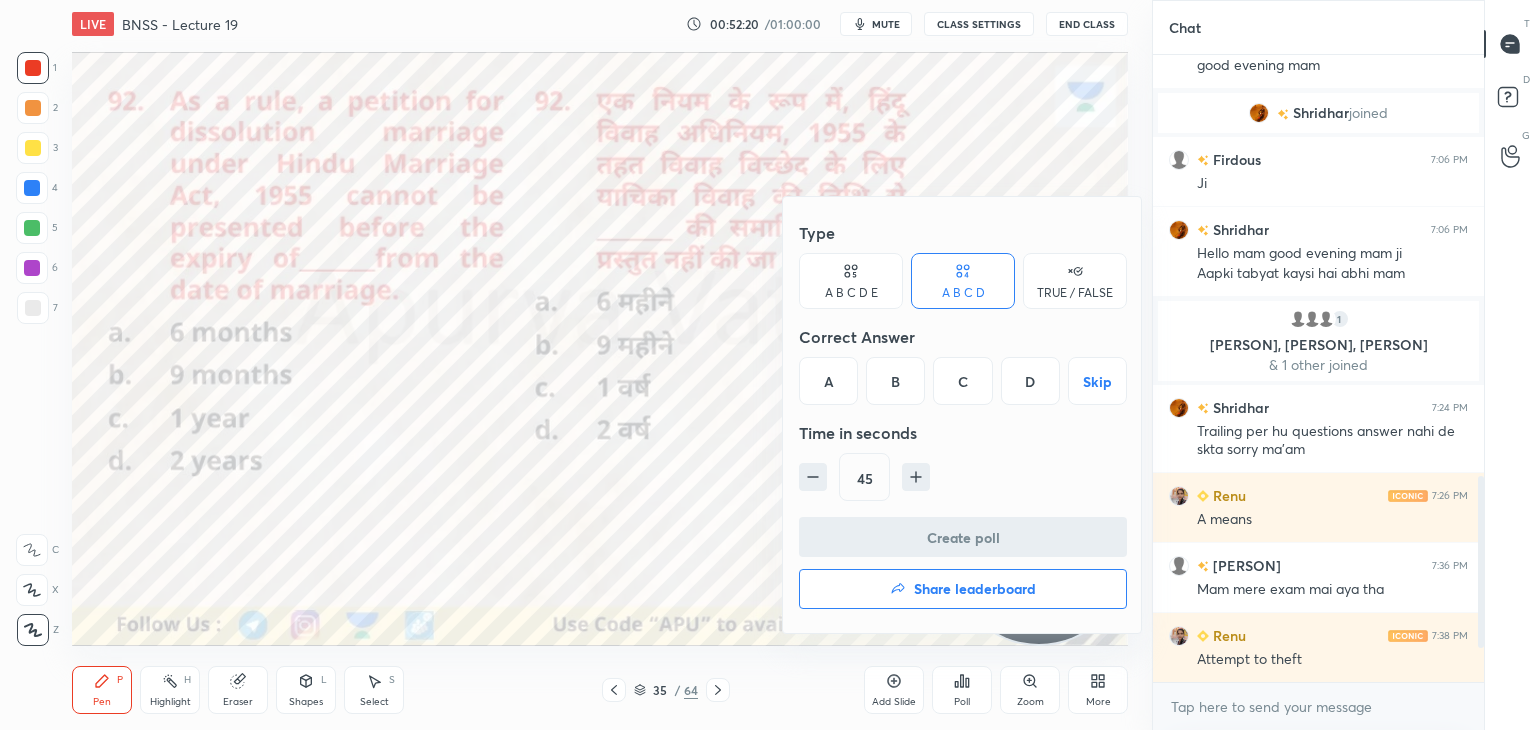 click on "C" at bounding box center (962, 381) 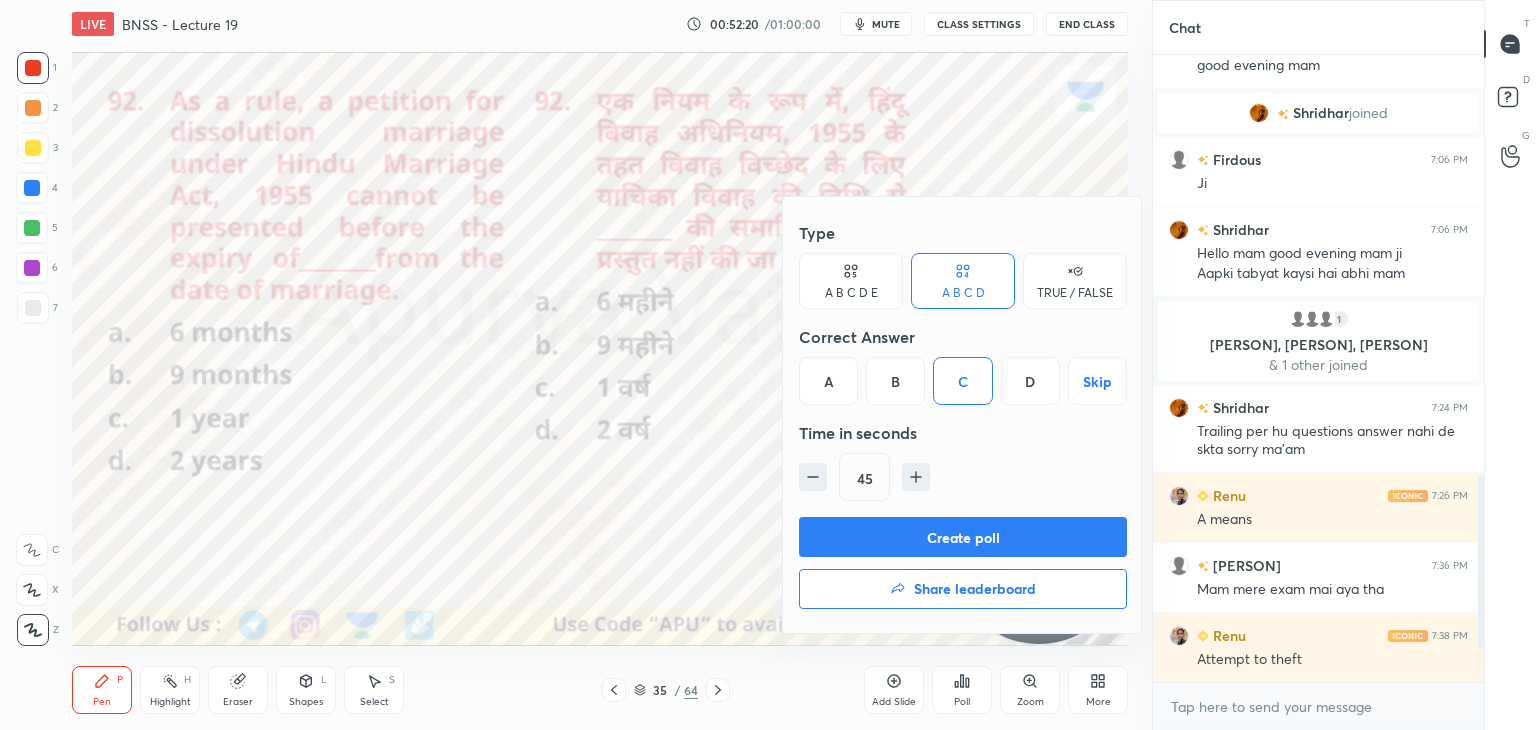 click on "Create poll" at bounding box center [963, 537] 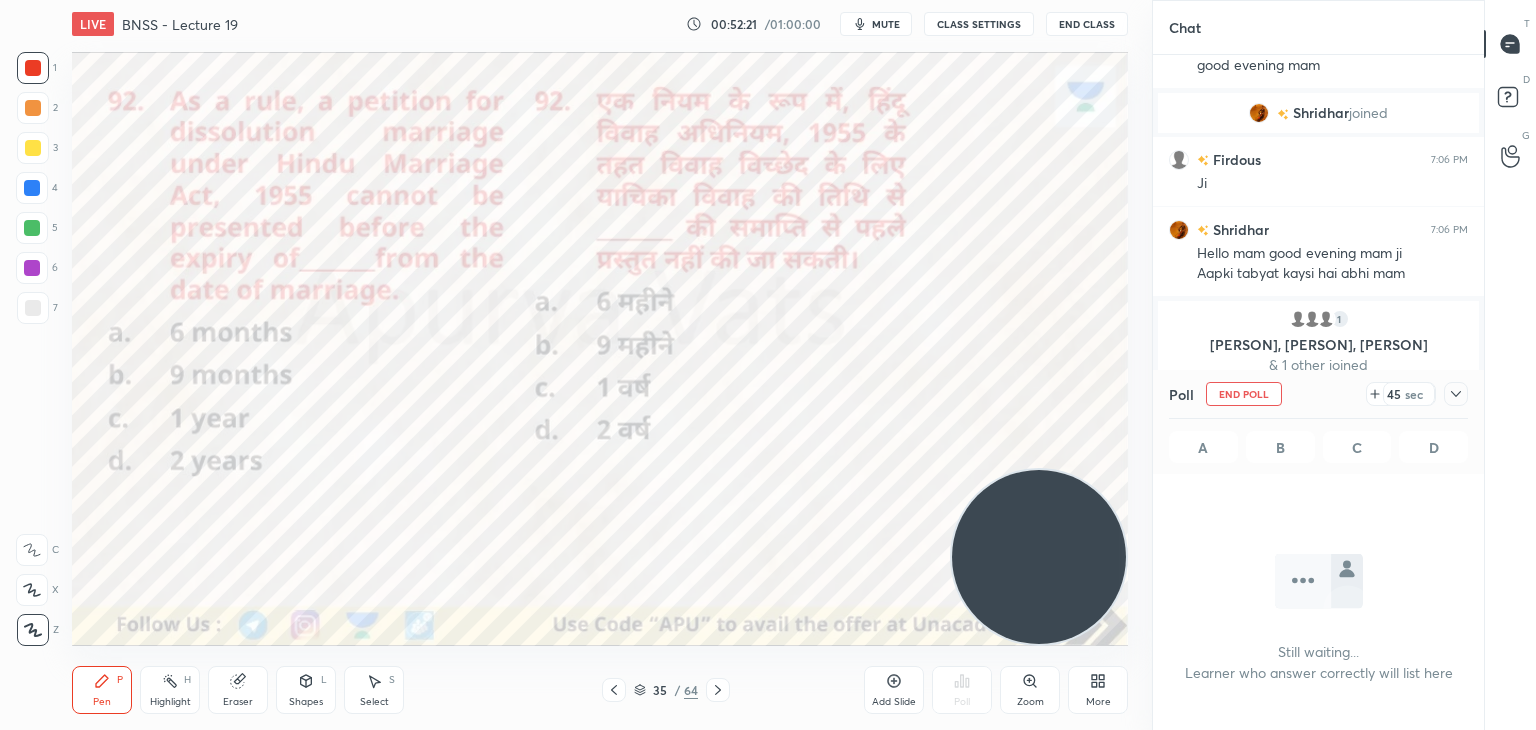 scroll, scrollTop: 602, scrollLeft: 325, axis: both 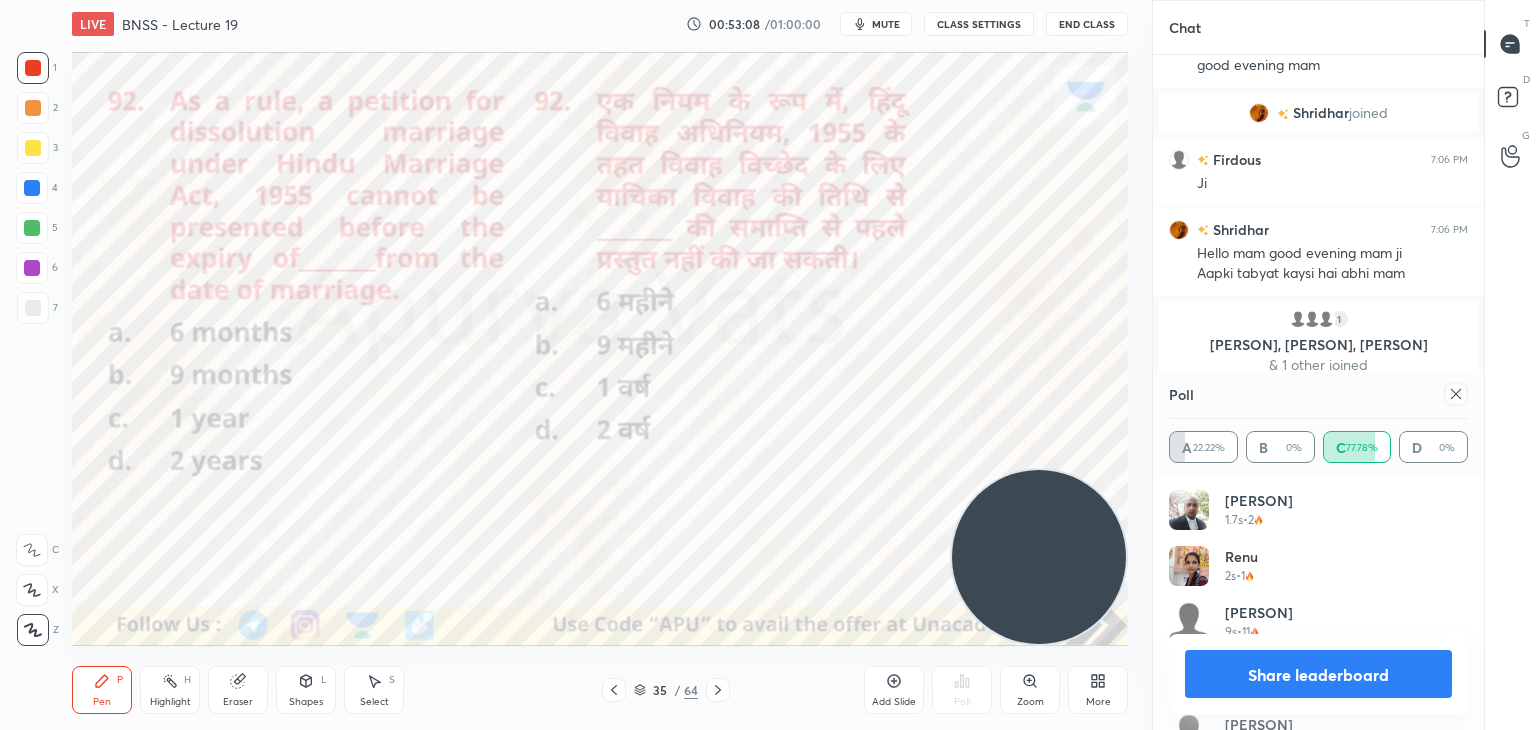 click on "Share leaderboard" at bounding box center [1318, 674] 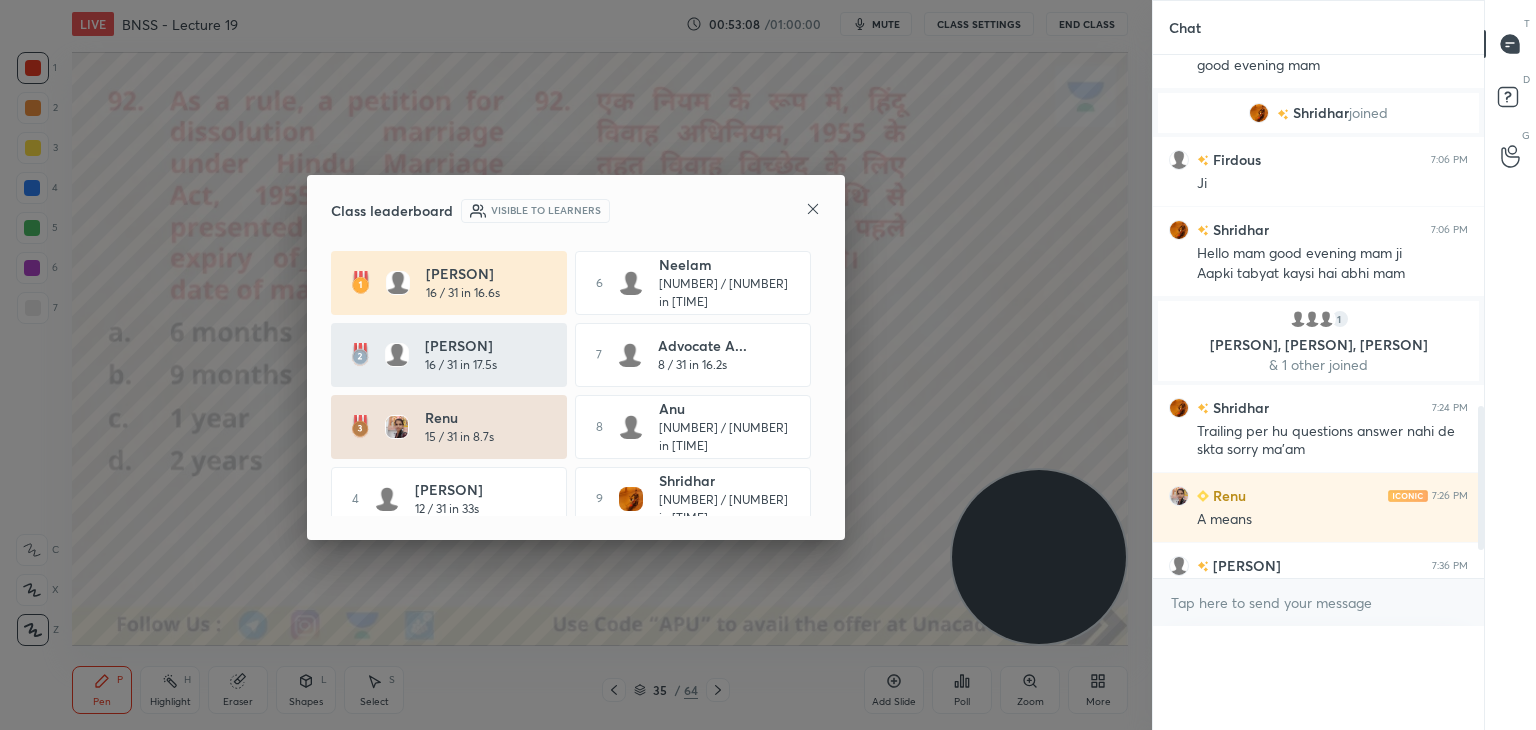scroll, scrollTop: 0, scrollLeft: 0, axis: both 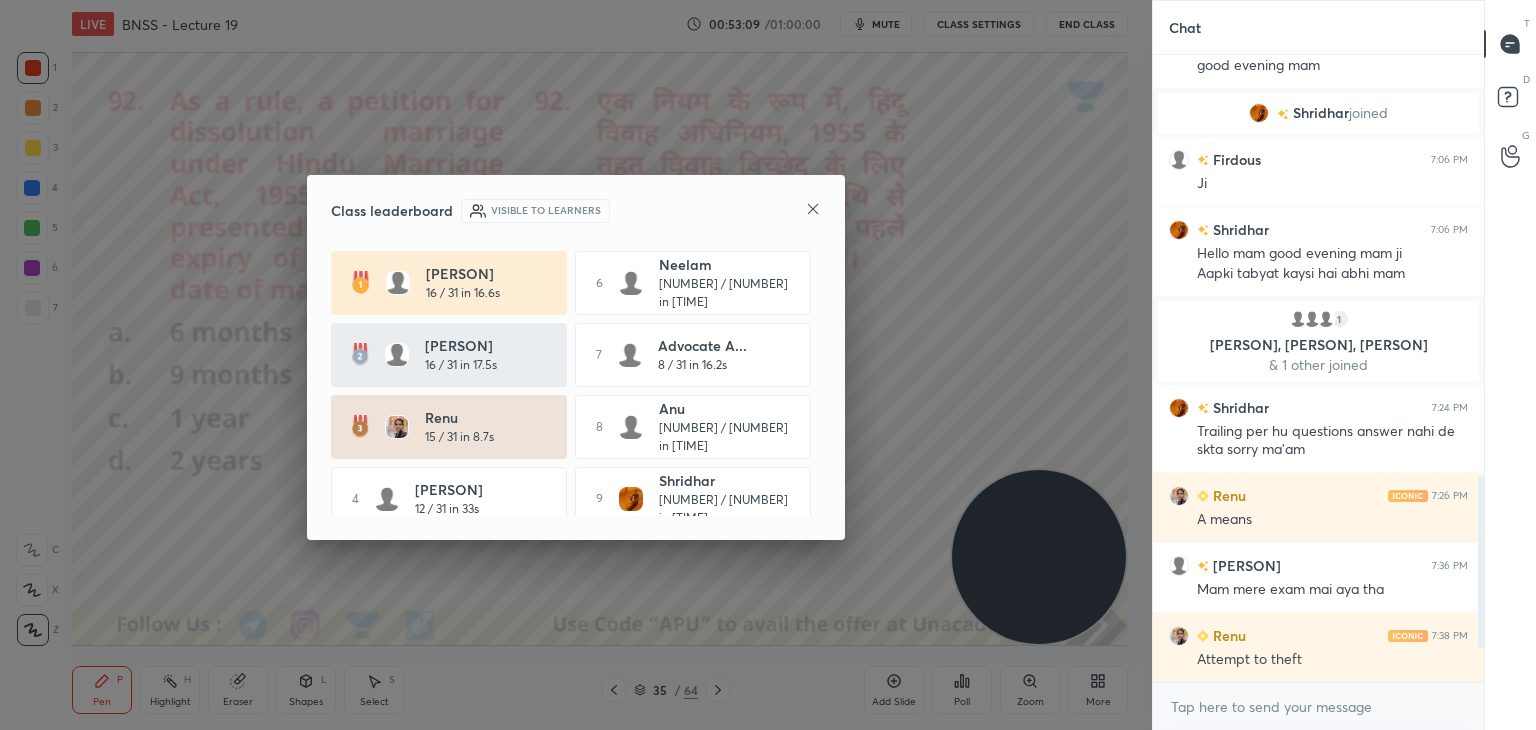 click on "Class leaderboard Visible to learners [PERSON] [NUMBER] / [NUMBER] in [TIME] [NUMBER] [PERSON] [NUMBER] / [NUMBER] in [TIME] [PERSON] [NUMBER] / [NUMBER] in [TIME] [NUMBER] [PERSON] [NUMBER] / [NUMBER] in [TIME] [PERSON] [NUMBER] / [NUMBER] in [TIME] [NUMBER] [PERSON] [NUMBER] / [NUMBER] in [TIME] [NUMBER] [PERSON] [NUMBER] / [NUMBER] in [TIME] [NUMBER] [PERSON] [NUMBER] / [NUMBER] in [TIME] [NUMBER] Dr [PERSON] [NUMBER] / [NUMBER] in [TIME] [NUMBER] [PERSON] [NUMBER] / [NUMBER] in [TIME]" at bounding box center (576, 357) 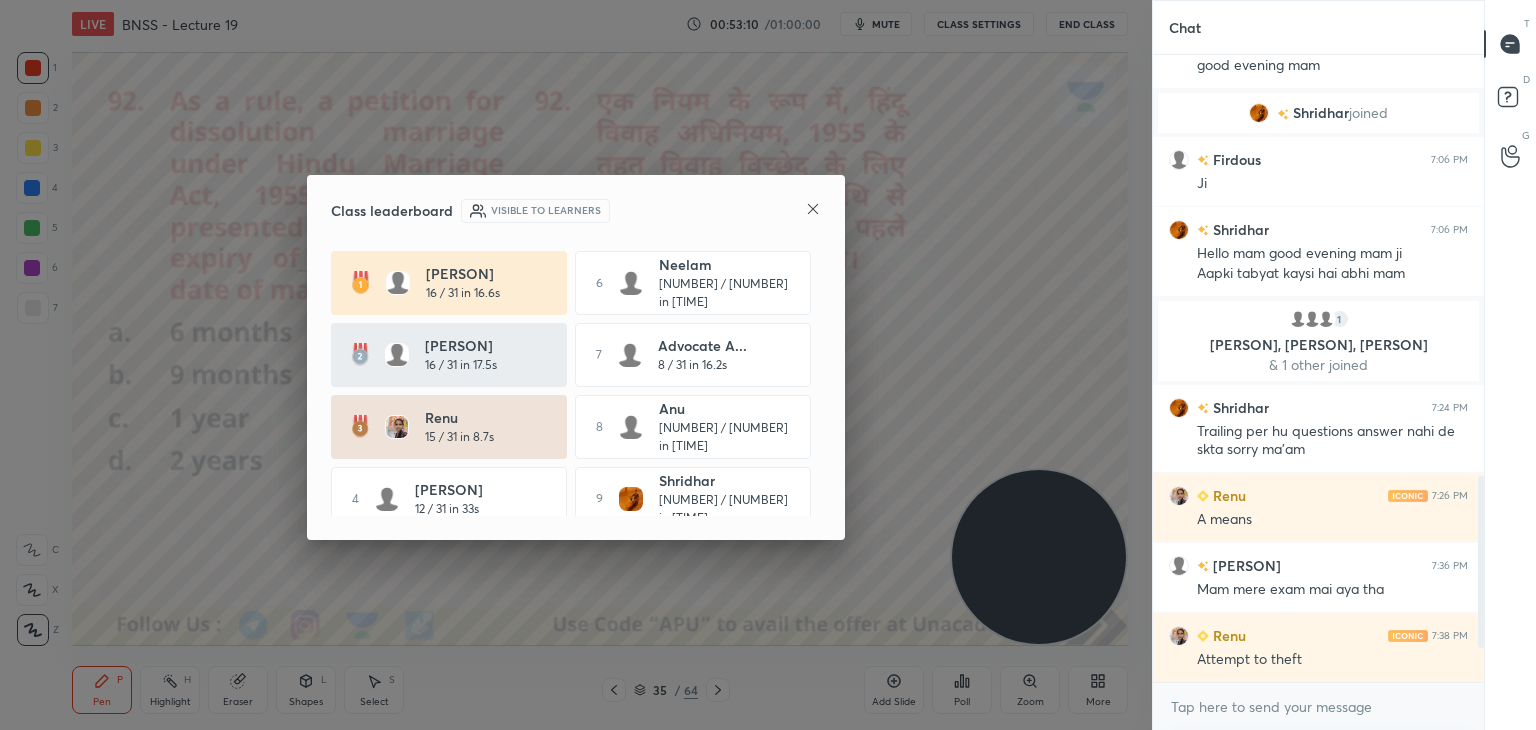 click 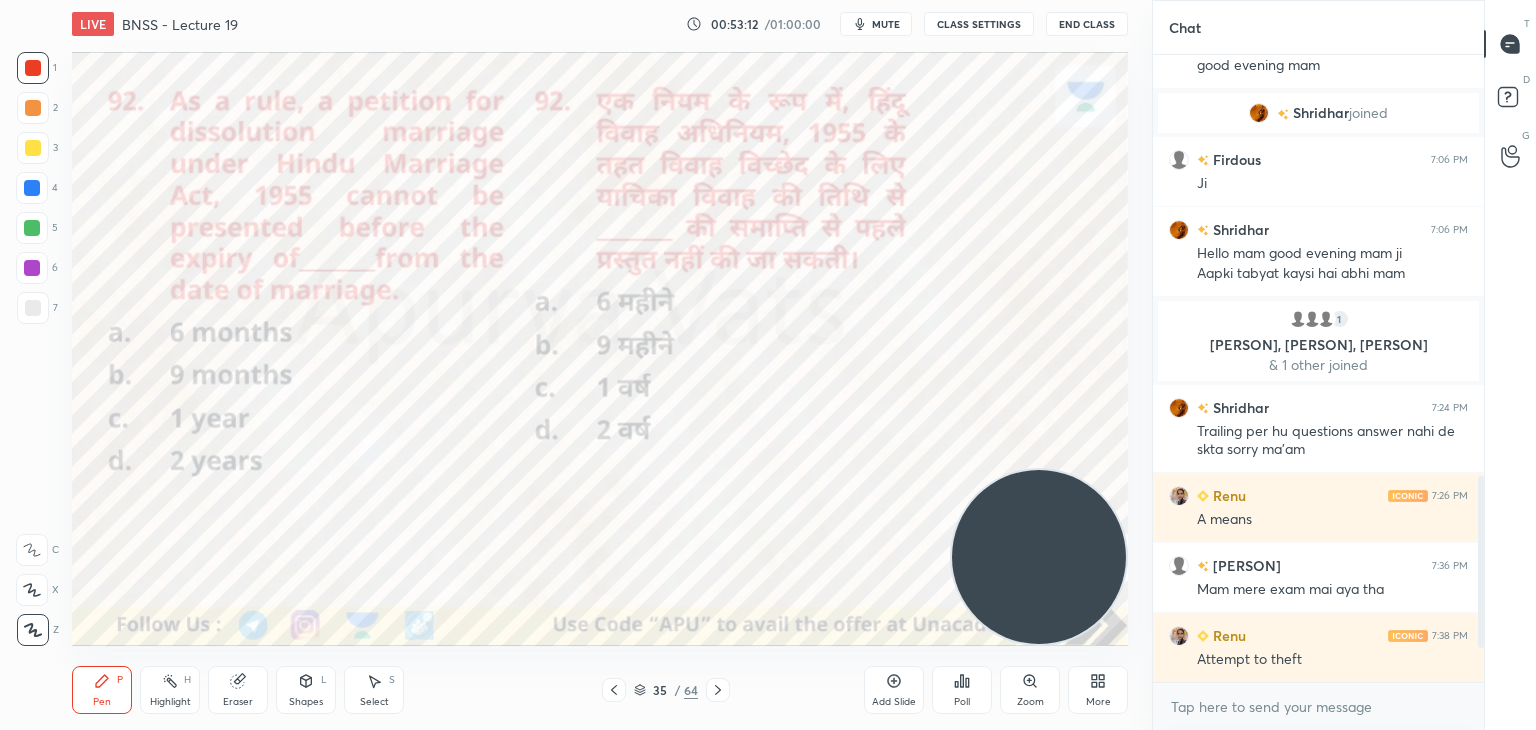click on "35 / 64" at bounding box center (666, 690) 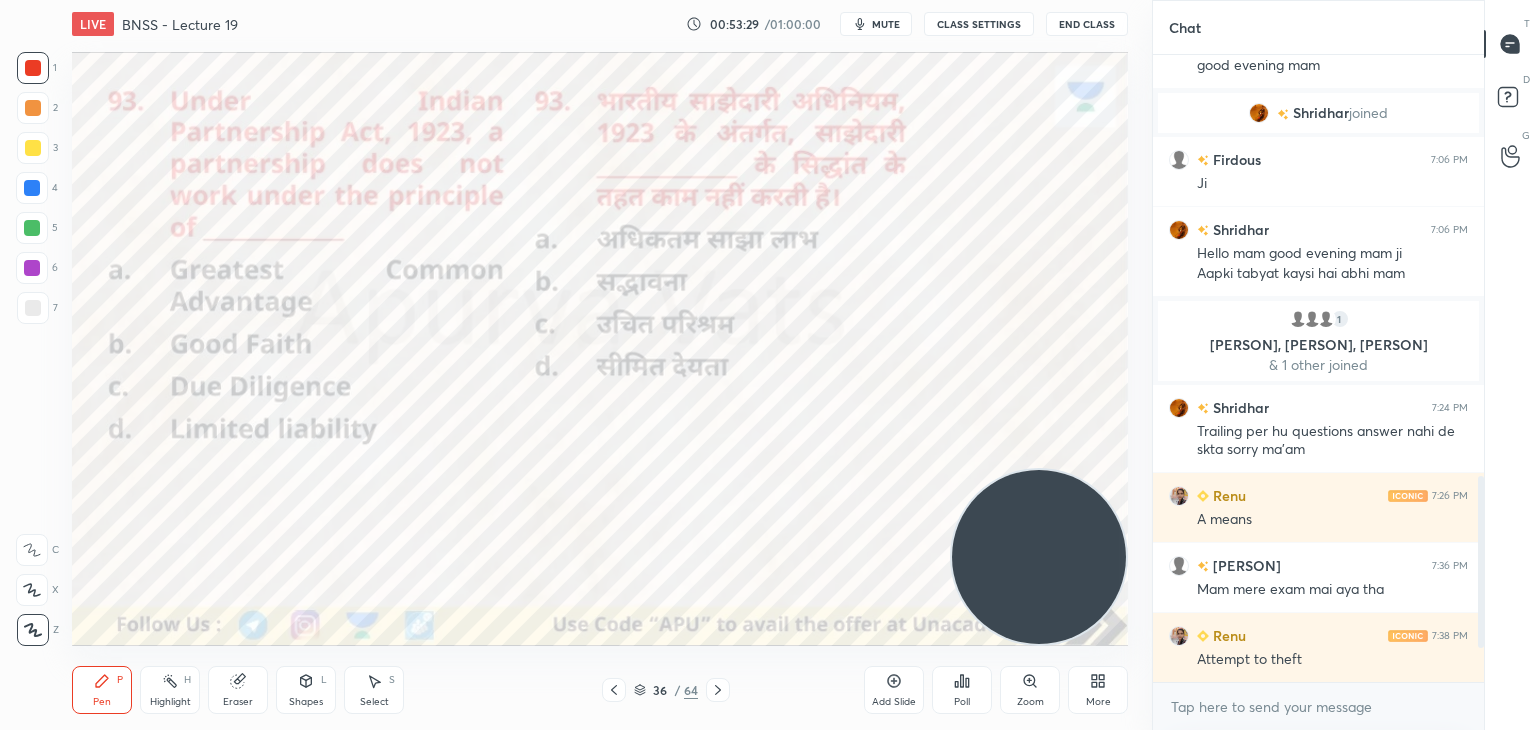 click 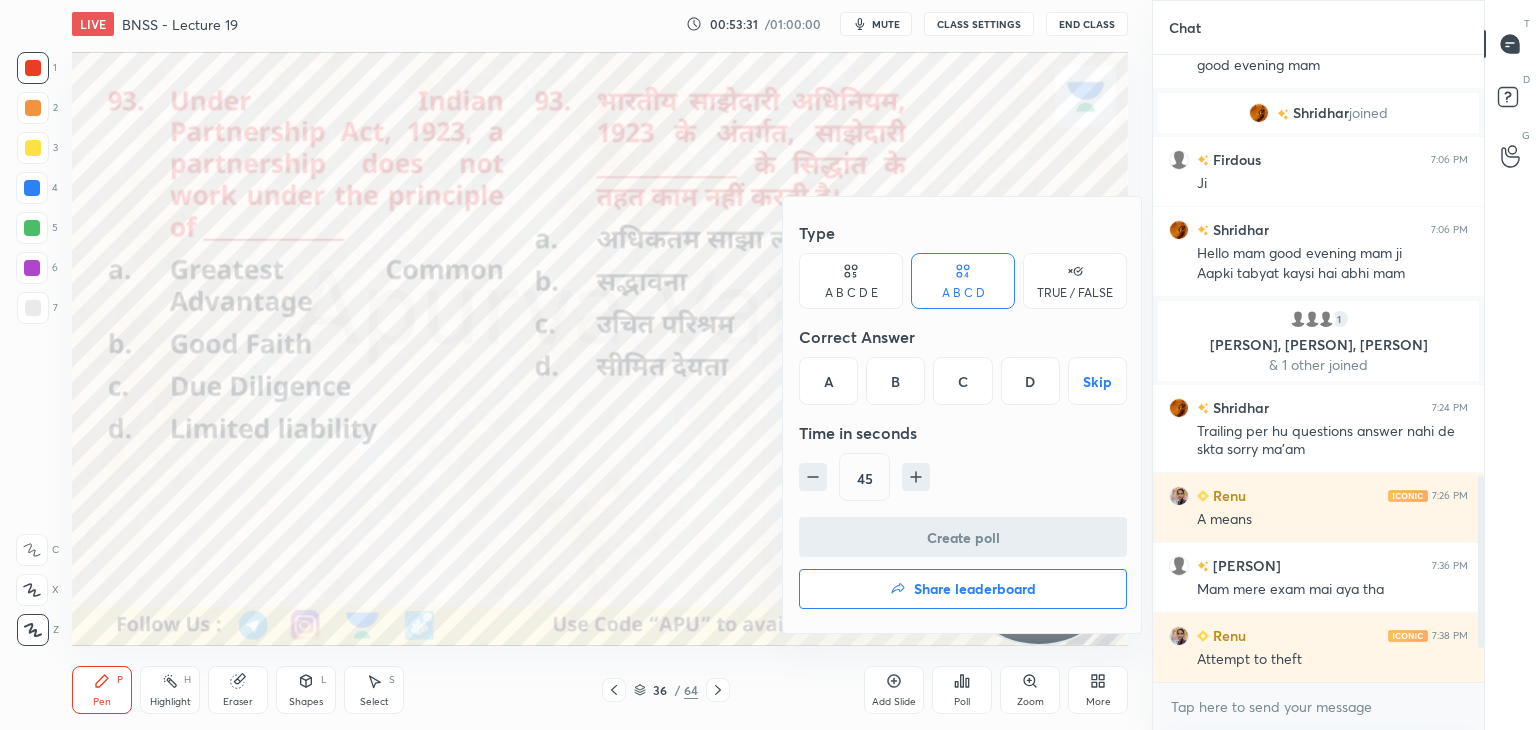 click on "D" at bounding box center (1030, 381) 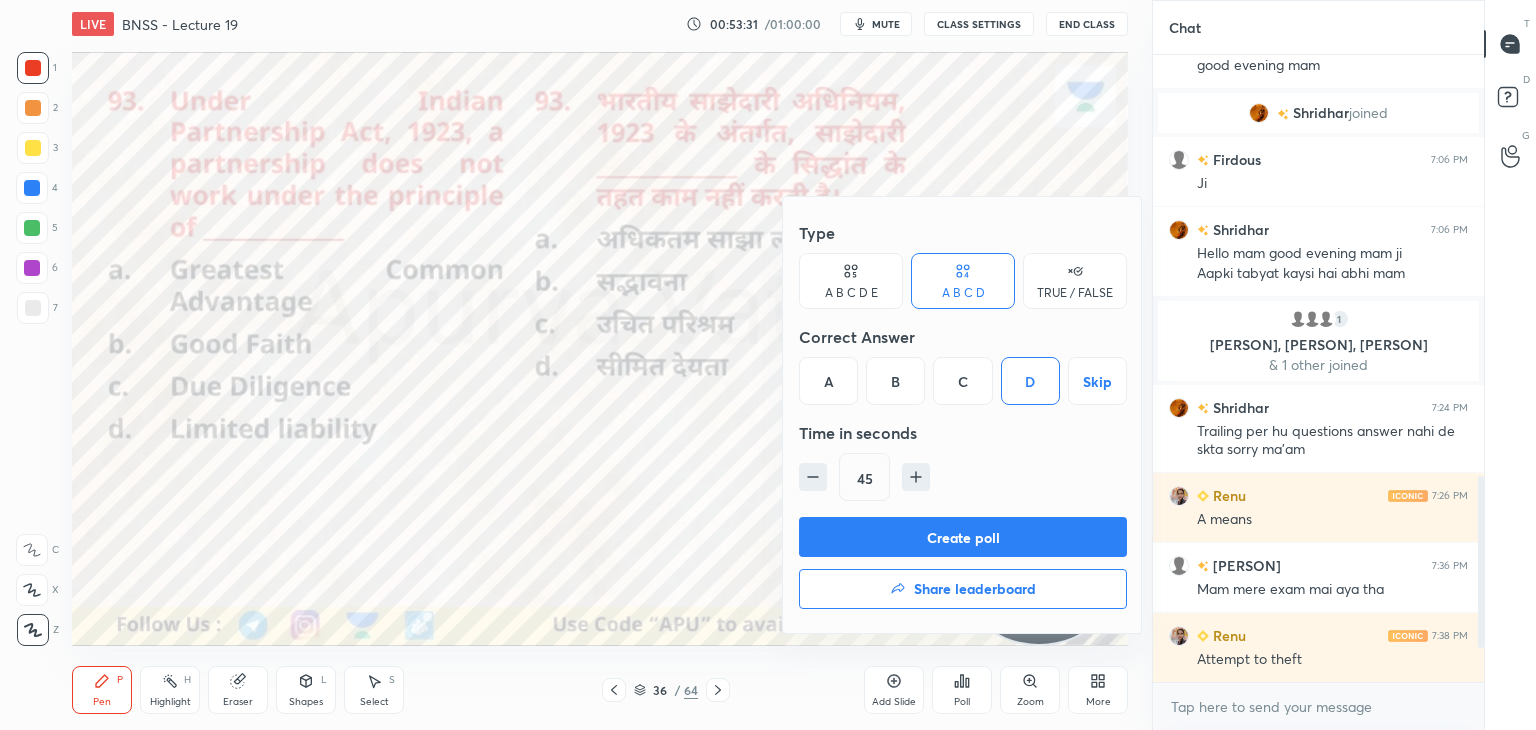 click on "Create poll" at bounding box center [963, 537] 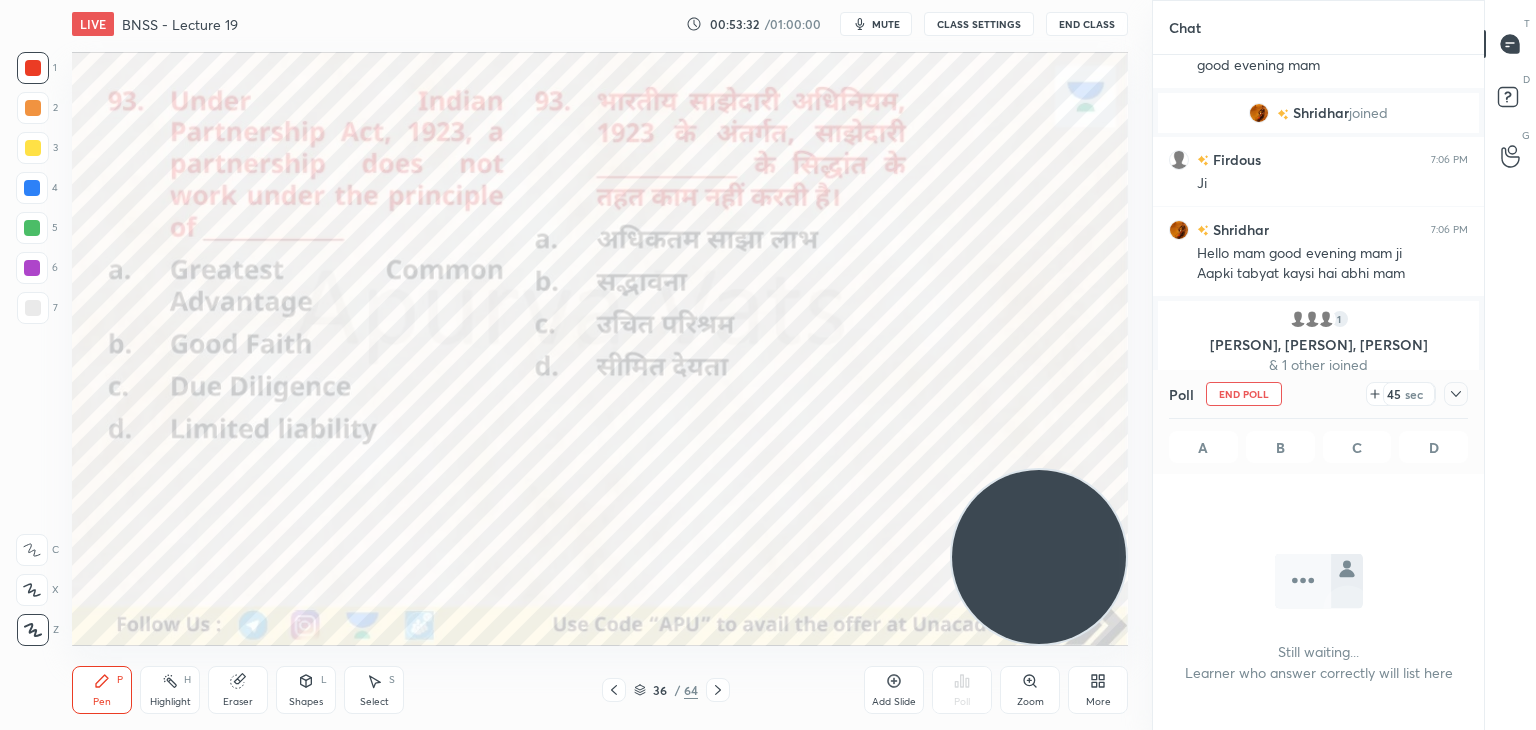scroll, scrollTop: 558, scrollLeft: 325, axis: both 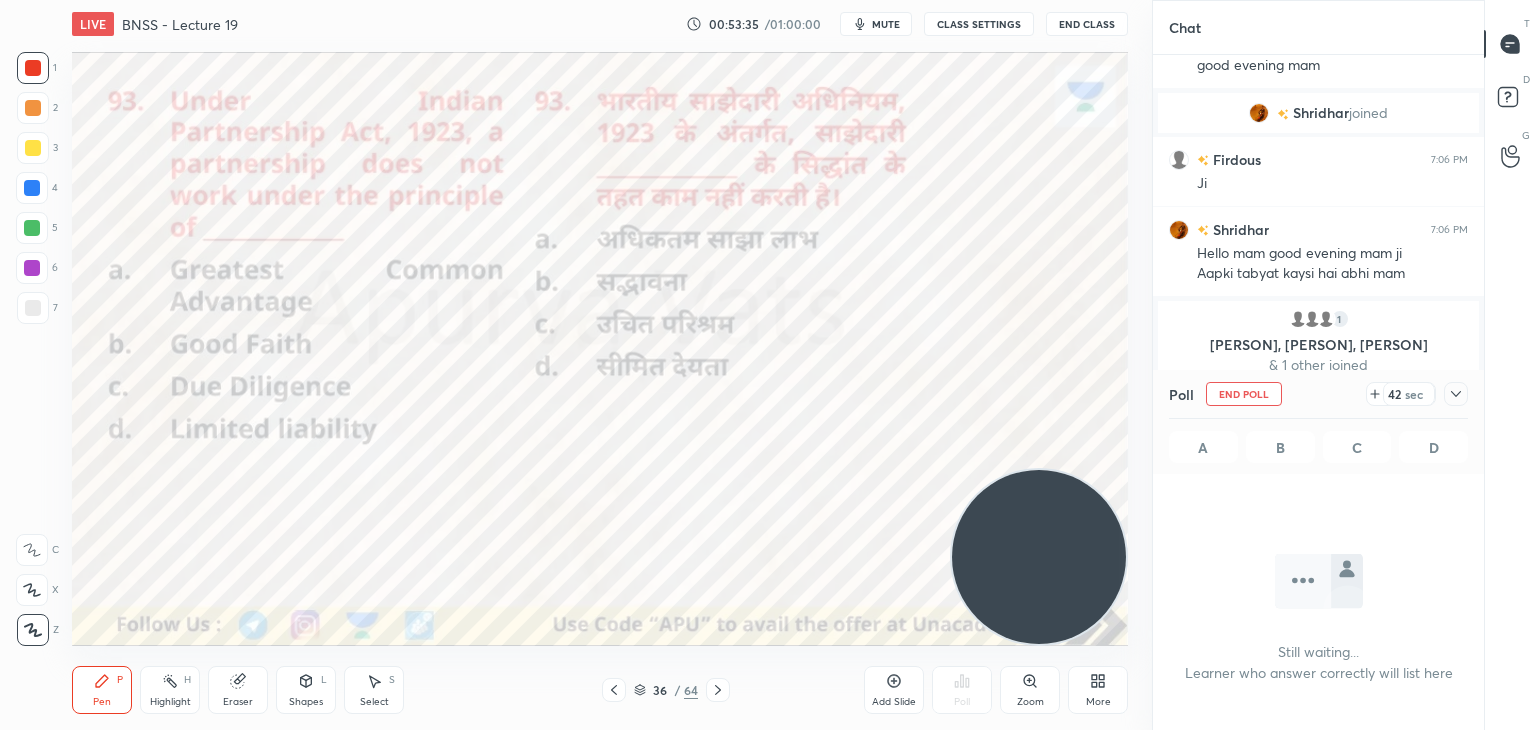 click on "mute" at bounding box center (886, 24) 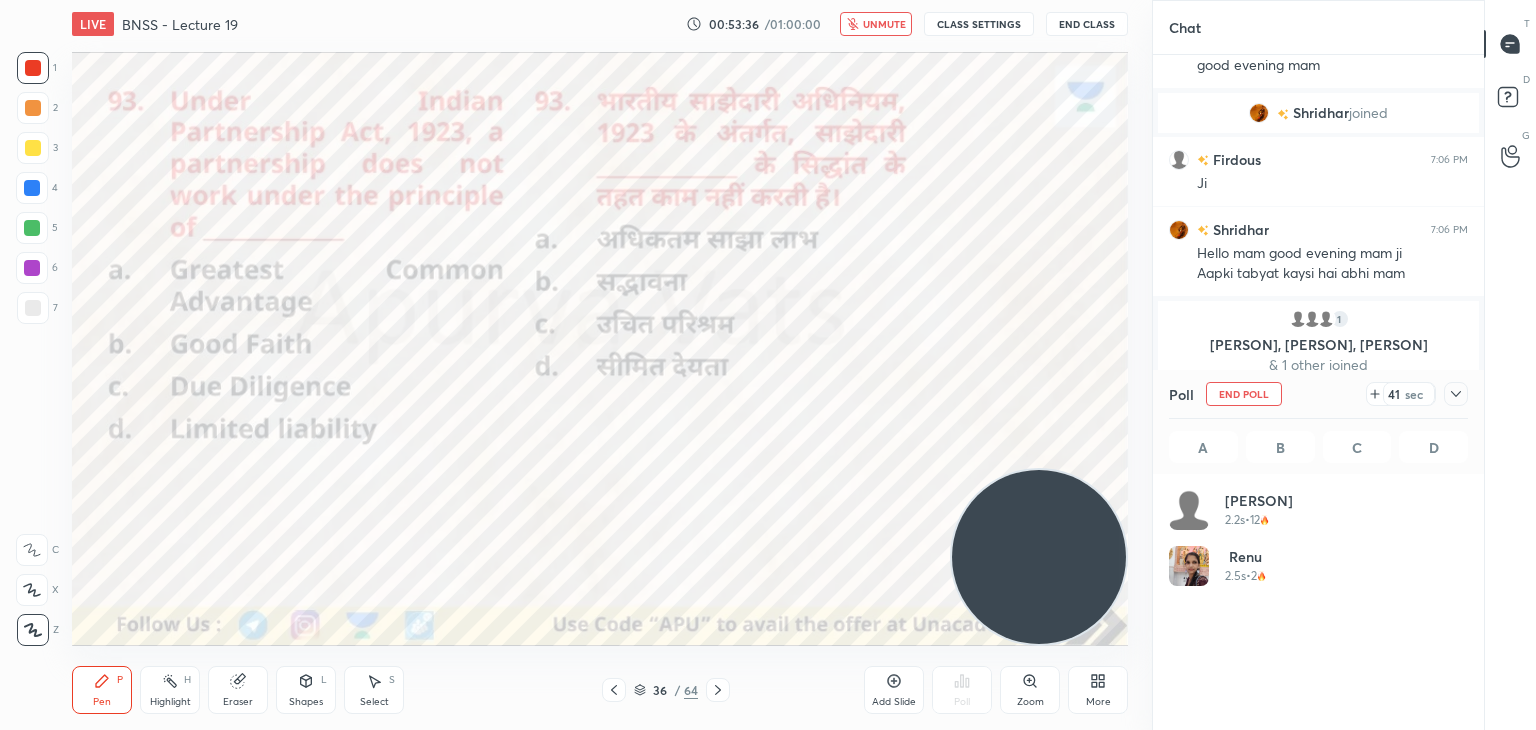 scroll, scrollTop: 234, scrollLeft: 293, axis: both 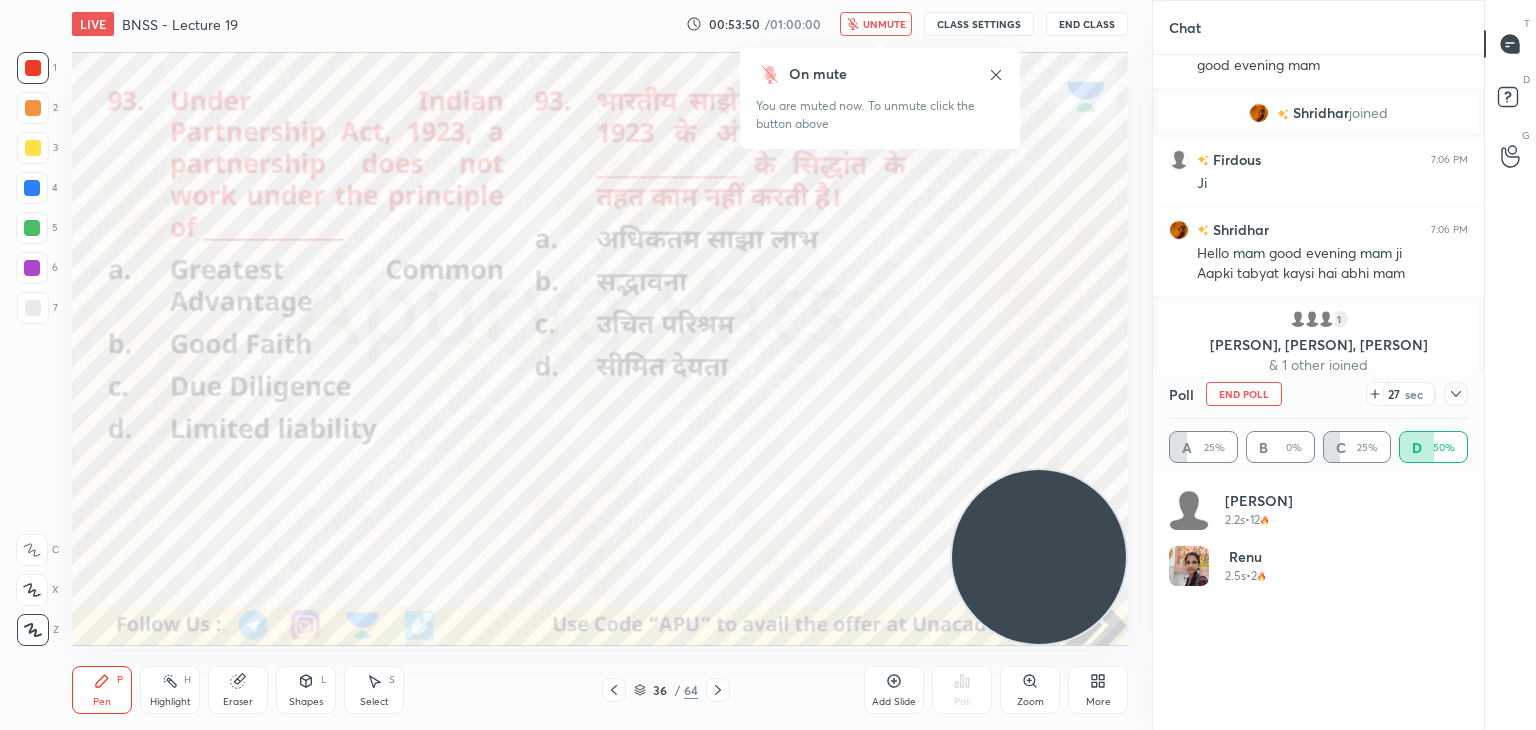 click on "unmute" at bounding box center (884, 24) 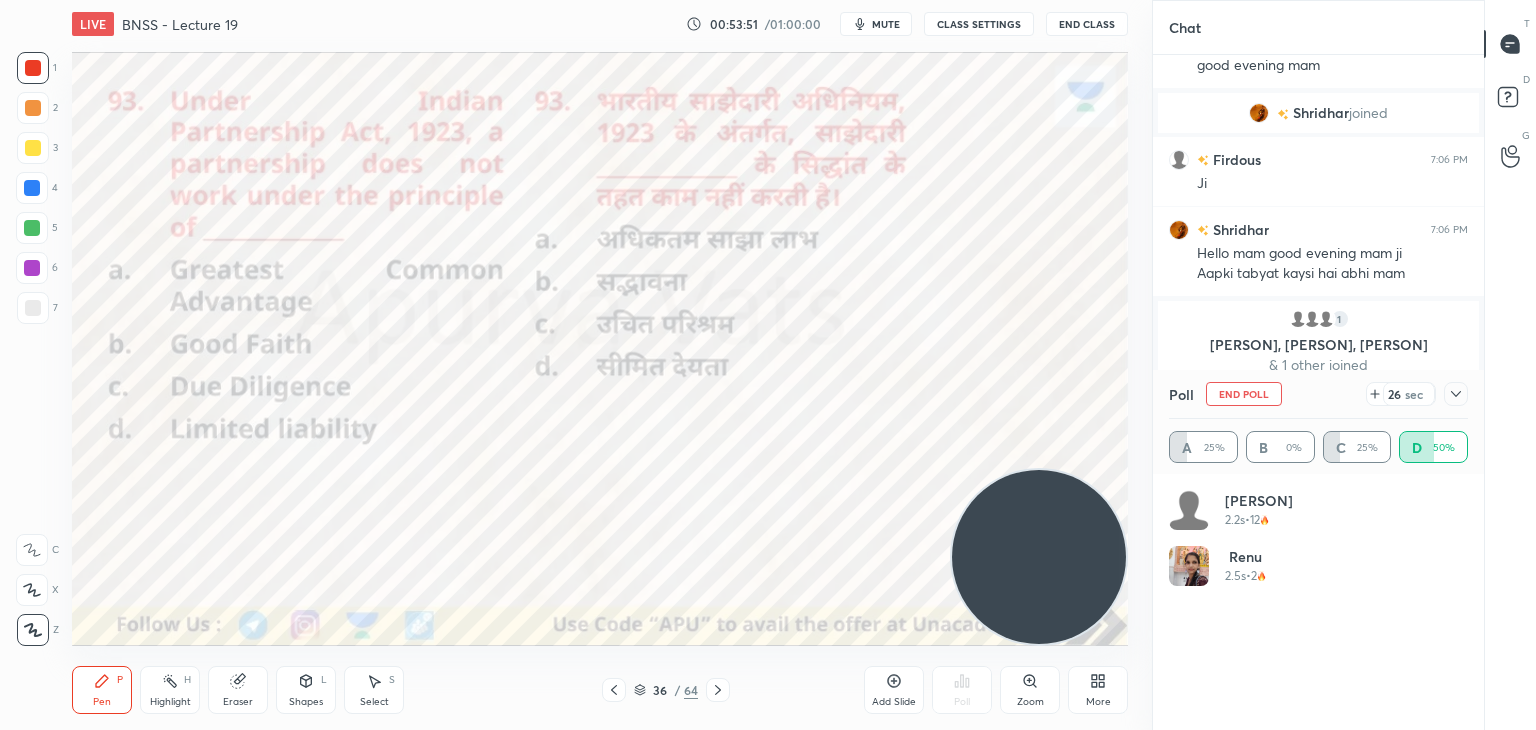 click on "mute" at bounding box center [886, 24] 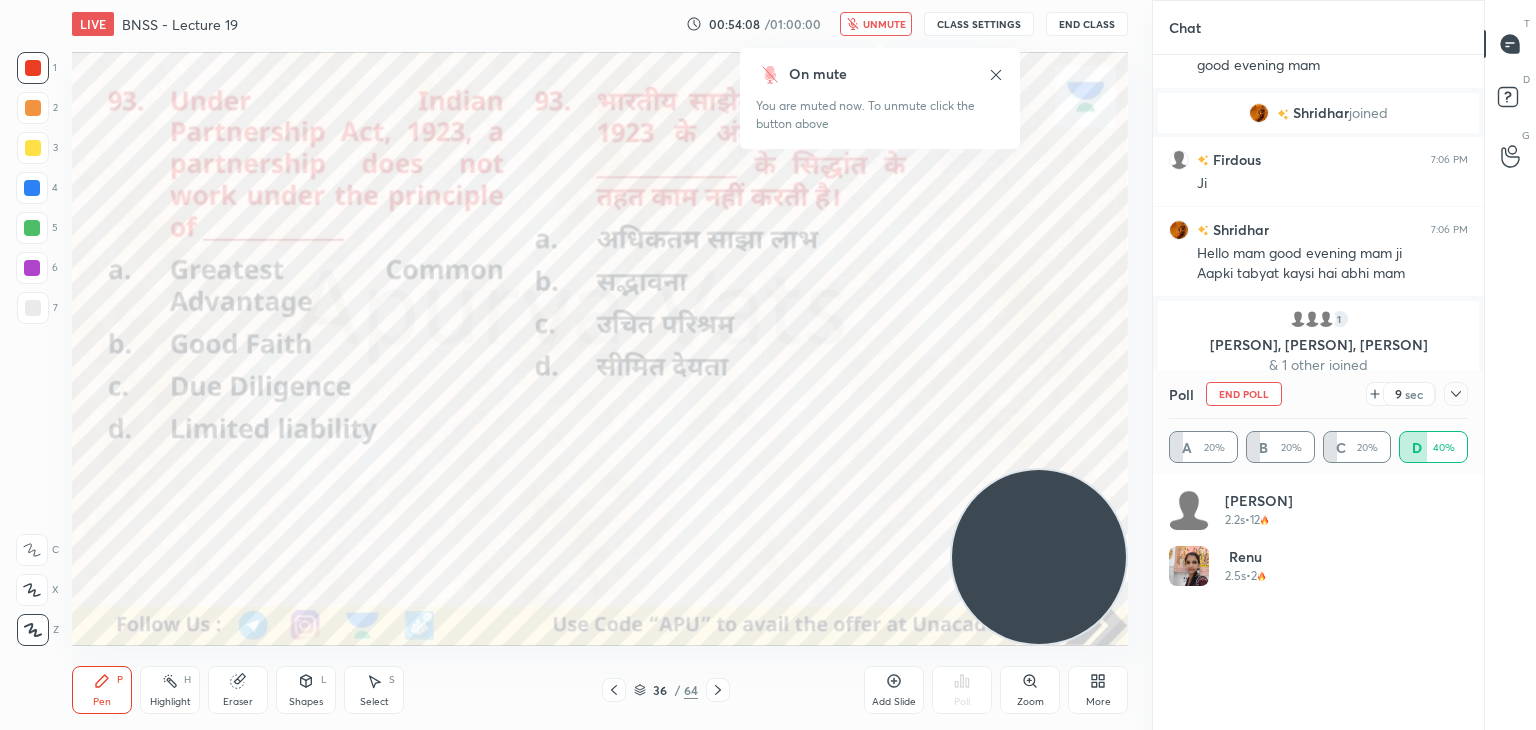 click 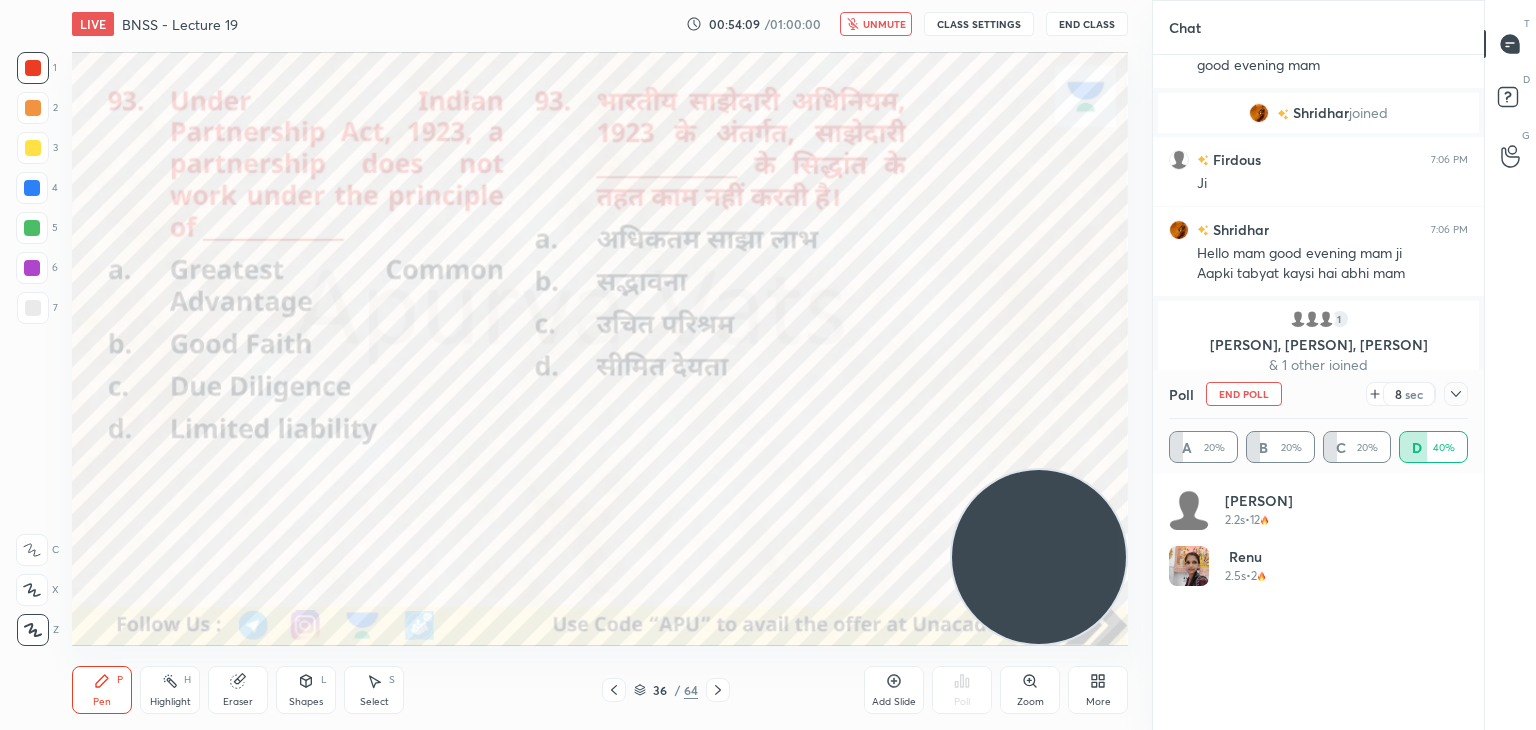 click on "unmute" at bounding box center [884, 24] 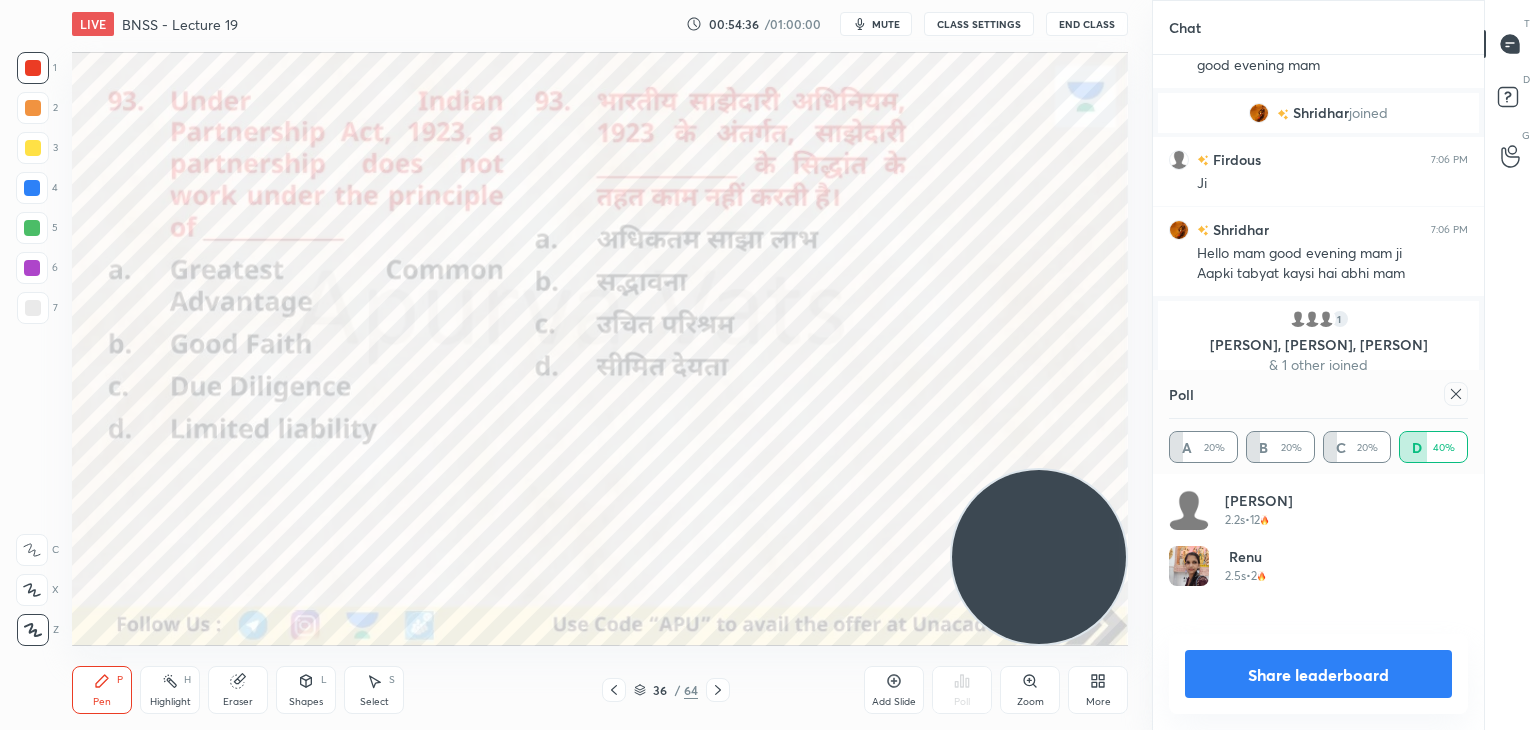 click on "Share leaderboard" at bounding box center [1318, 674] 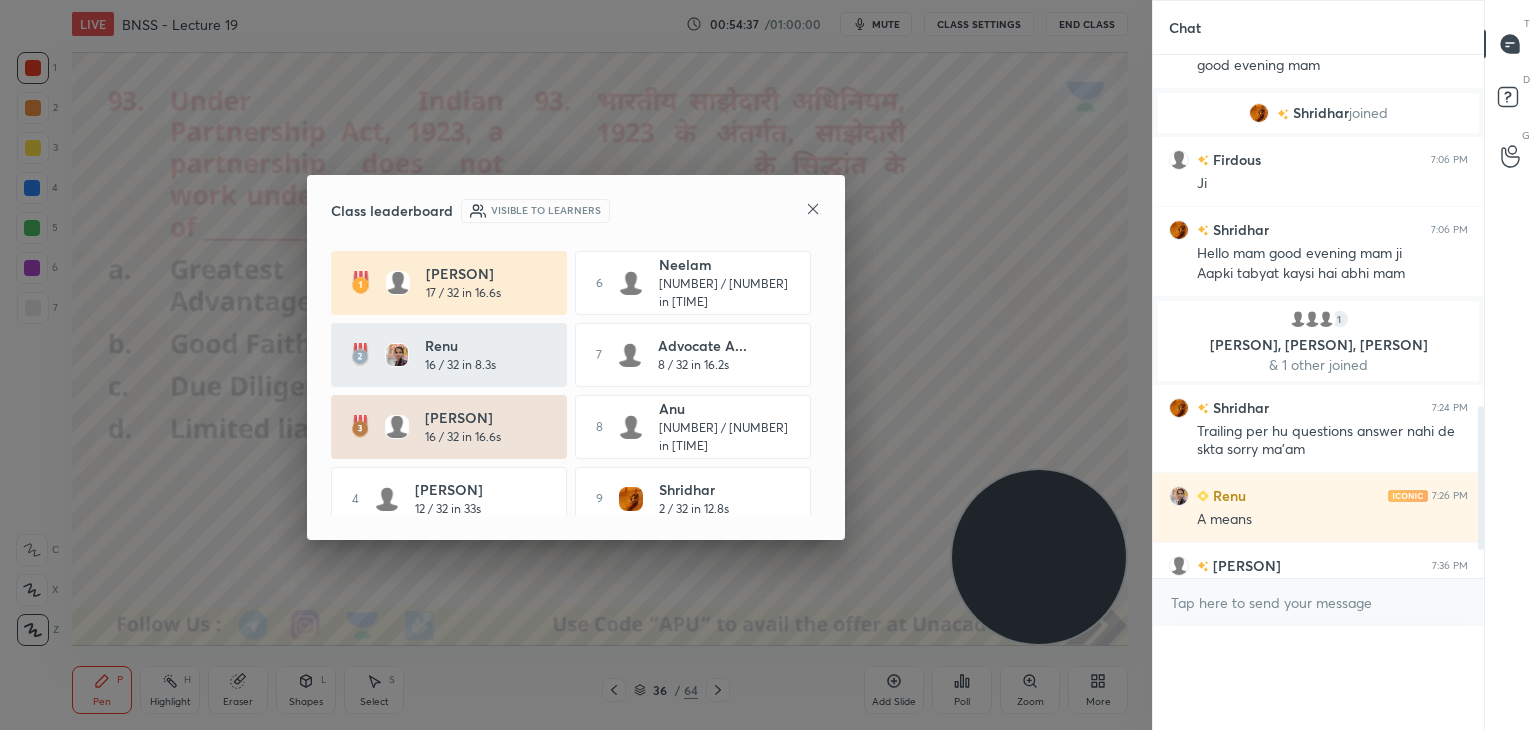 scroll, scrollTop: 0, scrollLeft: 6, axis: horizontal 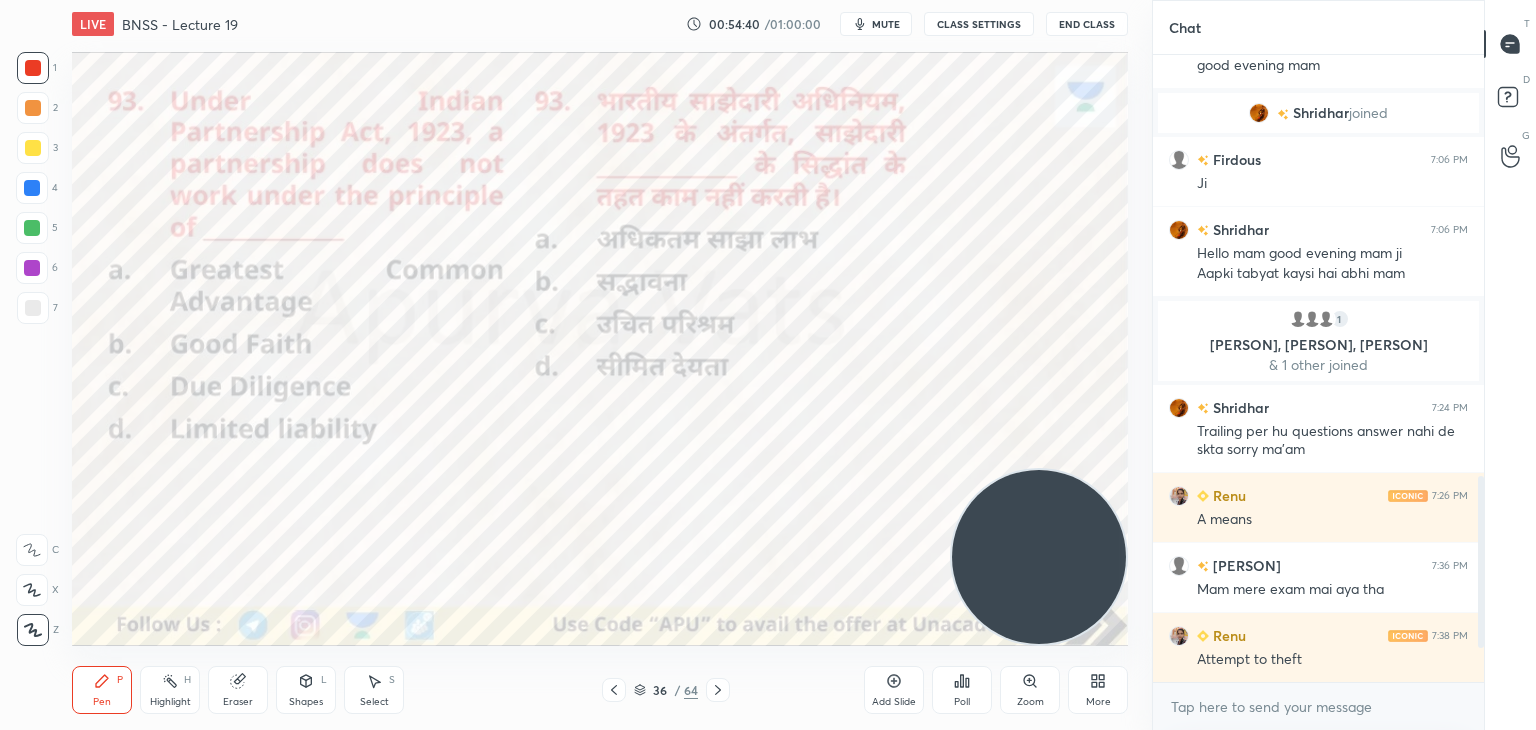 click 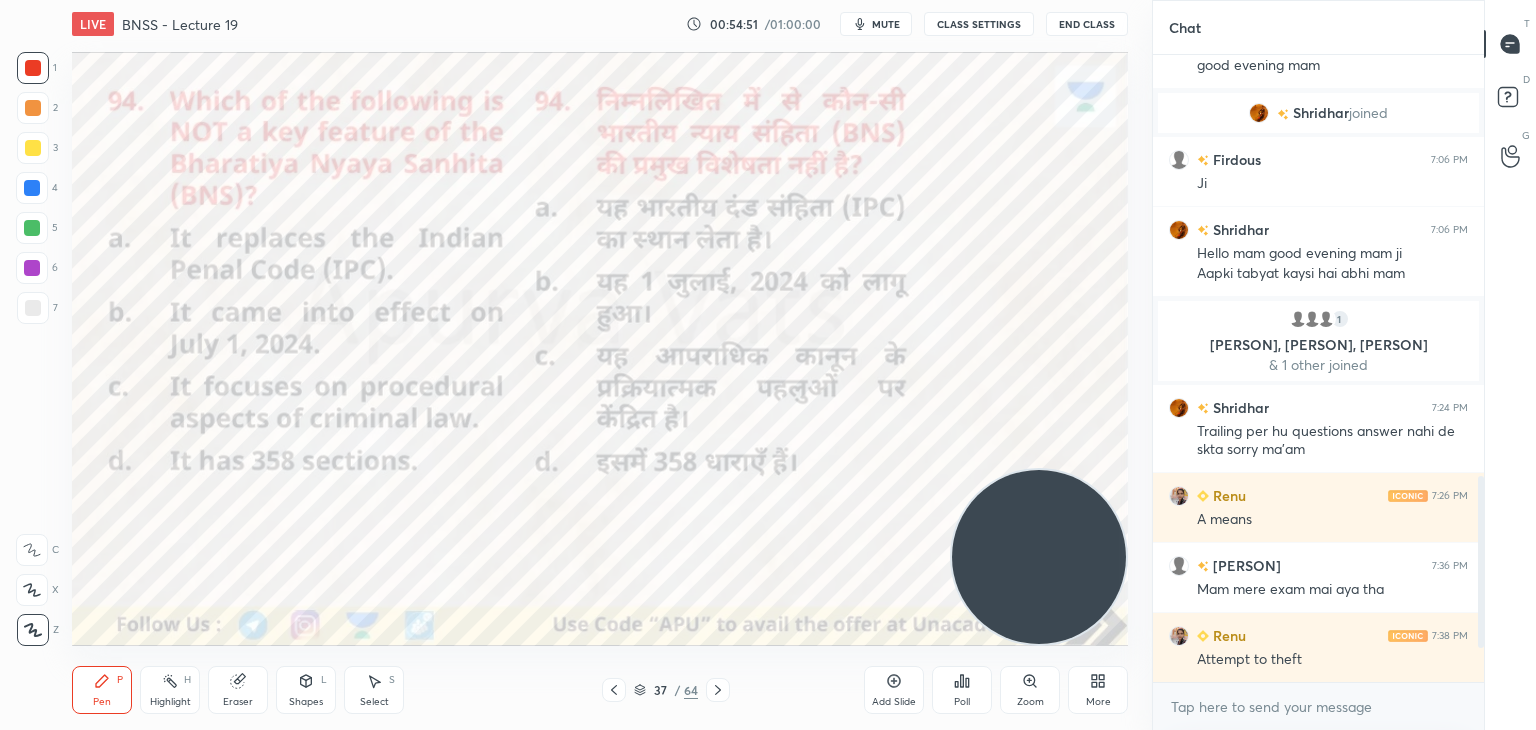 click on "Poll" at bounding box center (962, 690) 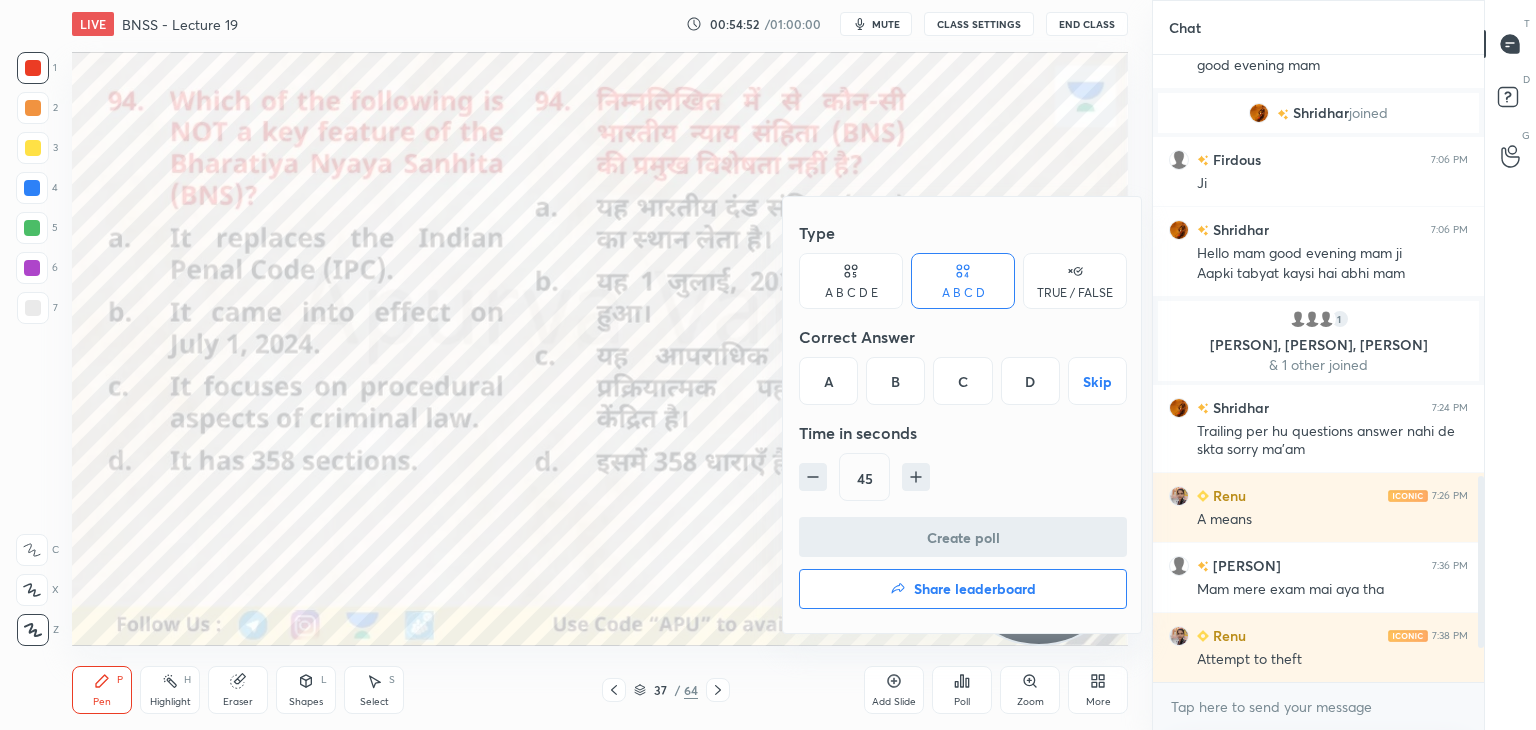 click on "C" at bounding box center (962, 381) 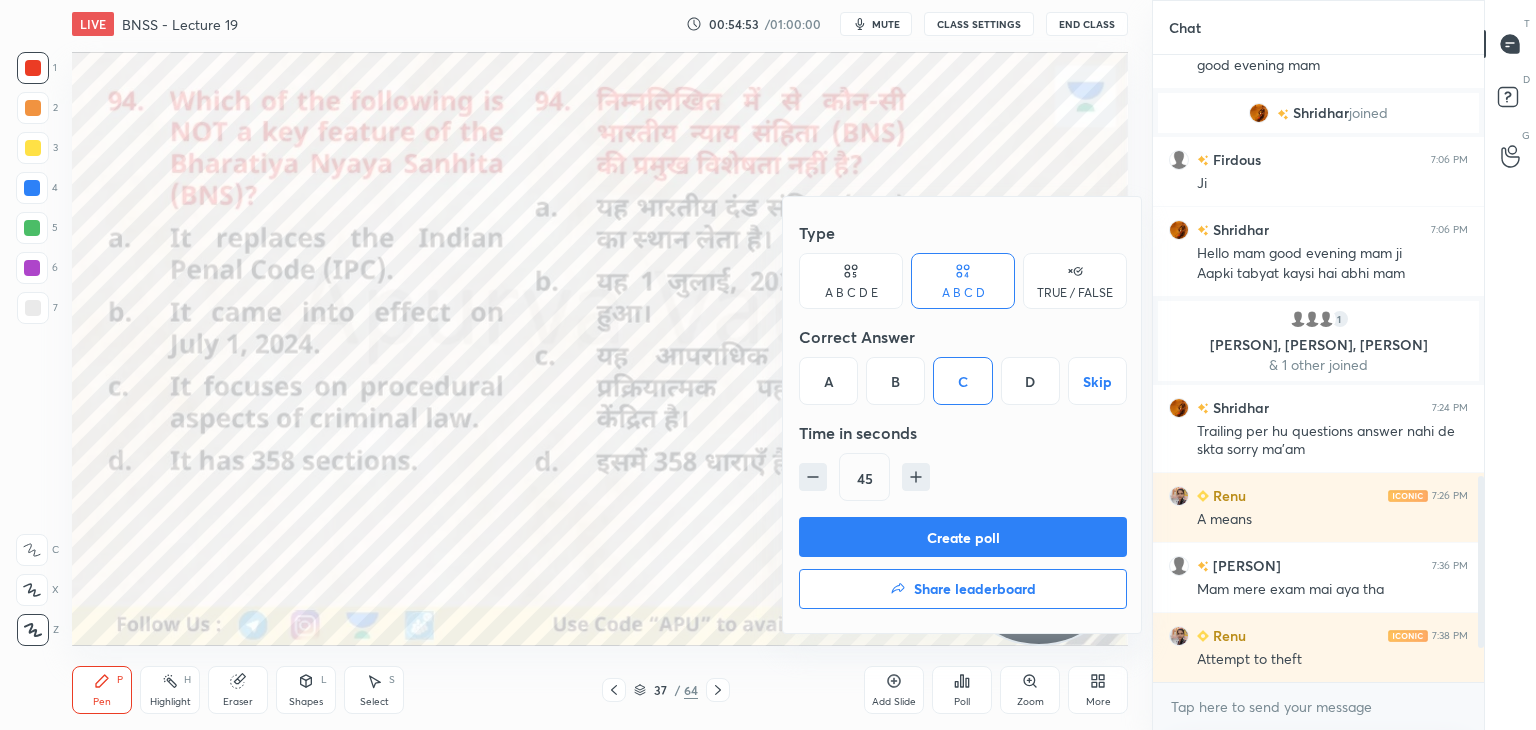 click on "Create poll" at bounding box center [963, 537] 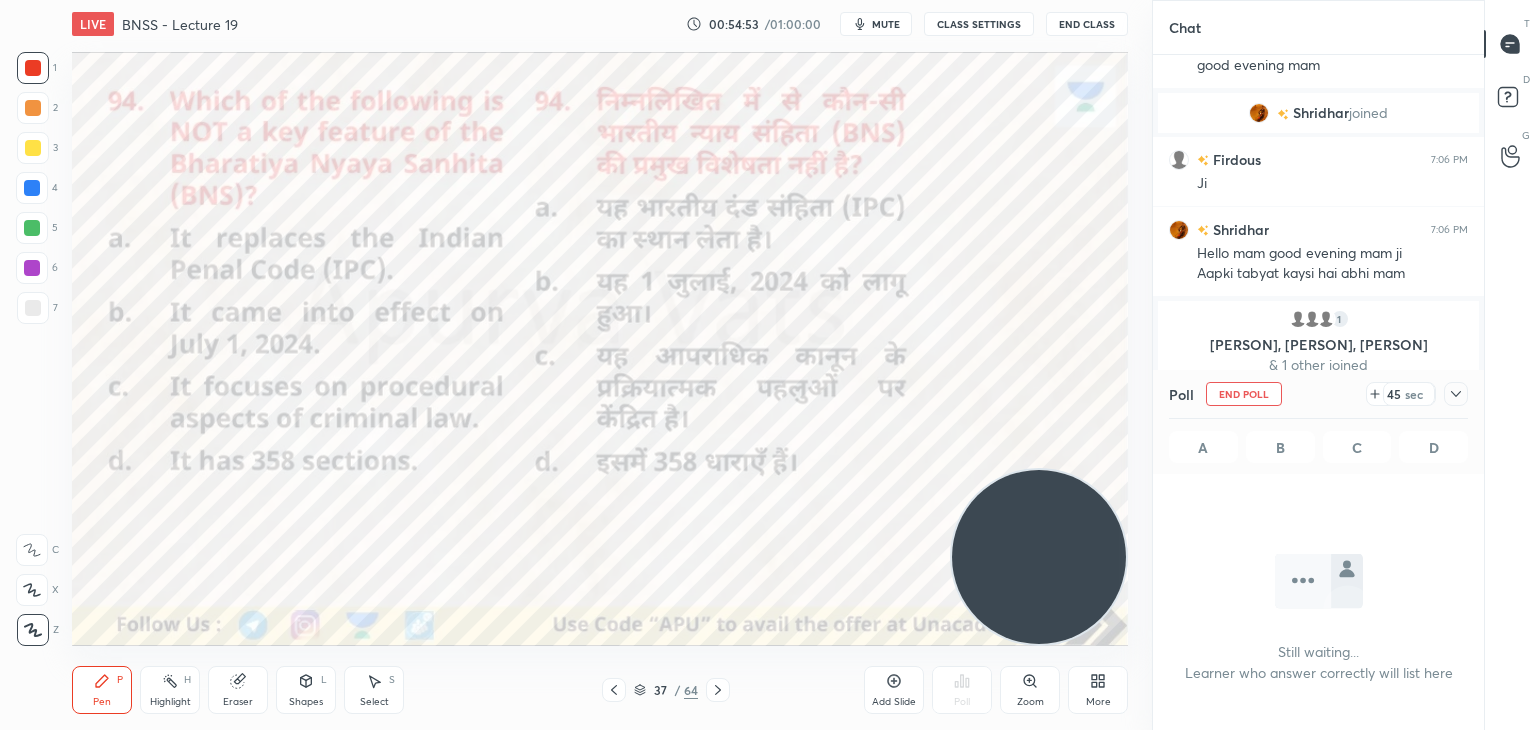 scroll, scrollTop: 556, scrollLeft: 325, axis: both 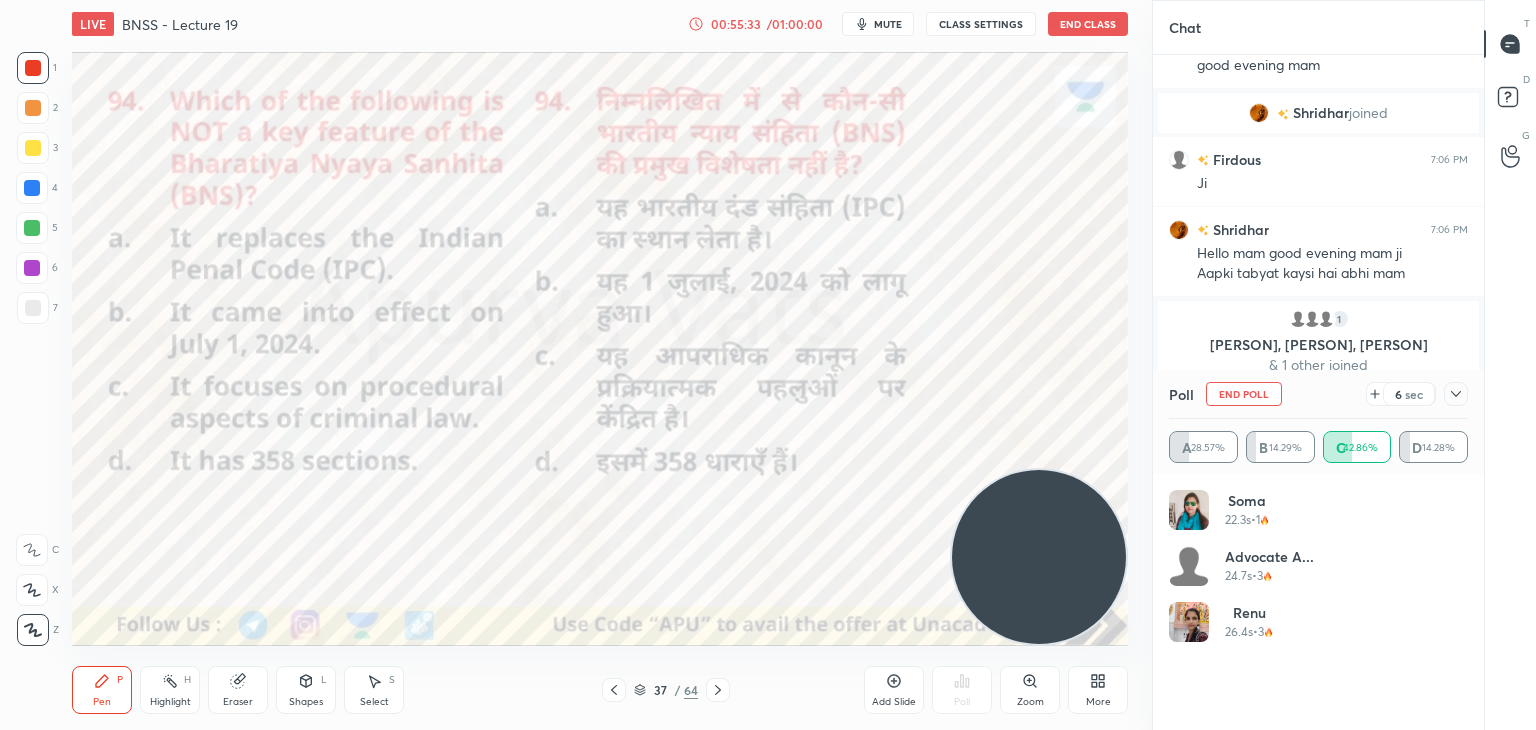 click at bounding box center (33, 68) 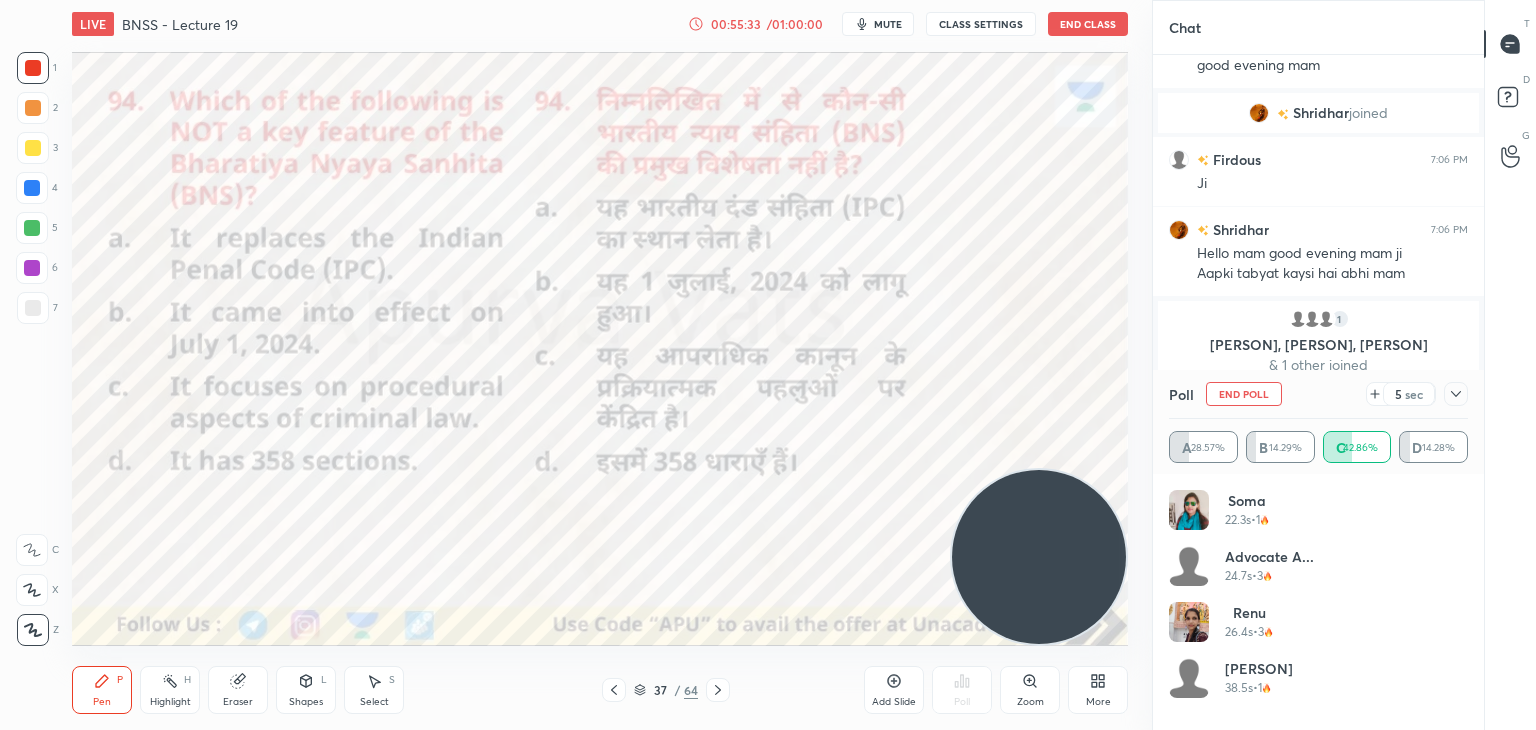 click at bounding box center (33, 68) 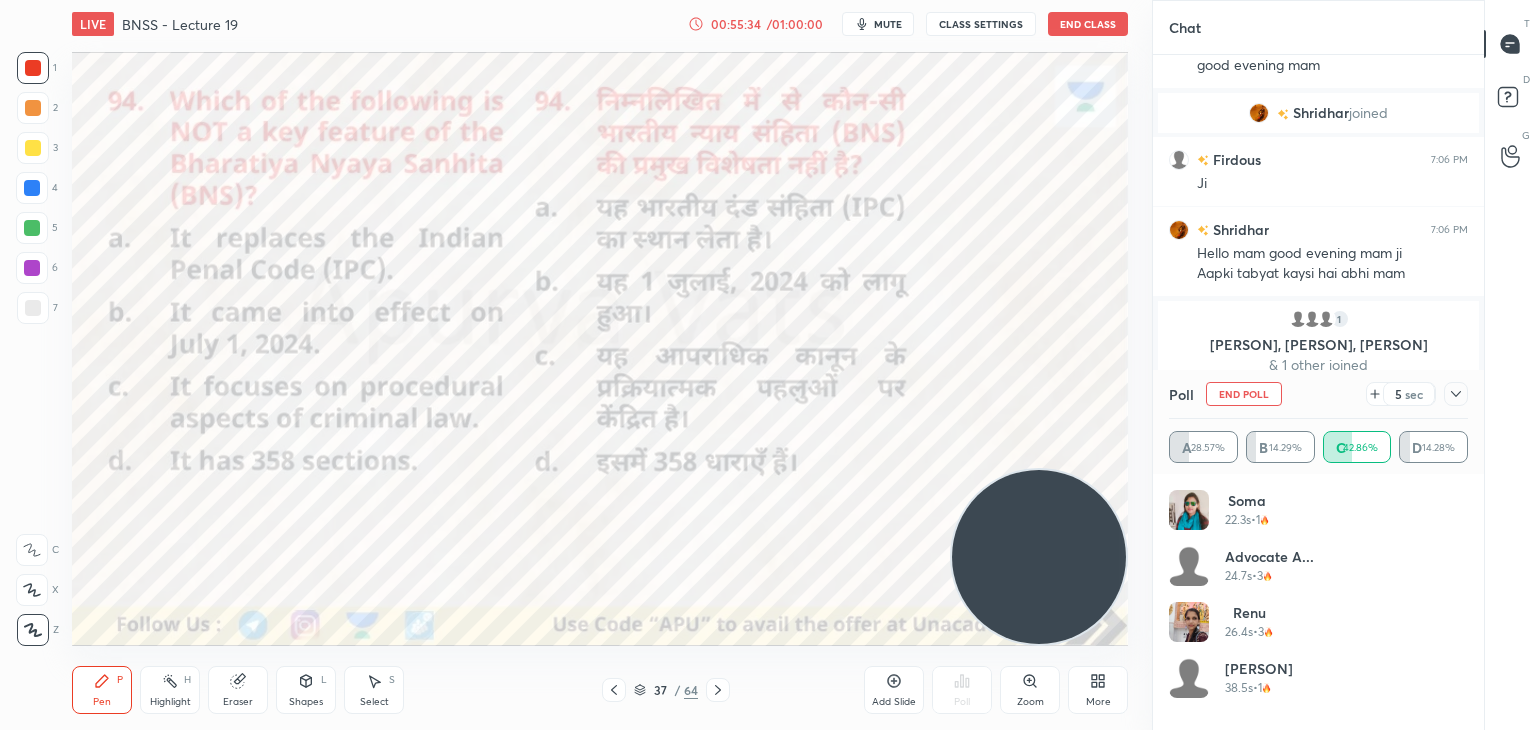 click at bounding box center [33, 68] 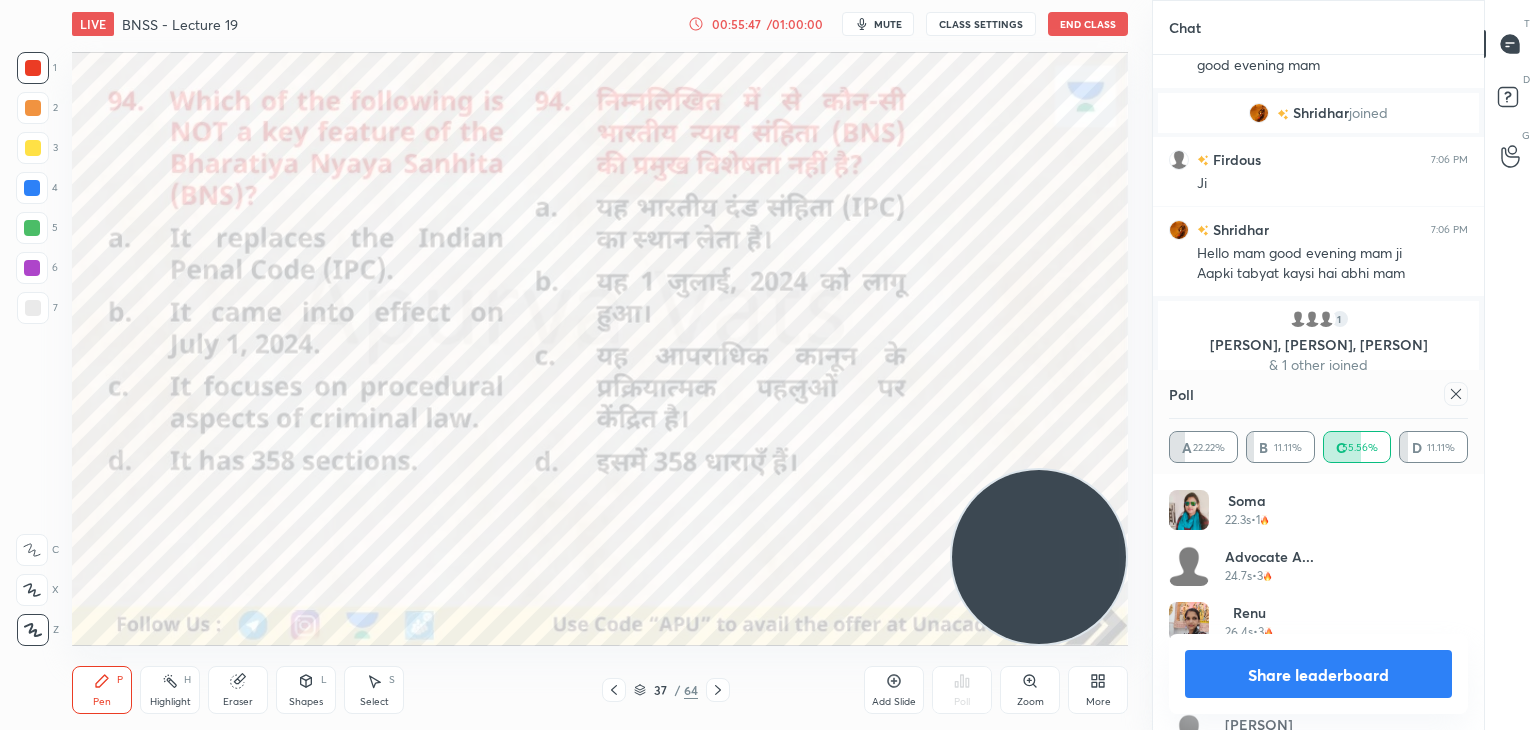 click on "Share leaderboard" at bounding box center [1318, 674] 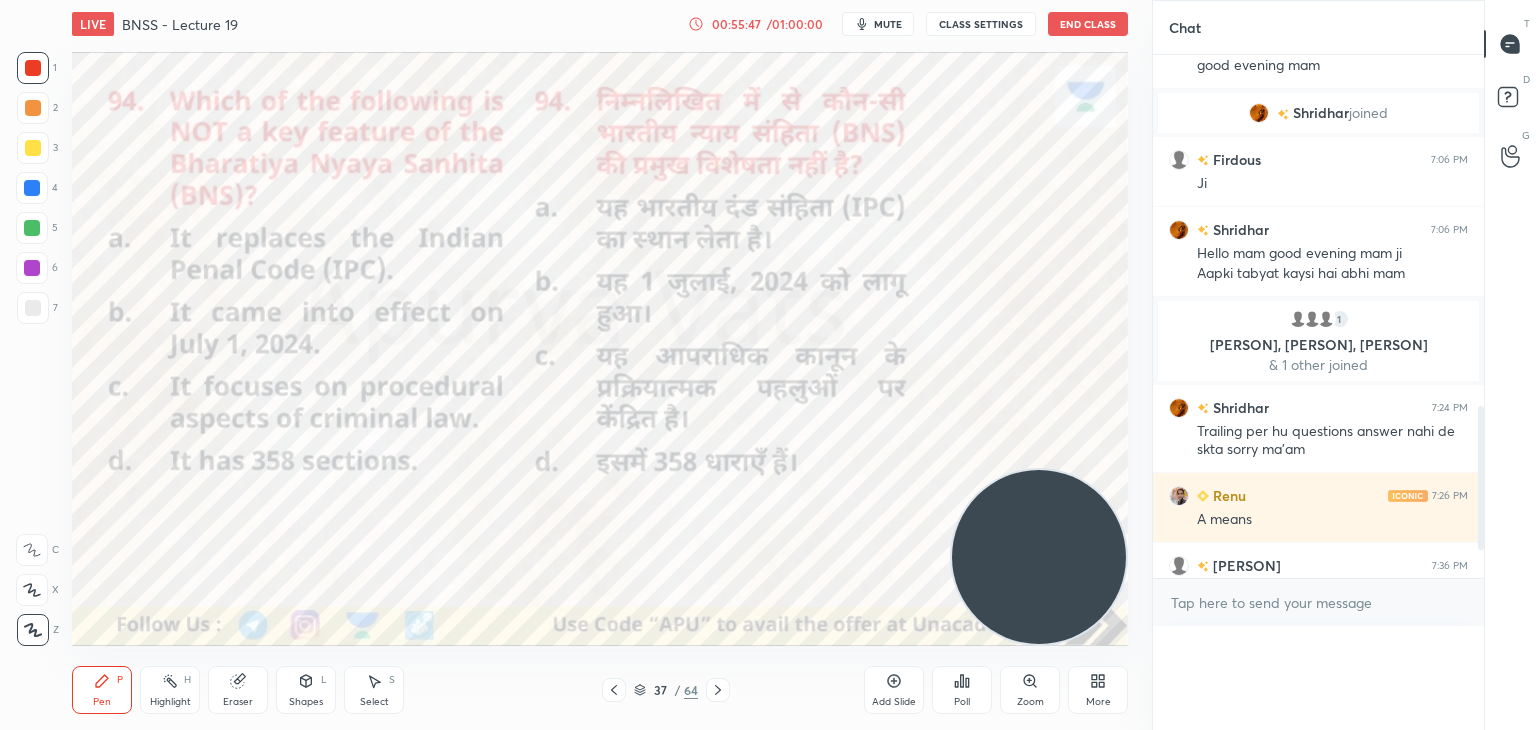 scroll, scrollTop: 136, scrollLeft: 293, axis: both 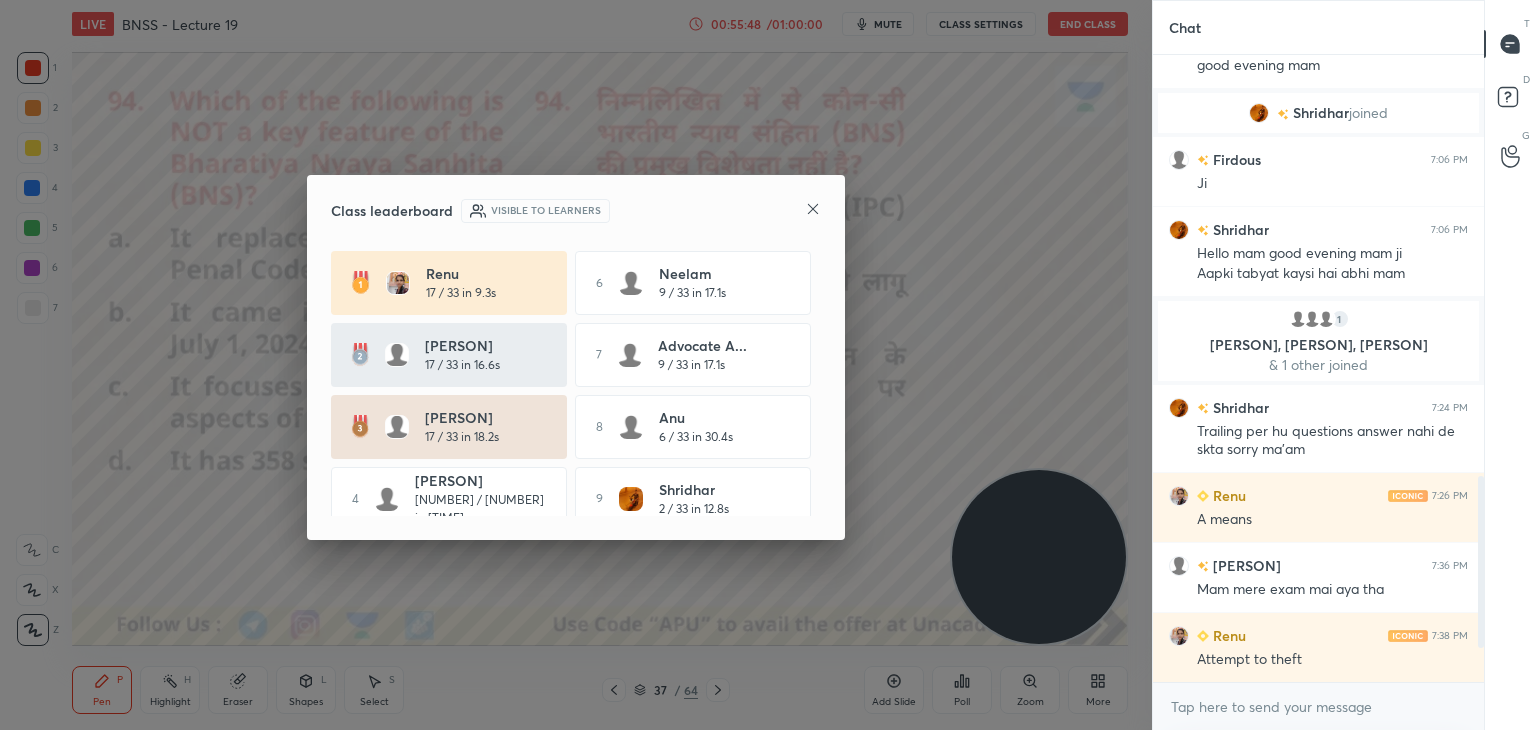 click 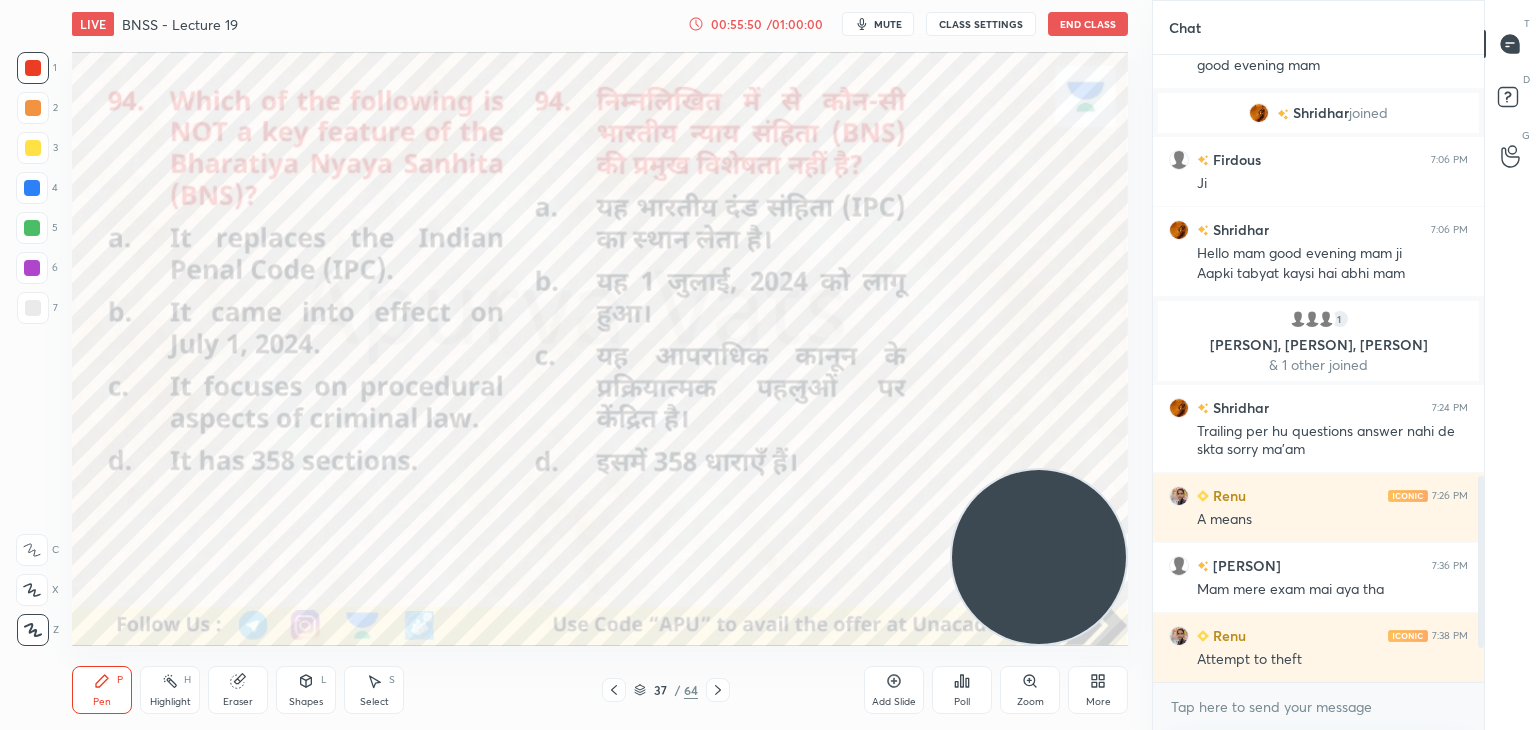 click 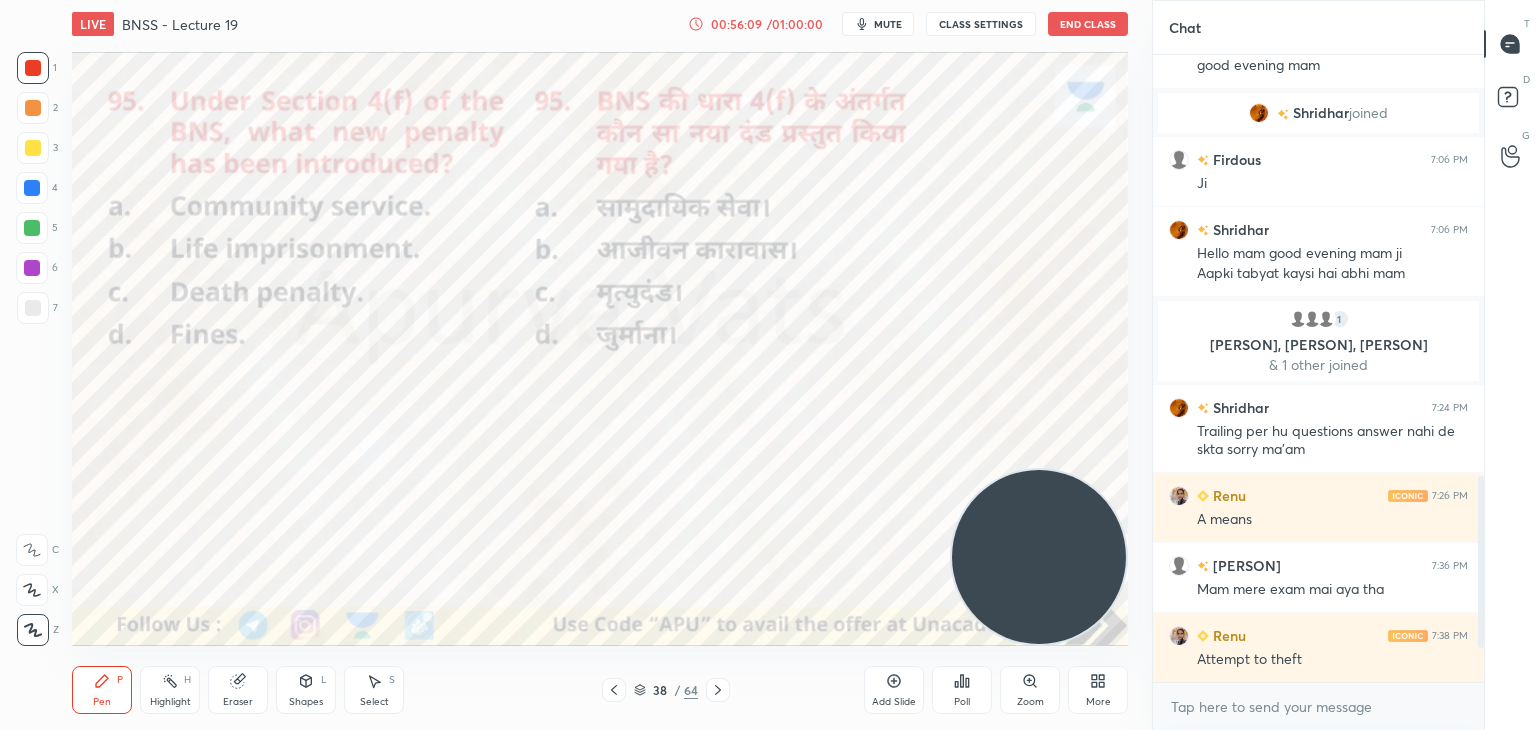 click on "Poll" at bounding box center (962, 690) 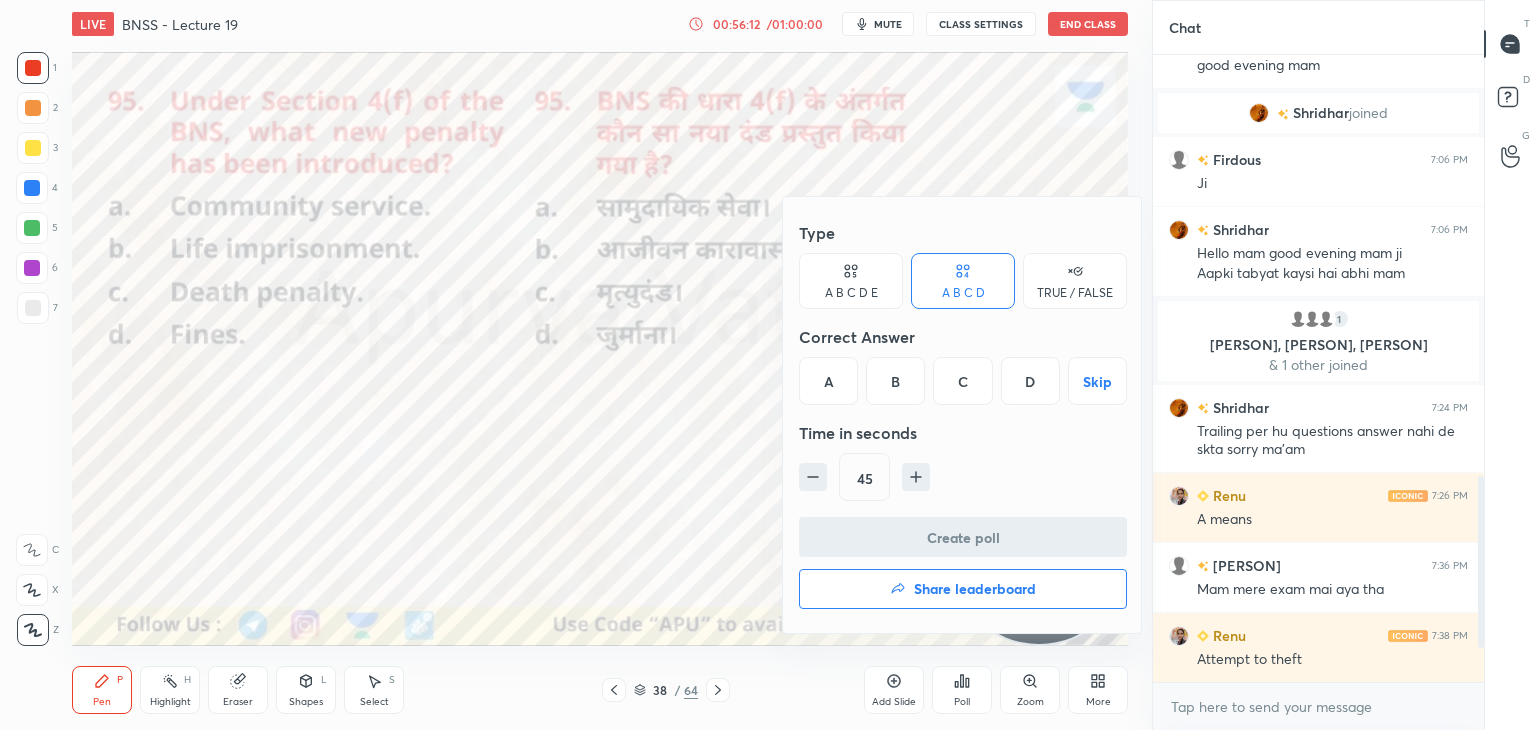 click on "A" at bounding box center (828, 381) 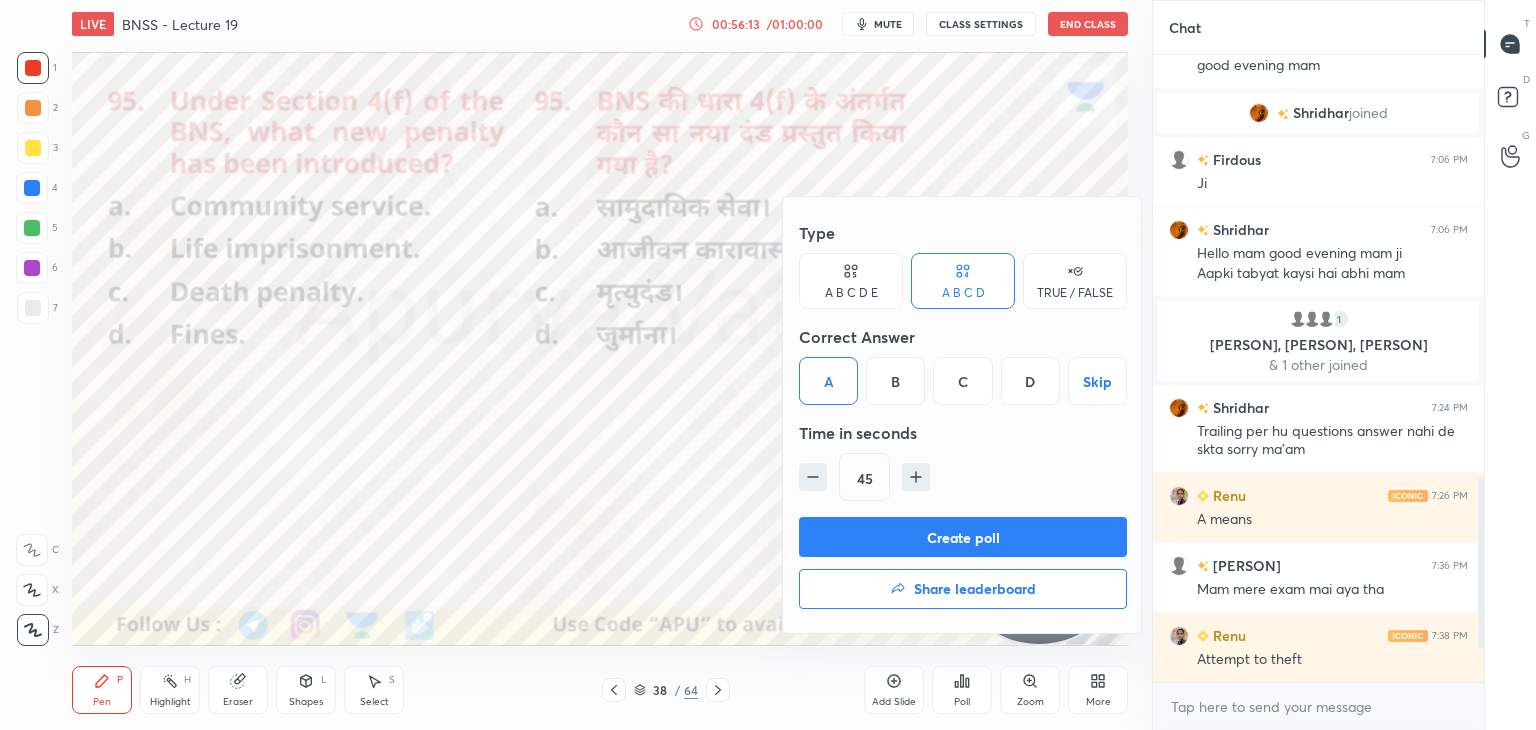 click on "Create poll" at bounding box center (963, 537) 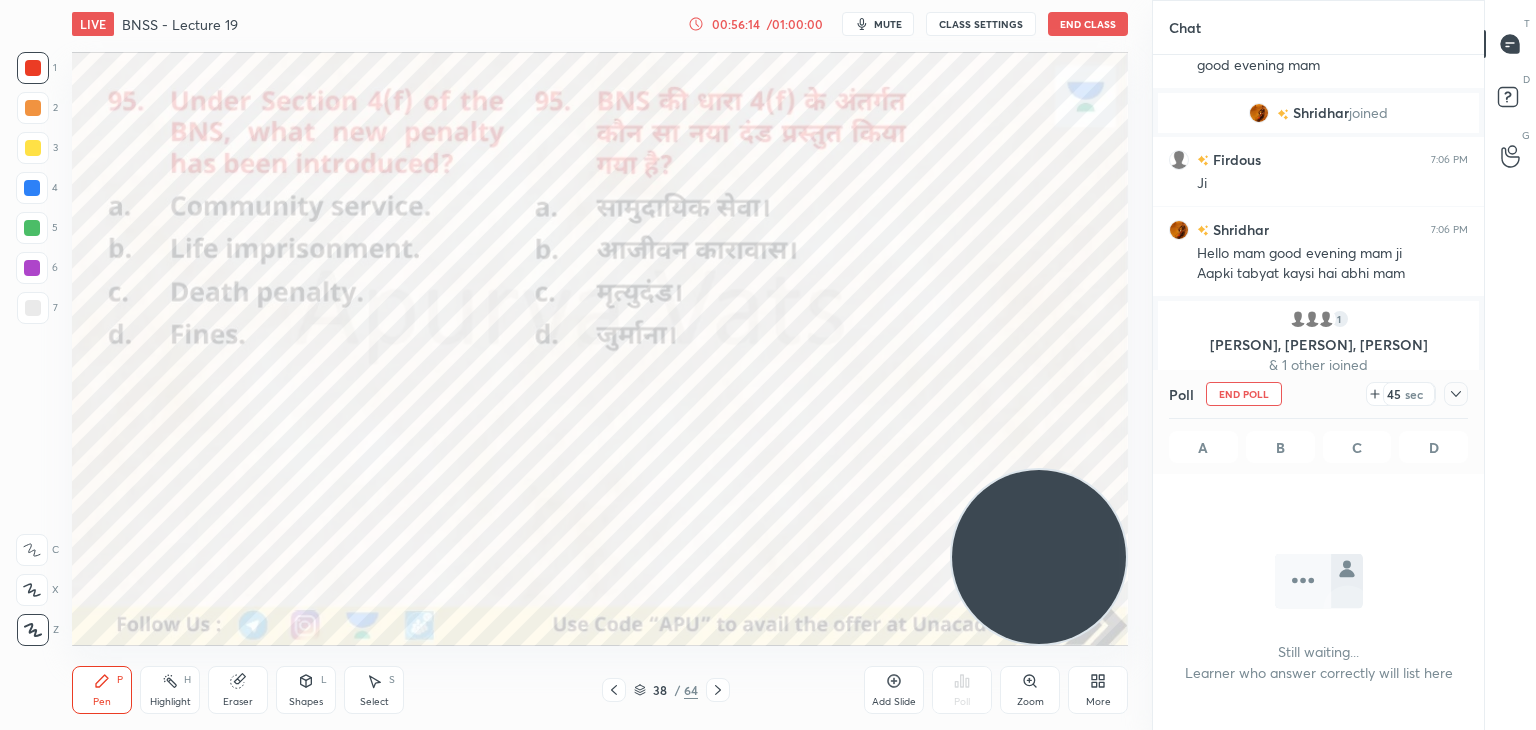 scroll, scrollTop: 531, scrollLeft: 325, axis: both 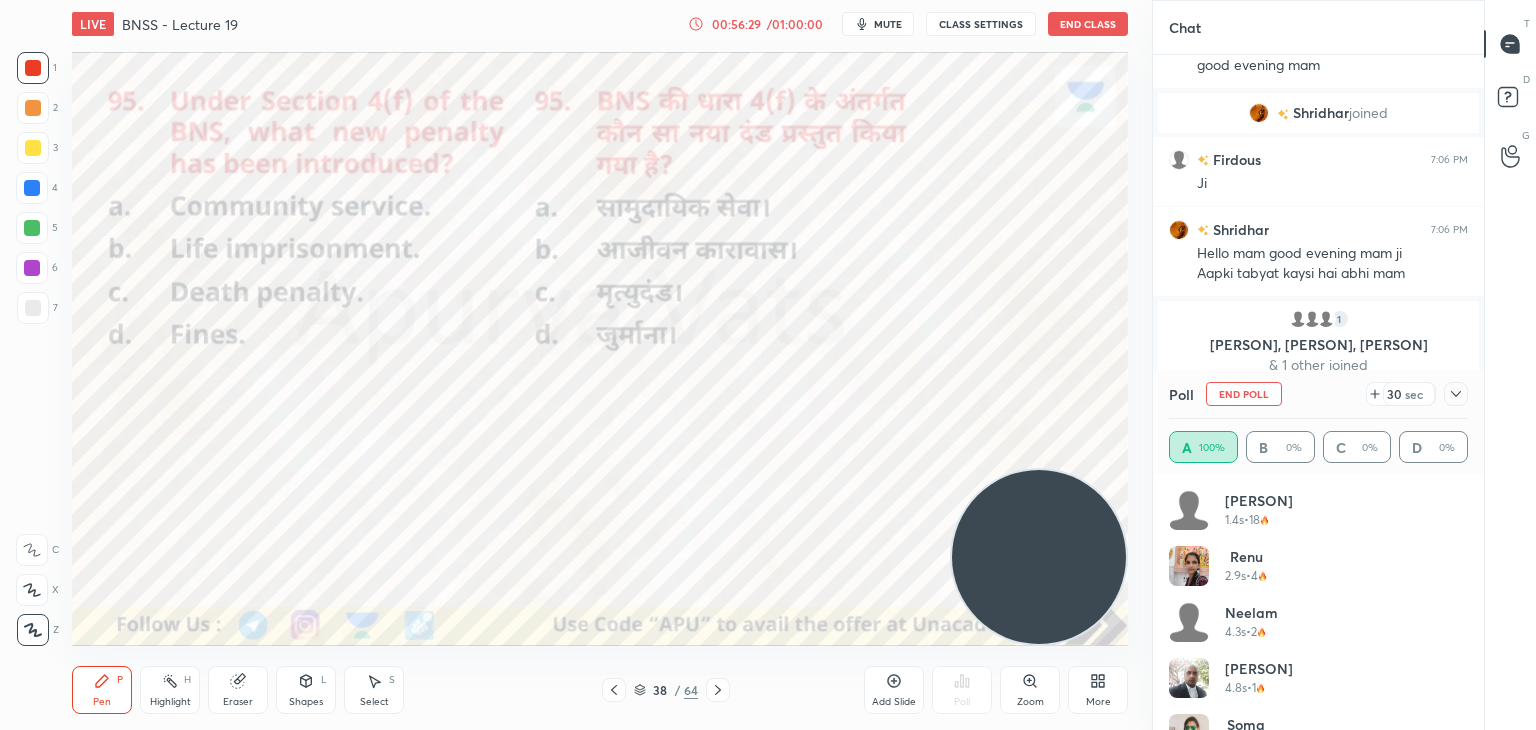 click on "Pen P" at bounding box center [102, 690] 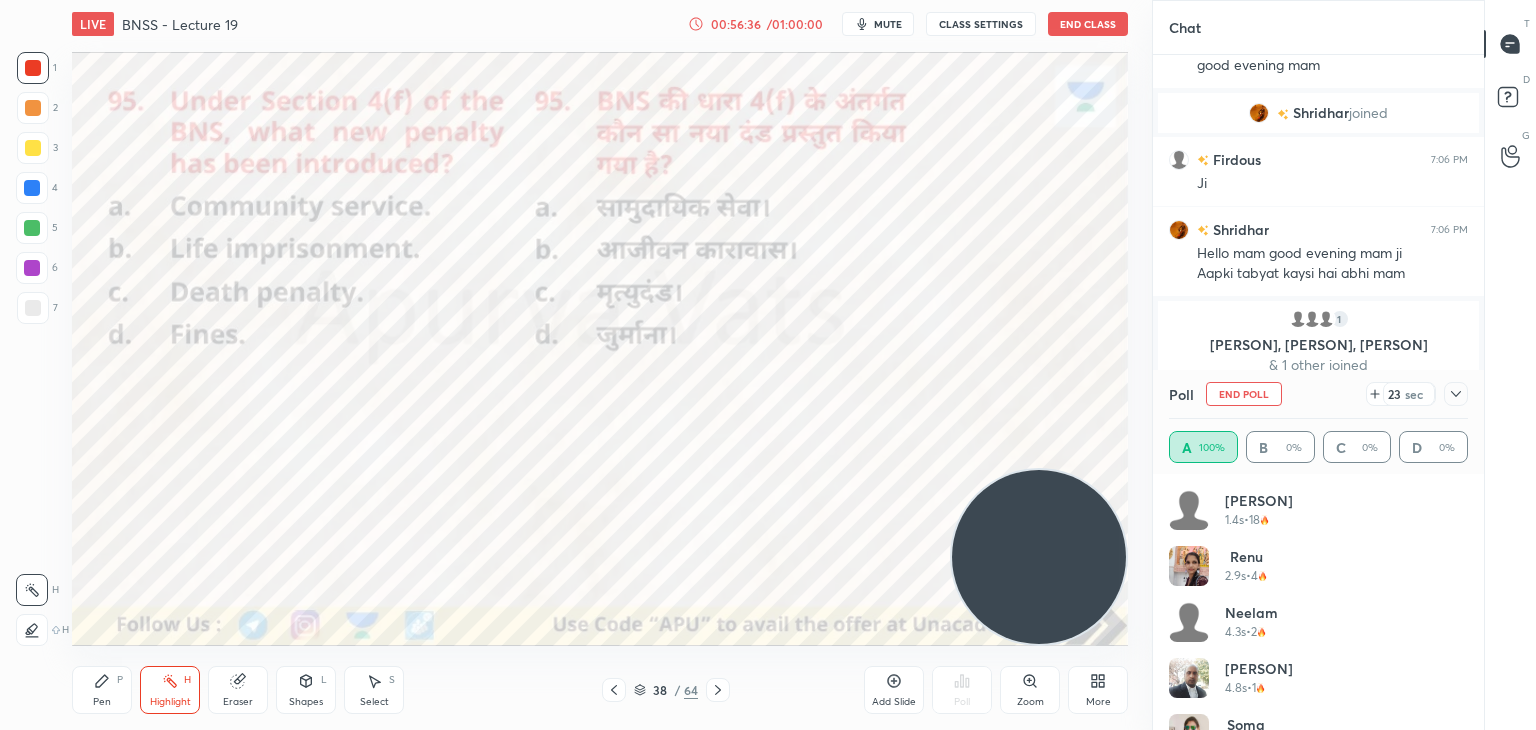 click 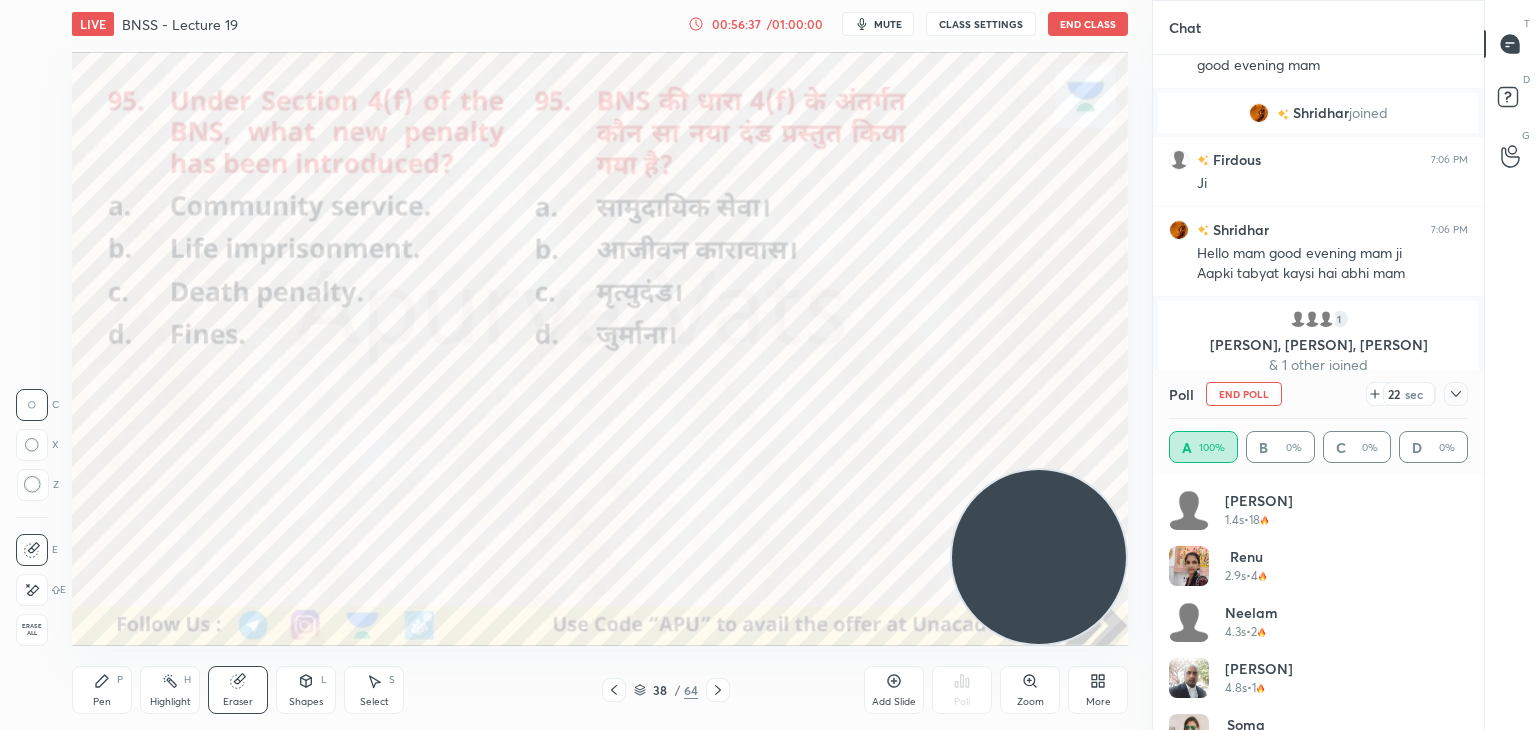 click on "Pen P" at bounding box center (102, 690) 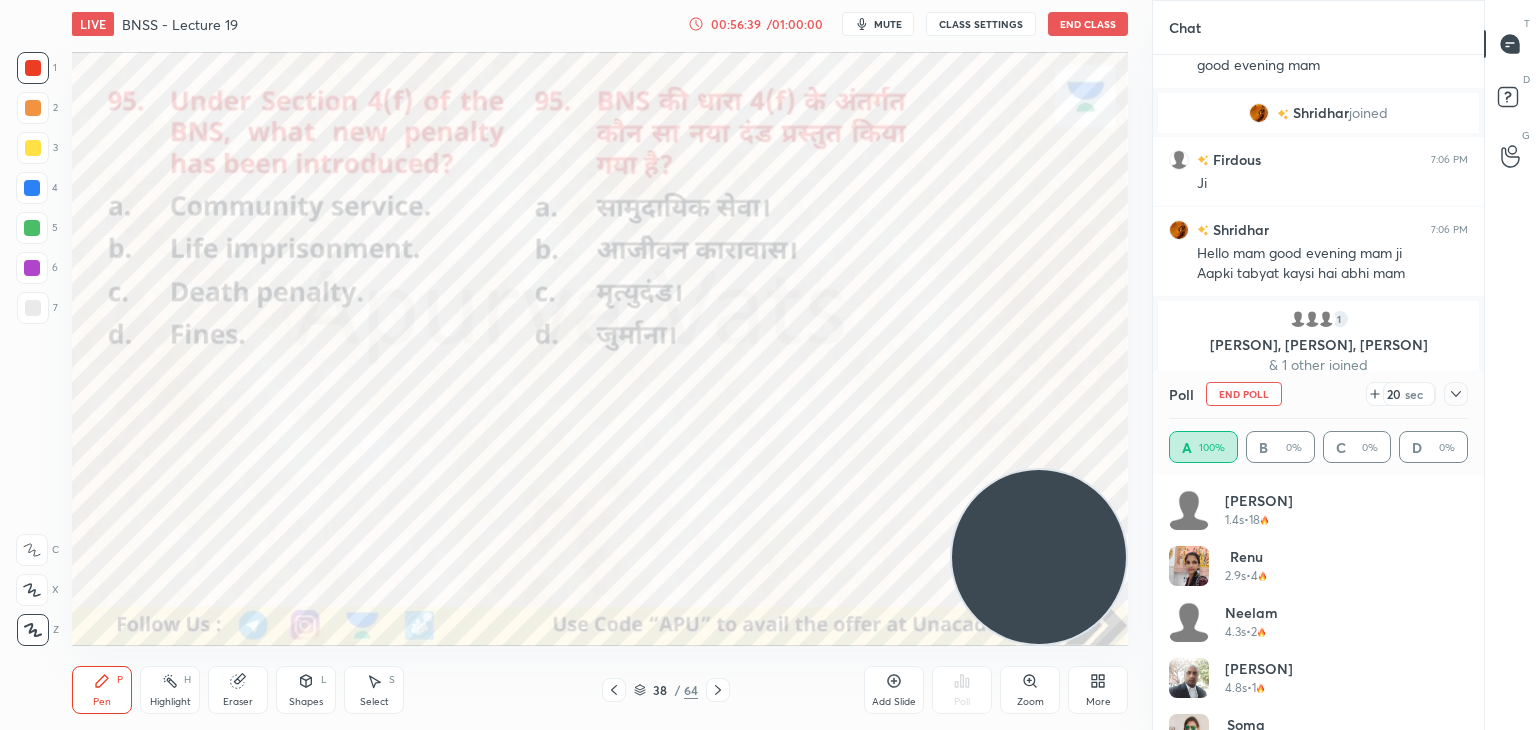 click 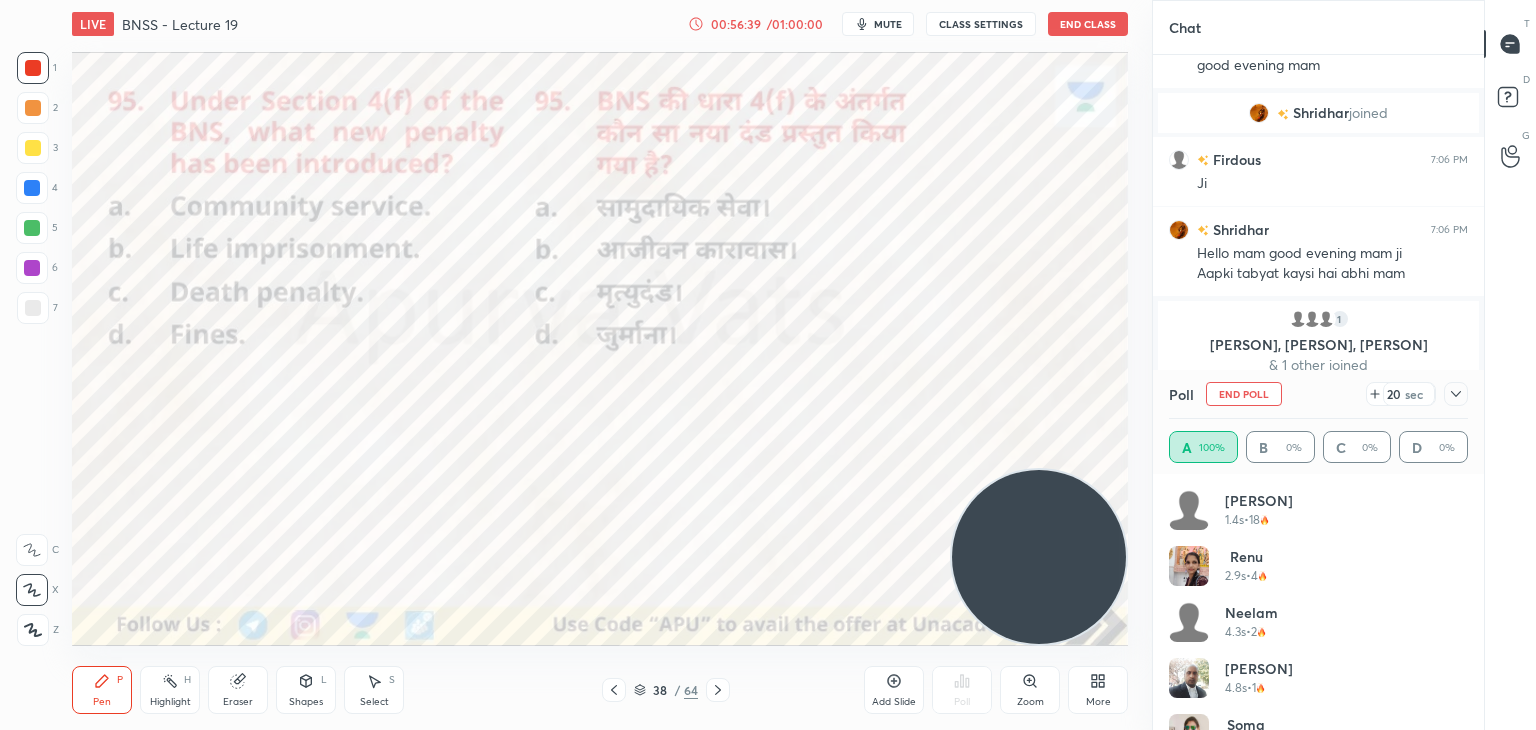 click at bounding box center (33, 630) 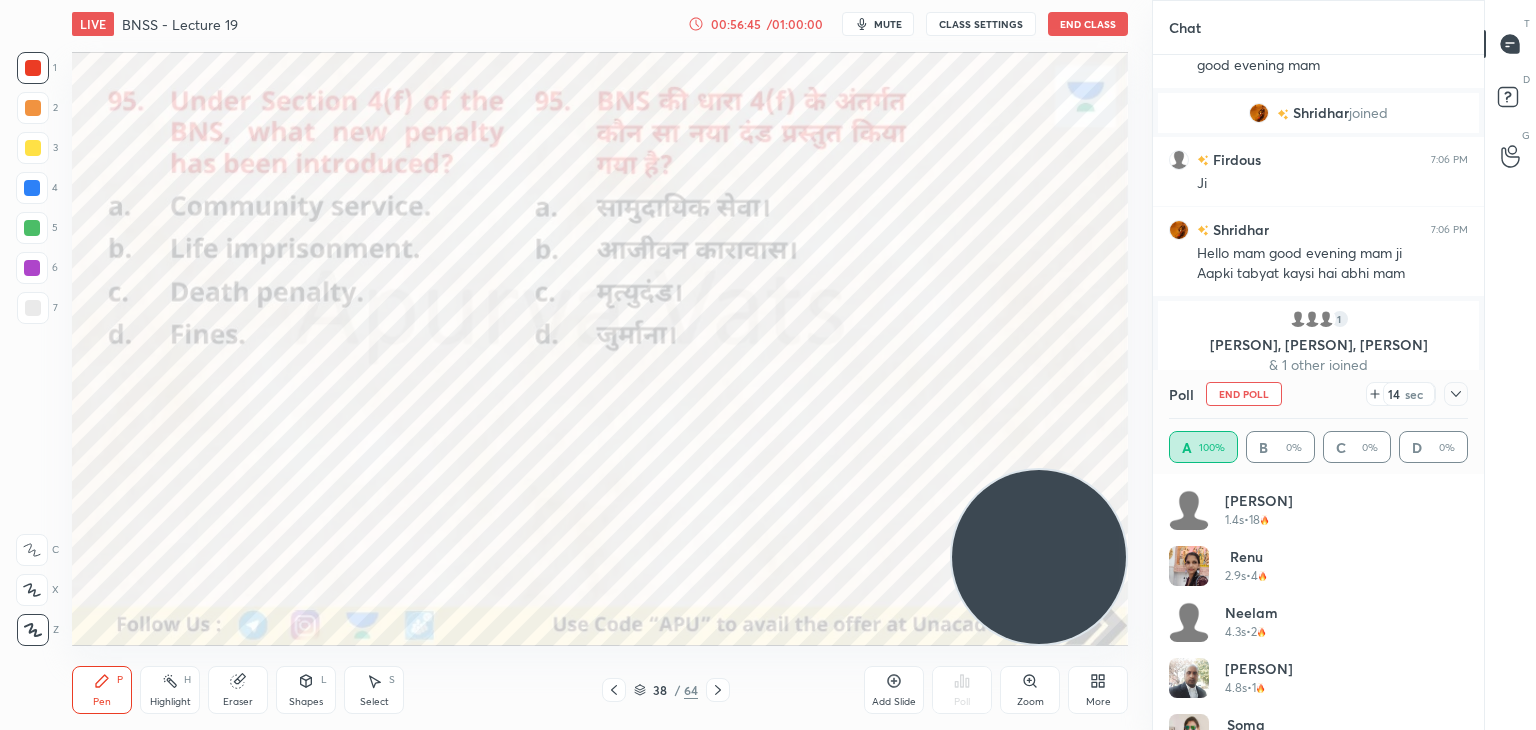 click at bounding box center [32, 268] 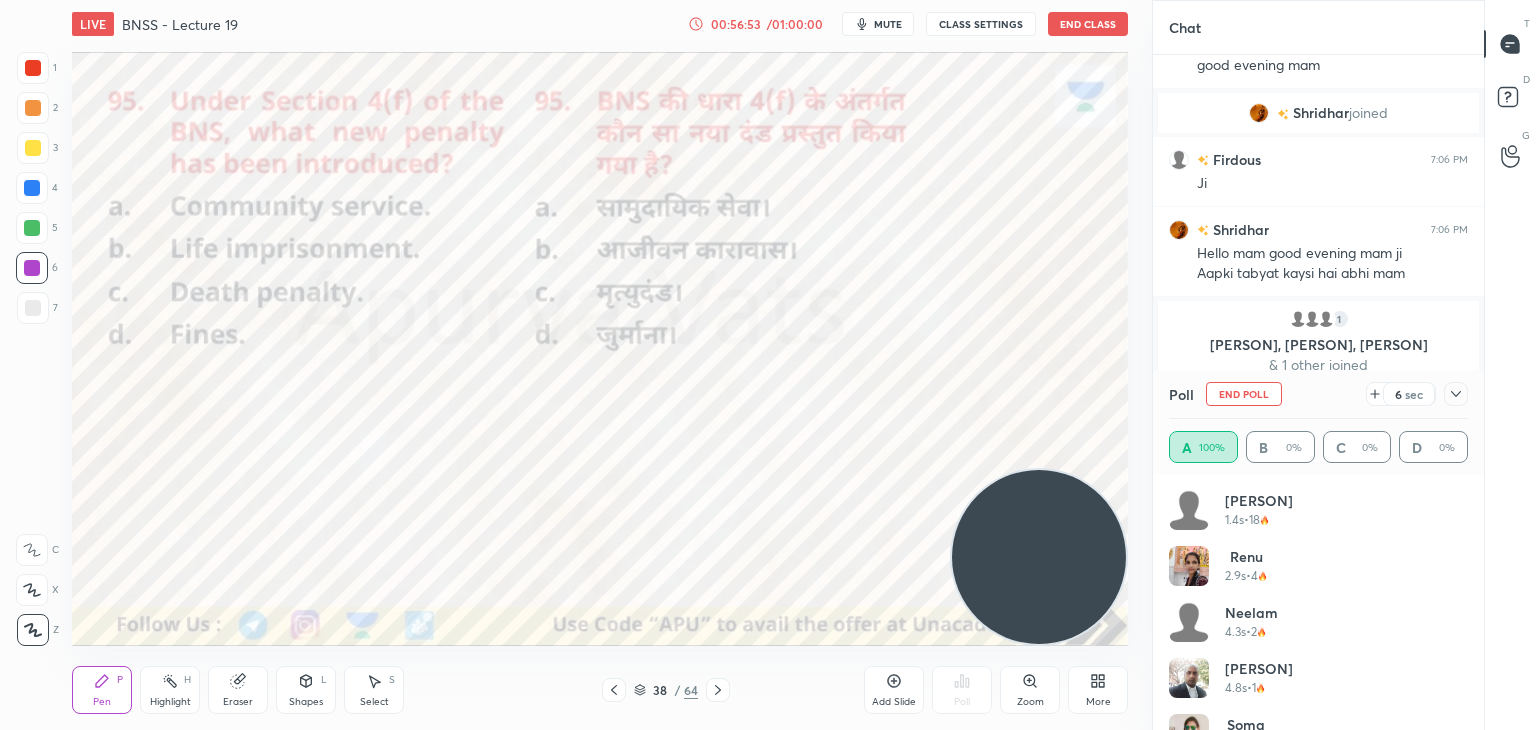 click on "1 2 3 4 5 6 7 C X Z C X Z E E Erase all   H H" at bounding box center (32, 349) 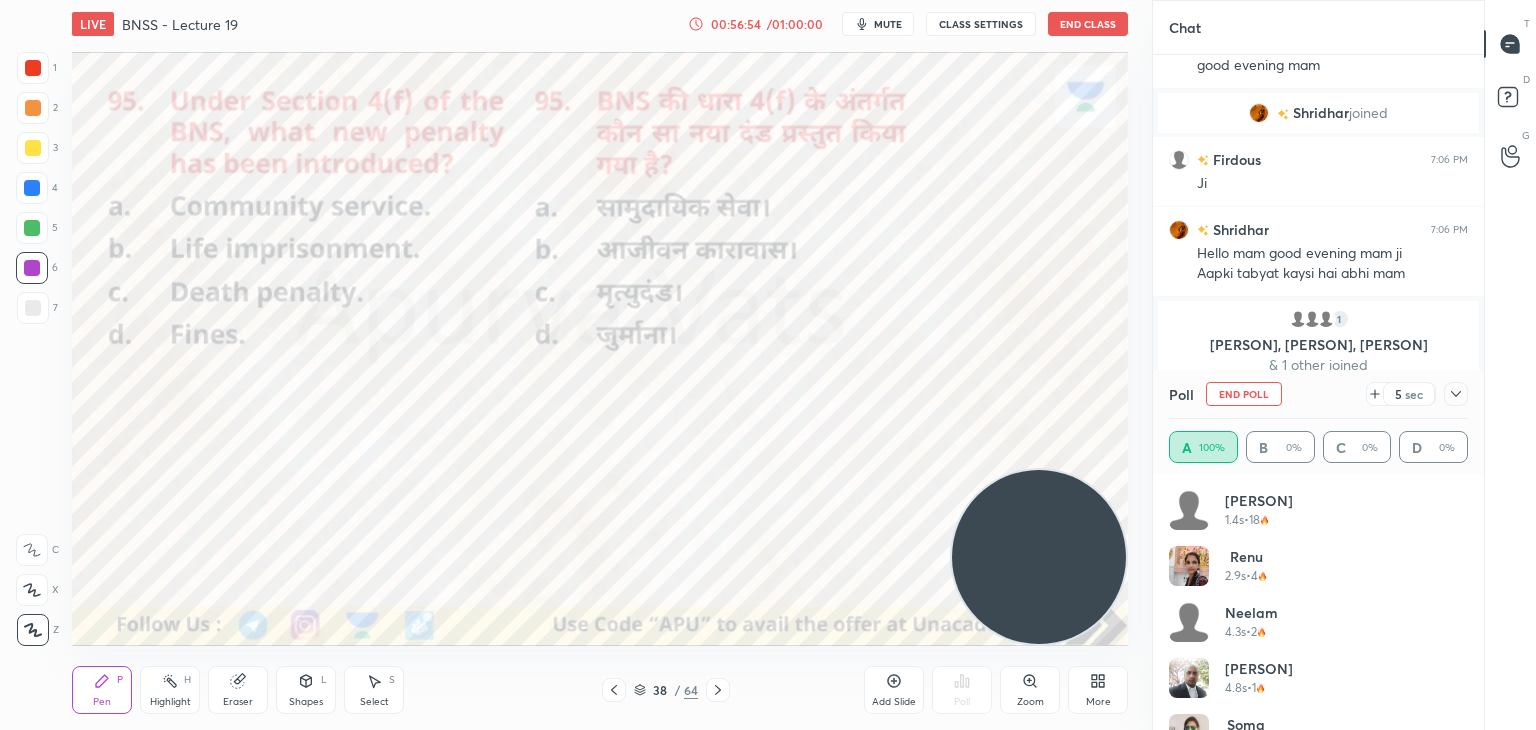 click at bounding box center (33, 68) 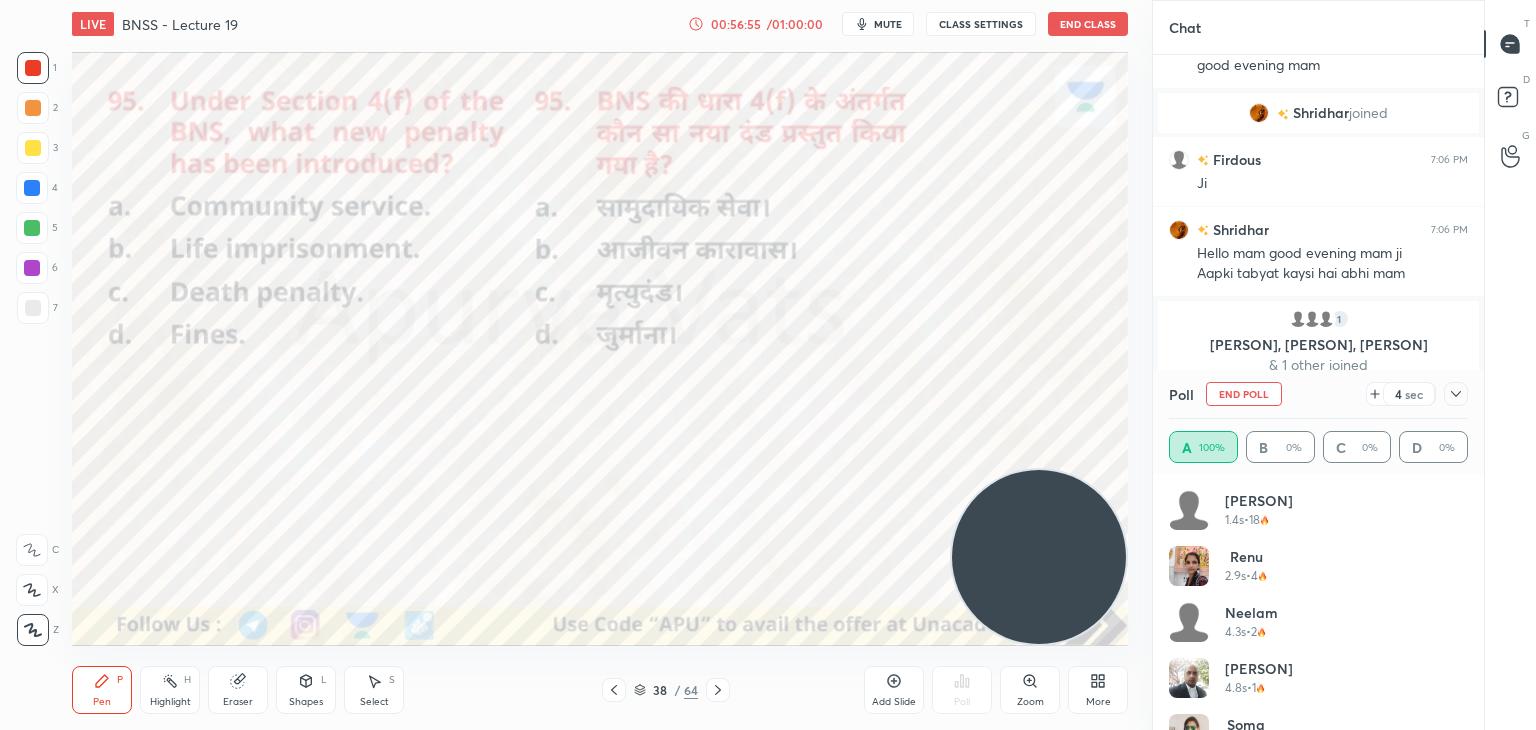 click at bounding box center [32, 228] 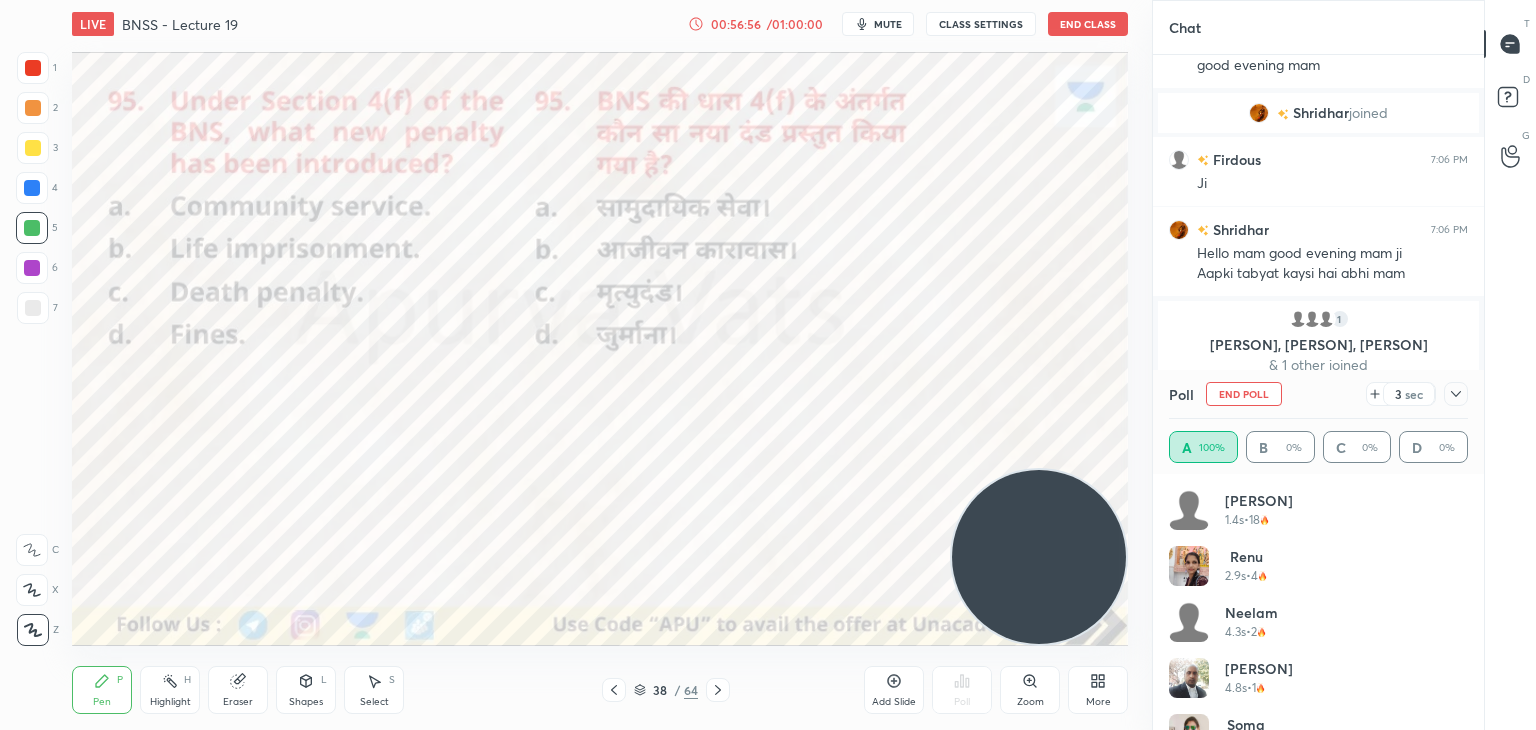 click at bounding box center [32, 268] 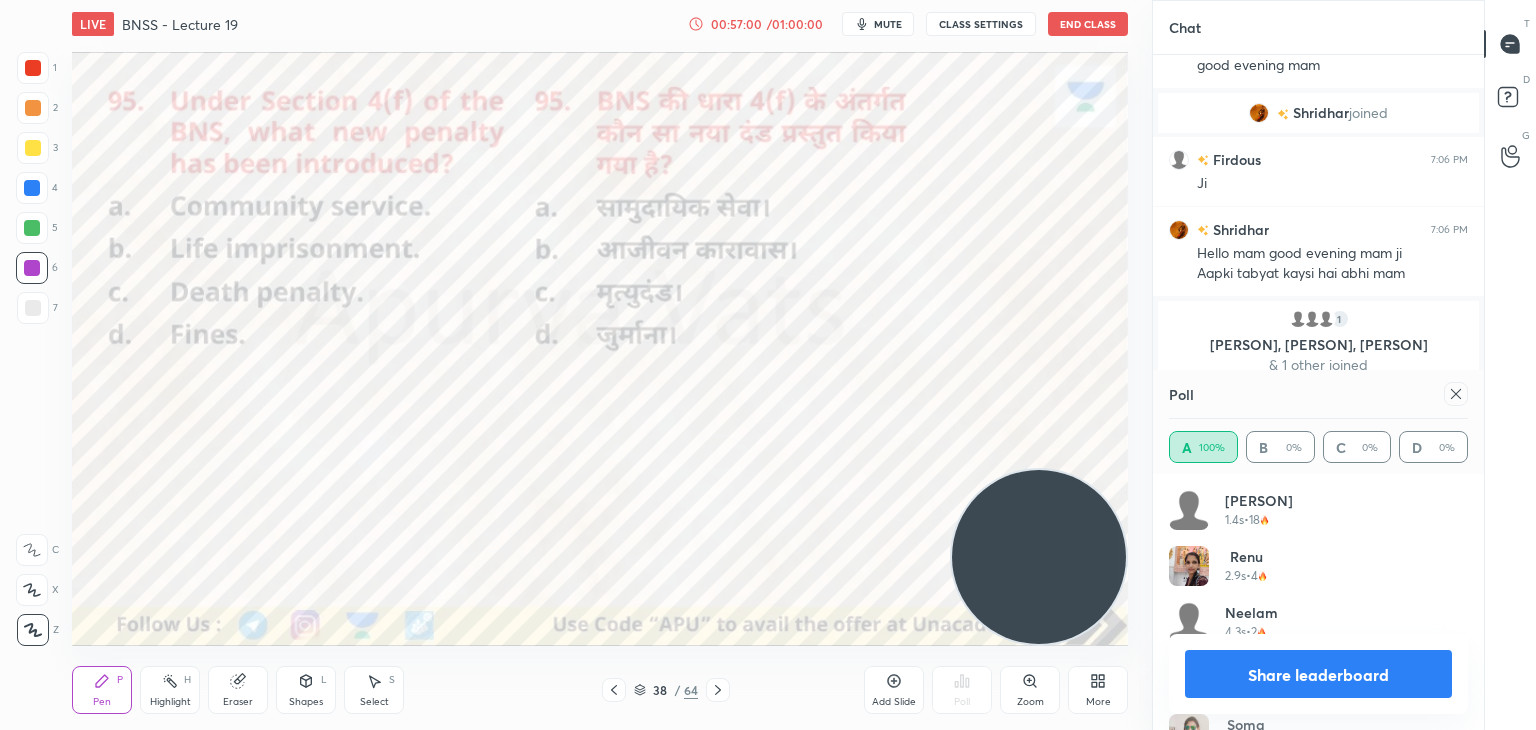 click on "Share leaderboard" at bounding box center [1318, 674] 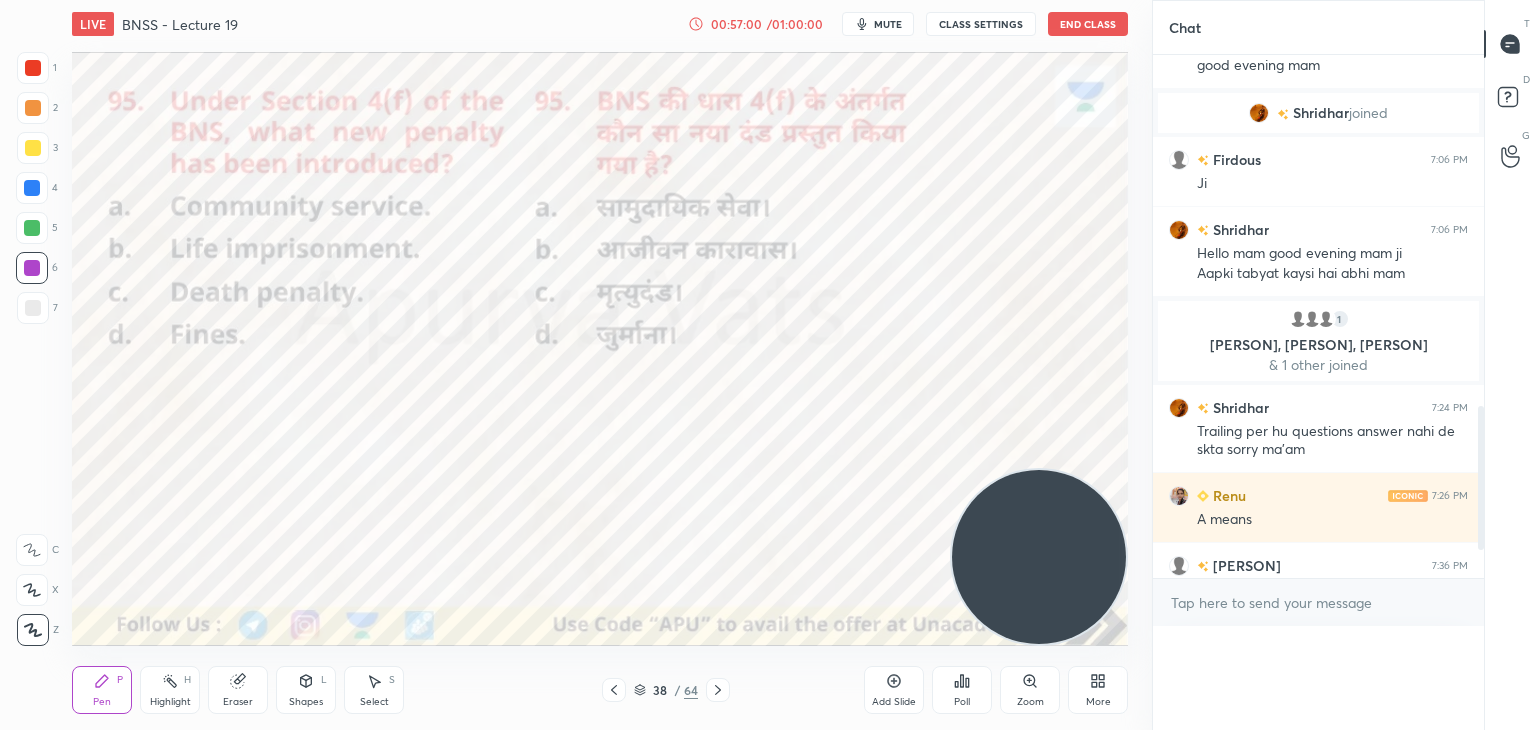 scroll, scrollTop: 136, scrollLeft: 293, axis: both 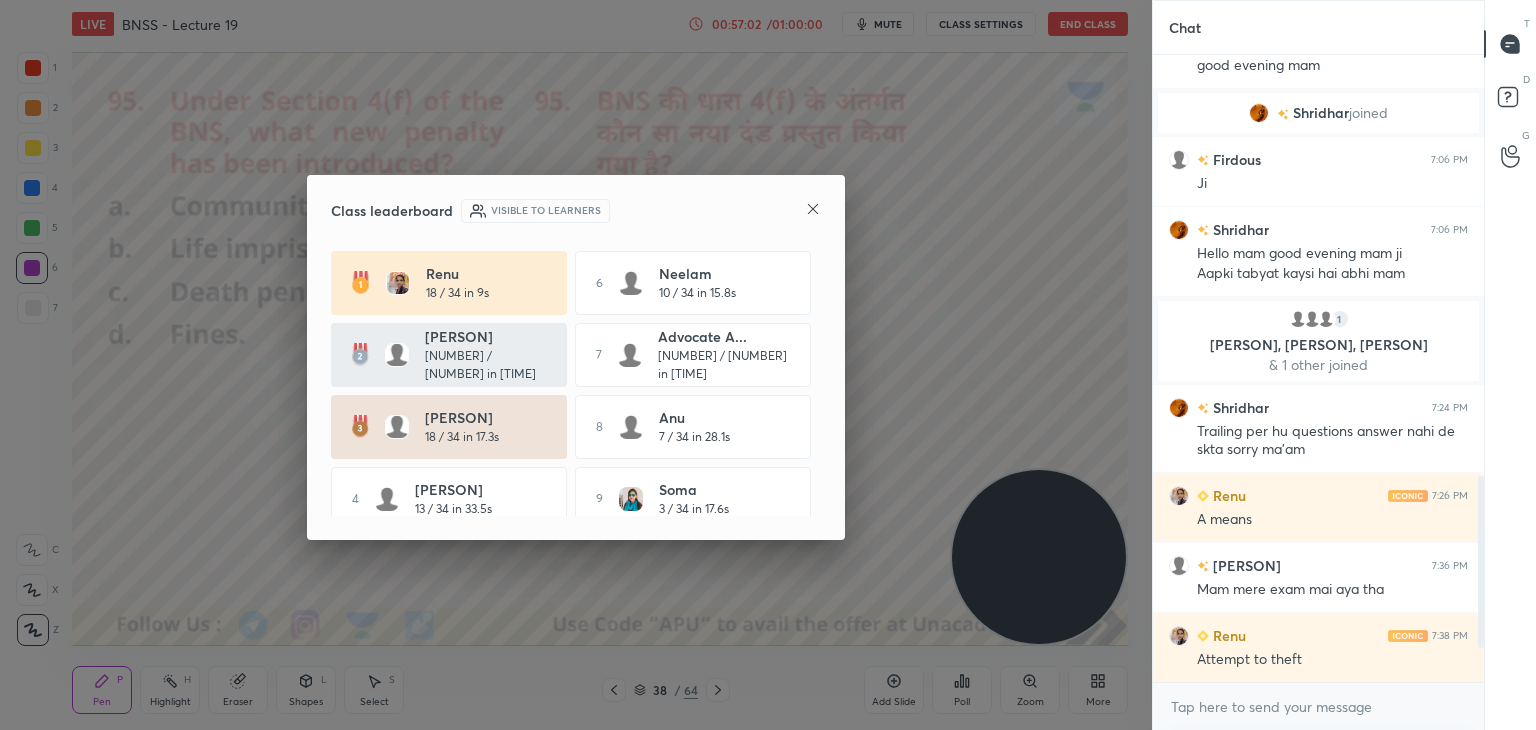click 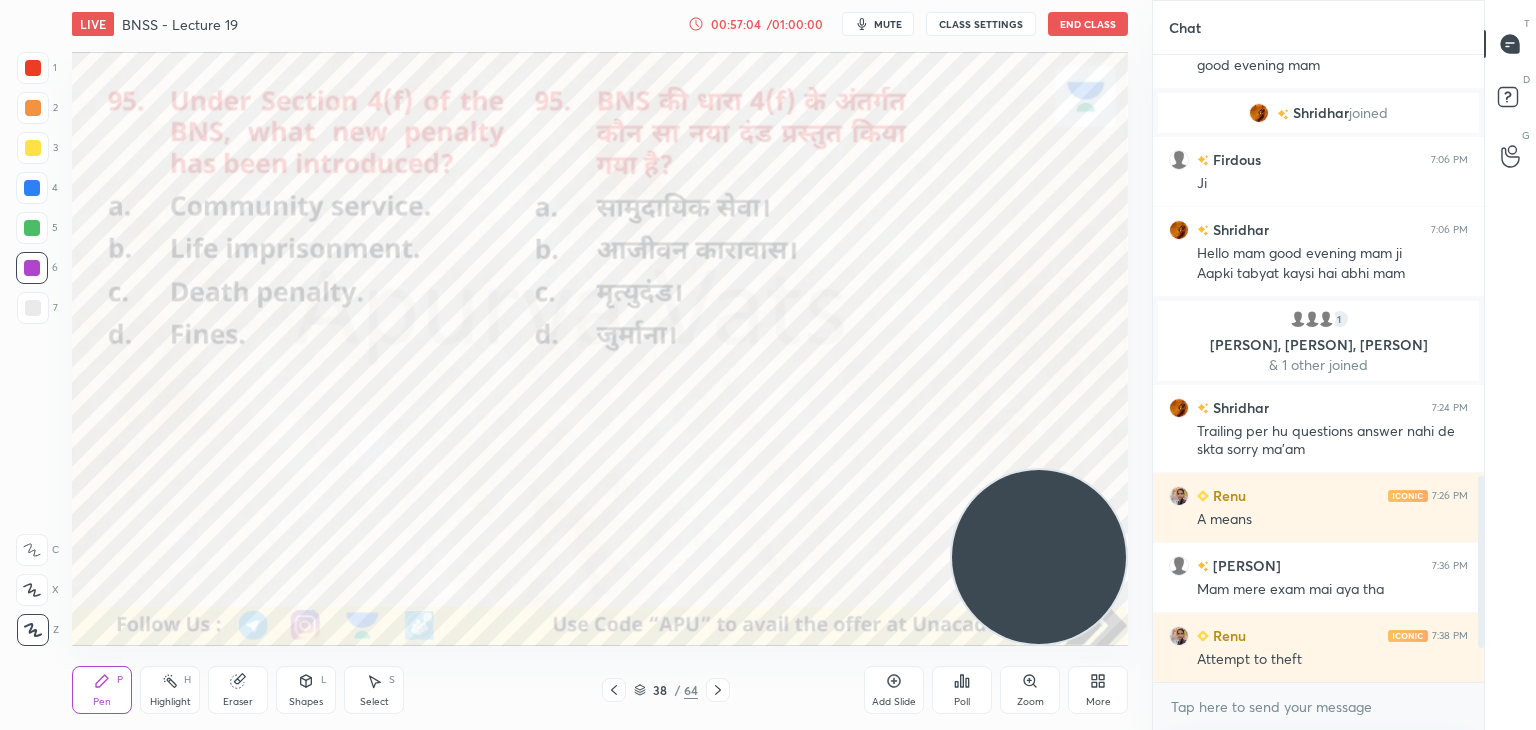 click 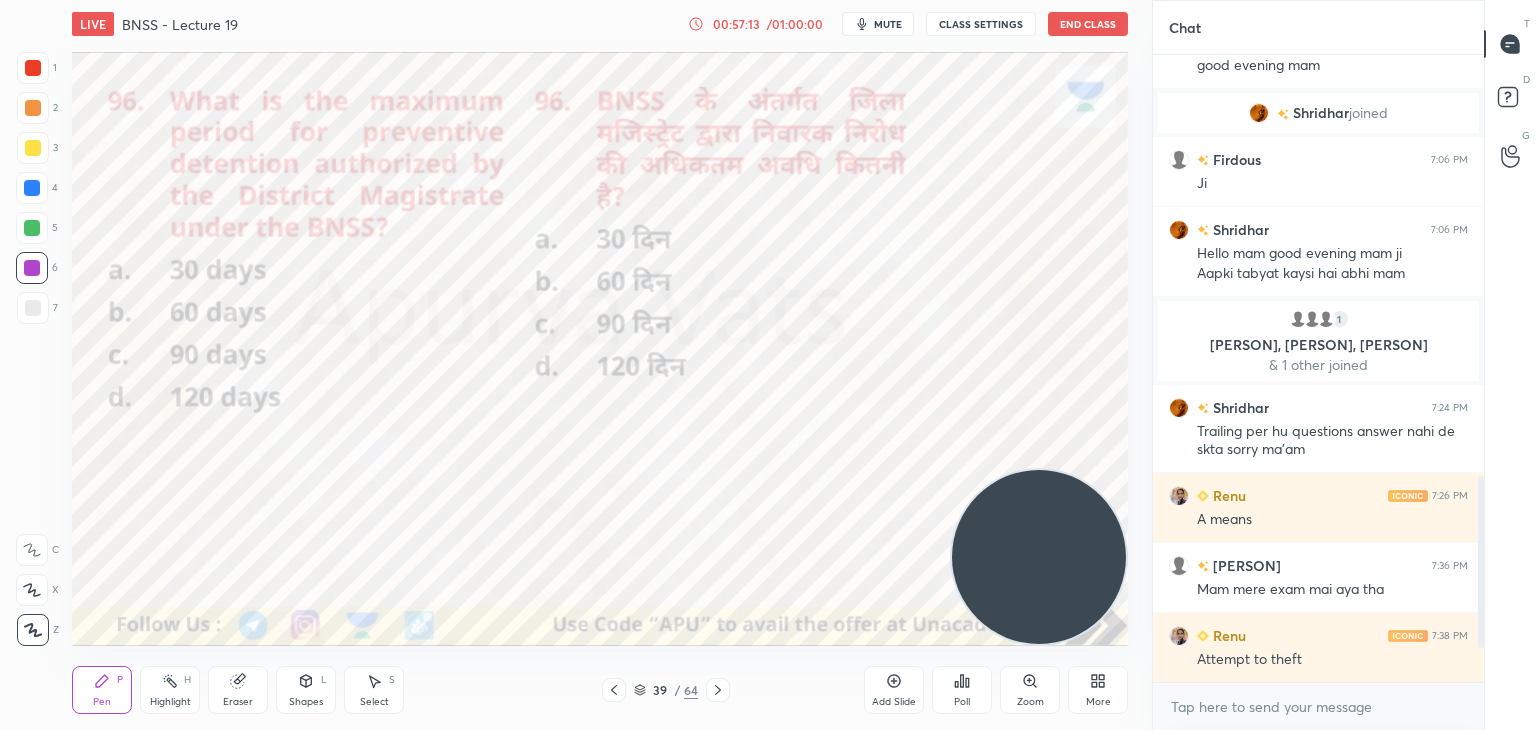 click on "Poll" at bounding box center [962, 702] 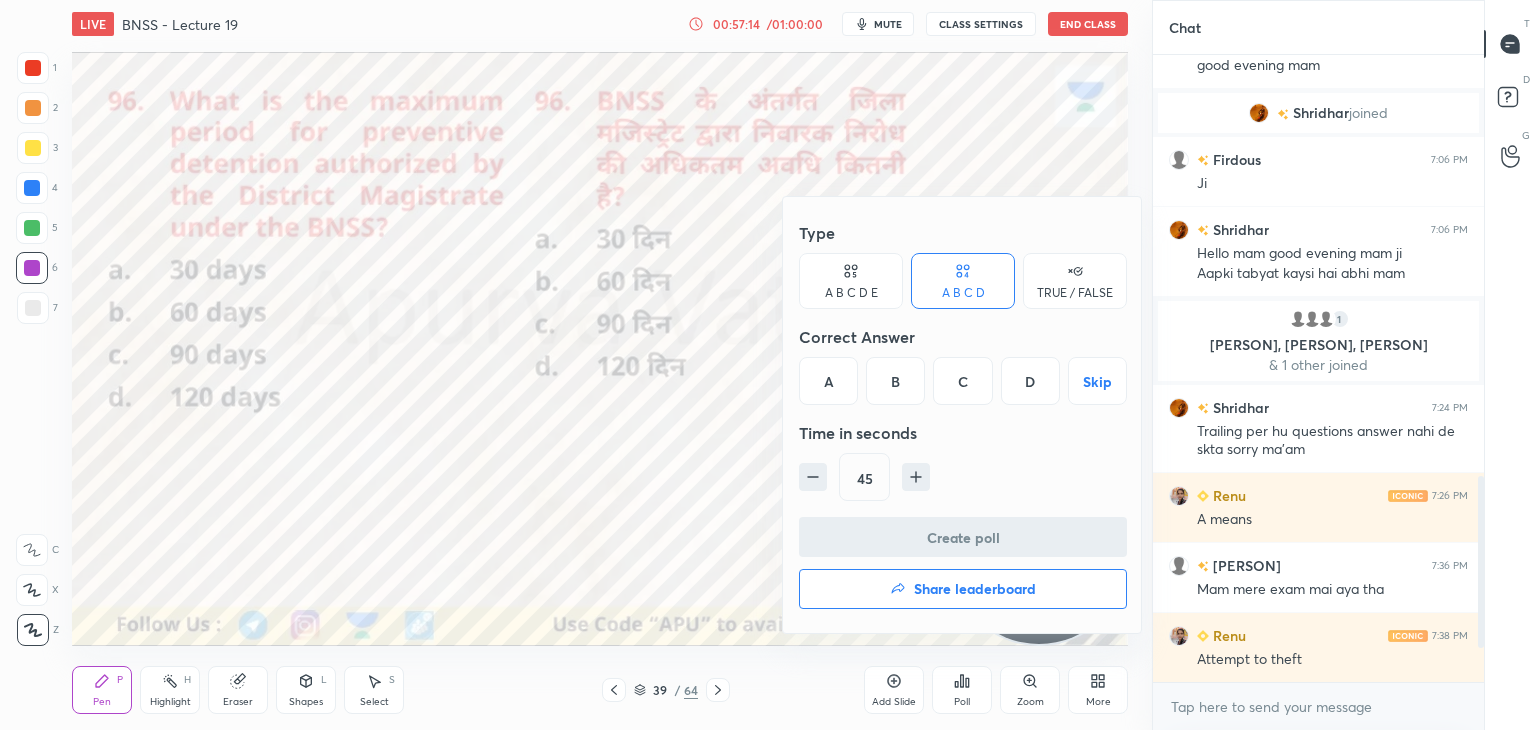 click on "C" at bounding box center (962, 381) 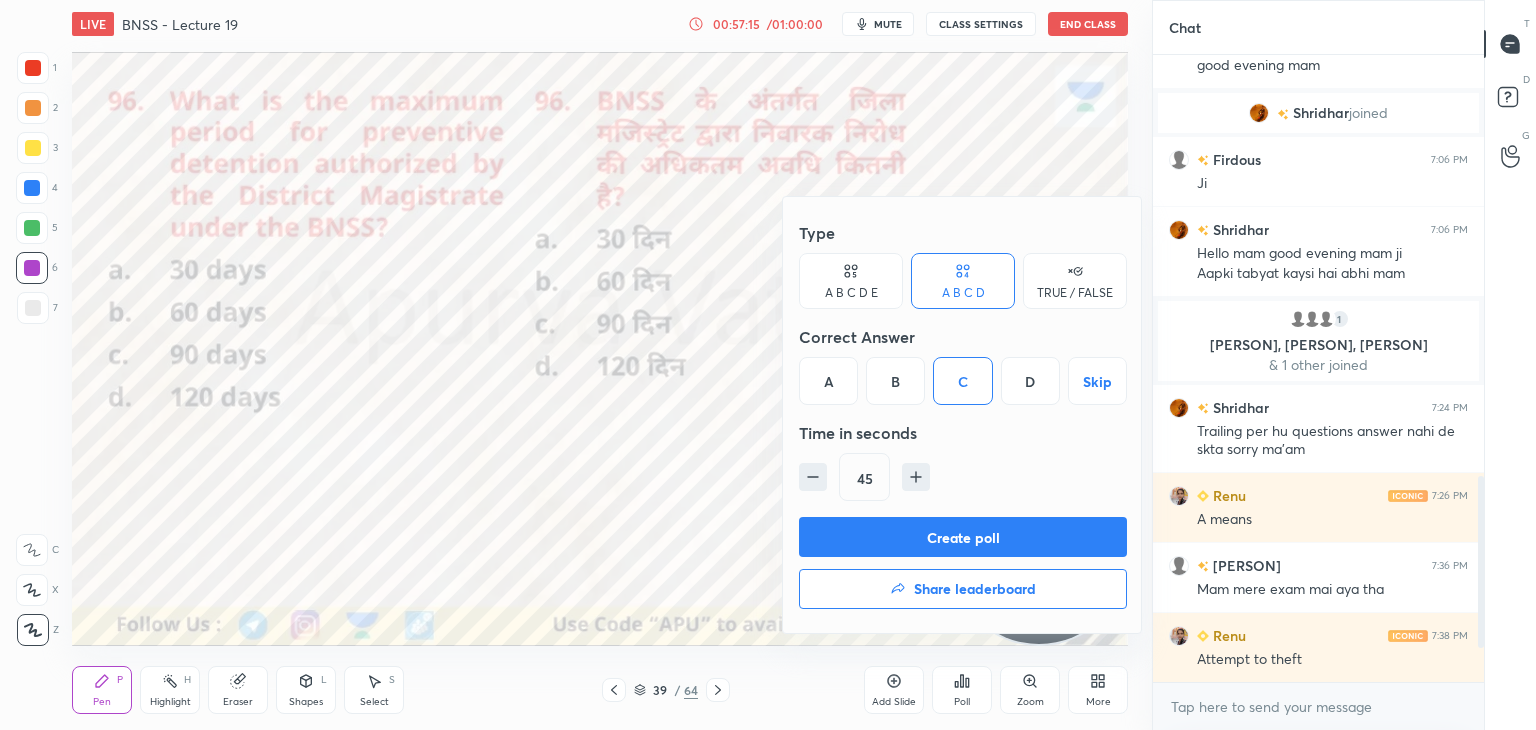 click on "Create poll" at bounding box center (963, 537) 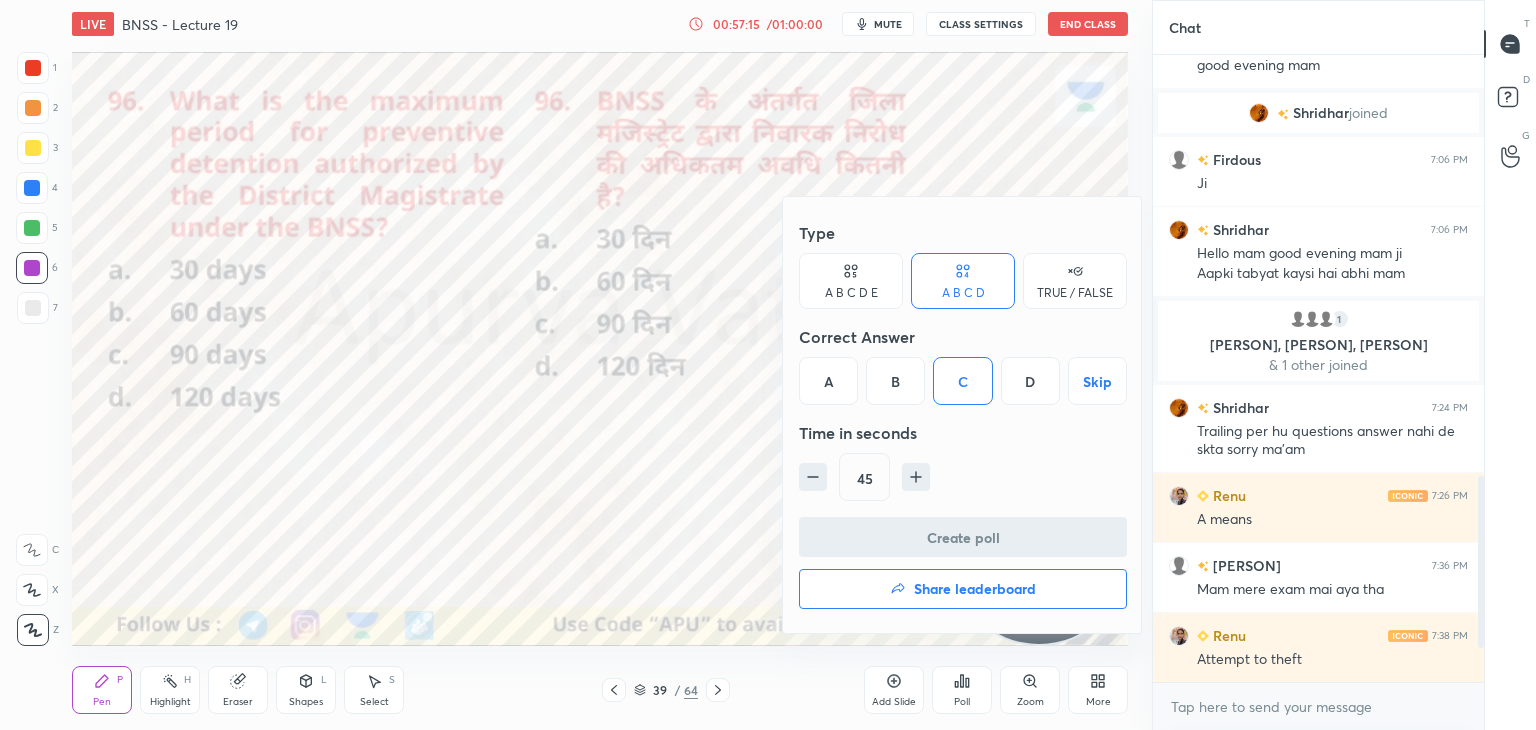 scroll, scrollTop: 556, scrollLeft: 325, axis: both 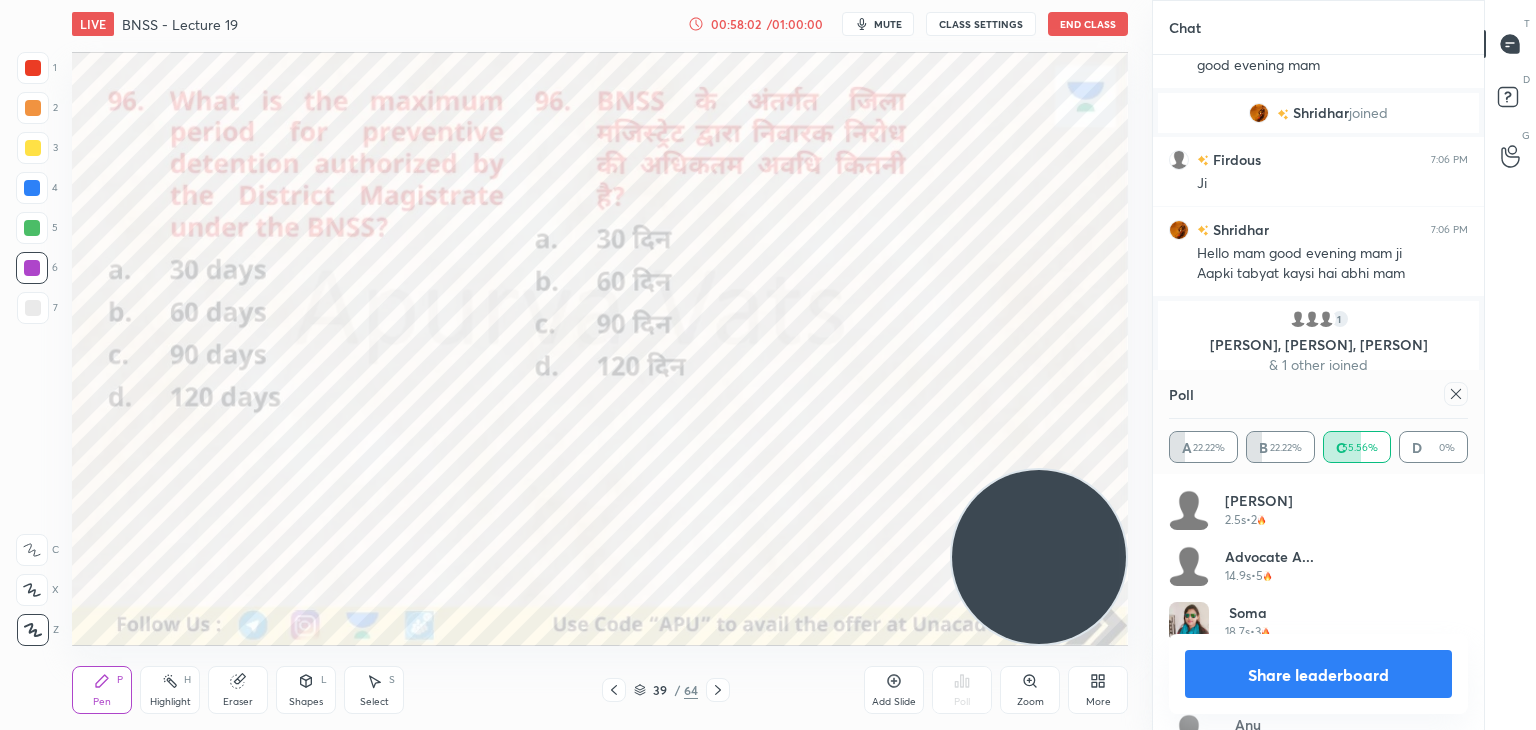click on "Share leaderboard" at bounding box center (1318, 674) 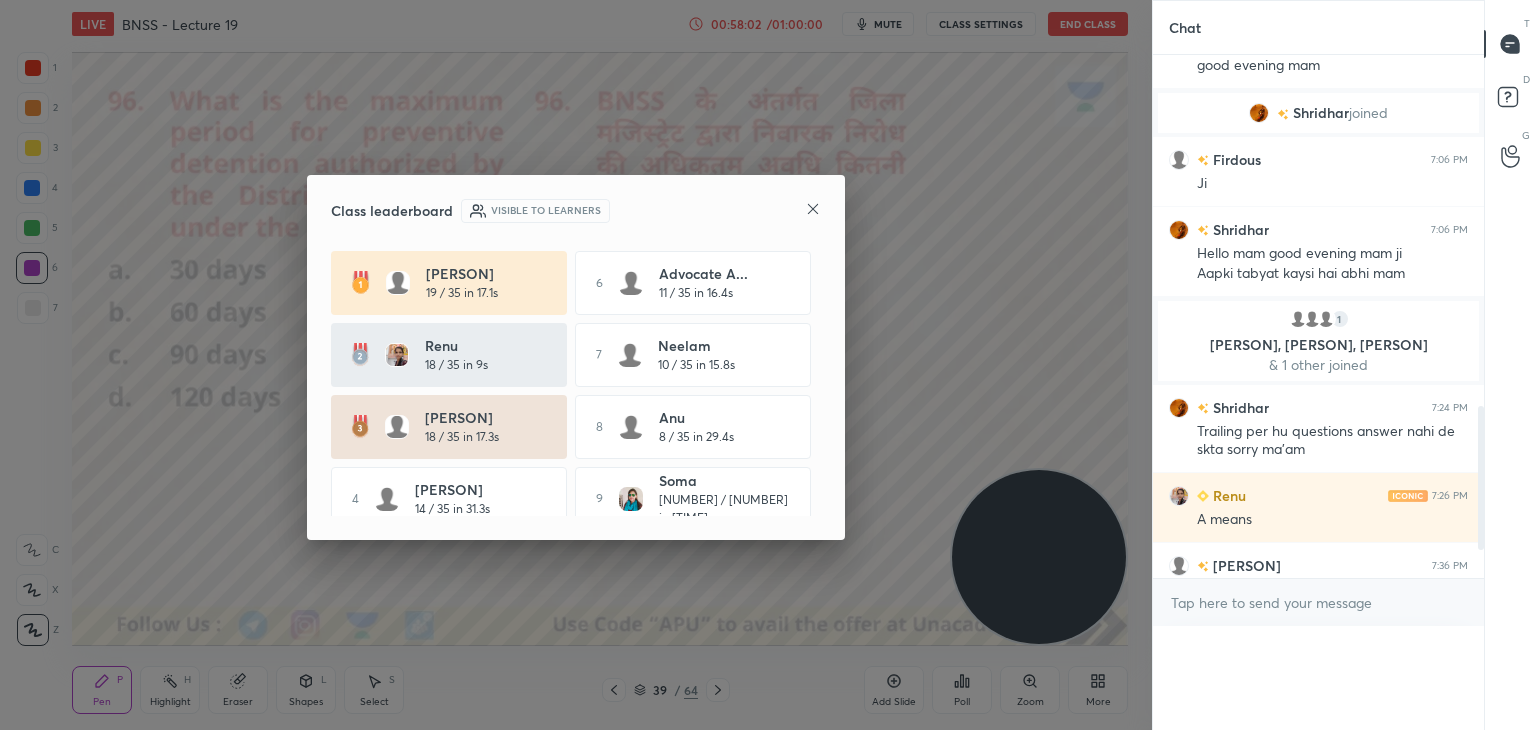 scroll, scrollTop: 0, scrollLeft: 0, axis: both 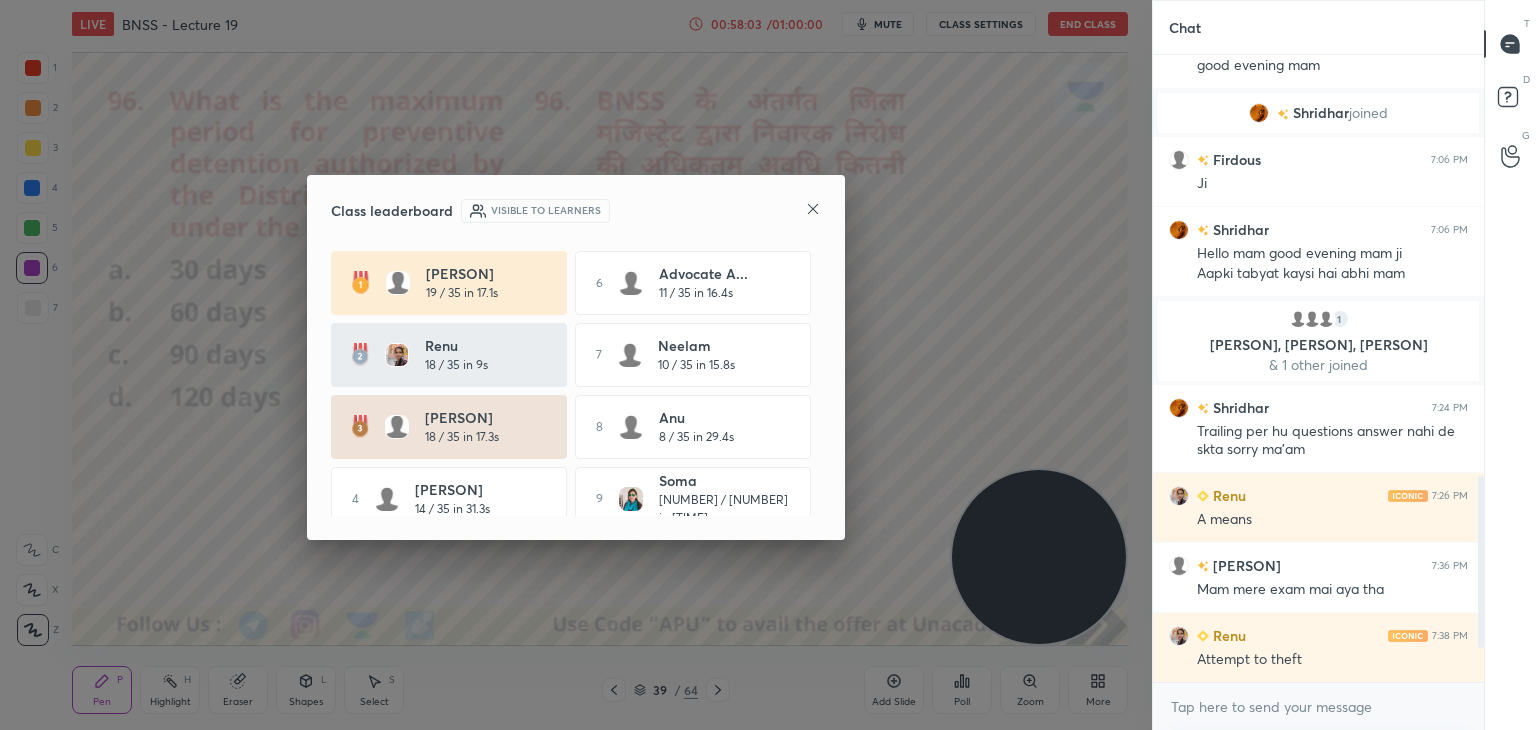 click 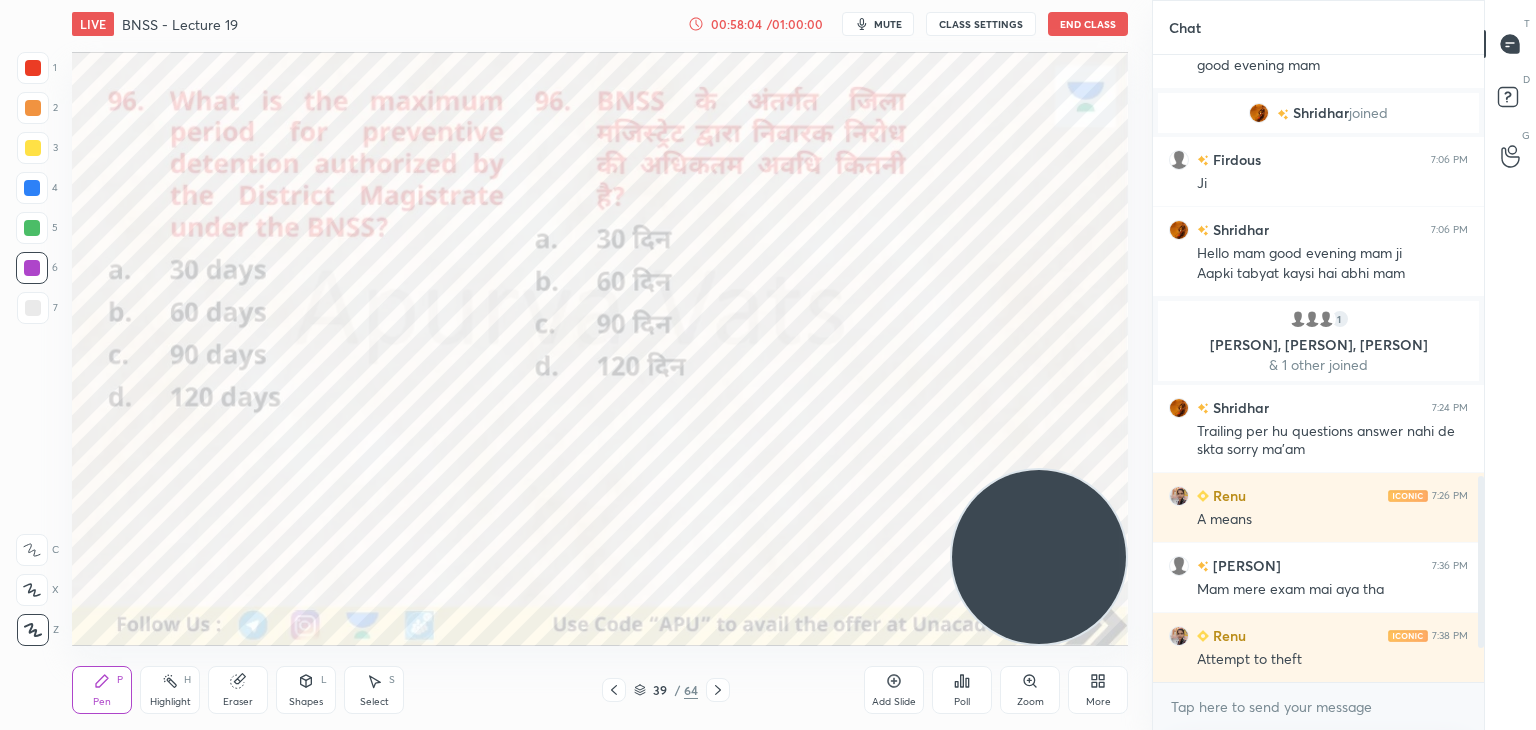 click at bounding box center [718, 690] 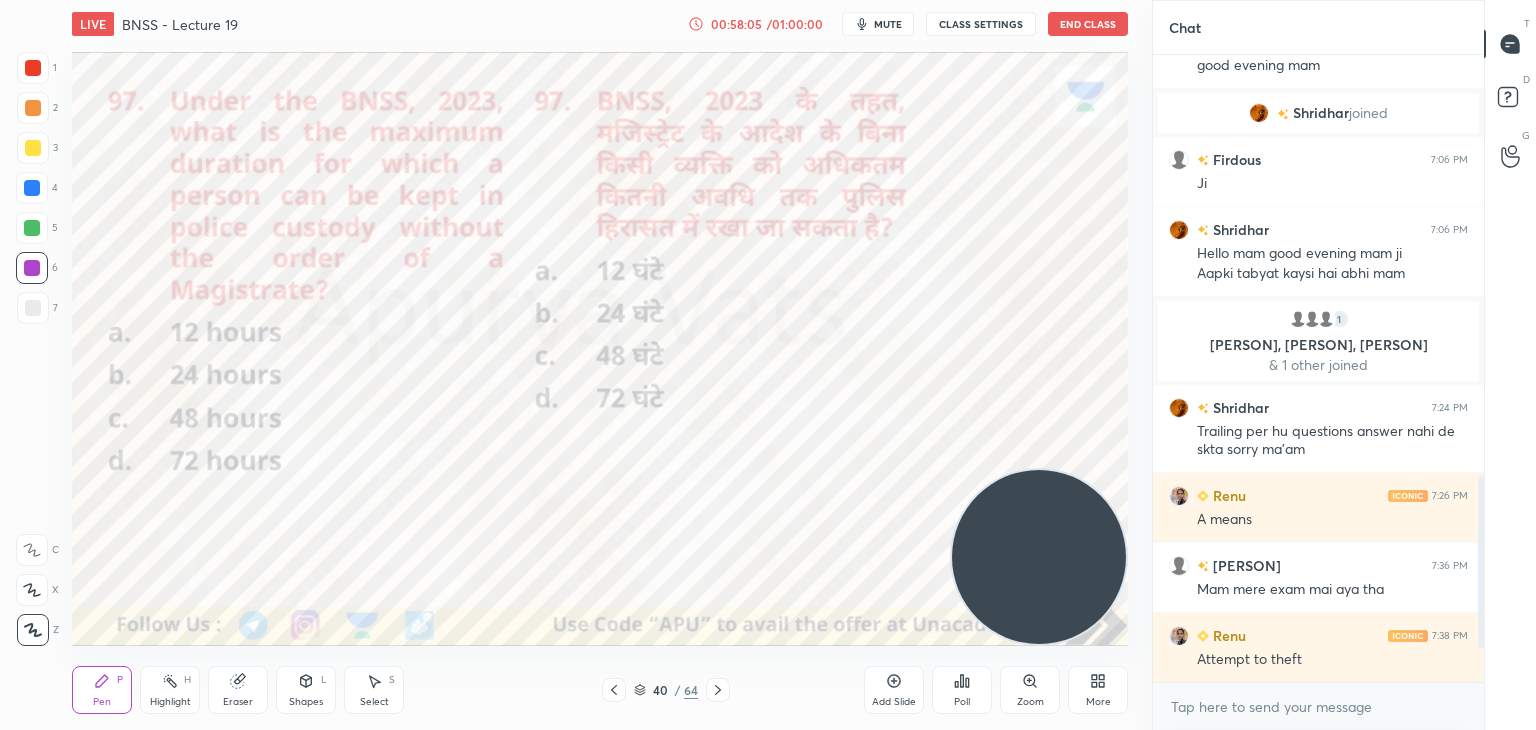 click 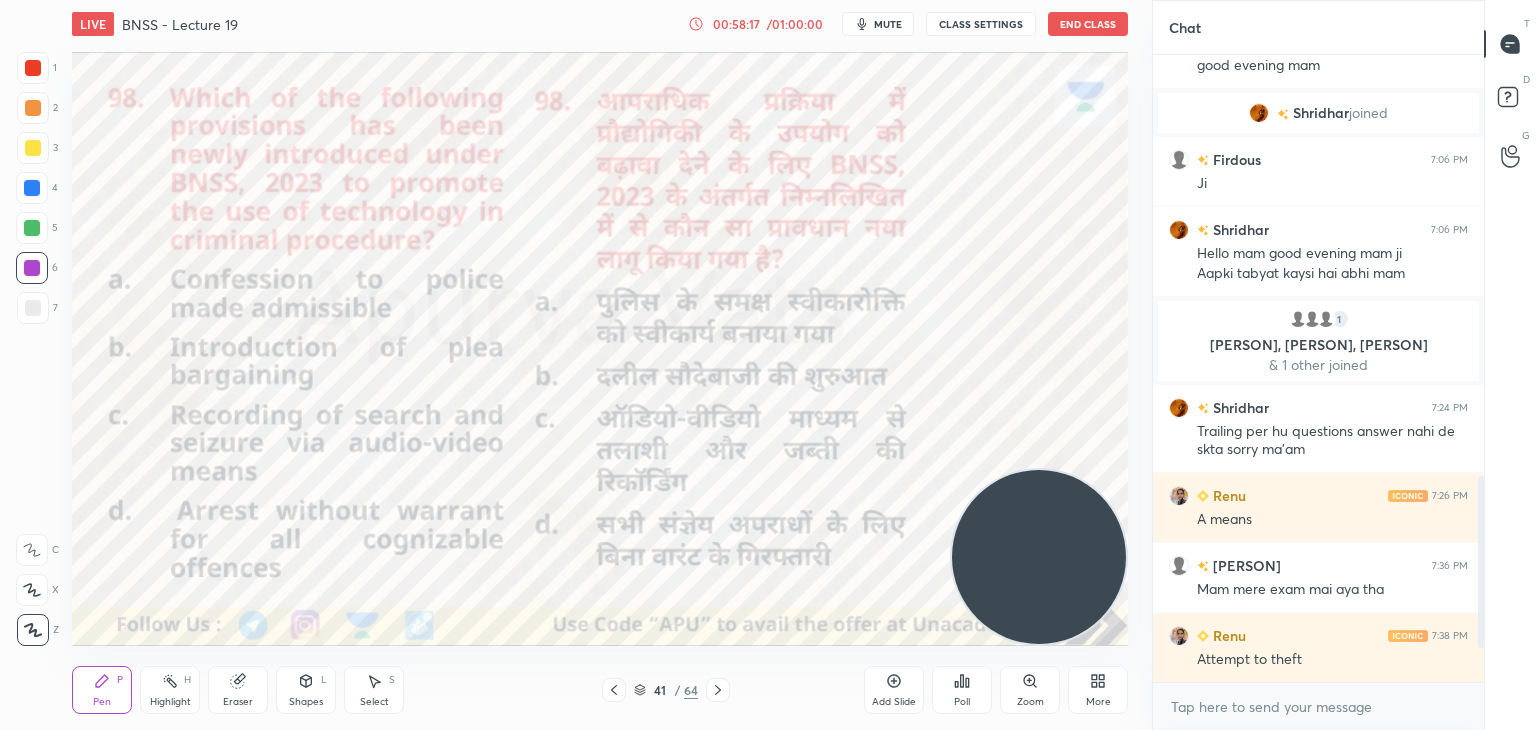 click on "Poll" at bounding box center (962, 690) 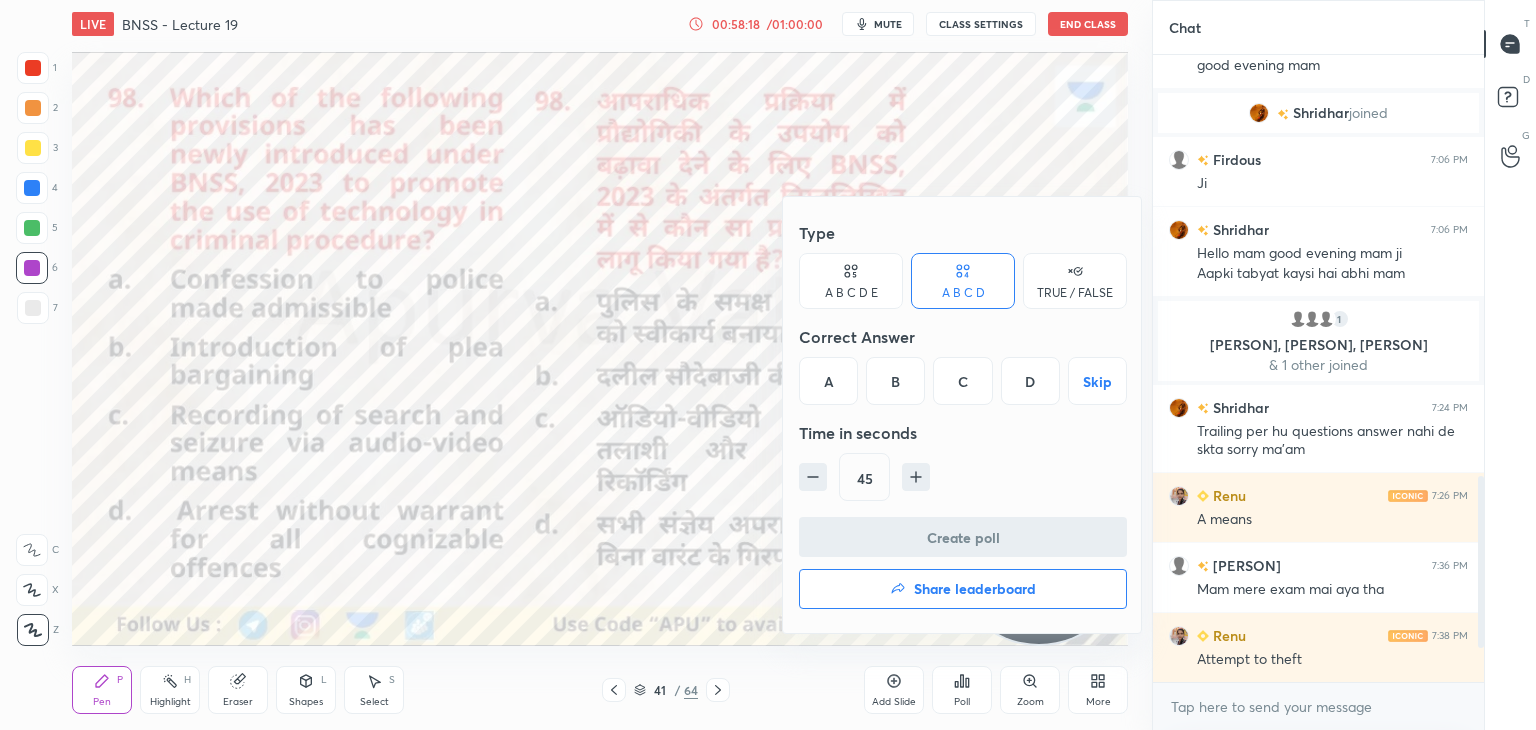 click on "C" at bounding box center [962, 381] 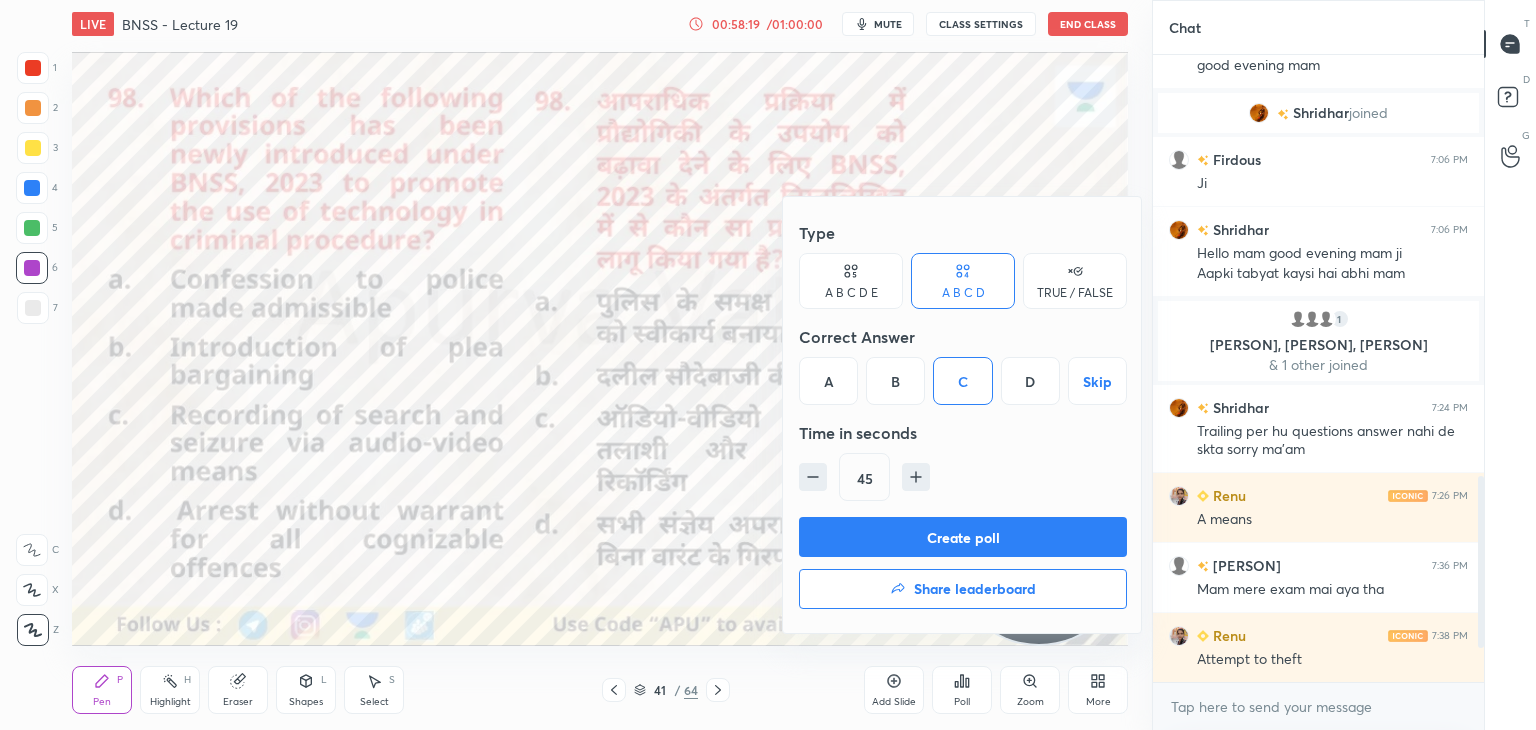 click on "Create poll" at bounding box center (963, 537) 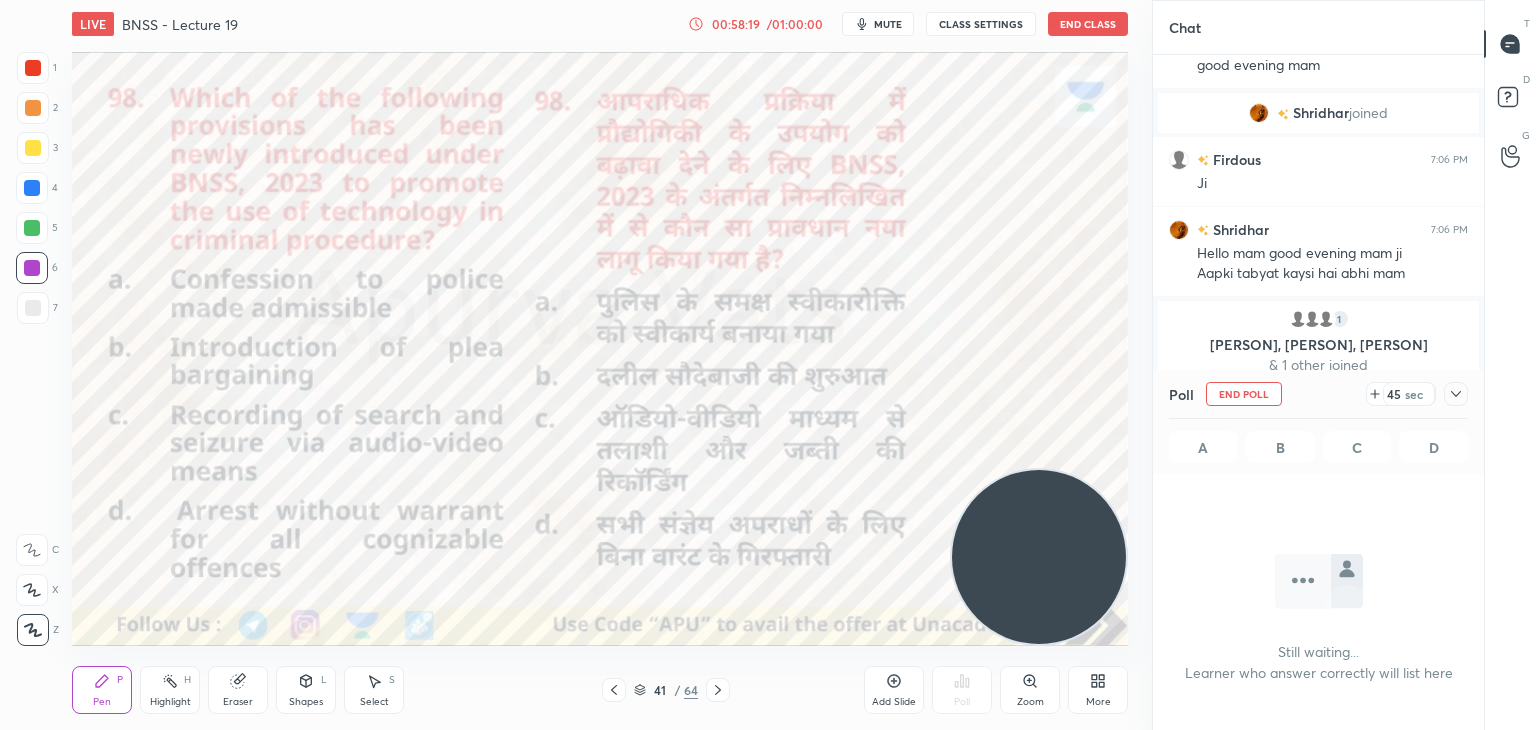 scroll, scrollTop: 6, scrollLeft: 6, axis: both 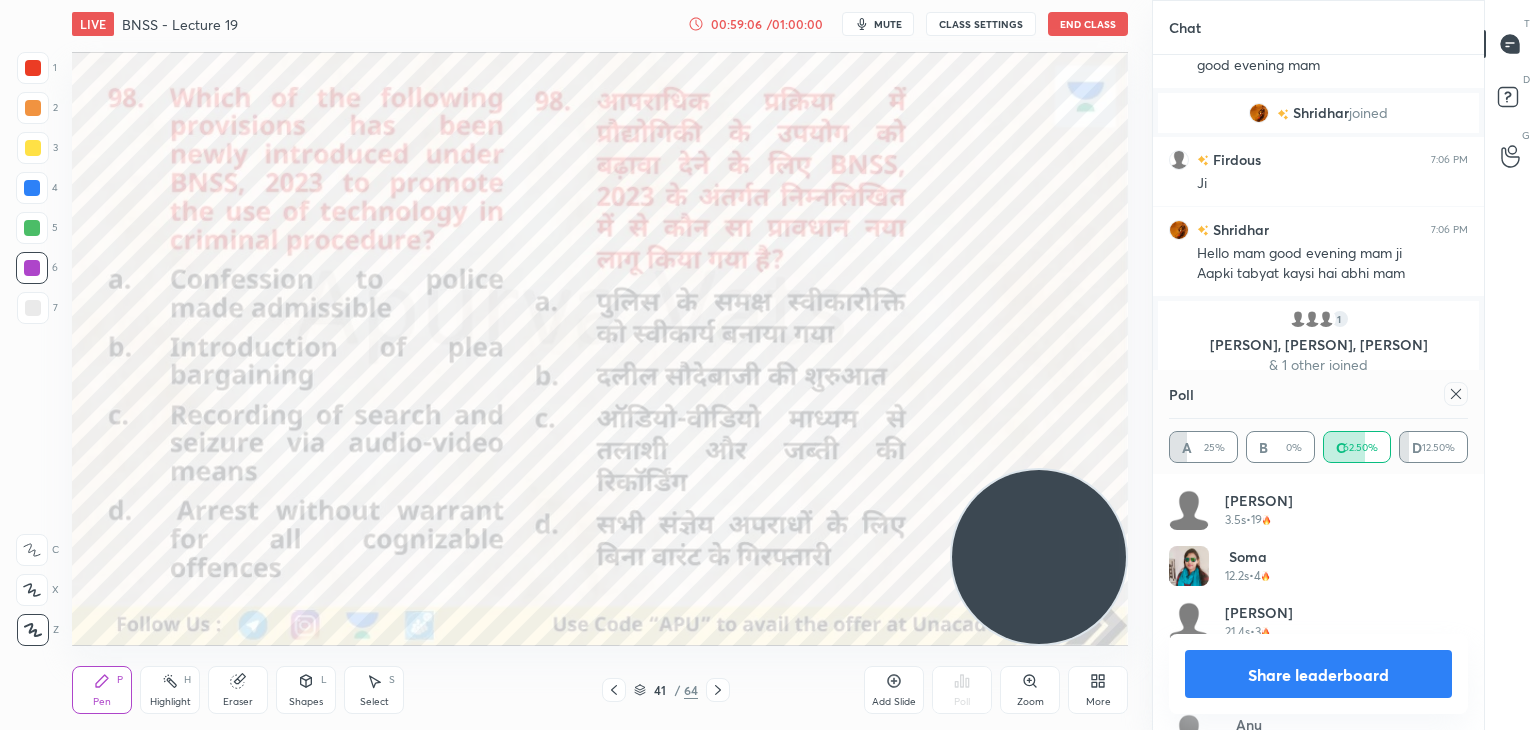 click on "Share leaderboard" at bounding box center [1318, 674] 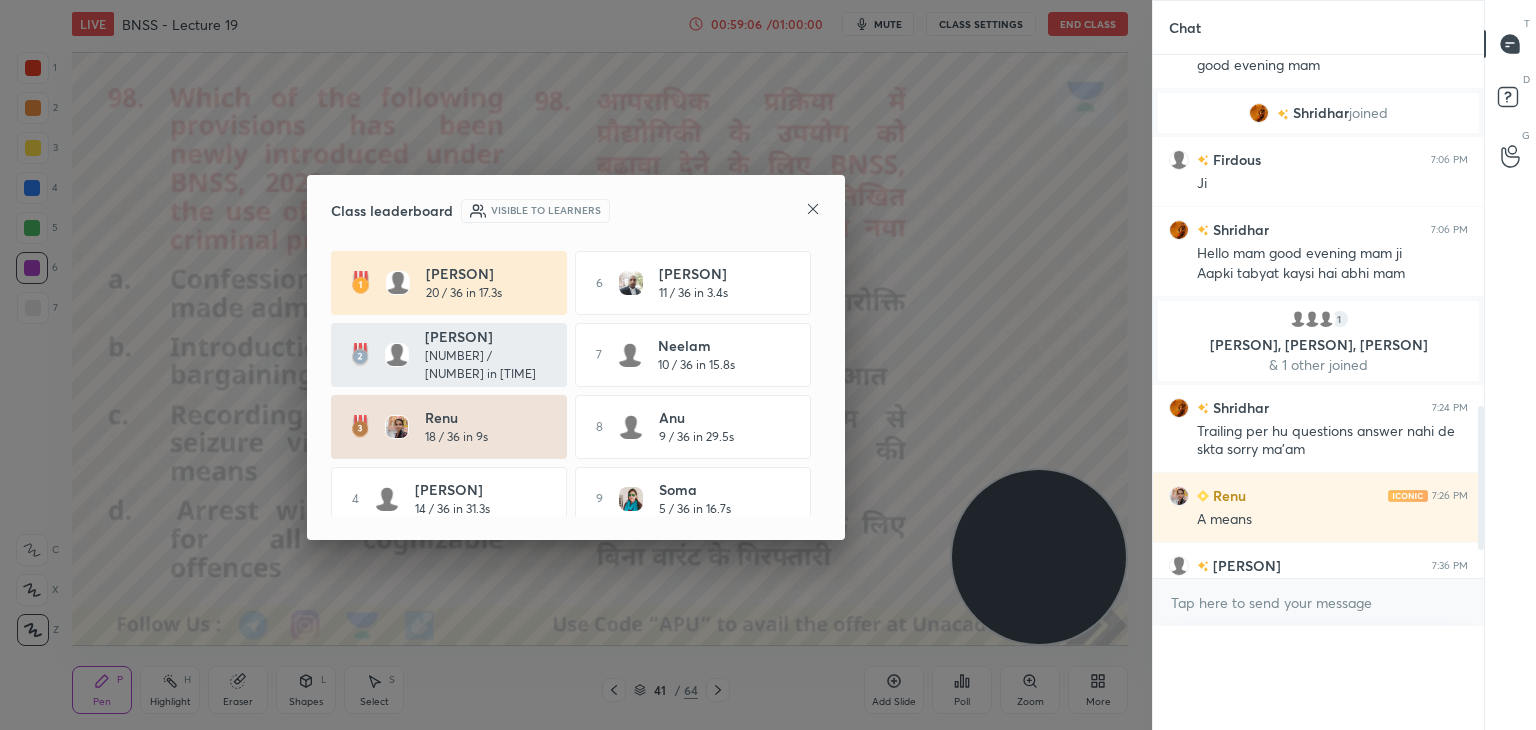 scroll, scrollTop: 0, scrollLeft: 6, axis: horizontal 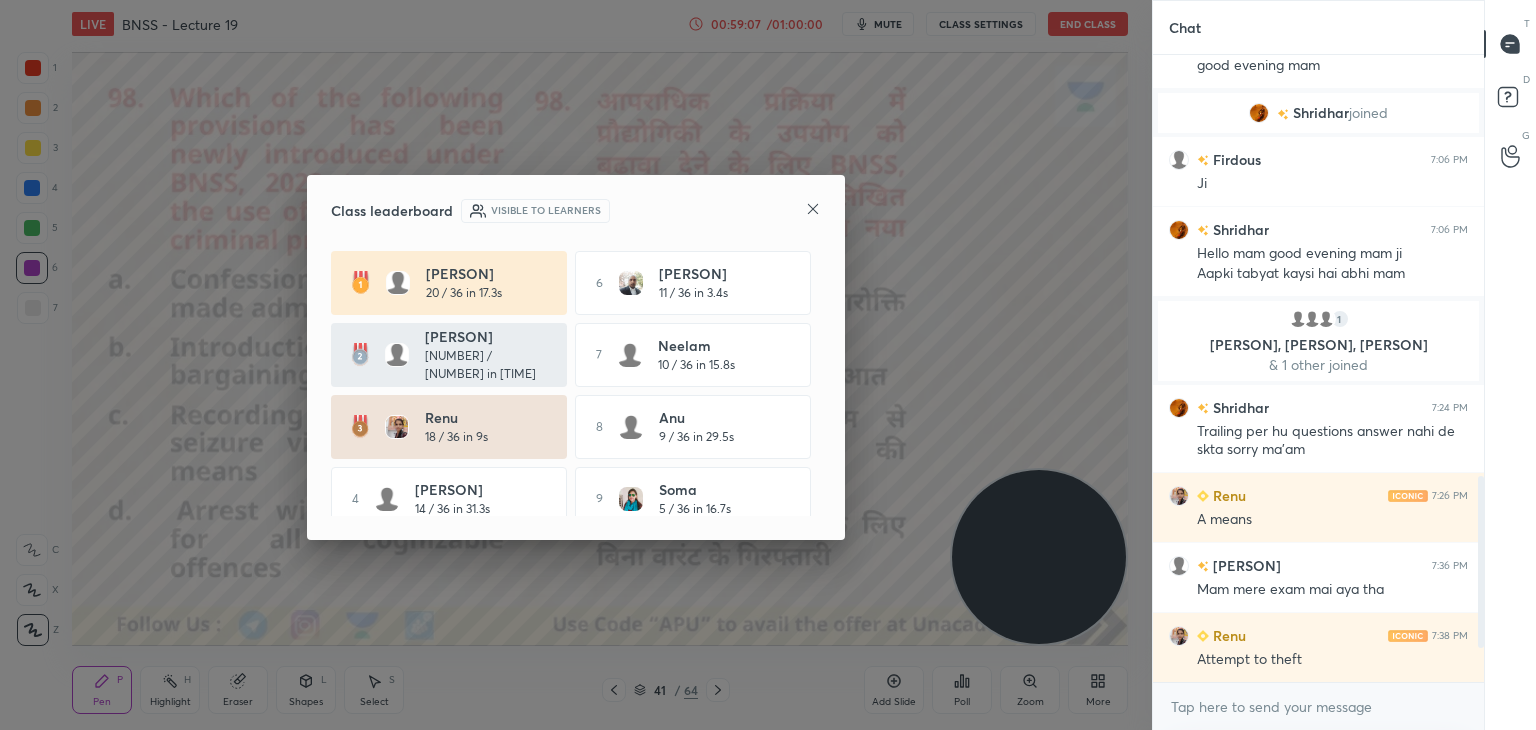 click 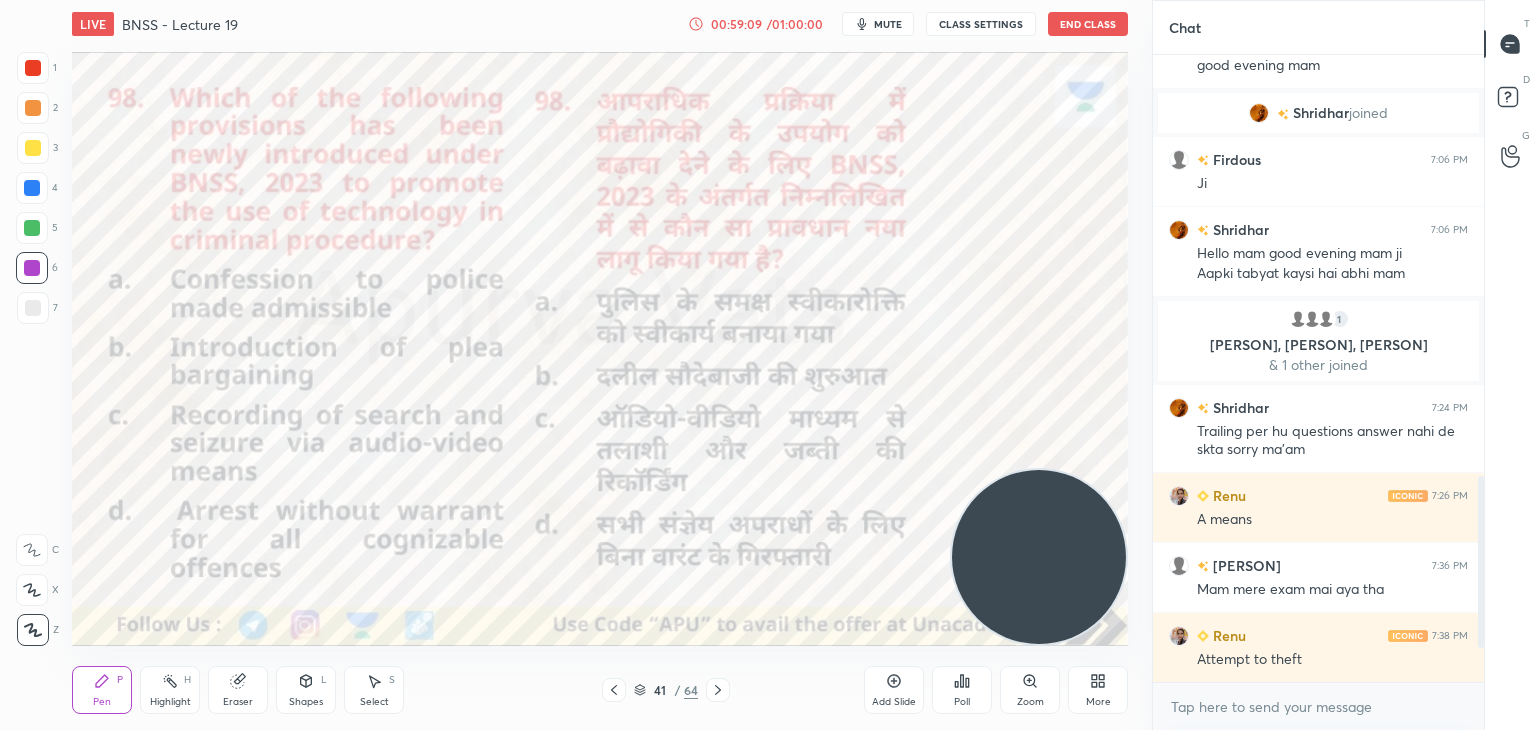 click 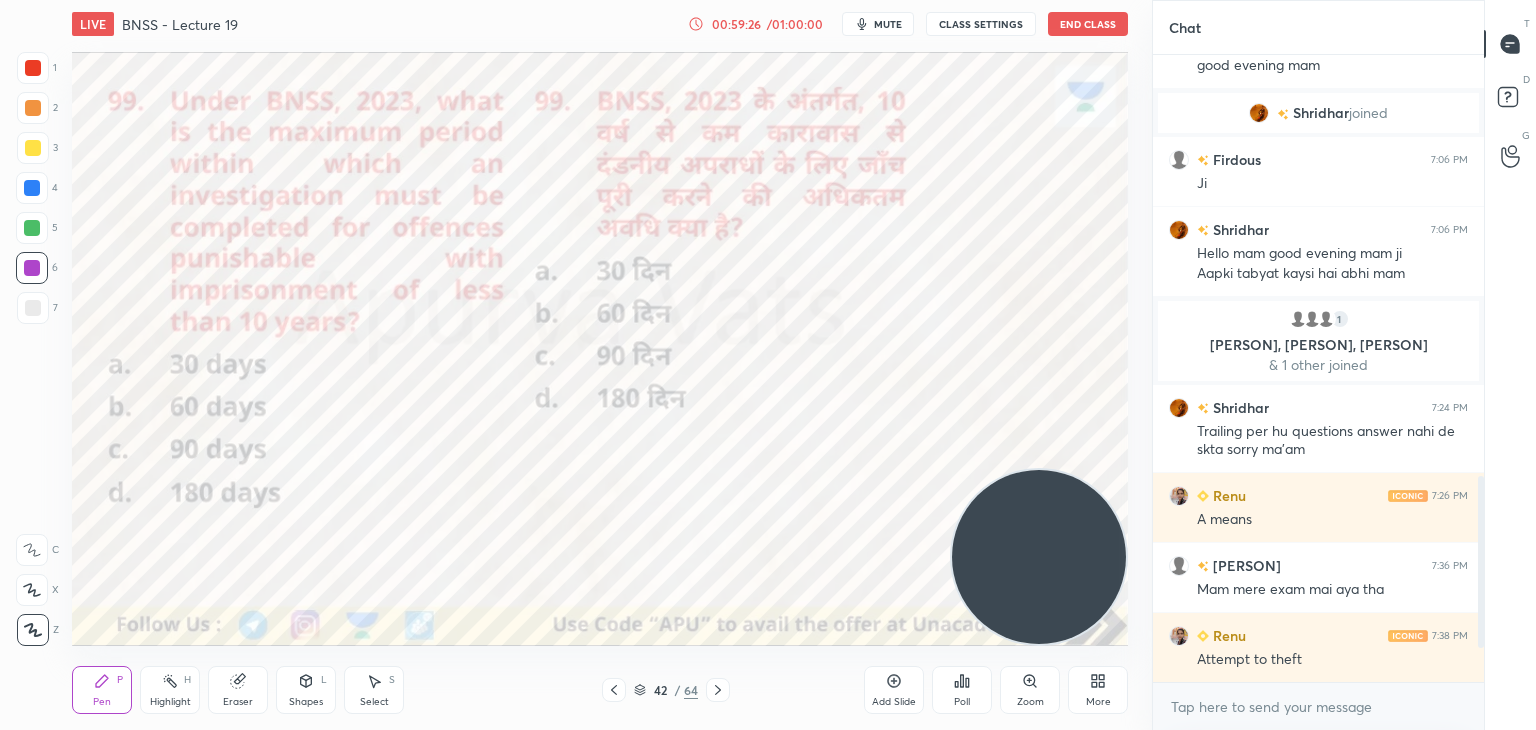 click on "Poll" at bounding box center (962, 690) 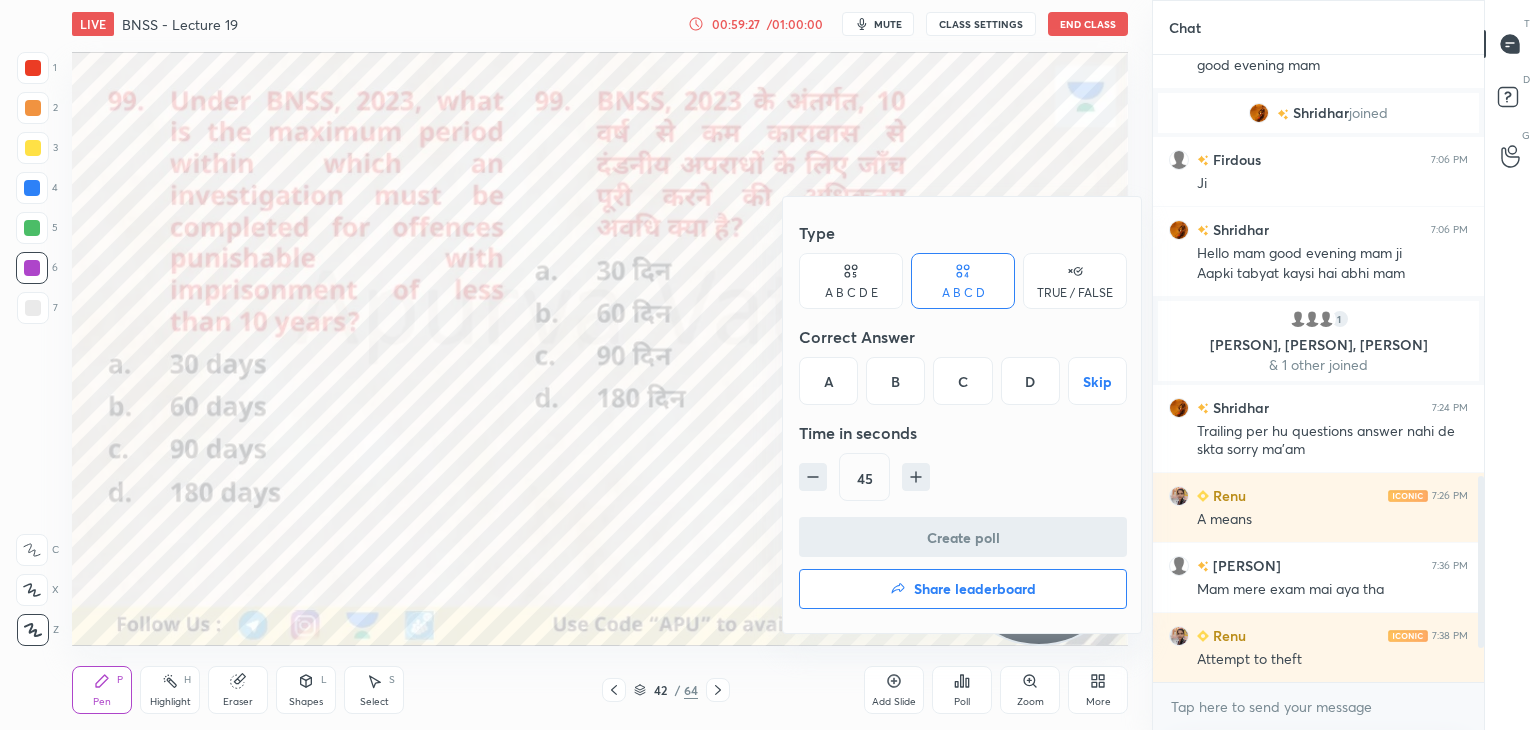 click on "B" at bounding box center [895, 381] 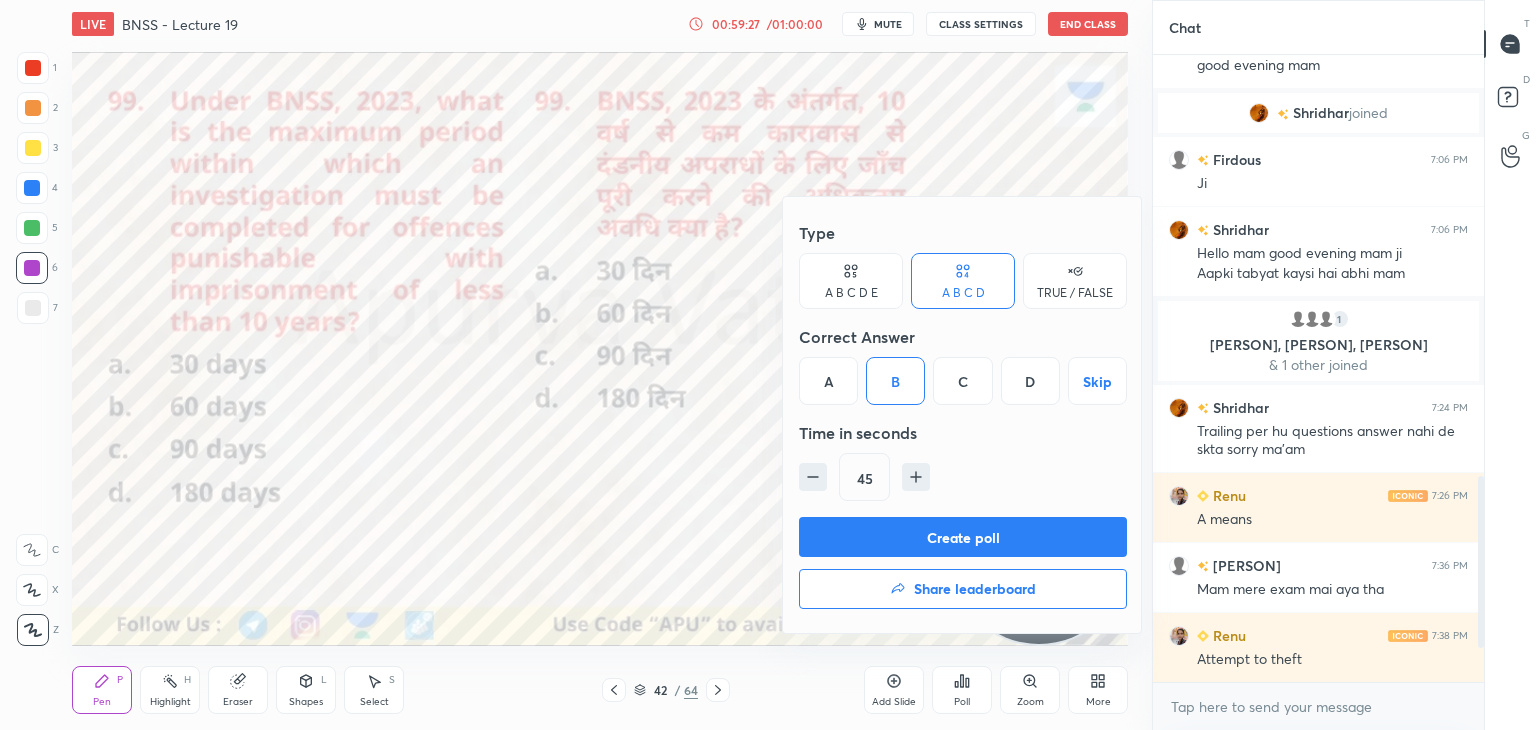 click on "Create poll" at bounding box center [963, 537] 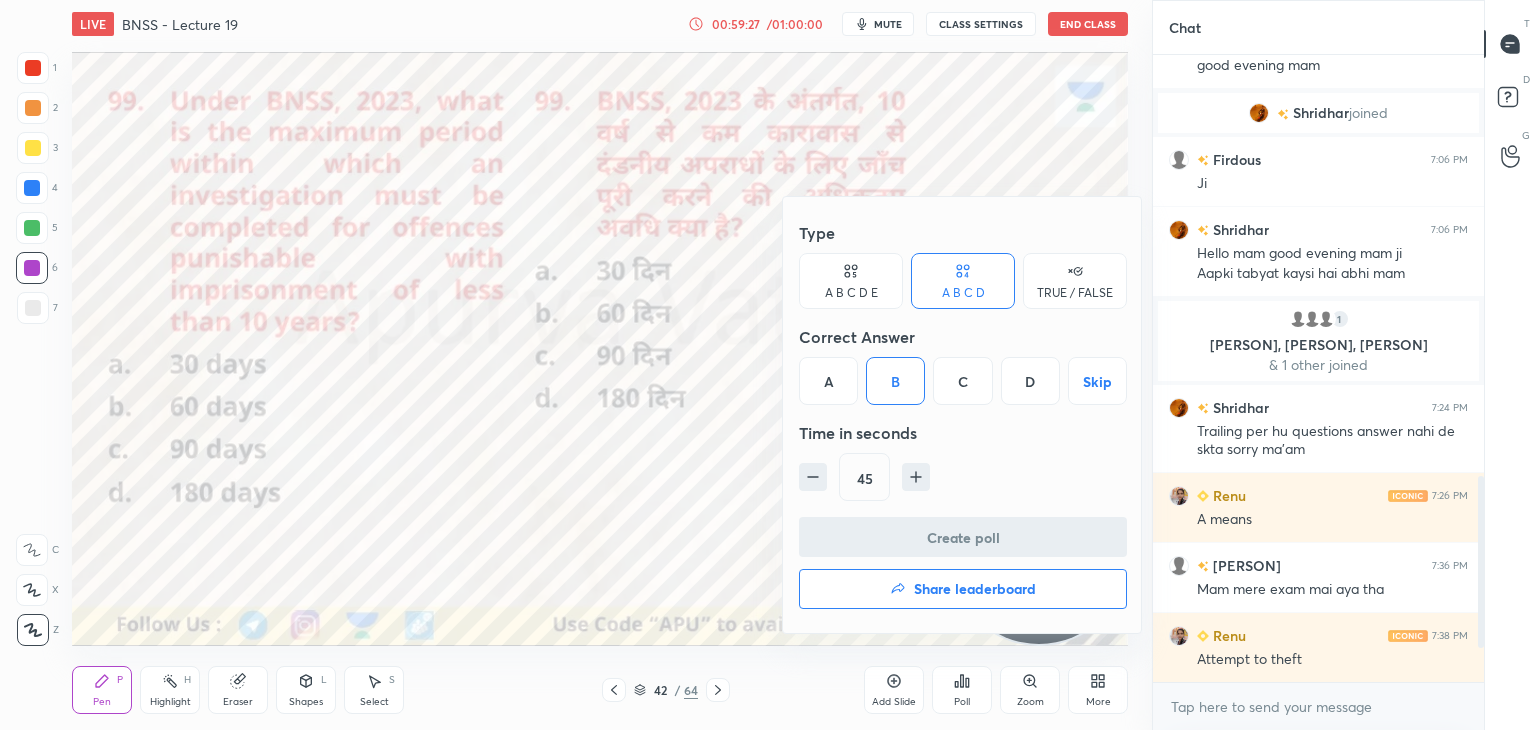 scroll, scrollTop: 555, scrollLeft: 325, axis: both 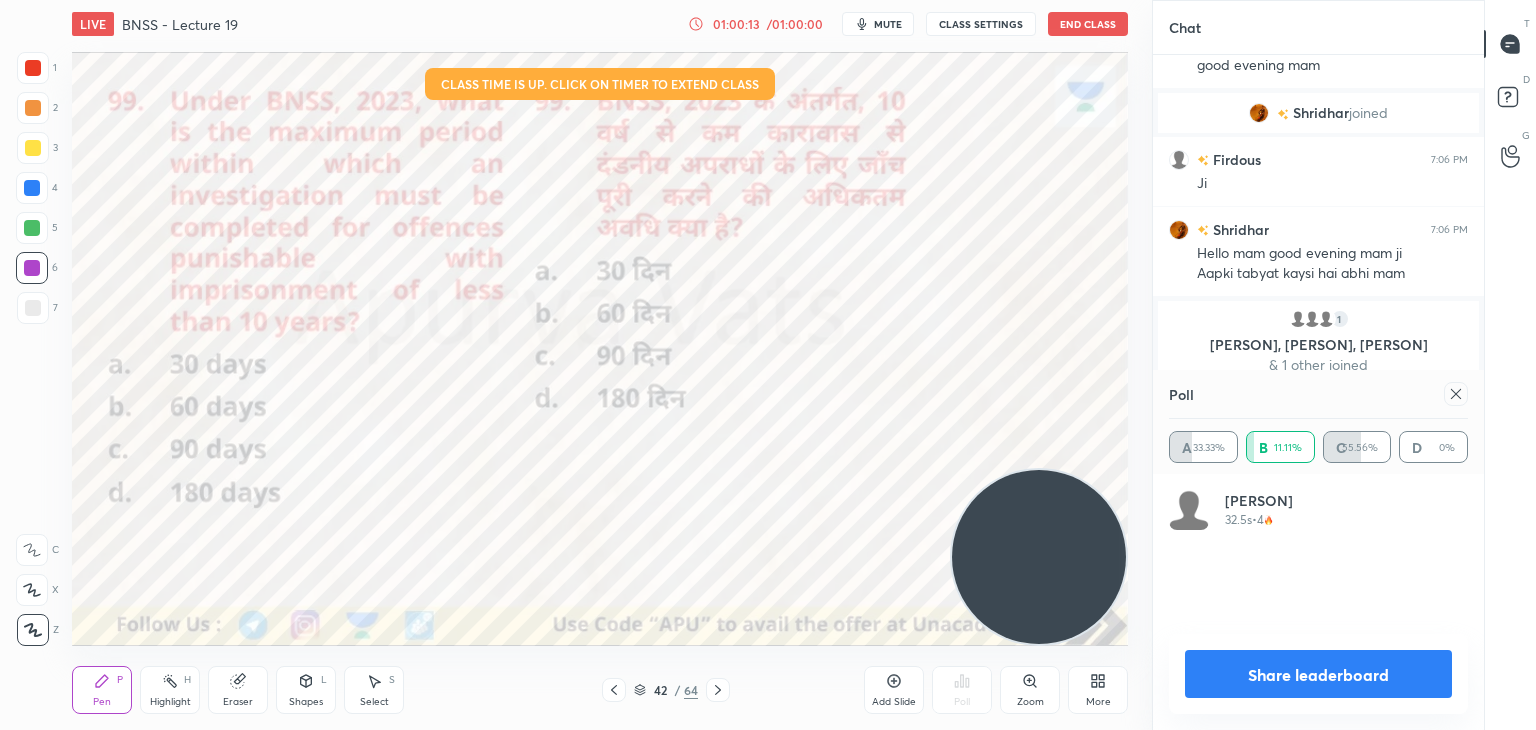 click on "mute" at bounding box center [878, 24] 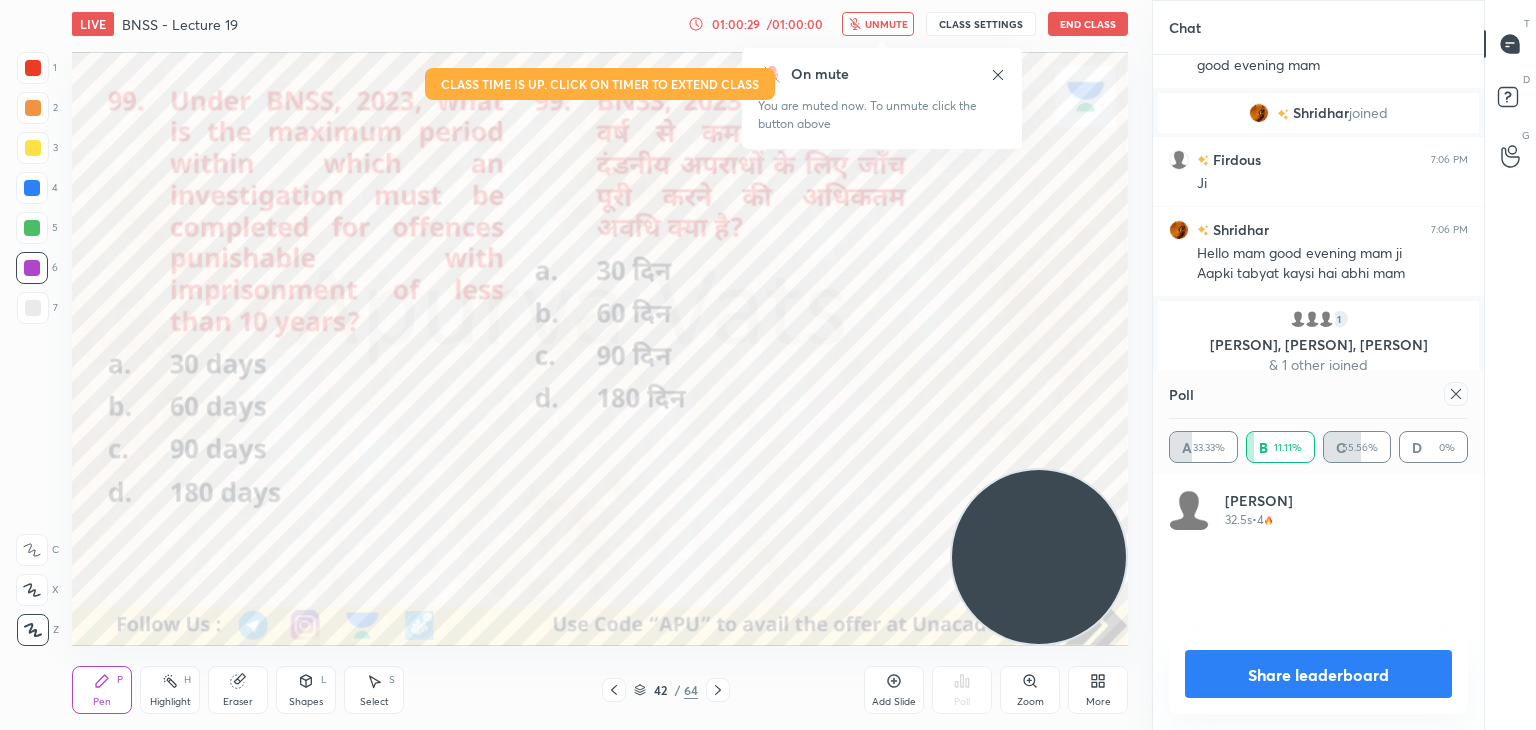 click on "unmute" at bounding box center [878, 24] 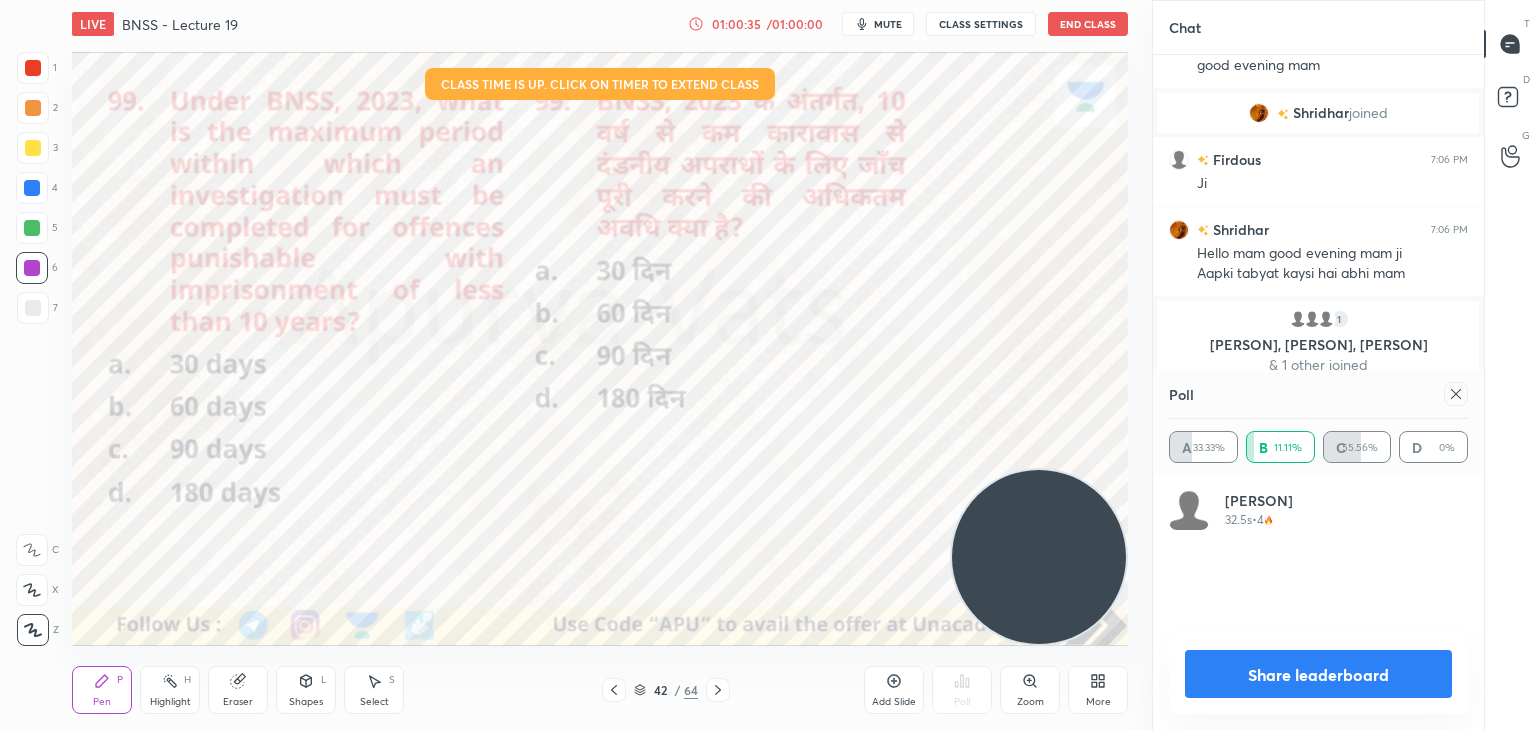 click on "Share leaderboard" at bounding box center (1318, 674) 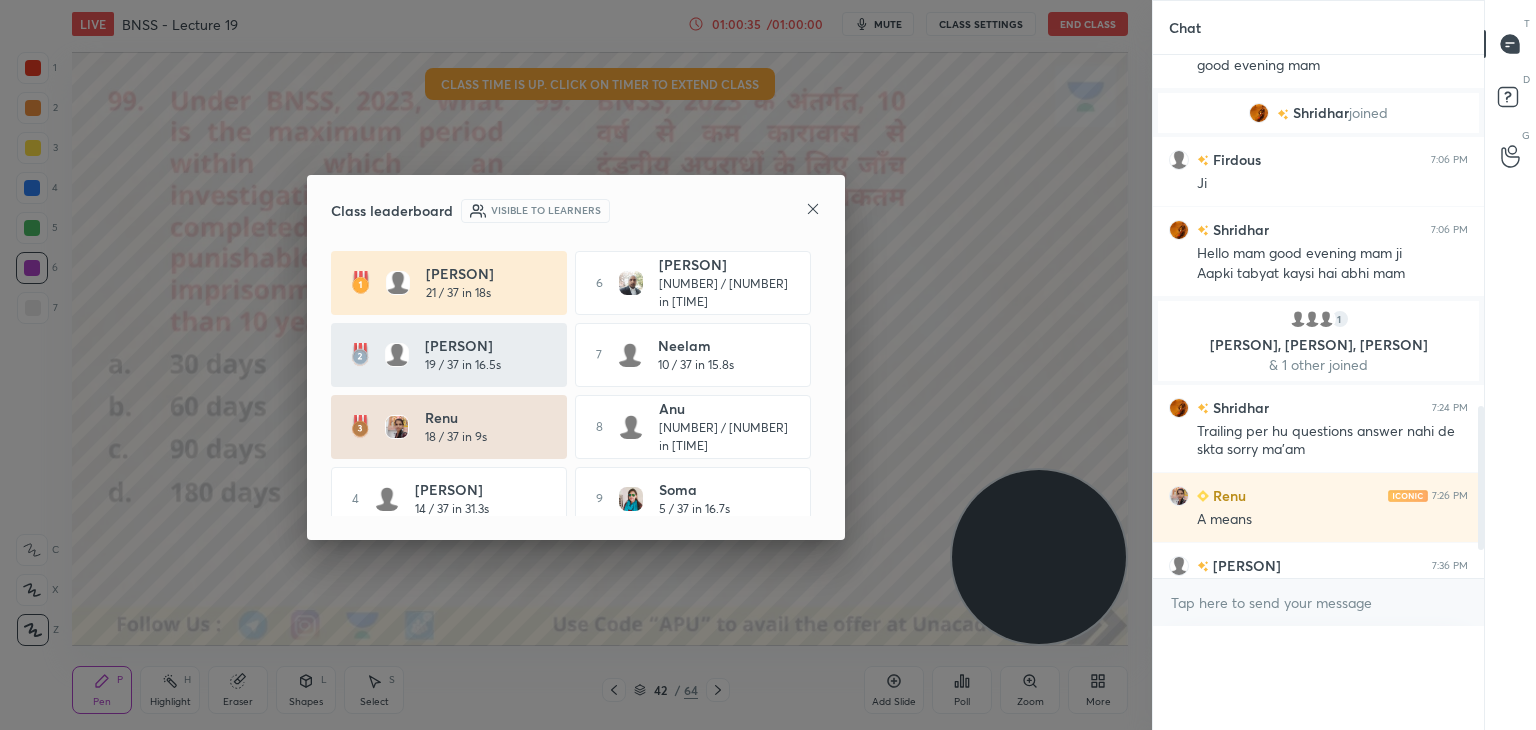 scroll, scrollTop: 0, scrollLeft: 6, axis: horizontal 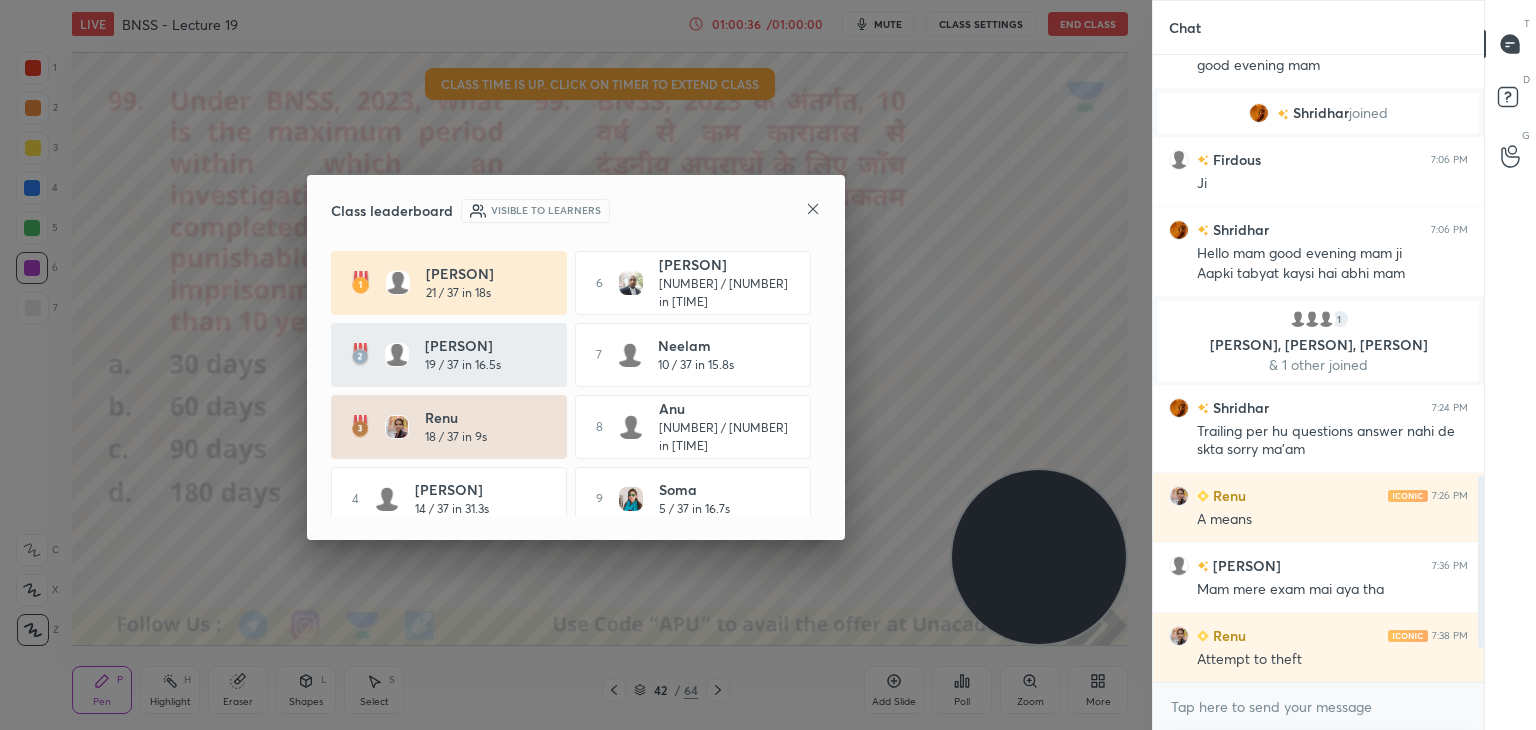 click 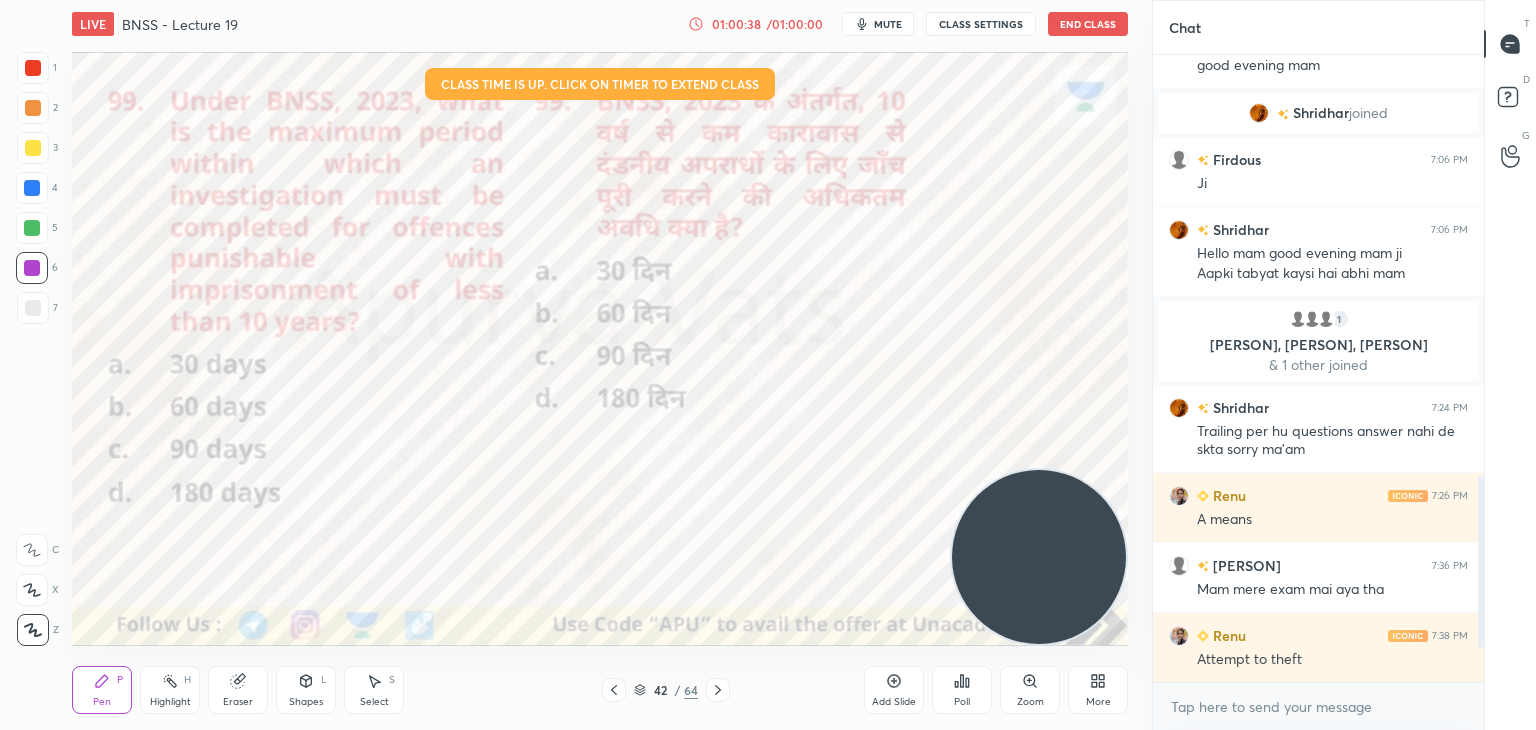 click 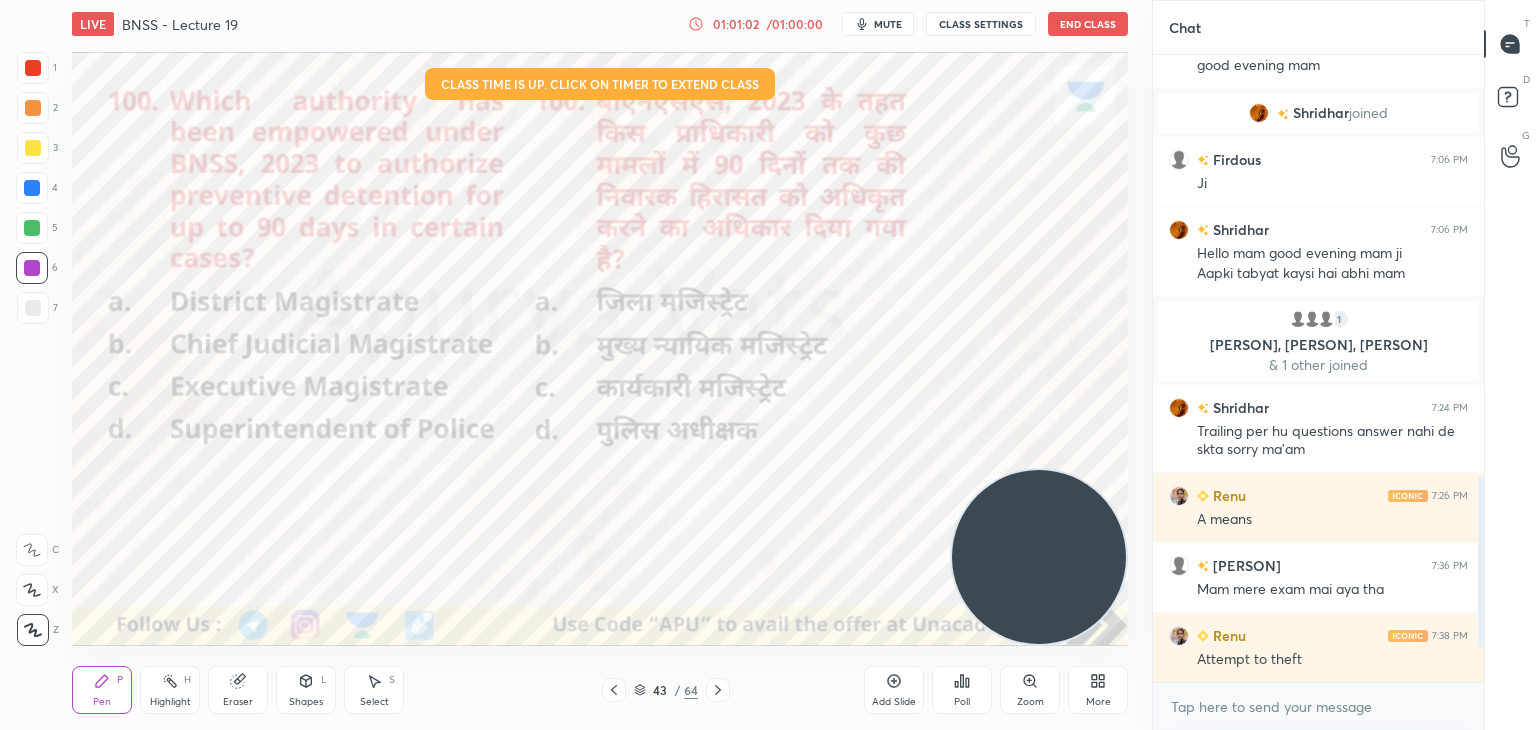 click on "Poll" at bounding box center (962, 702) 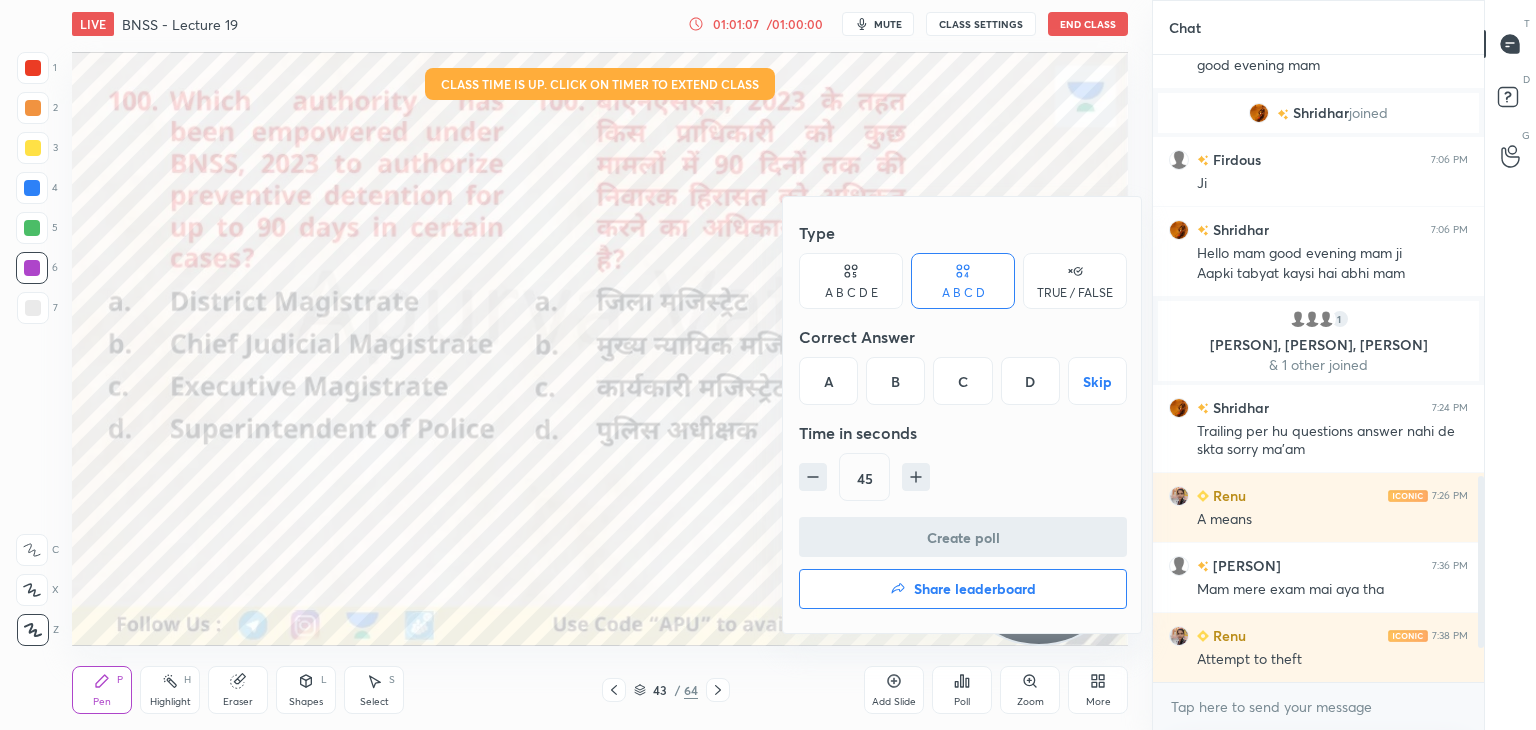 click on "A" at bounding box center [828, 381] 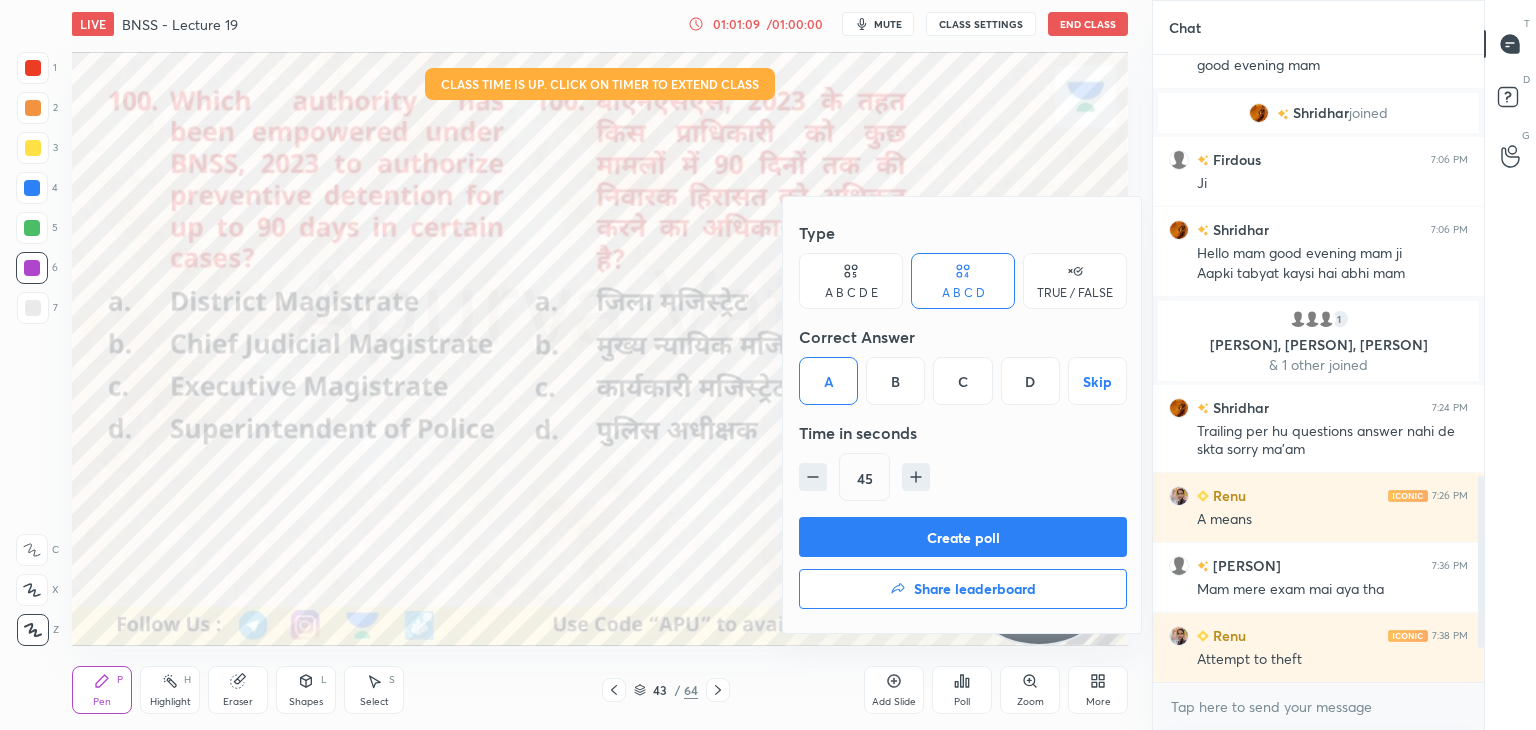 click on "Create poll" at bounding box center (963, 537) 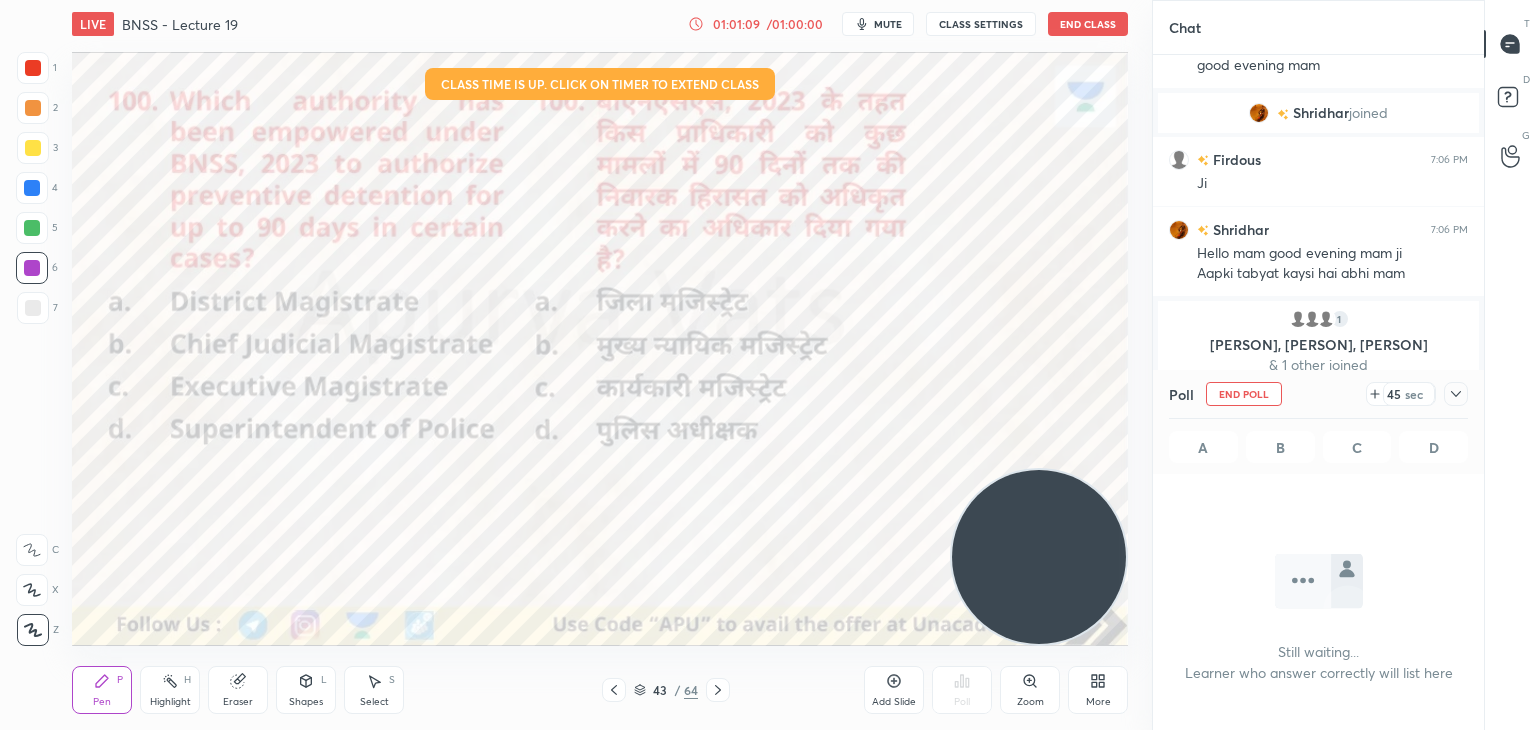 scroll, scrollTop: 556, scrollLeft: 325, axis: both 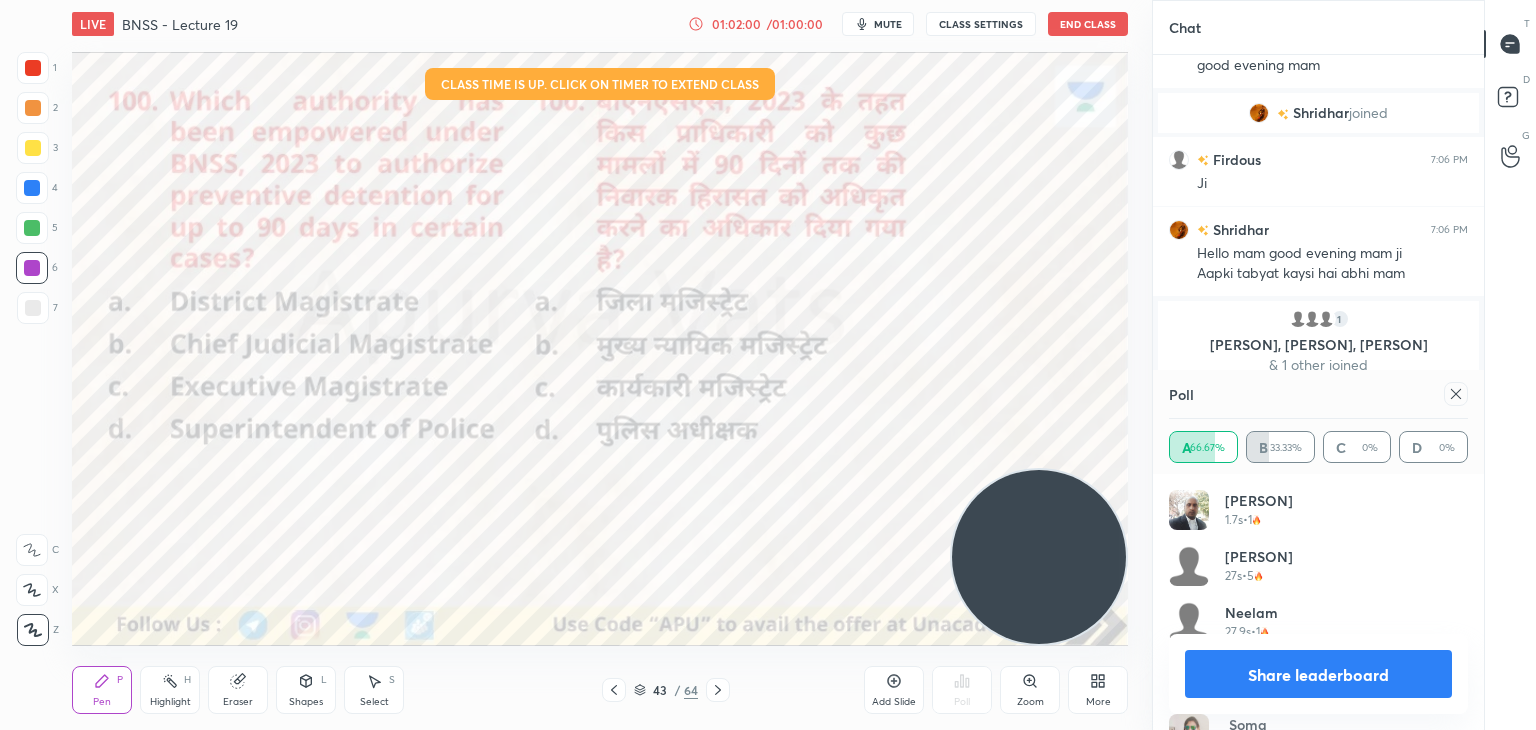 click on "Share leaderboard" at bounding box center [1318, 674] 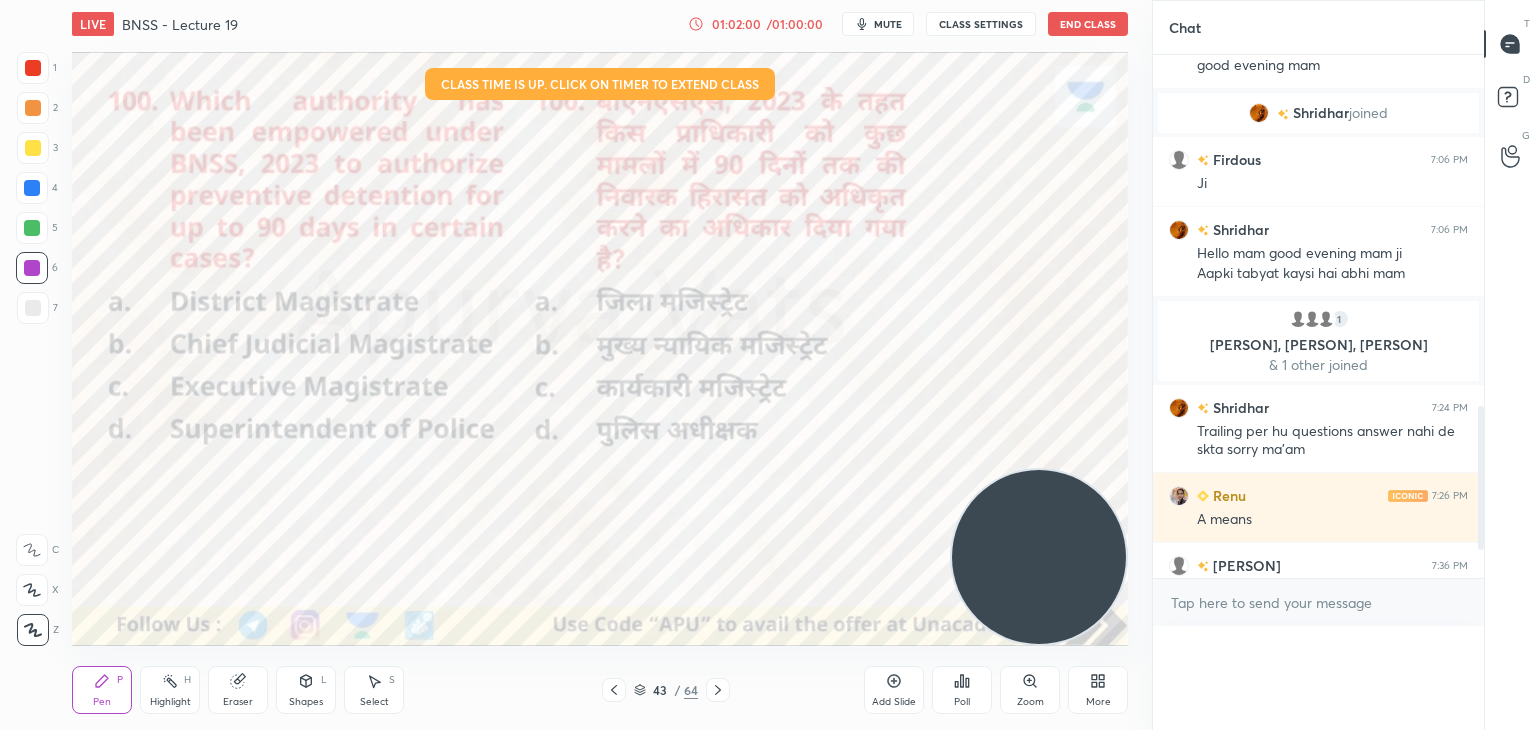 scroll, scrollTop: 121, scrollLeft: 293, axis: both 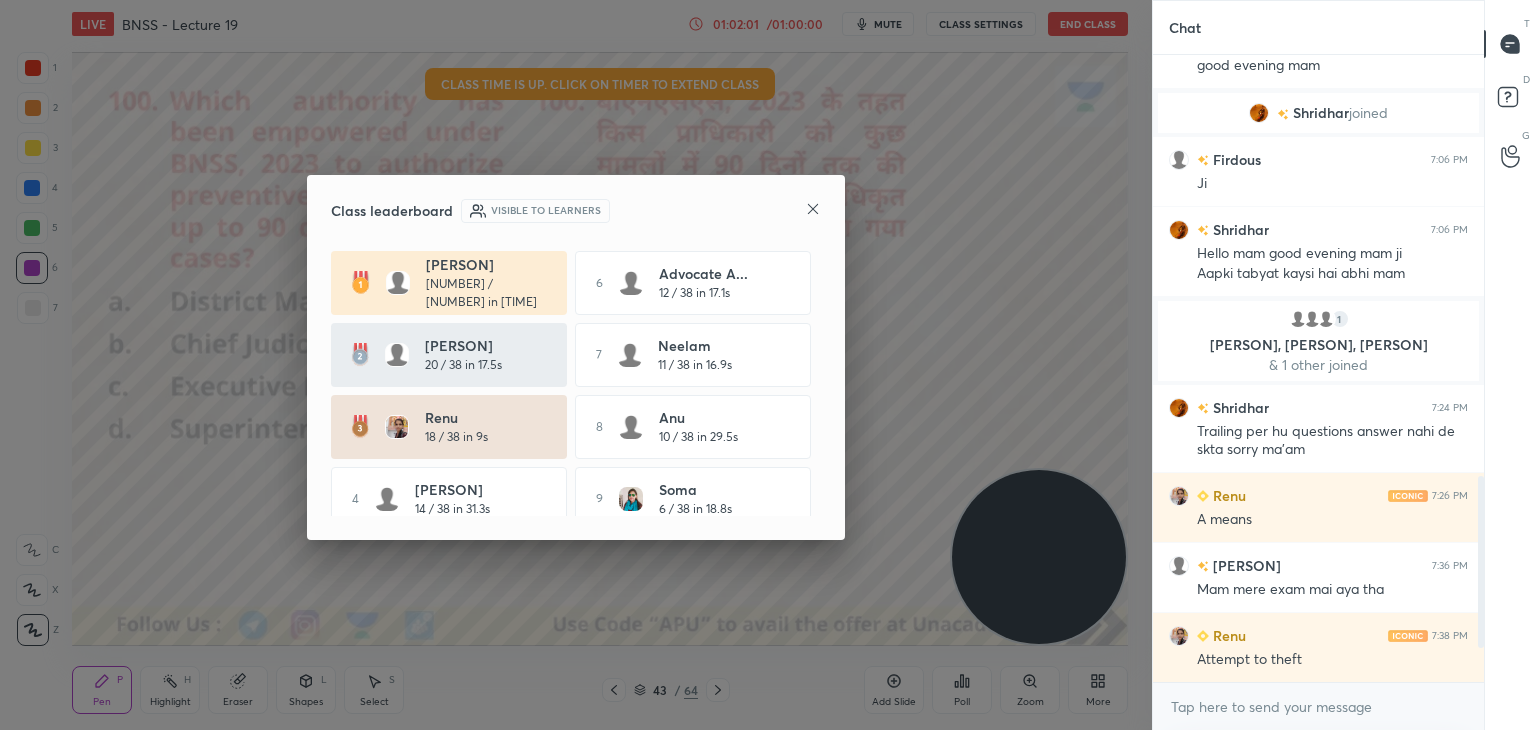 click 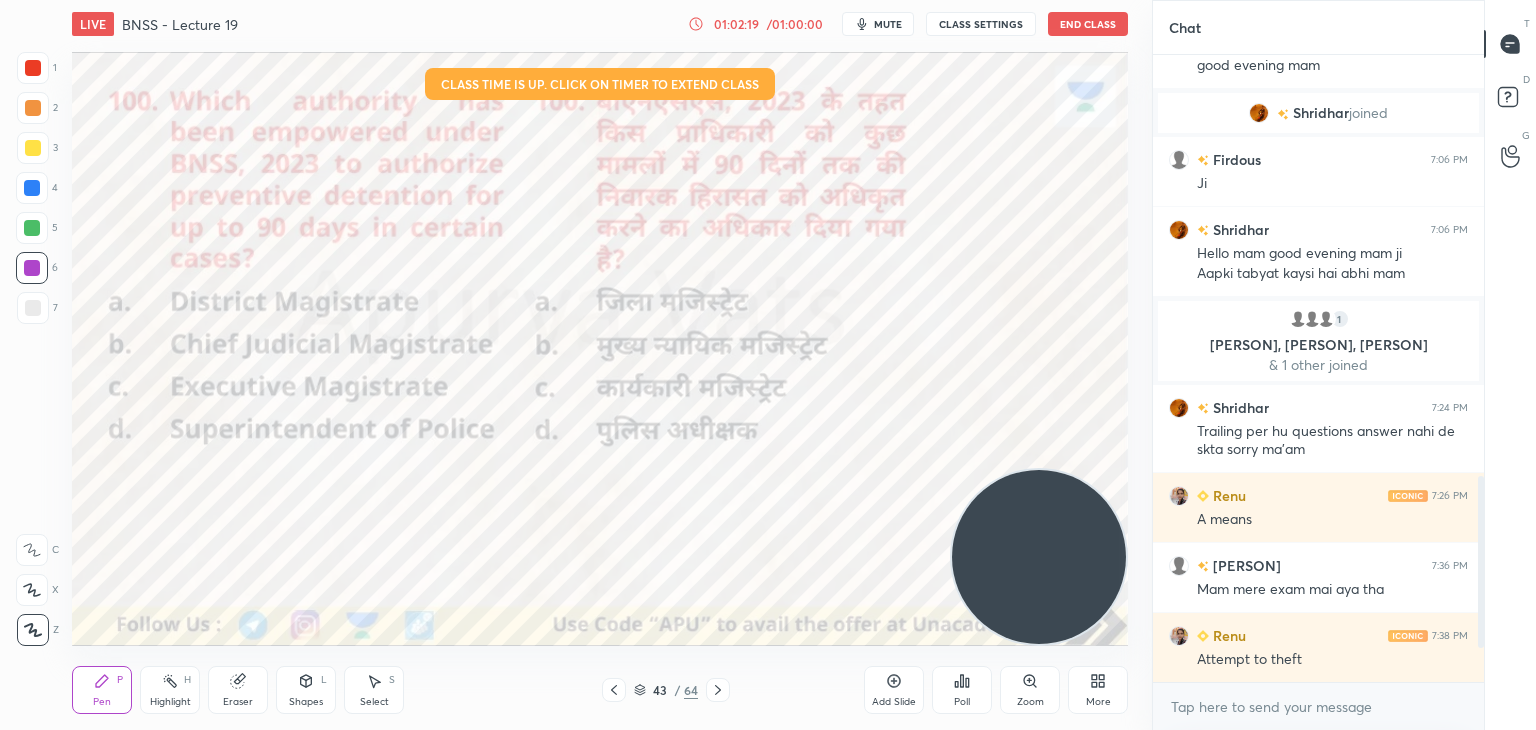 click on "End Class" at bounding box center (1088, 24) 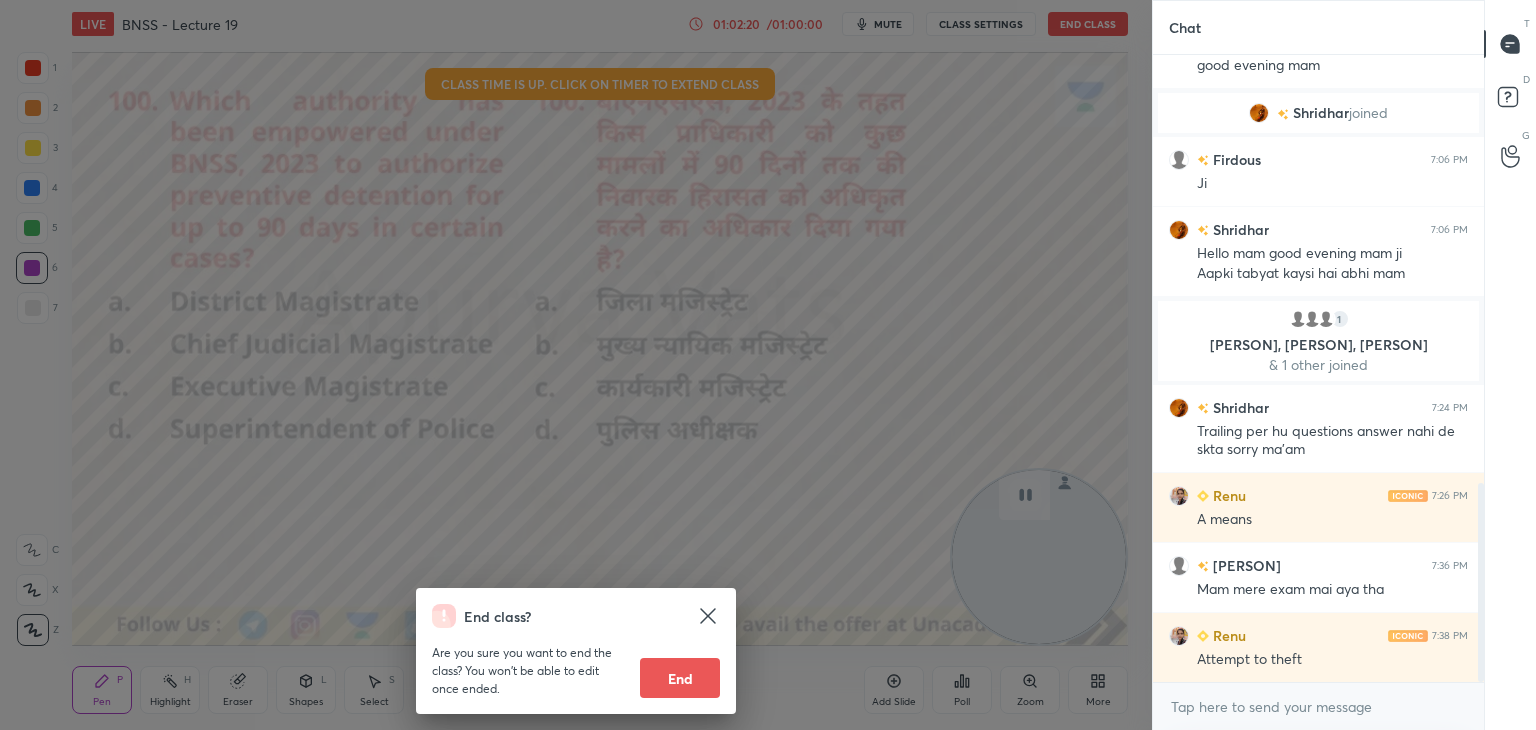 scroll, scrollTop: 1348, scrollLeft: 0, axis: vertical 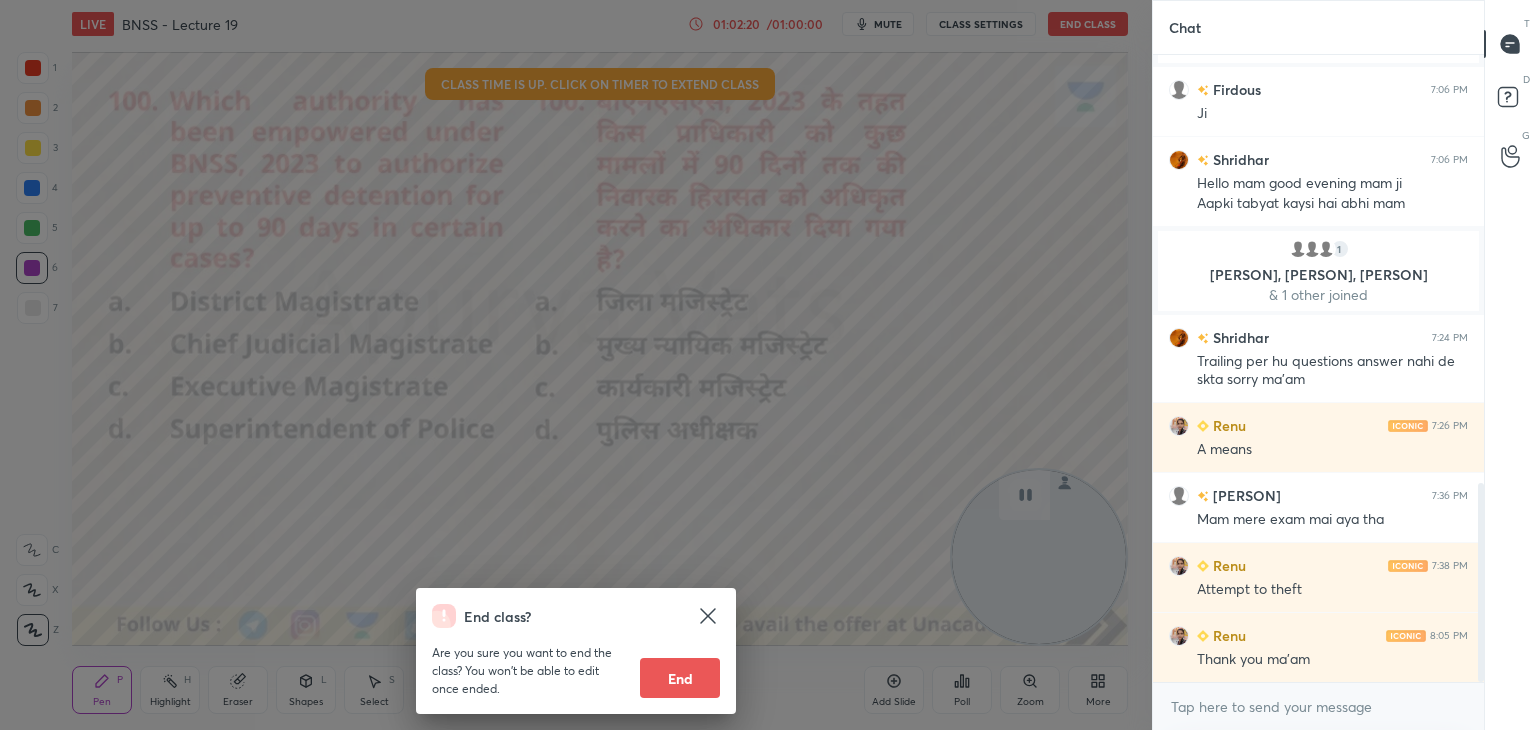 click on "End" at bounding box center [680, 678] 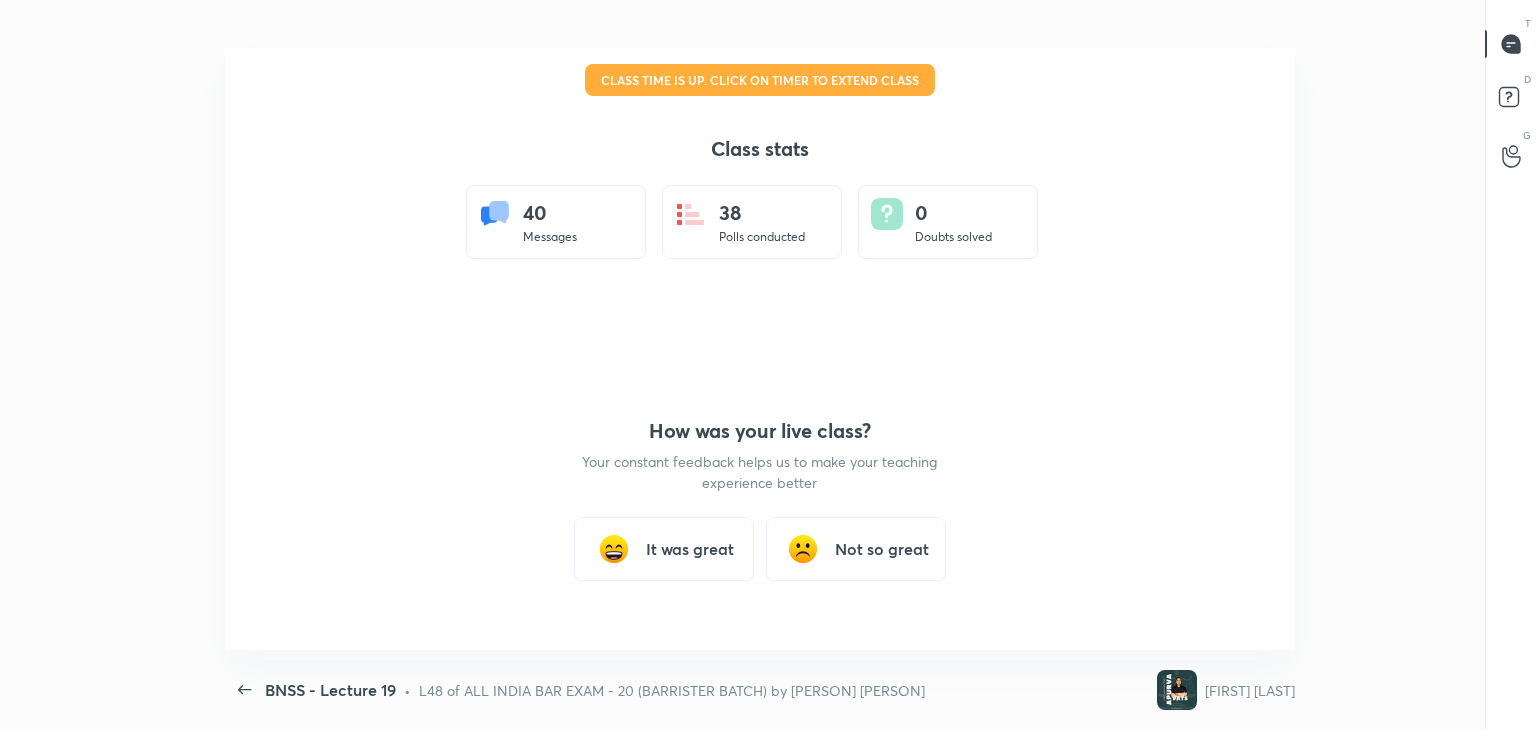 scroll, scrollTop: 99397, scrollLeft: 98672, axis: both 